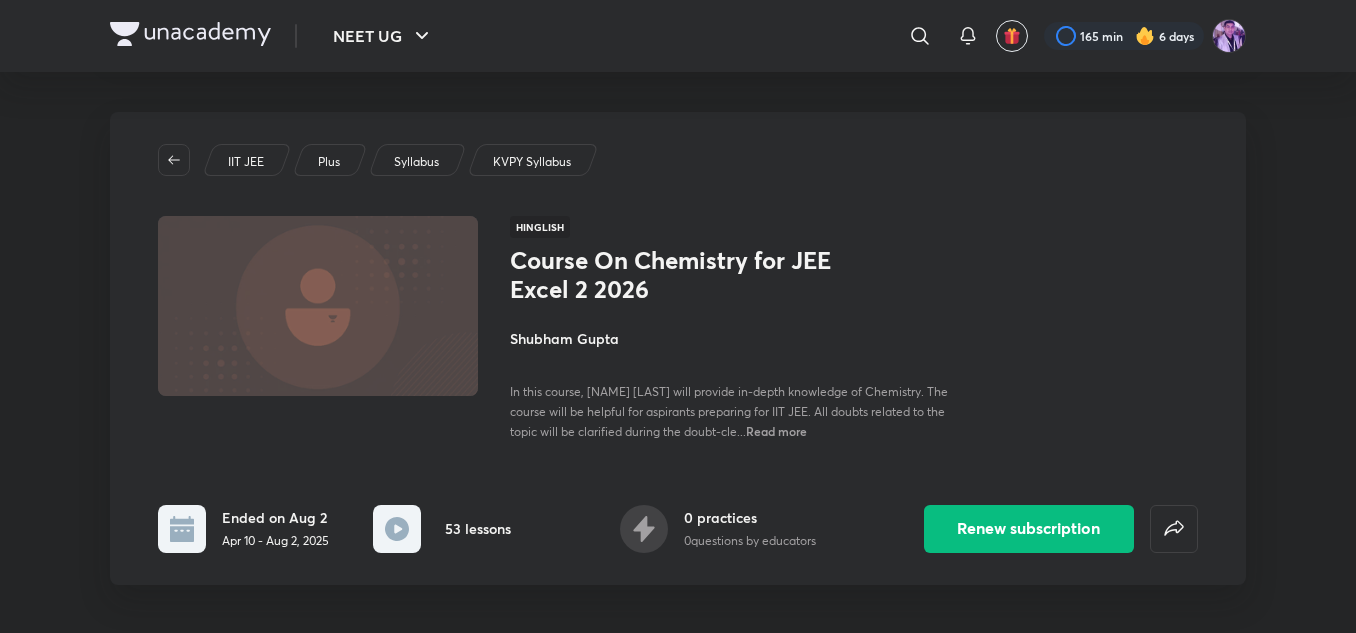 scroll, scrollTop: 300, scrollLeft: 0, axis: vertical 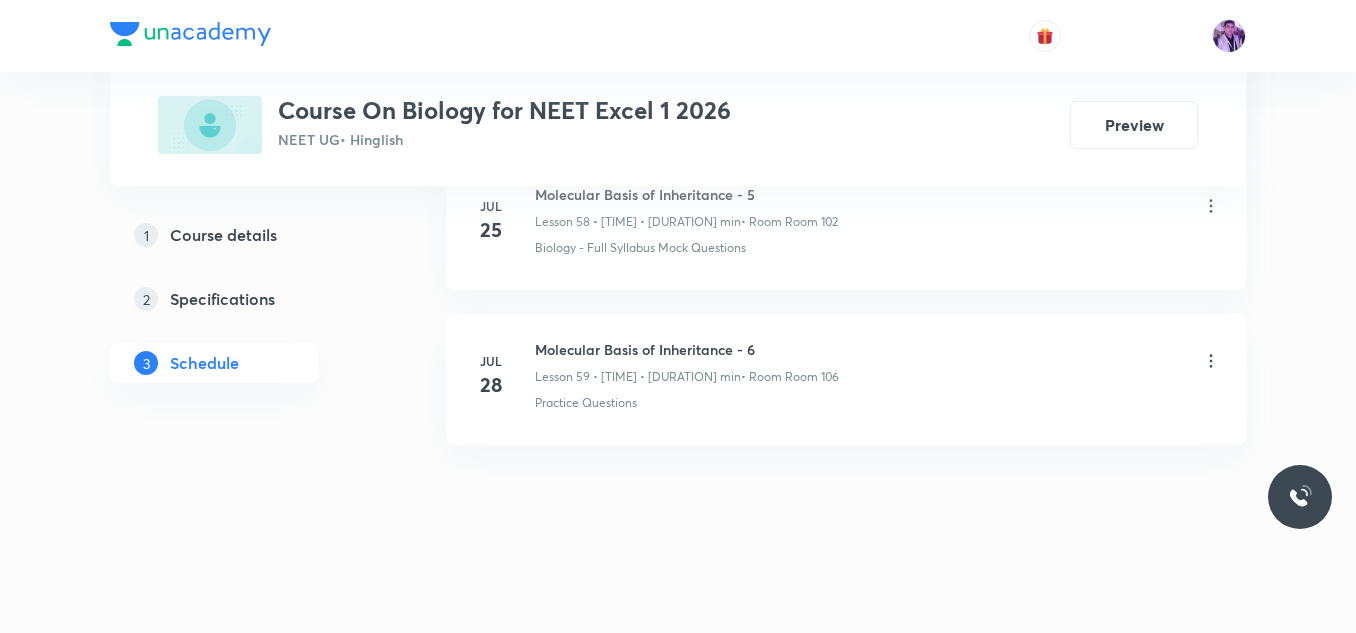 click on "[MONTH] 28" at bounding box center (503, 376) 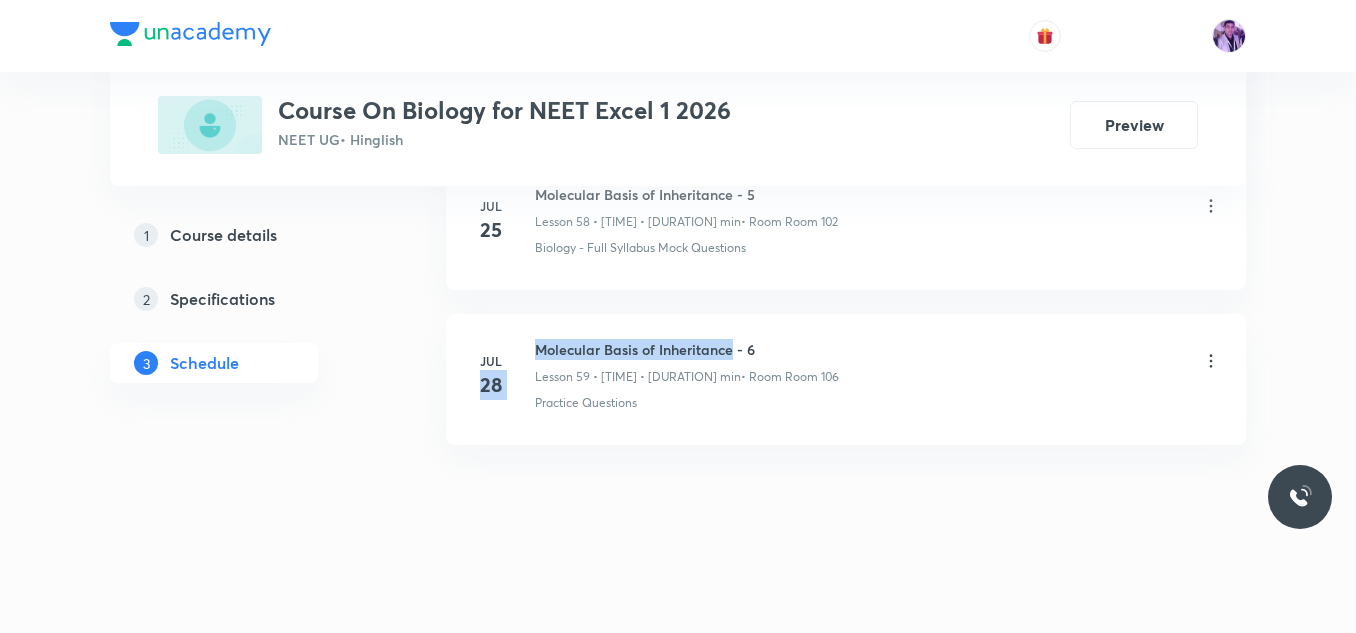 drag, startPoint x: 533, startPoint y: 353, endPoint x: 730, endPoint y: 345, distance: 197.16237 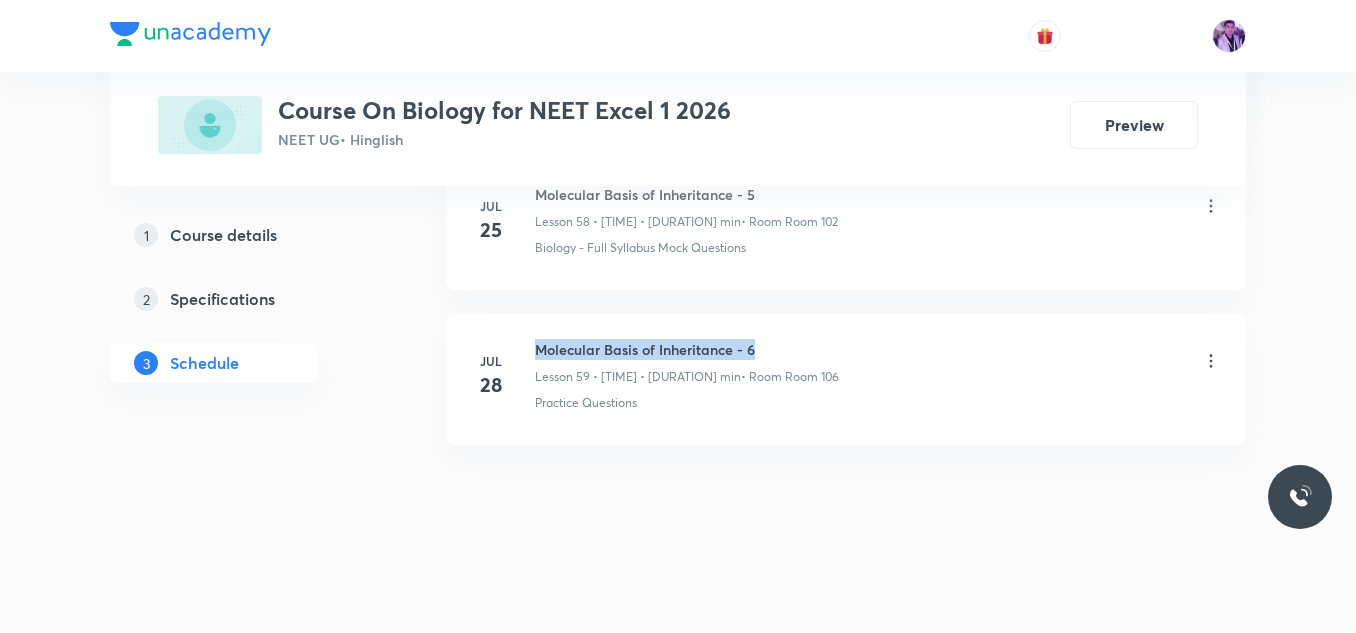 drag, startPoint x: 540, startPoint y: 354, endPoint x: 773, endPoint y: 347, distance: 233.10513 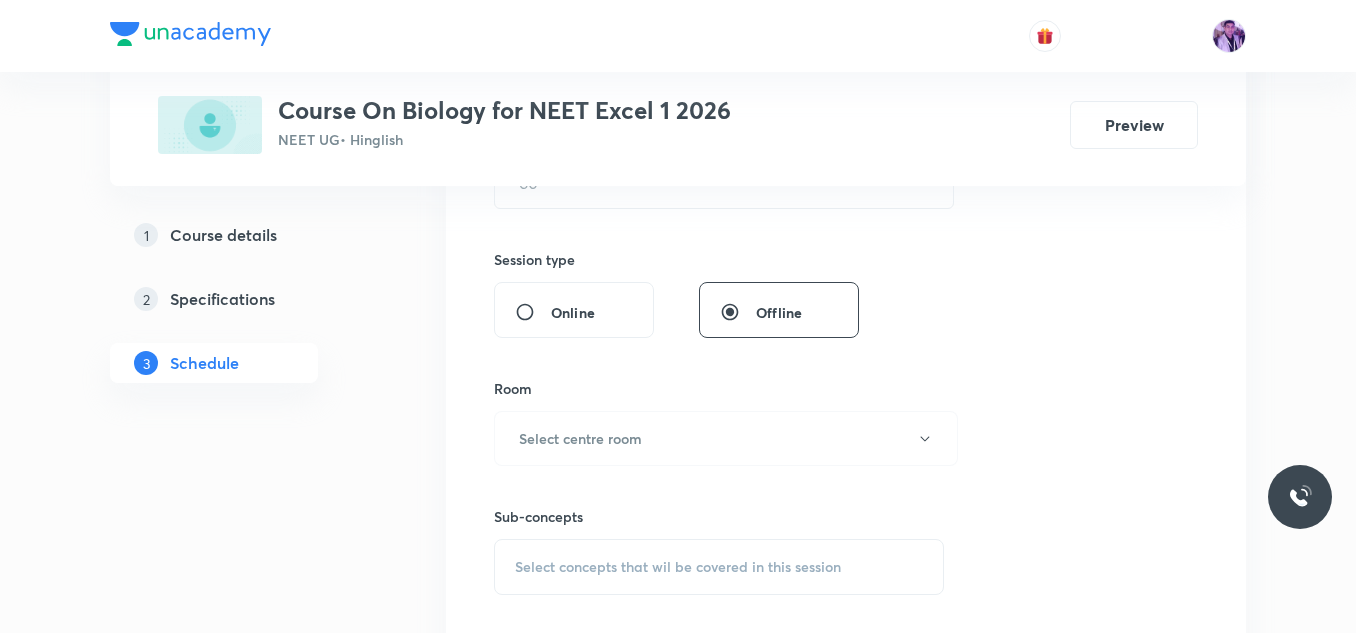 scroll, scrollTop: 441, scrollLeft: 0, axis: vertical 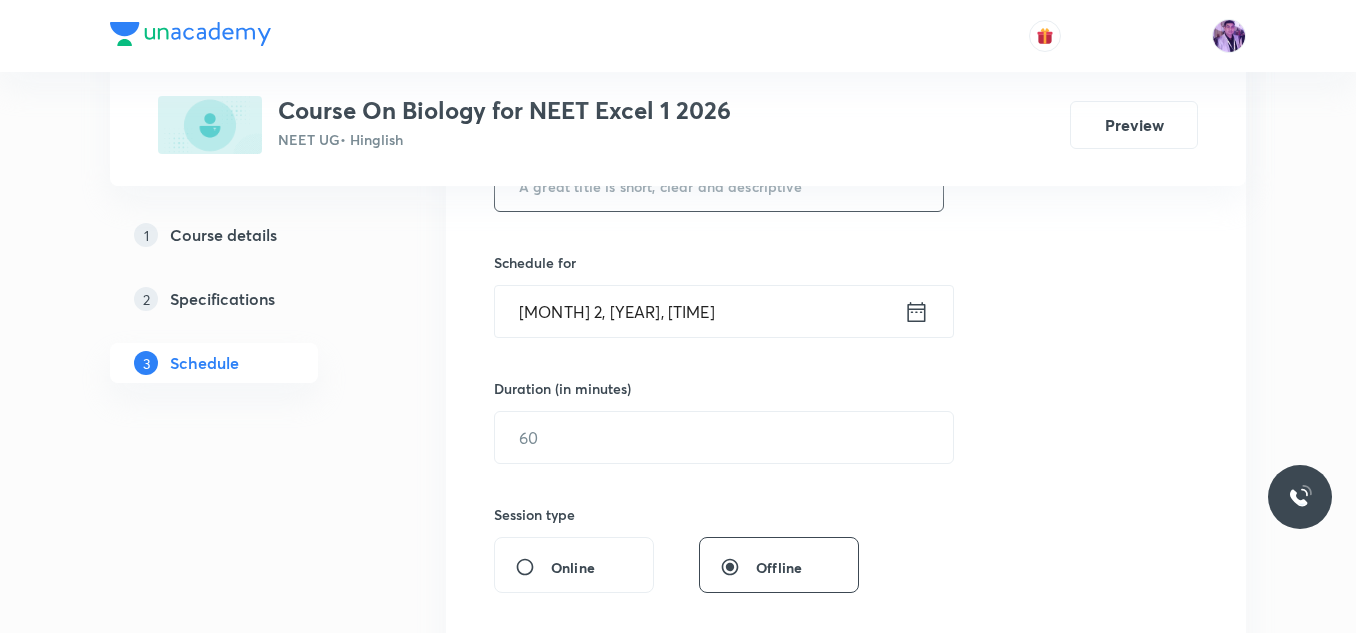 click at bounding box center (719, 185) 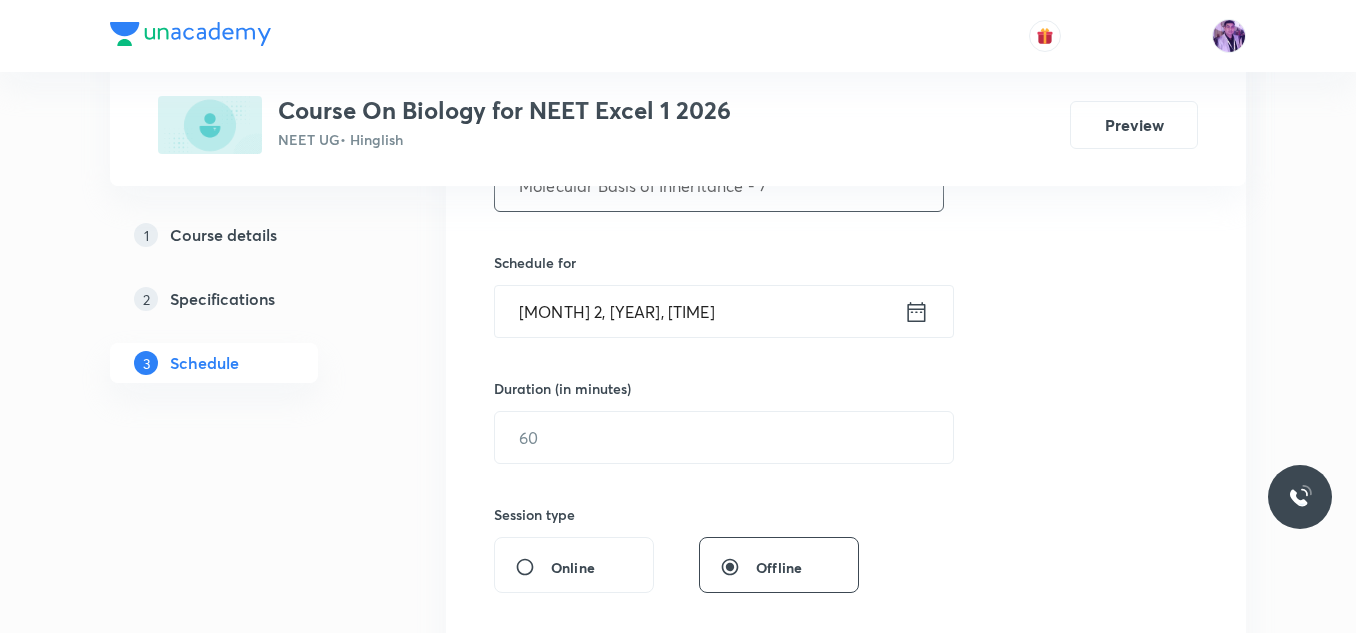 type on "Molecular Basis of Inheritance - 7" 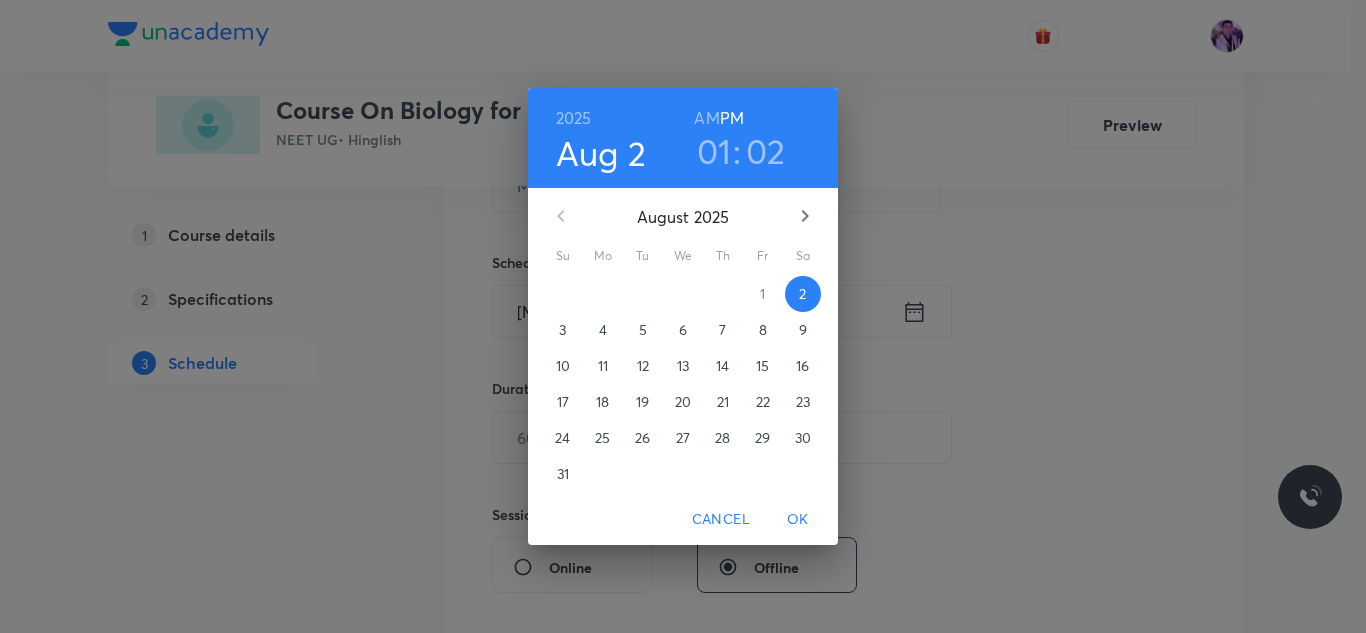click on "01" at bounding box center (714, 151) 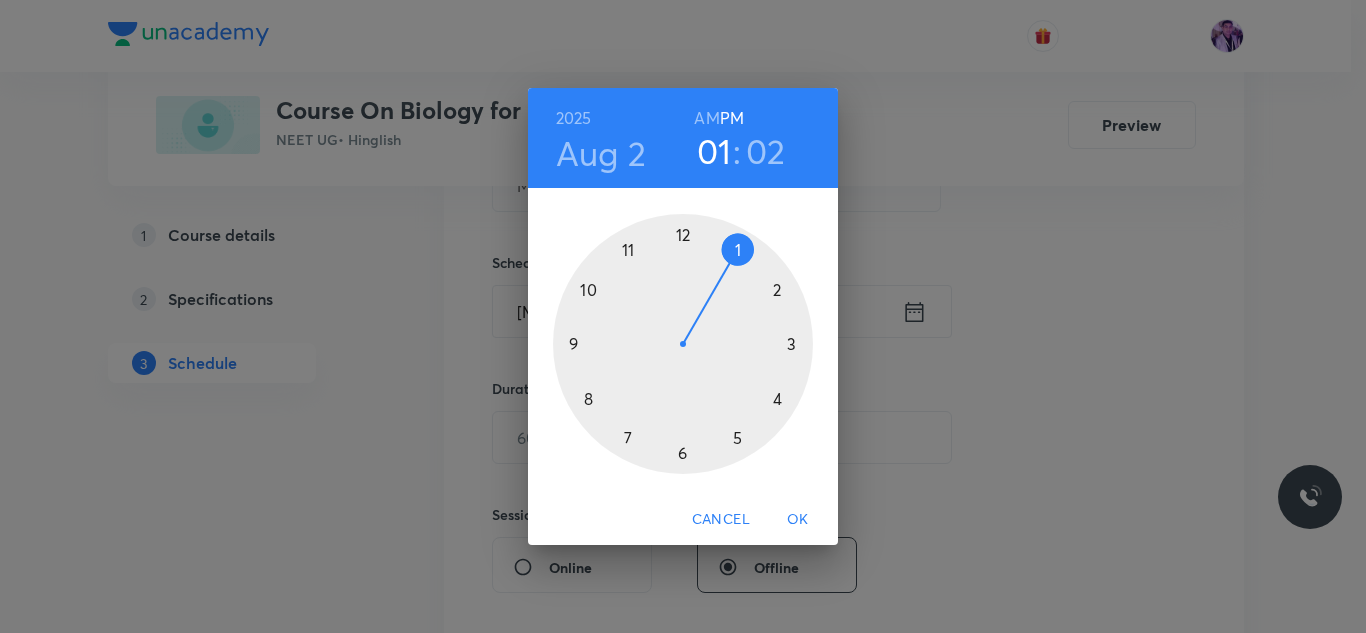 click at bounding box center [683, 344] 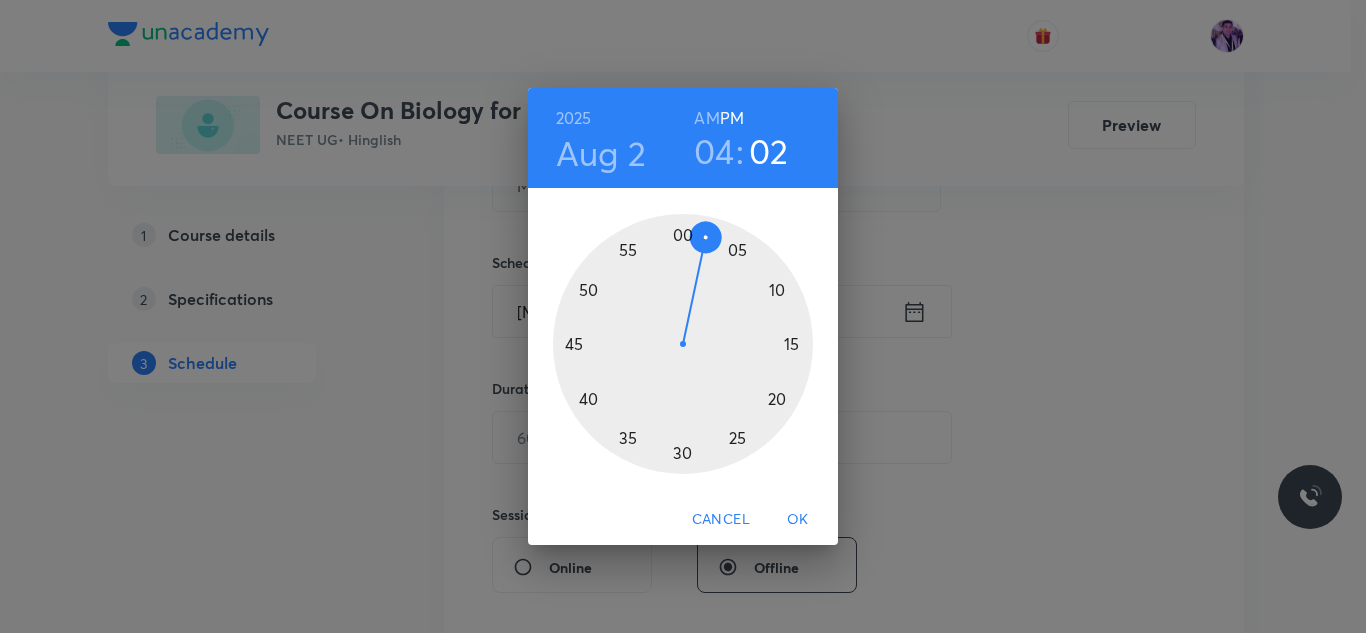 click at bounding box center [683, 344] 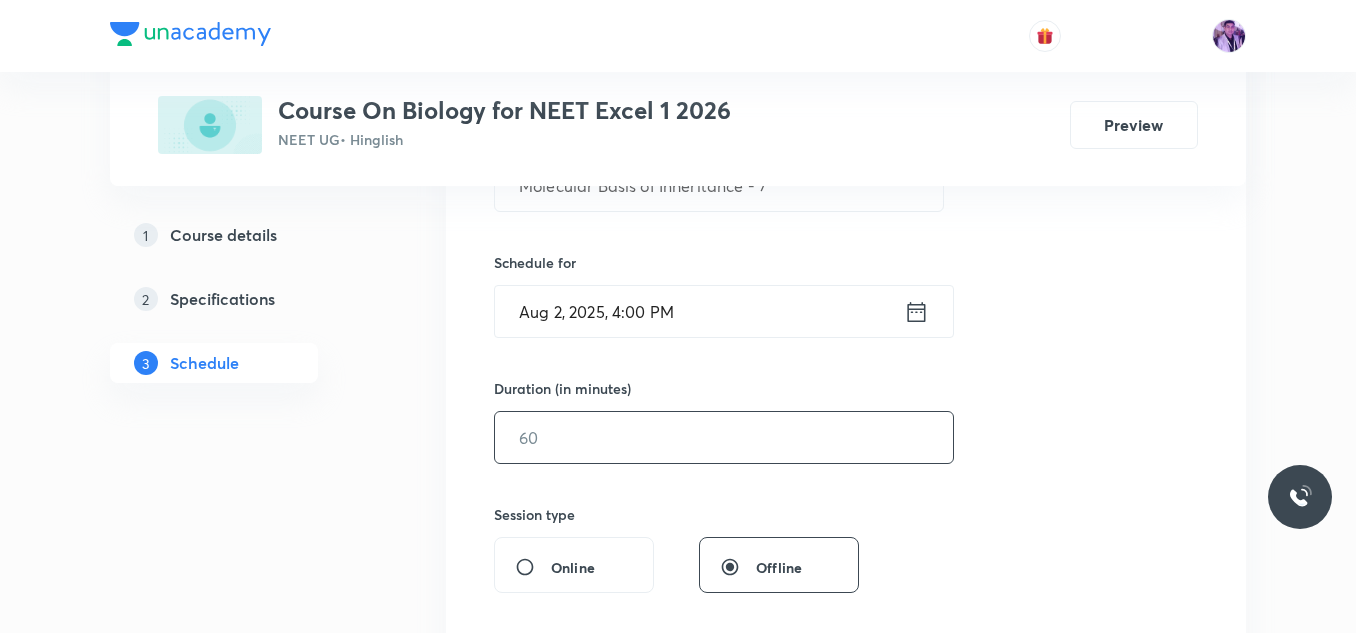 click at bounding box center (724, 437) 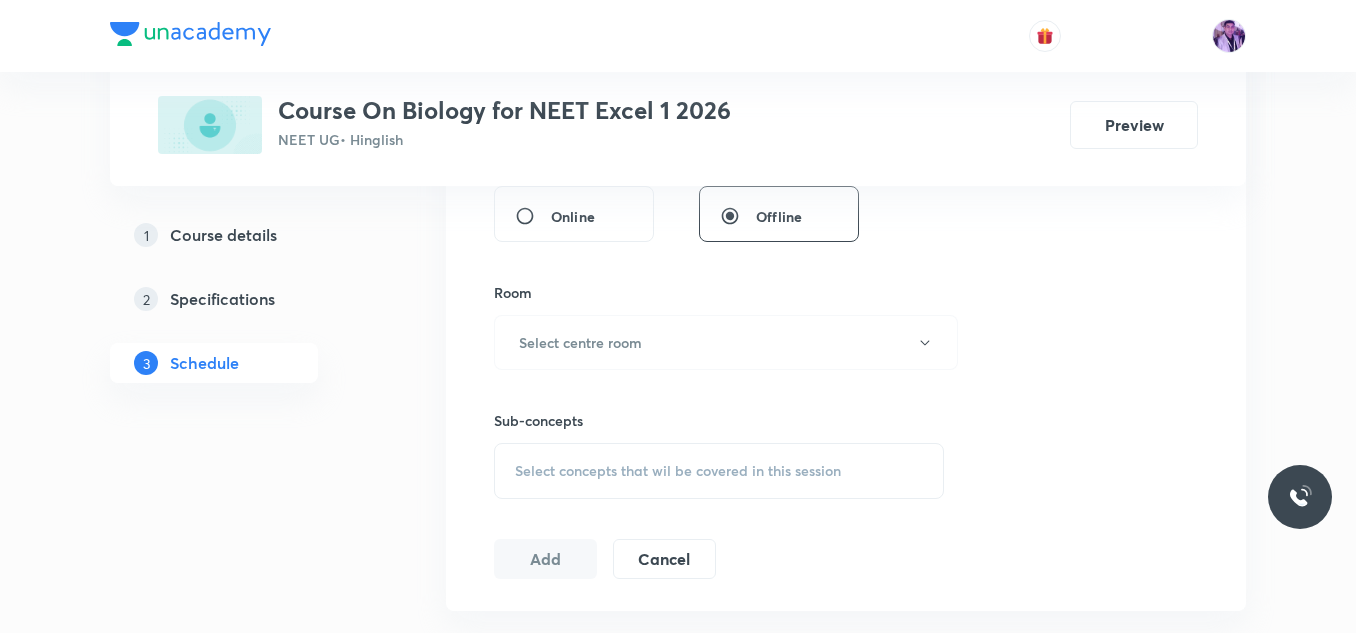 scroll, scrollTop: 841, scrollLeft: 0, axis: vertical 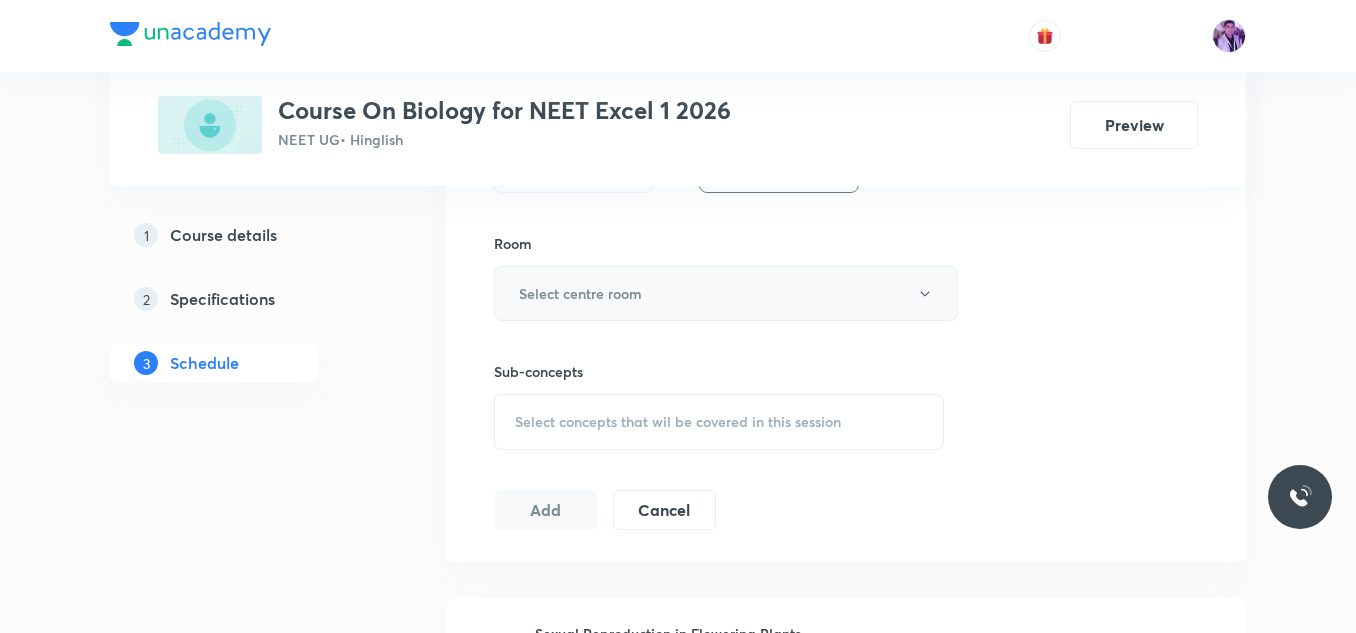 click on "Select centre room" at bounding box center (580, 293) 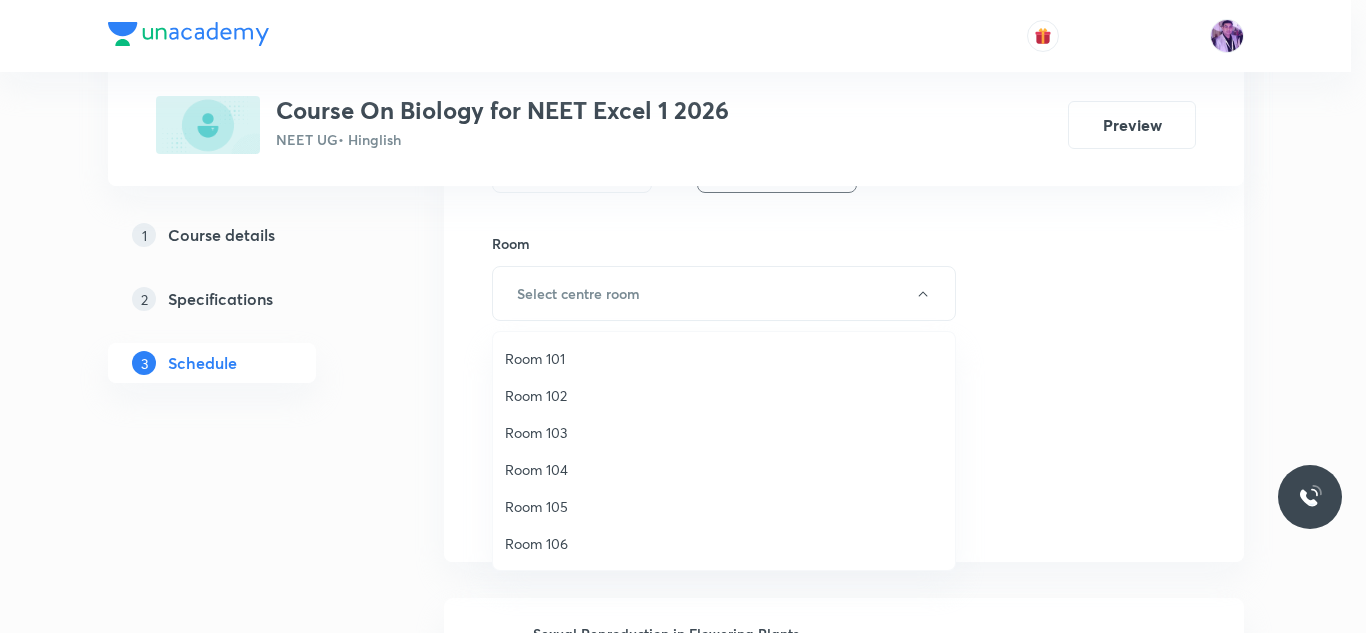 click at bounding box center [683, 316] 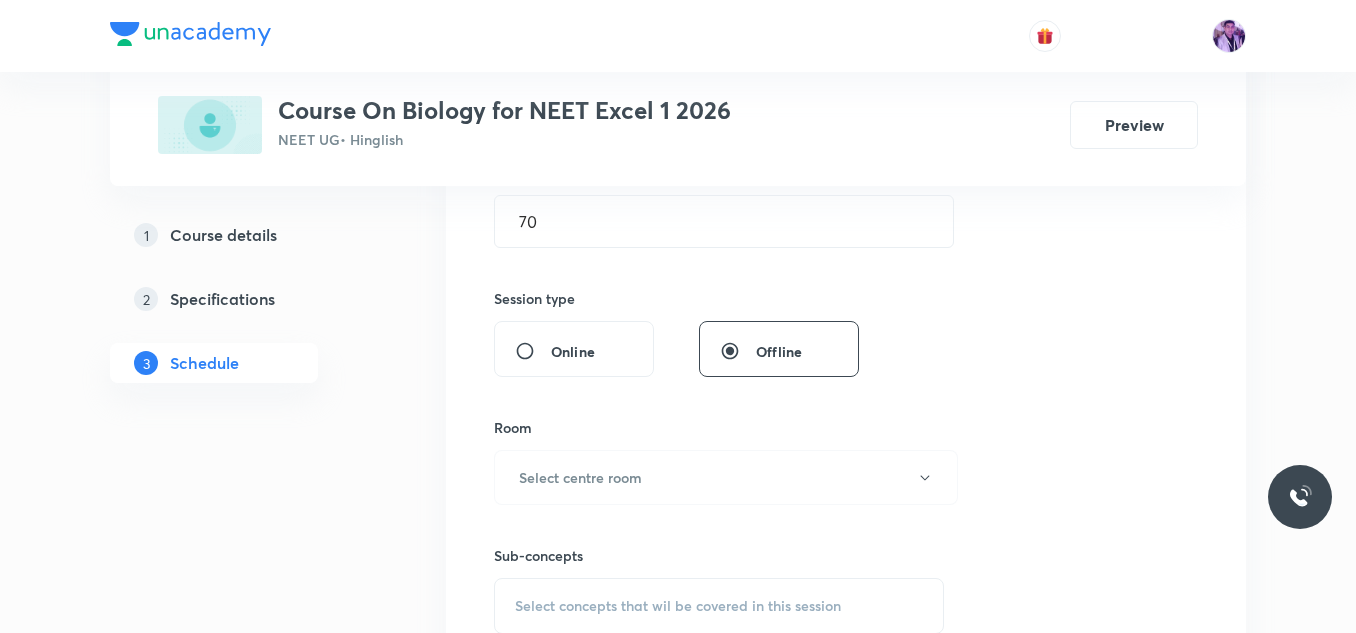 scroll, scrollTop: 641, scrollLeft: 0, axis: vertical 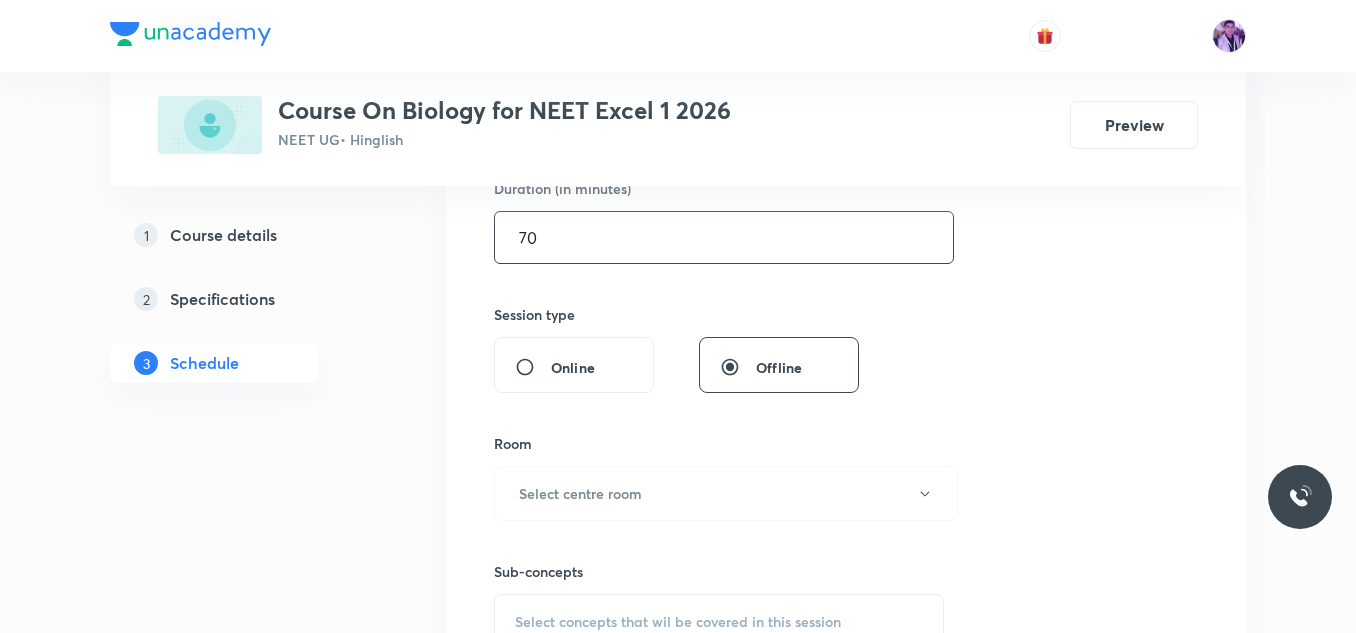 drag, startPoint x: 570, startPoint y: 243, endPoint x: 520, endPoint y: 248, distance: 50.24938 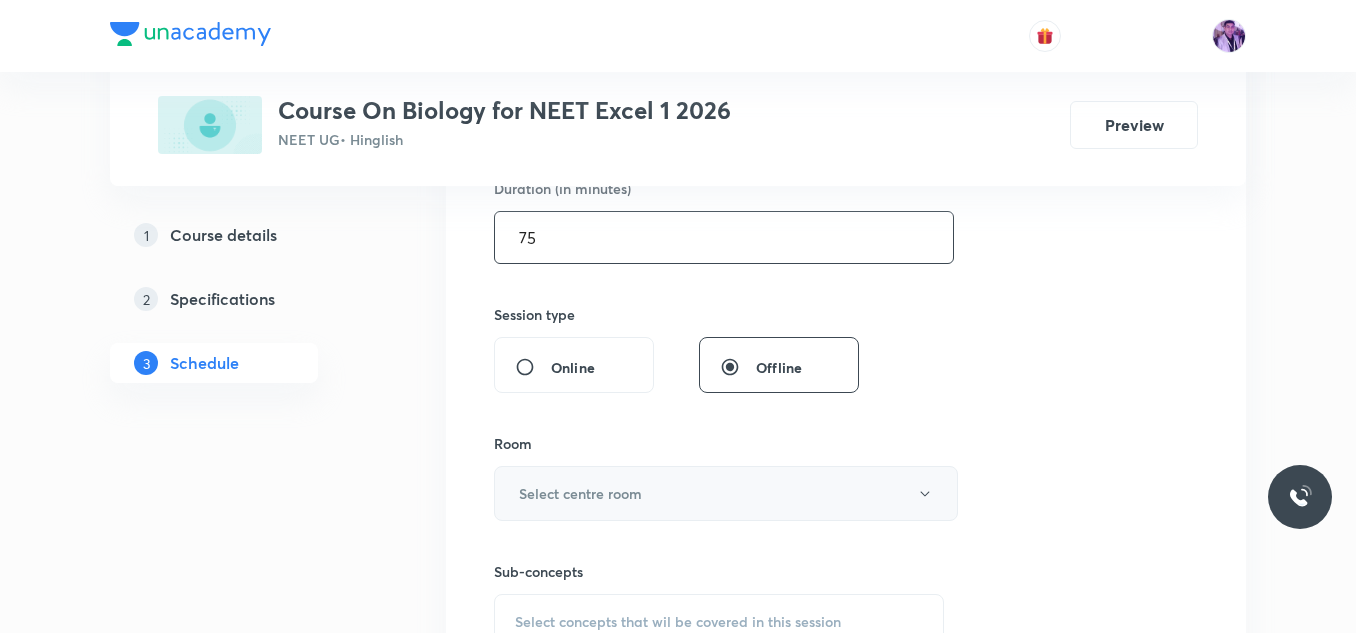 type on "75" 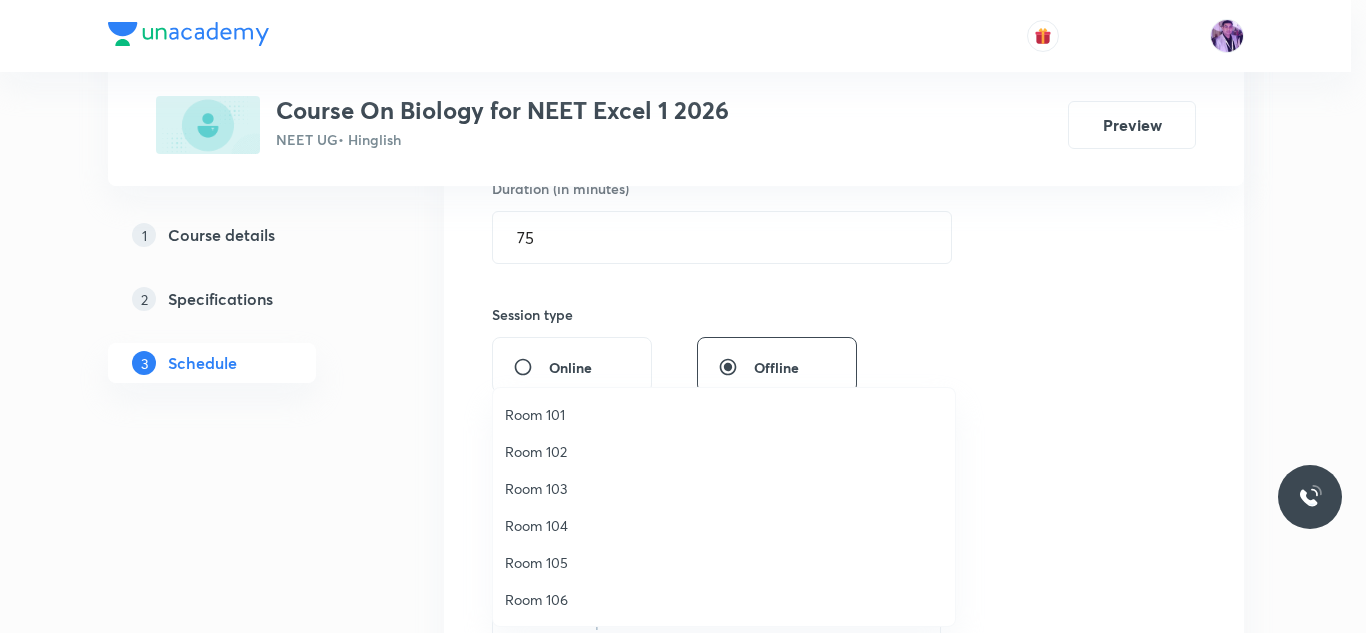 click on "Room 102" at bounding box center [724, 451] 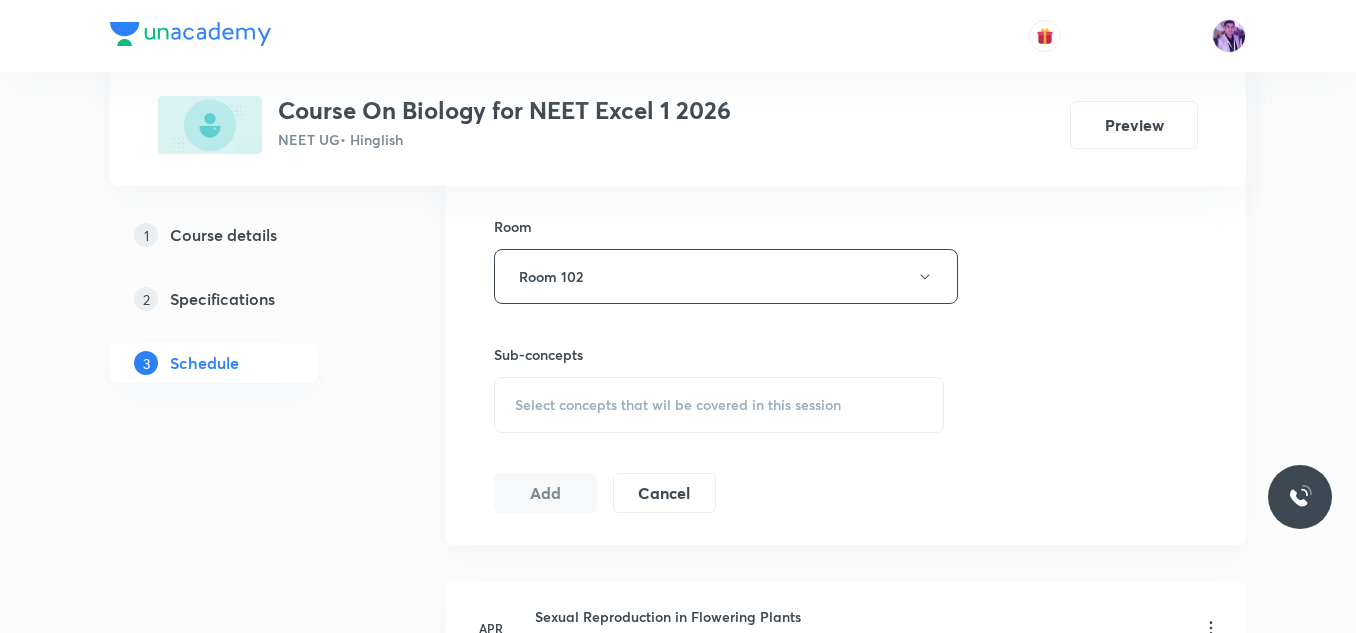 scroll, scrollTop: 941, scrollLeft: 0, axis: vertical 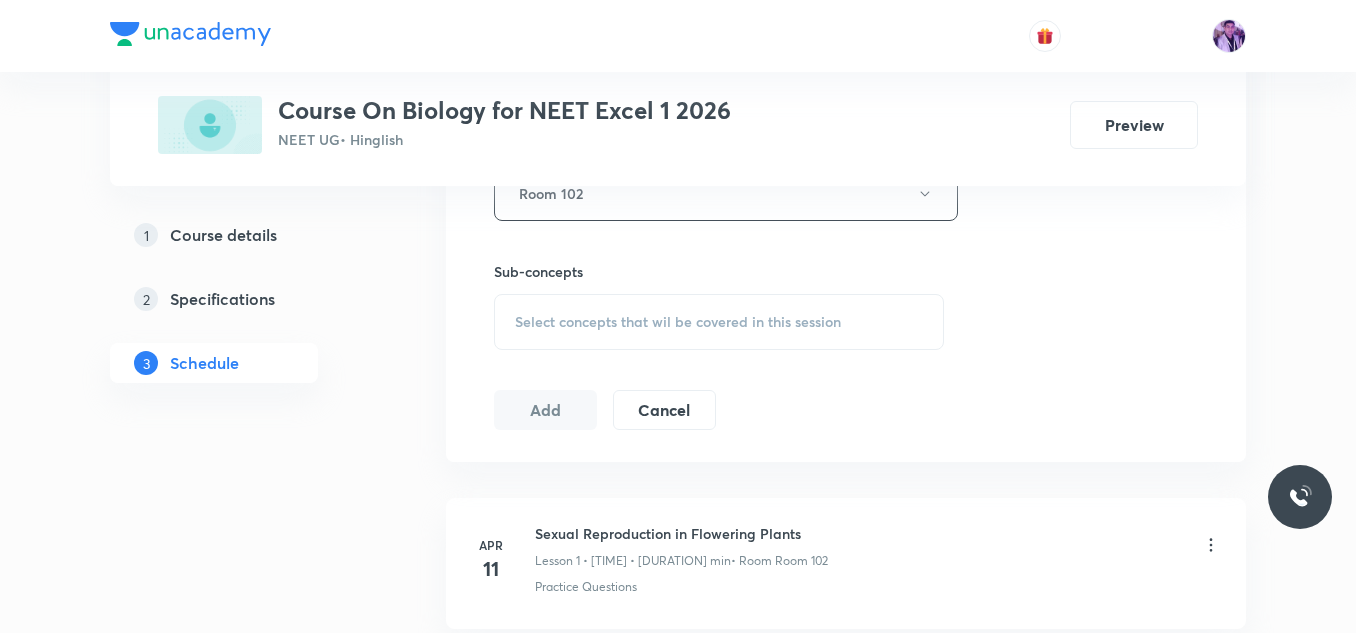 click on "Select concepts that wil be covered in this session" at bounding box center (678, 322) 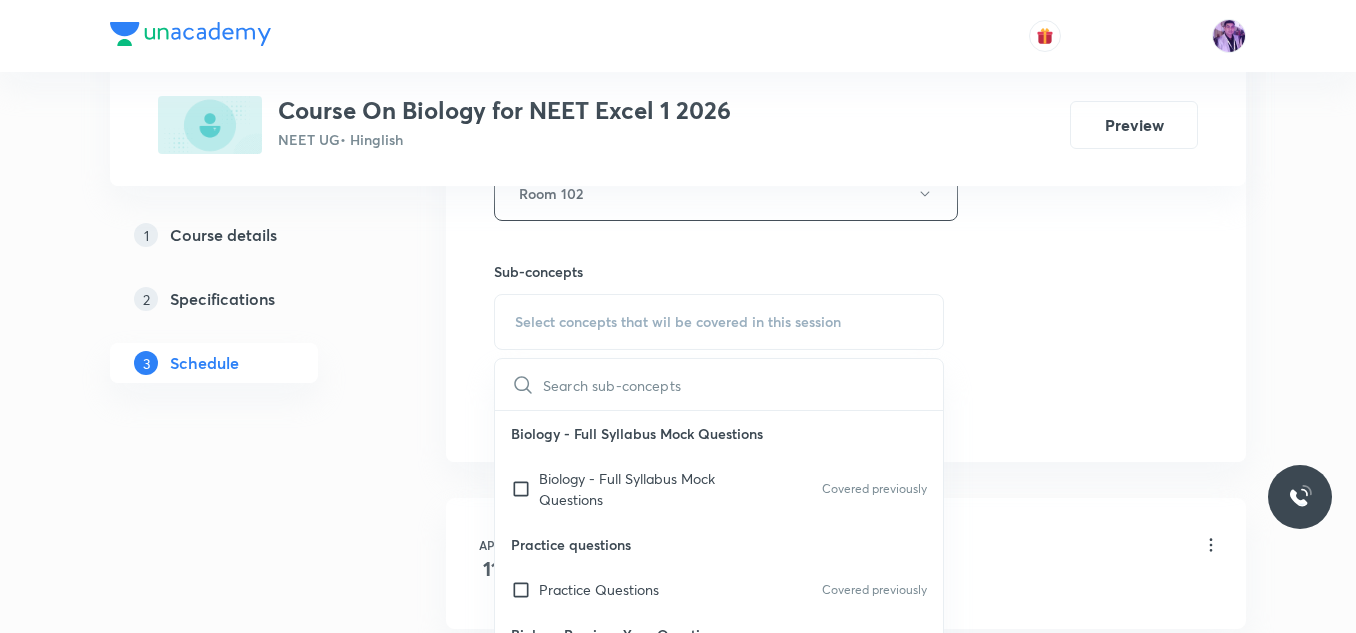 click on "Practice Questions" at bounding box center (599, 589) 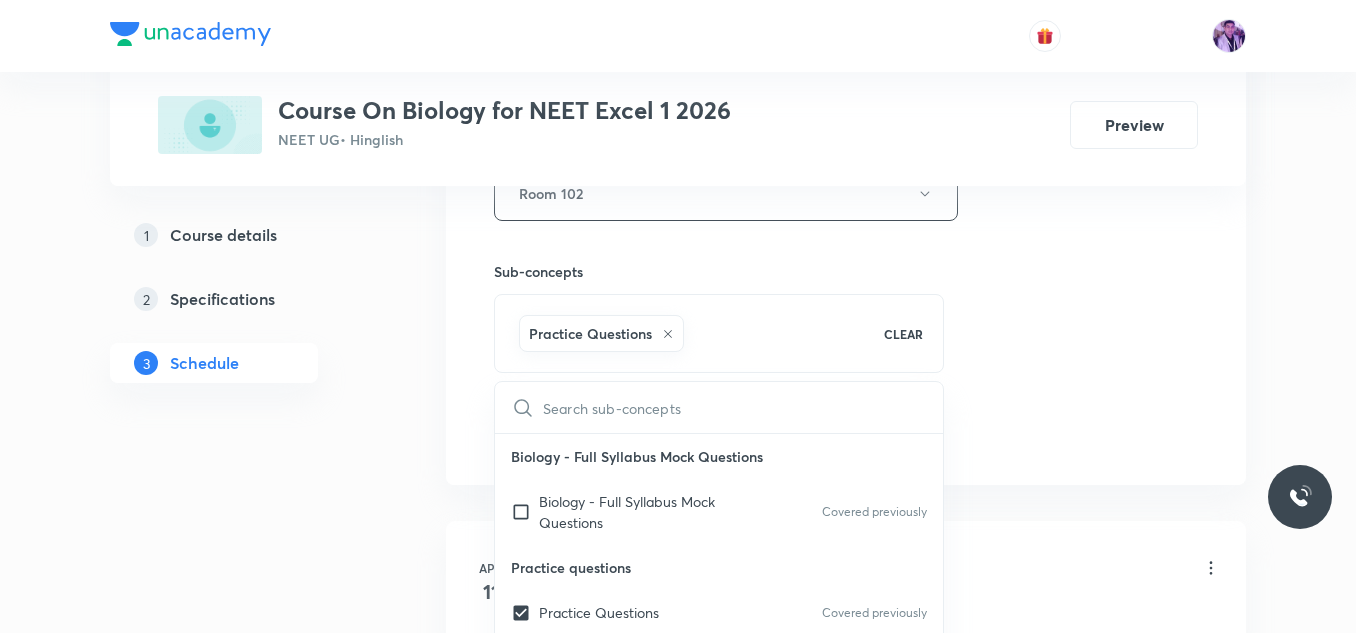 click on "Plus Courses Course On Biology for NEET Excel 1 2026 NEET UG  • Hinglish Preview 1 Course details 2 Specifications 3 Schedule Schedule 59  classes Session  60 Live class Session title 34/99 Molecular Basis of Inheritance - 7 ​ Schedule for Aug 2, 2025, 4:00 PM ​ Duration (in minutes) 75 ​   Session type Online Offline Room Room 102 Sub-concepts Practice Questions CLEAR ​ Biology - Full Syllabus Mock Questions Biology - Full Syllabus Mock Questions Covered previously Practice questions Practice Questions Covered previously Biology Previous Year Questions Maths Previous Year Questions Covered previously Living World What Is Living? Diversity In The Living World Covered previously Systematics Covered previously Types Of Taxonomy Covered previously Fundamental Components Of Taxonomy Covered previously Taxonomic Categories Covered previously Taxonomical Aids The Three Domains Of Life Biological Nomenclature  Biological Classification System Of Classification Kingdom Monera Kingdom Protista Kingdom Fungi" at bounding box center [678, 4482] 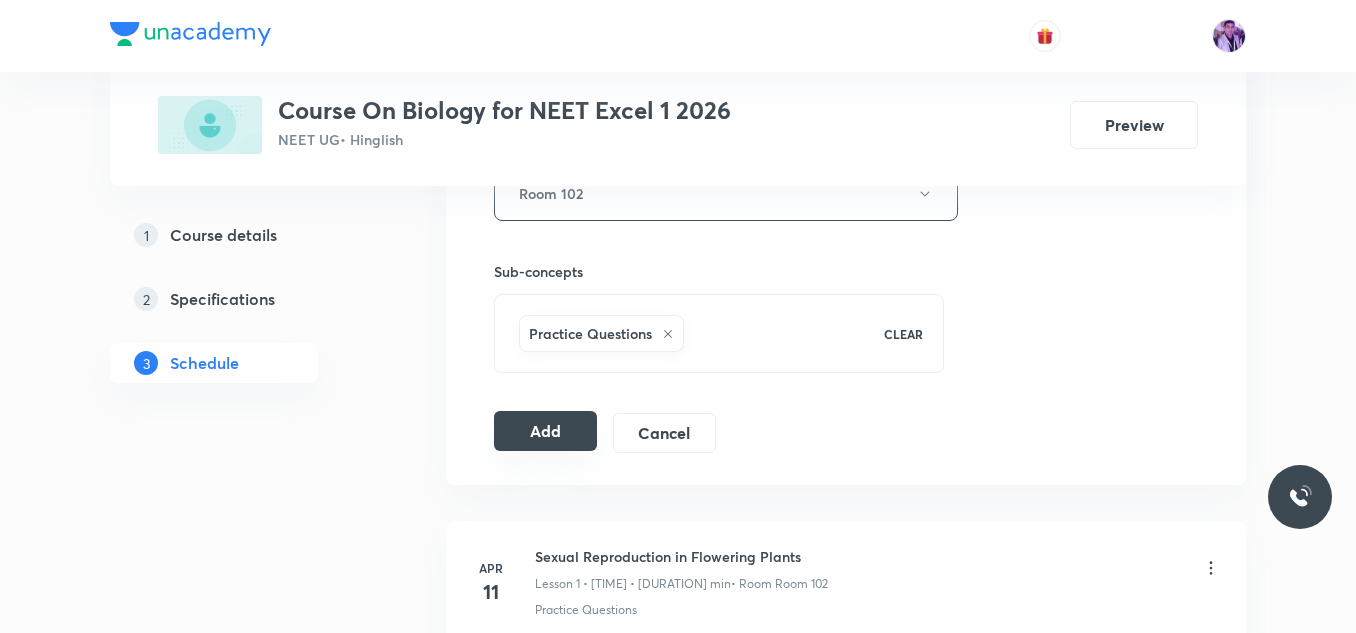 click on "Add" at bounding box center [545, 431] 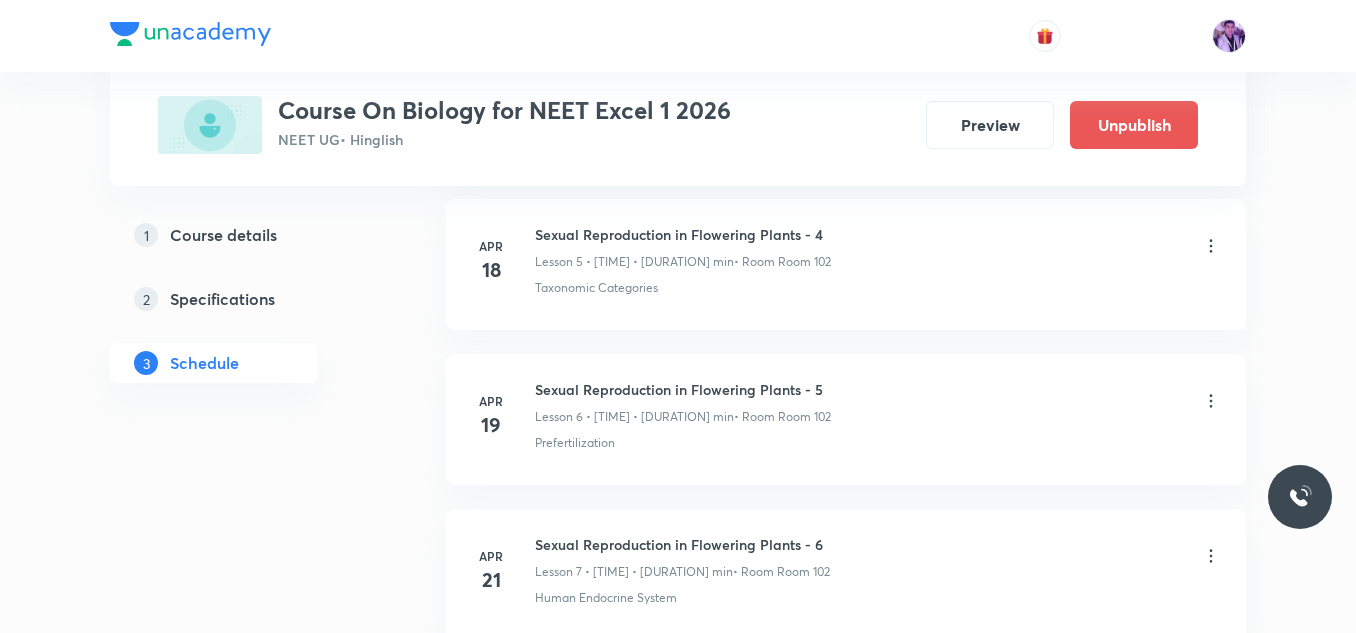 scroll, scrollTop: 9351, scrollLeft: 0, axis: vertical 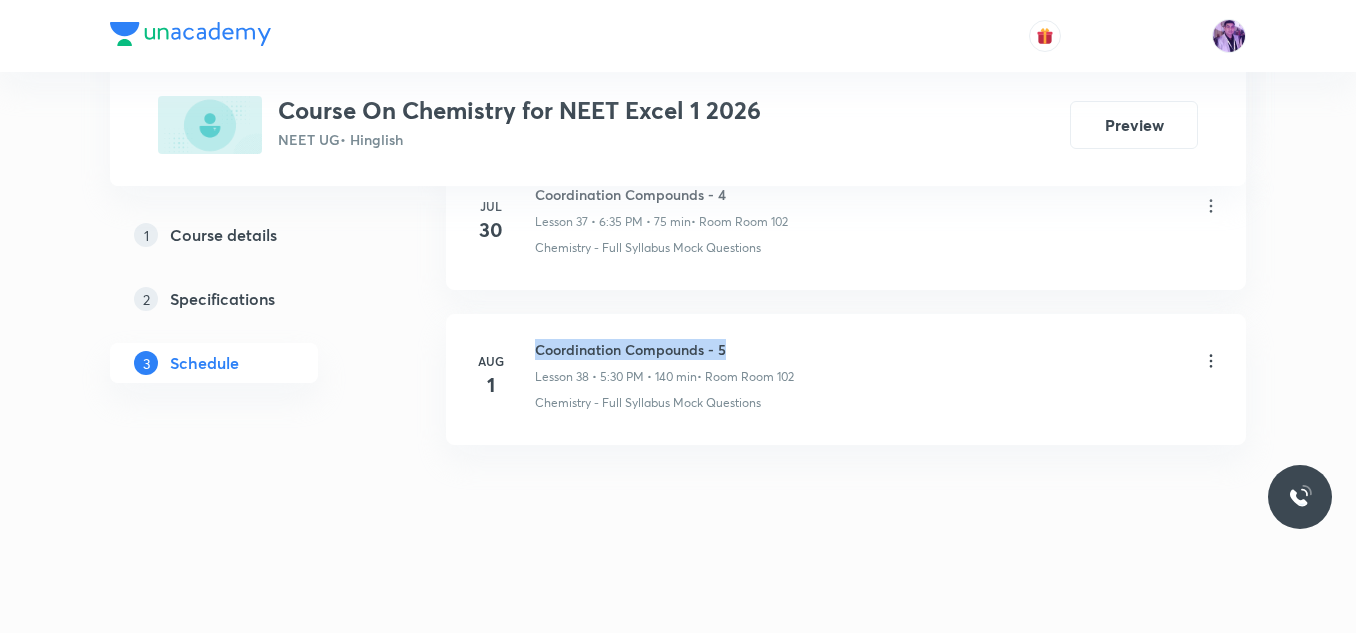 drag, startPoint x: 536, startPoint y: 352, endPoint x: 728, endPoint y: 349, distance: 192.02344 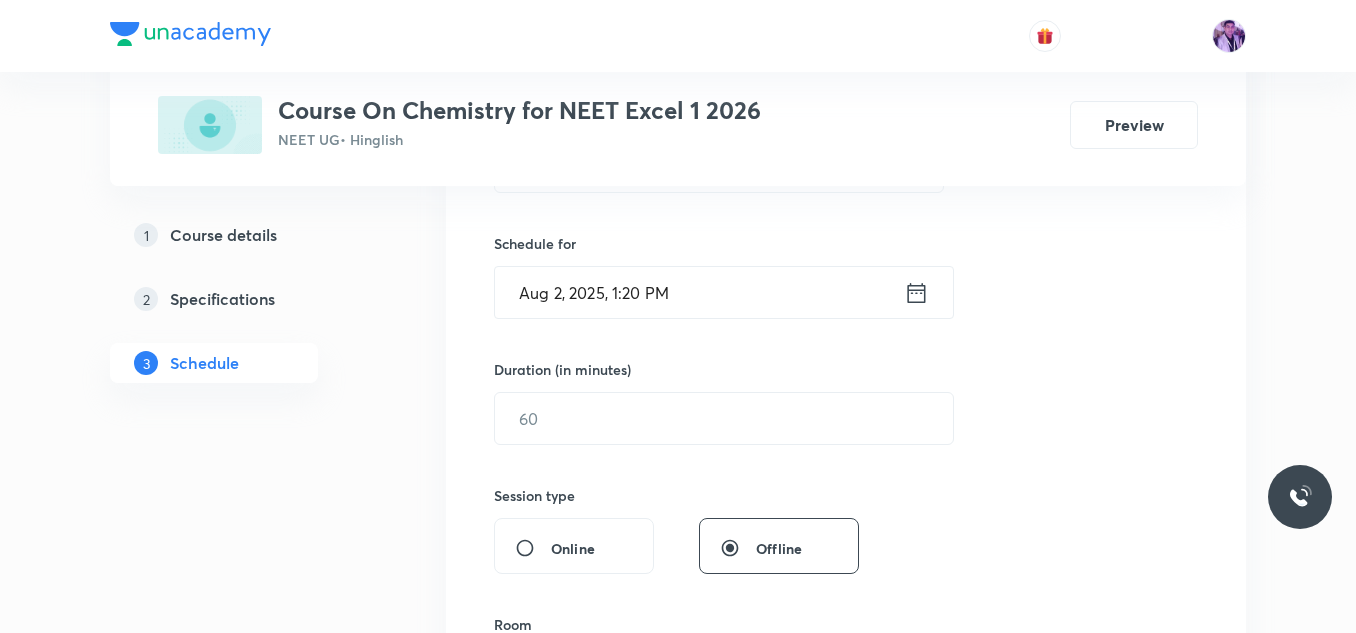 scroll, scrollTop: 360, scrollLeft: 0, axis: vertical 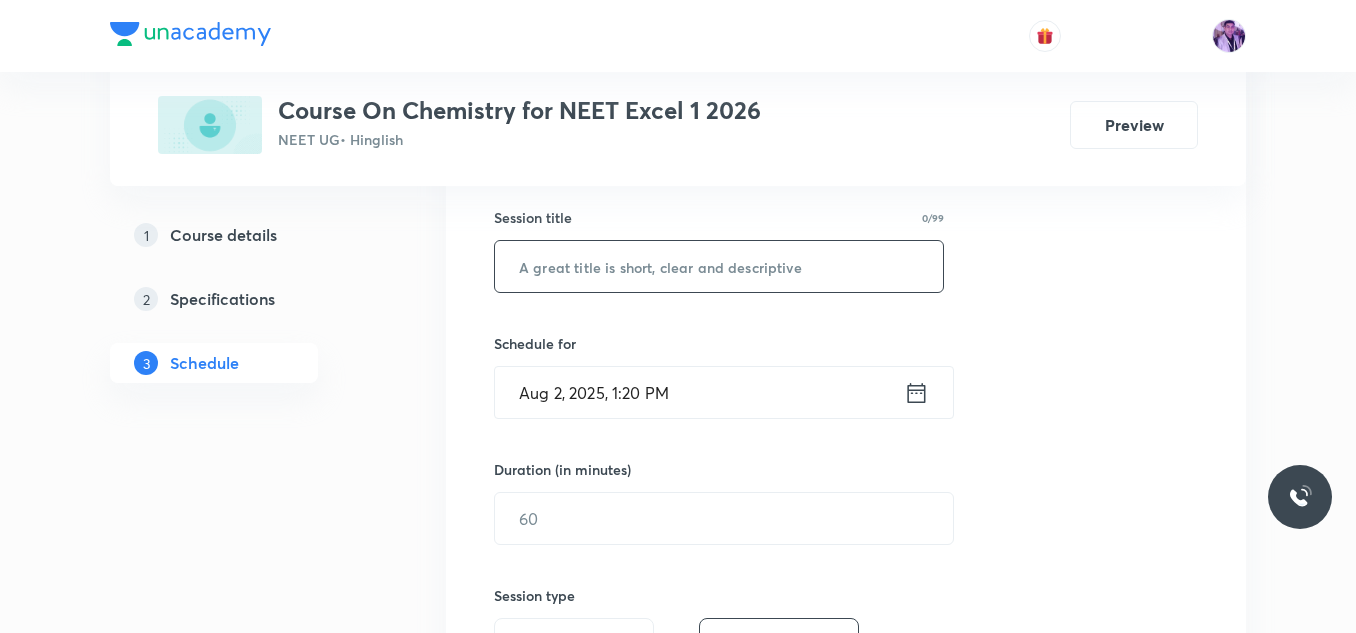 click at bounding box center [719, 266] 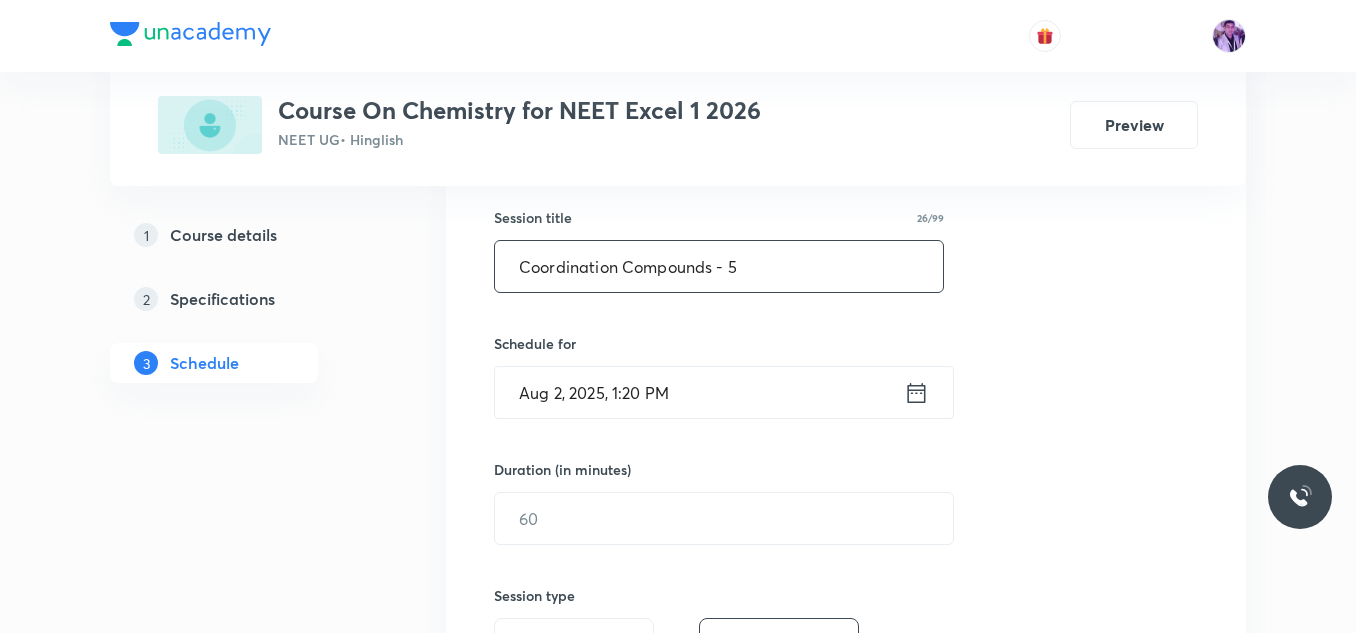 click on "Coordination Compounds - 5" at bounding box center (719, 266) 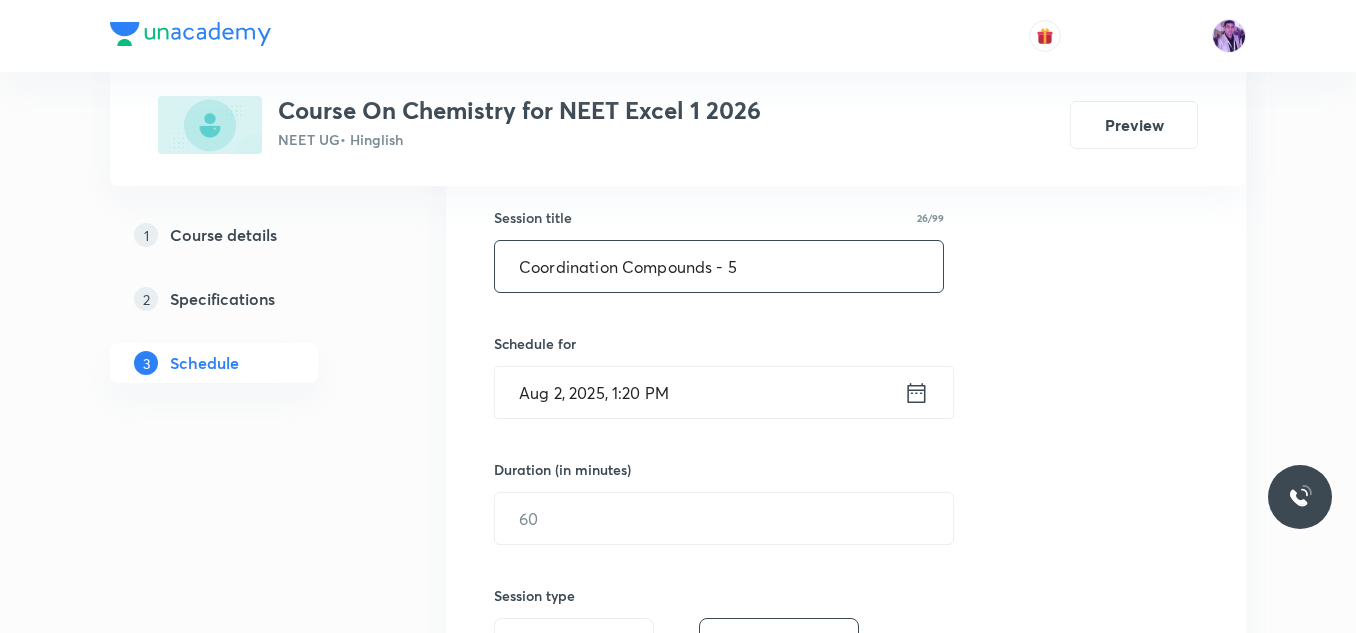 click on "Coordination Compounds - 5" at bounding box center (719, 266) 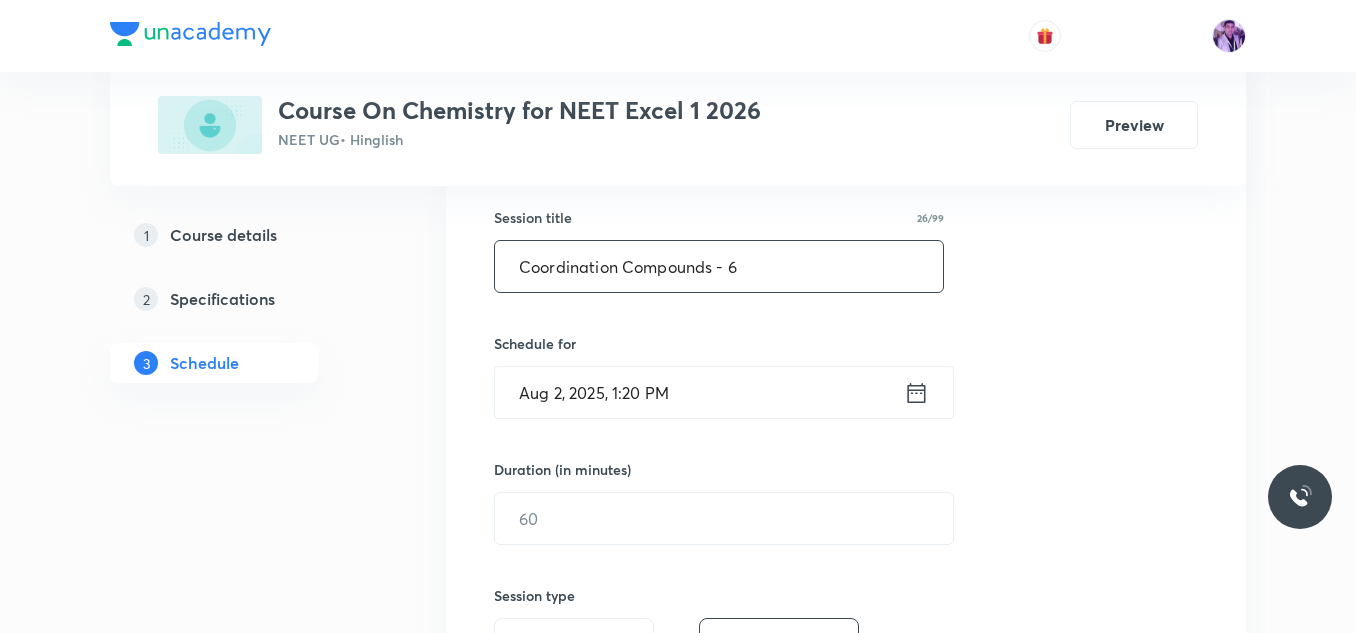 type on "Coordination Compounds - 6" 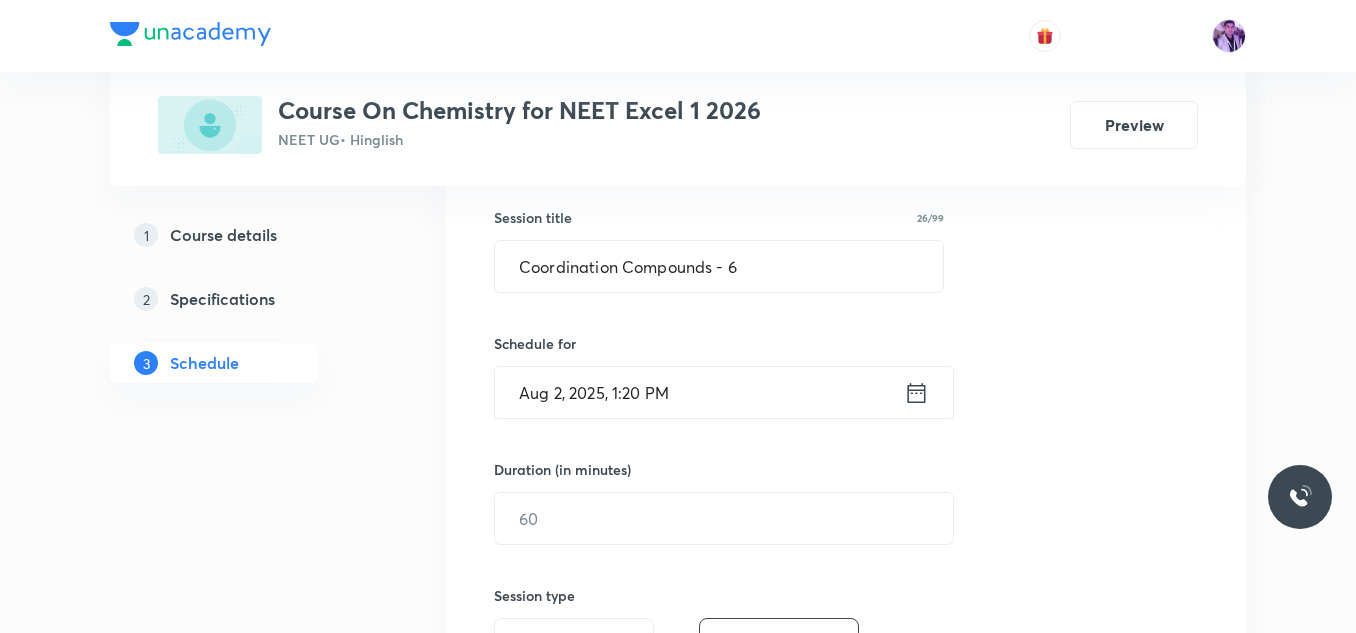 click on "Aug 2, 2025, 1:20 PM" at bounding box center [699, 392] 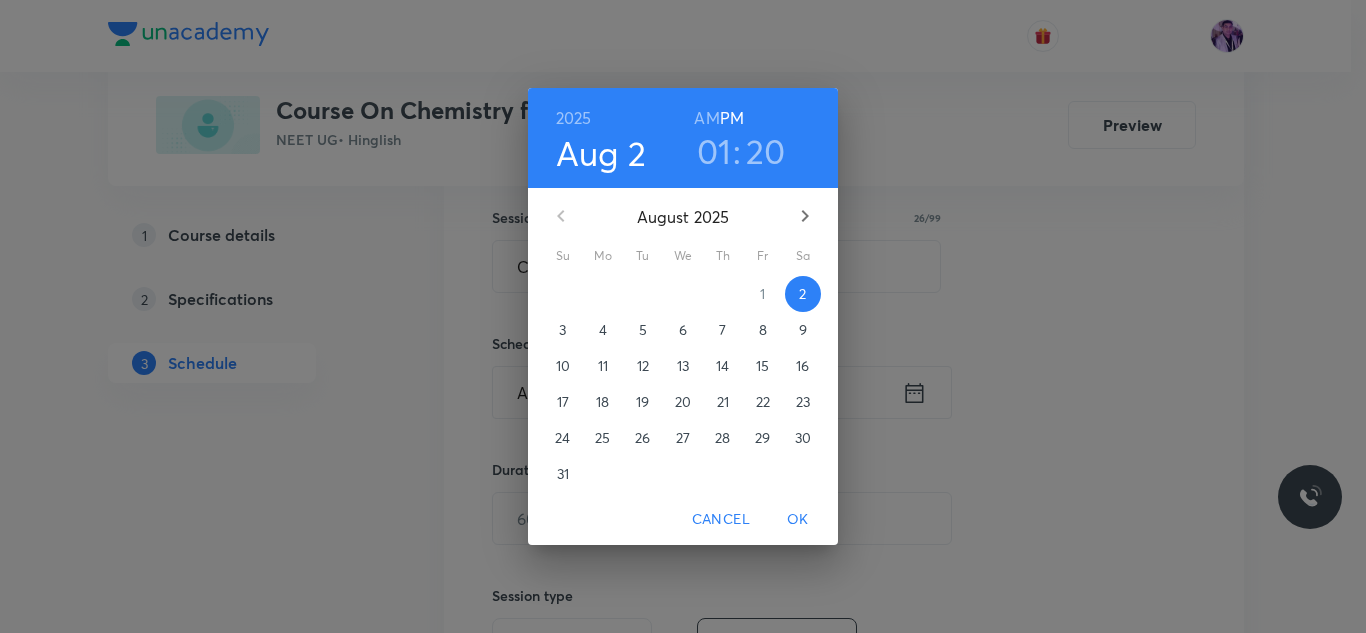 click on "01" at bounding box center [714, 151] 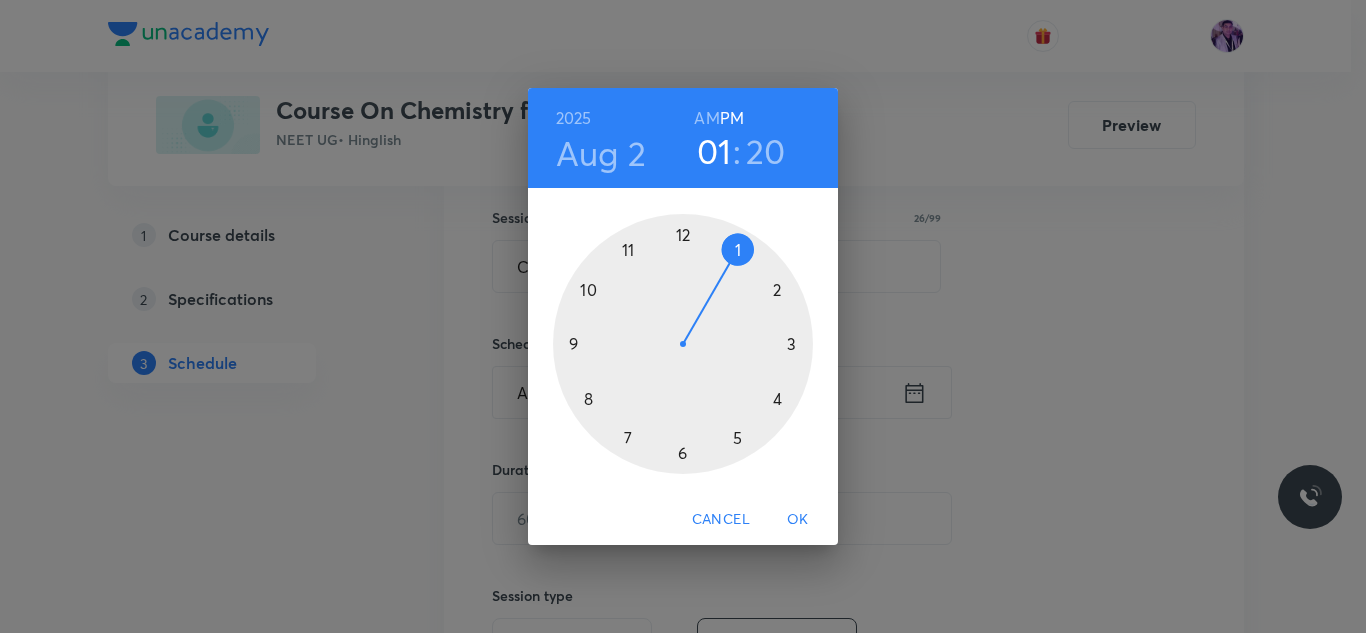 click at bounding box center [683, 344] 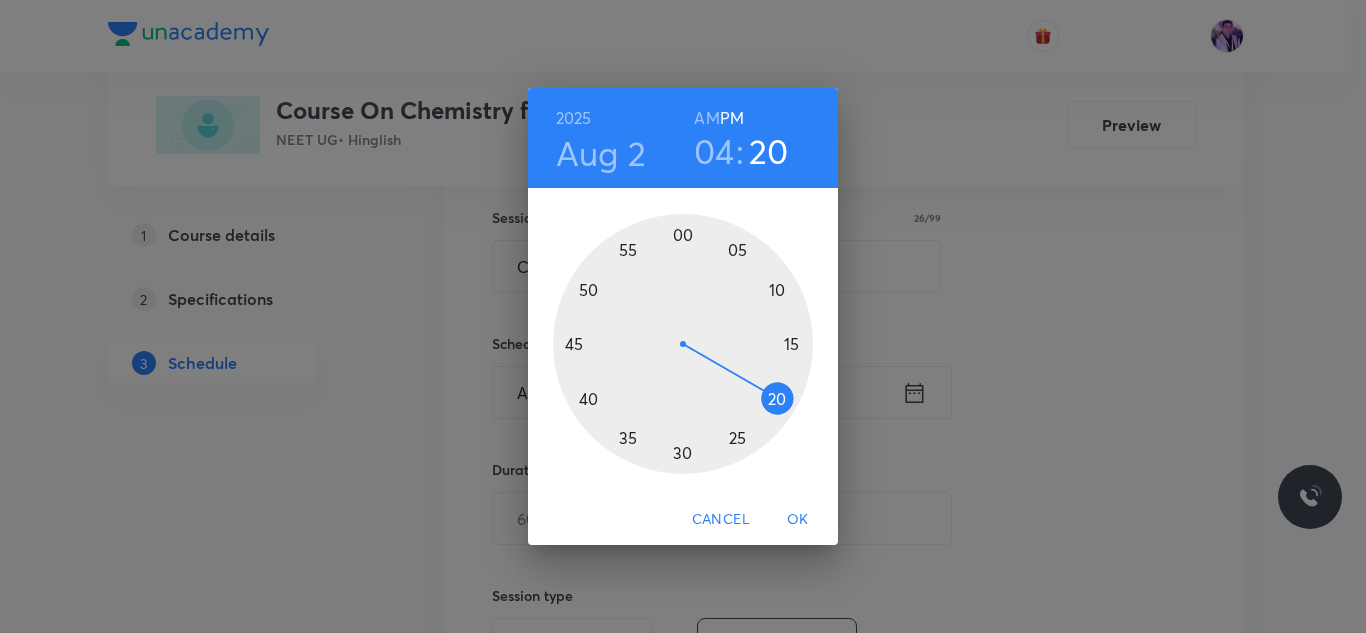 click on "04" at bounding box center (714, 151) 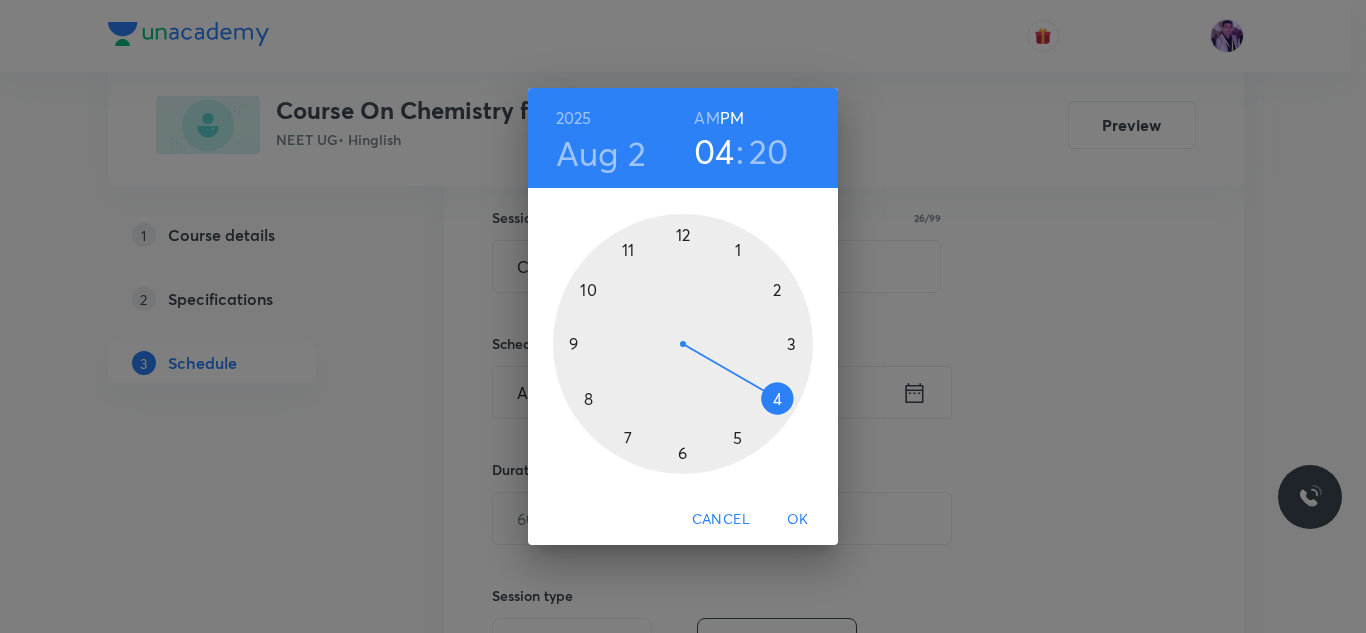 click at bounding box center (683, 344) 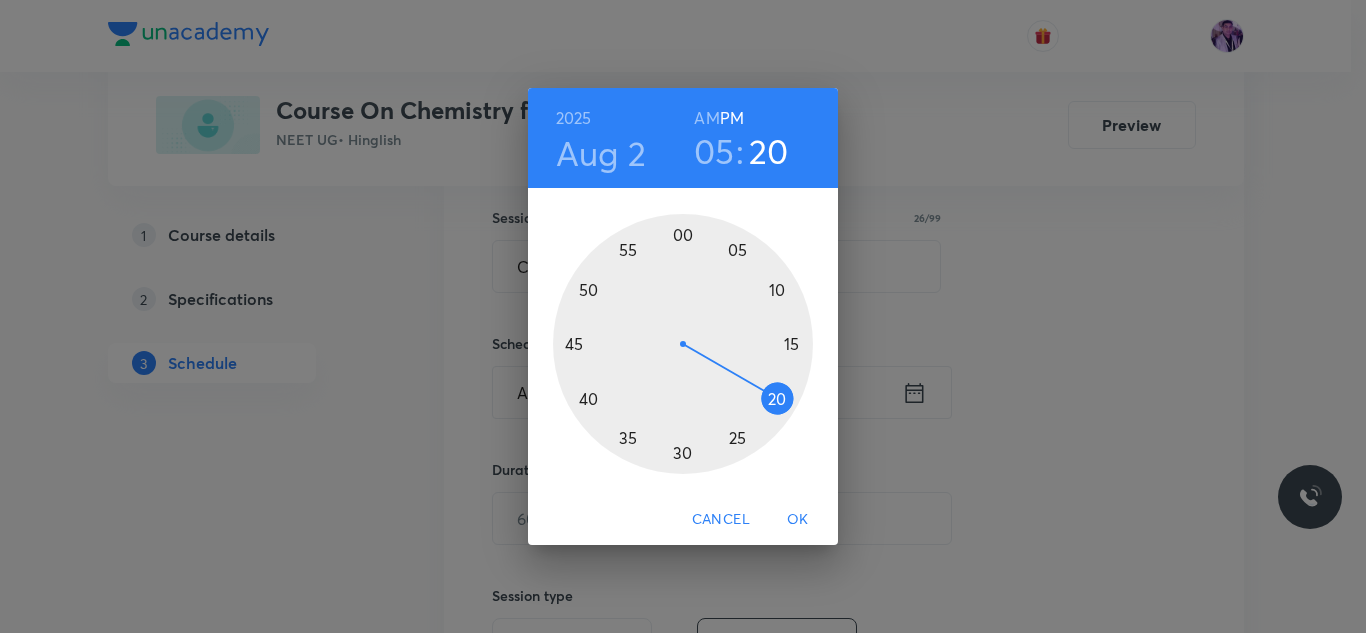click at bounding box center (683, 344) 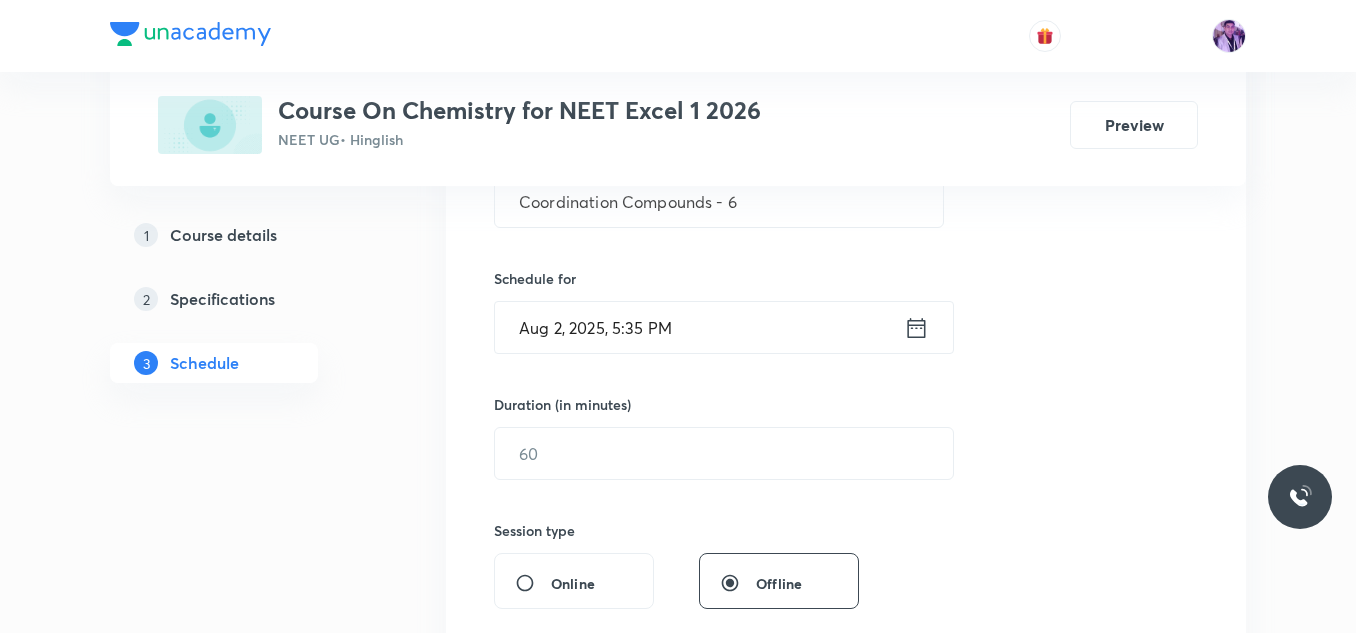 scroll, scrollTop: 460, scrollLeft: 0, axis: vertical 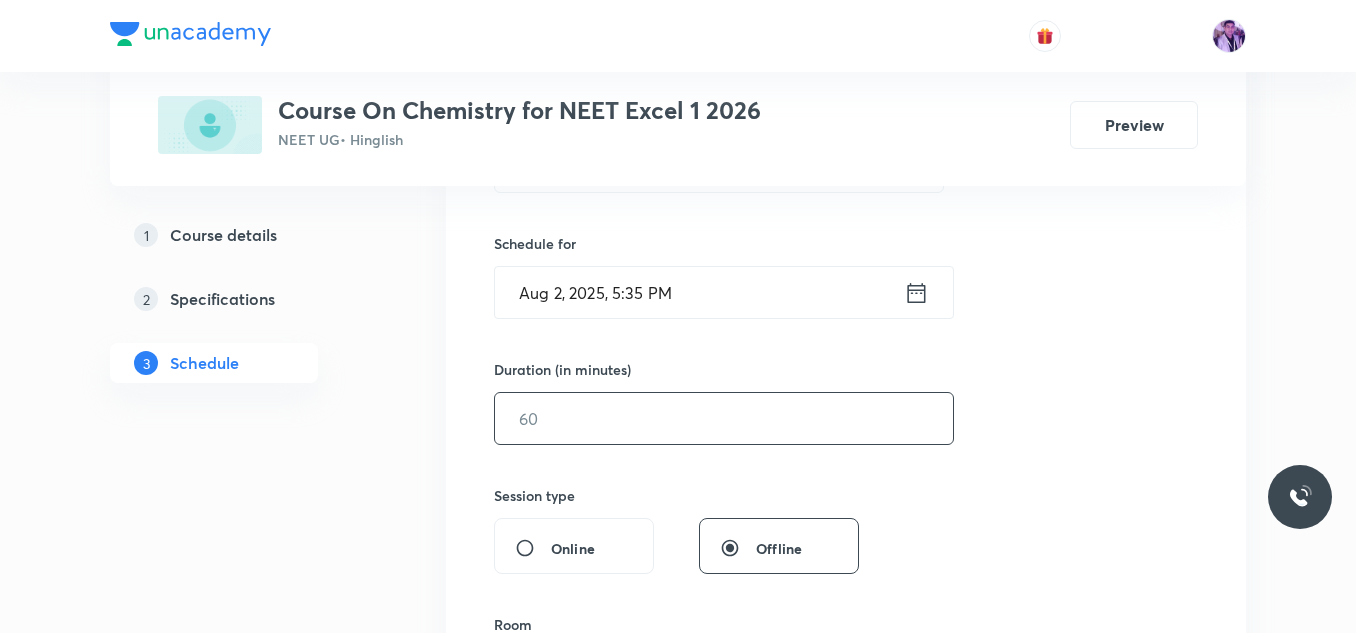 click at bounding box center [724, 418] 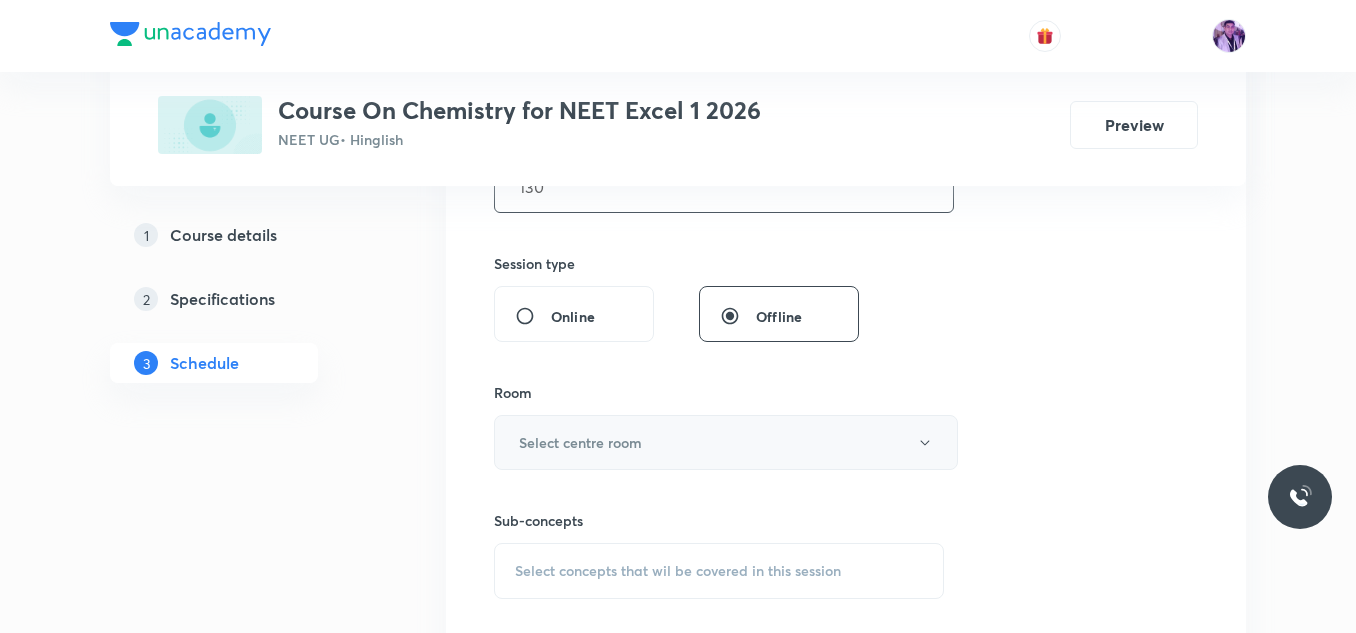 scroll, scrollTop: 760, scrollLeft: 0, axis: vertical 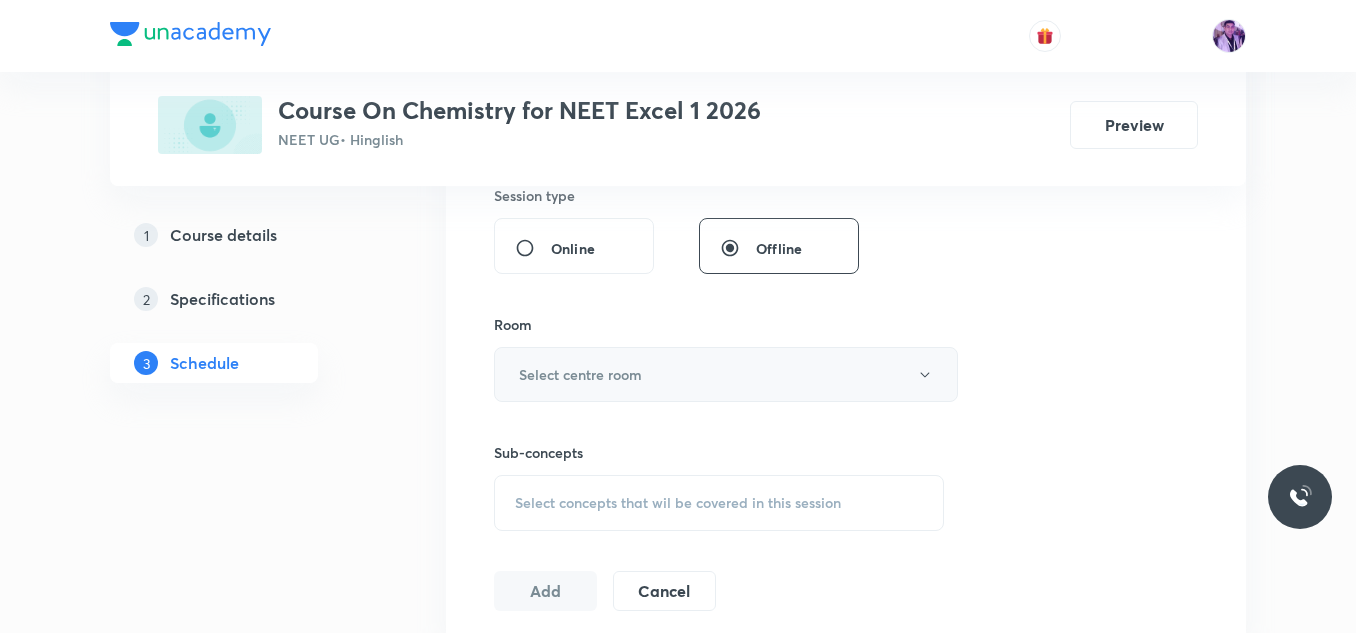 type on "130" 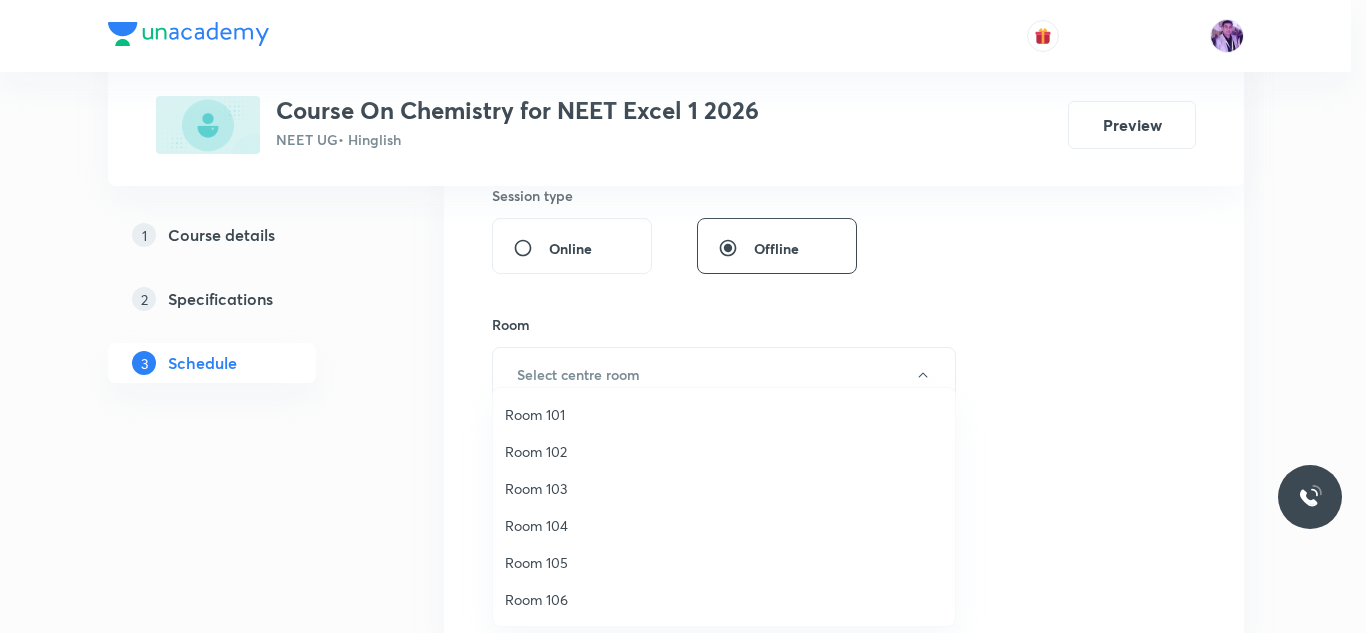 click on "Room 102" at bounding box center [724, 451] 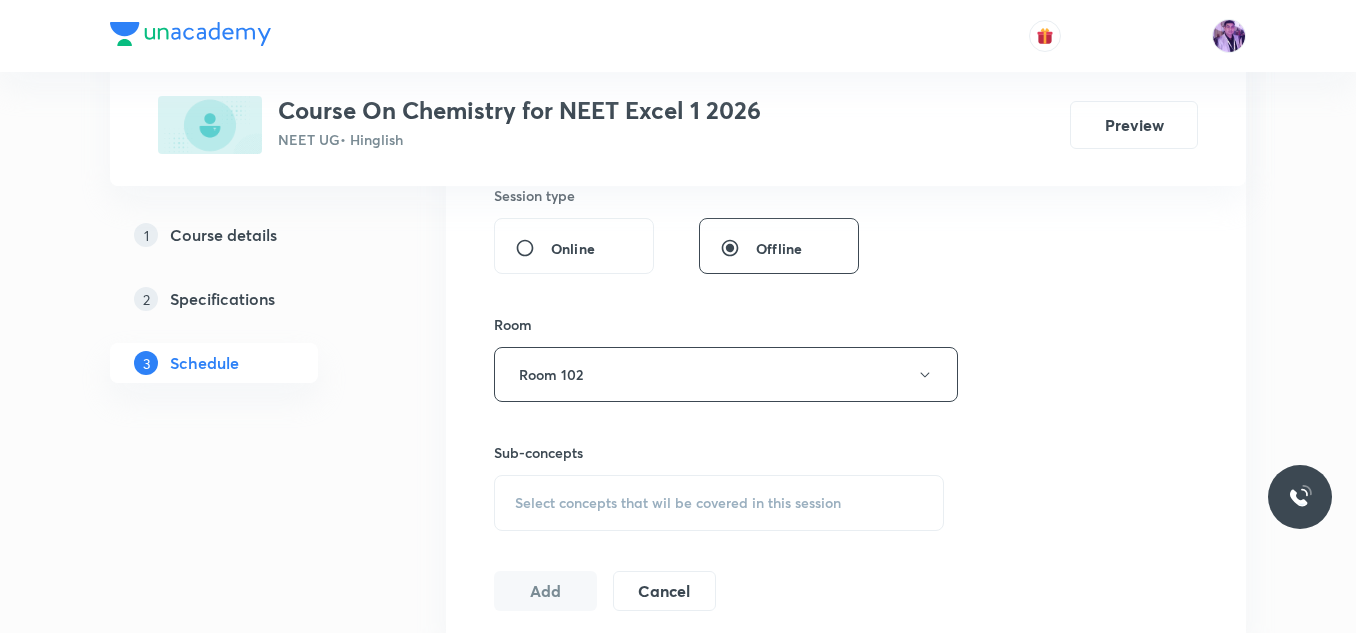 click on "Select concepts that wil be covered in this session" at bounding box center (678, 503) 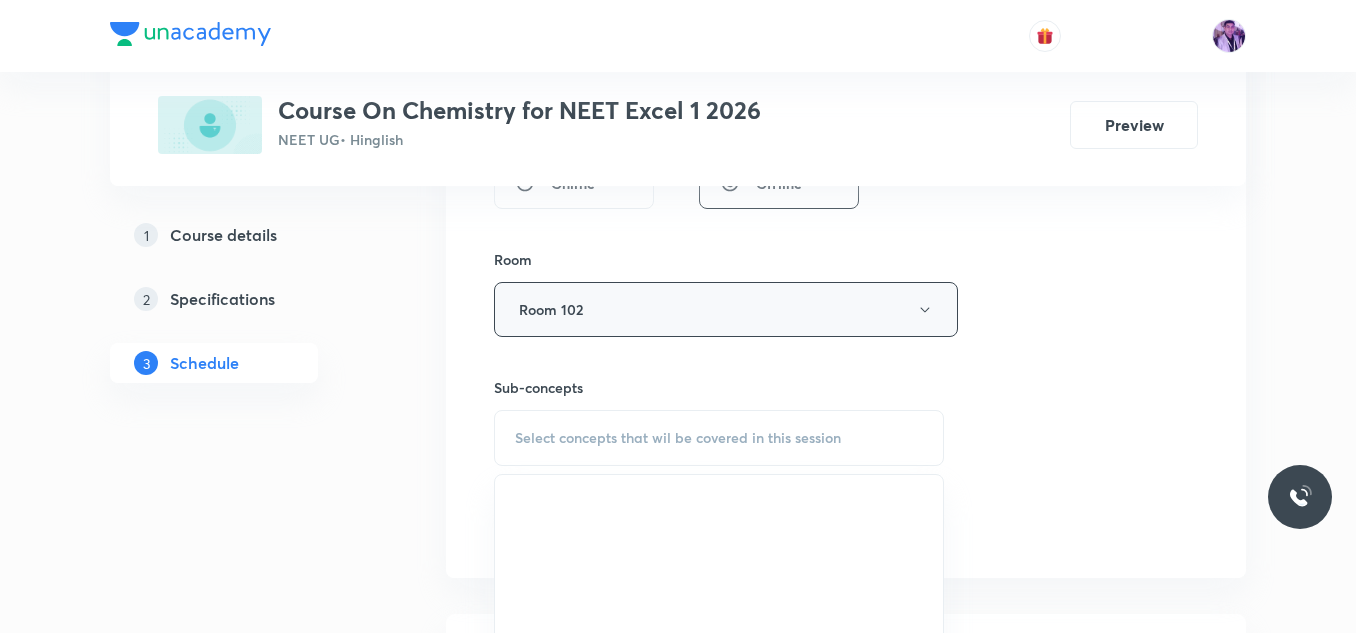 scroll, scrollTop: 860, scrollLeft: 0, axis: vertical 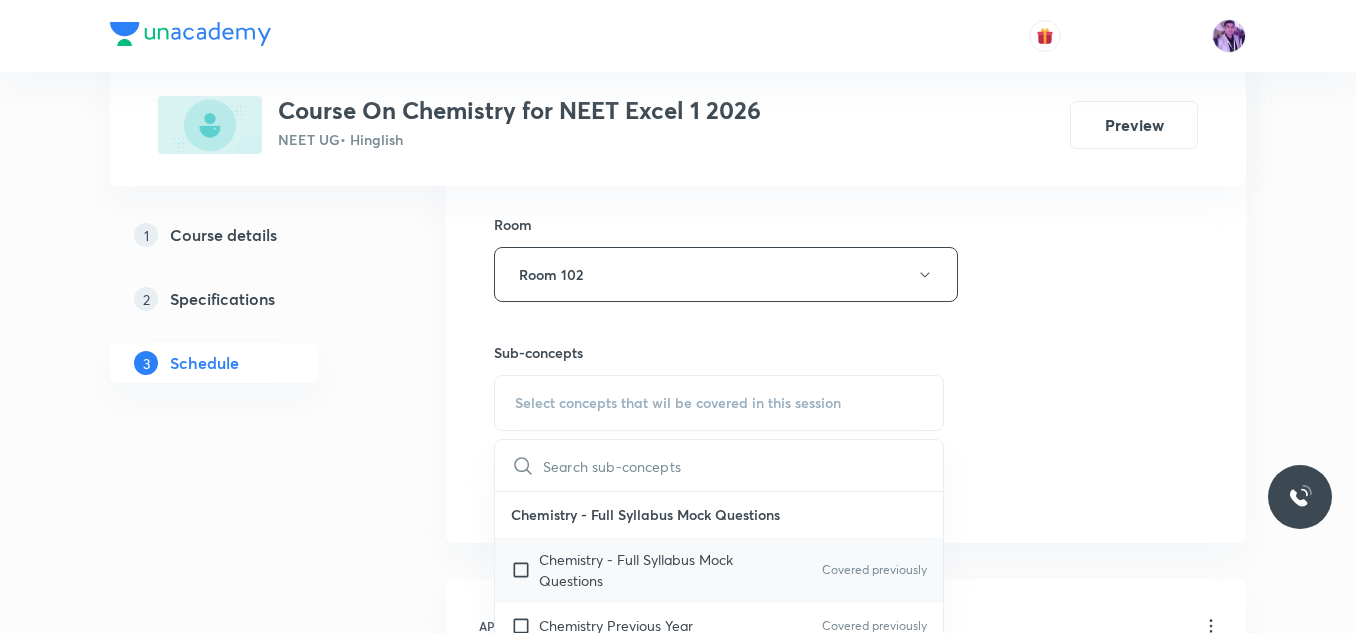 click on "Chemistry - Full Syllabus Mock Questions Covered previously" at bounding box center [719, 570] 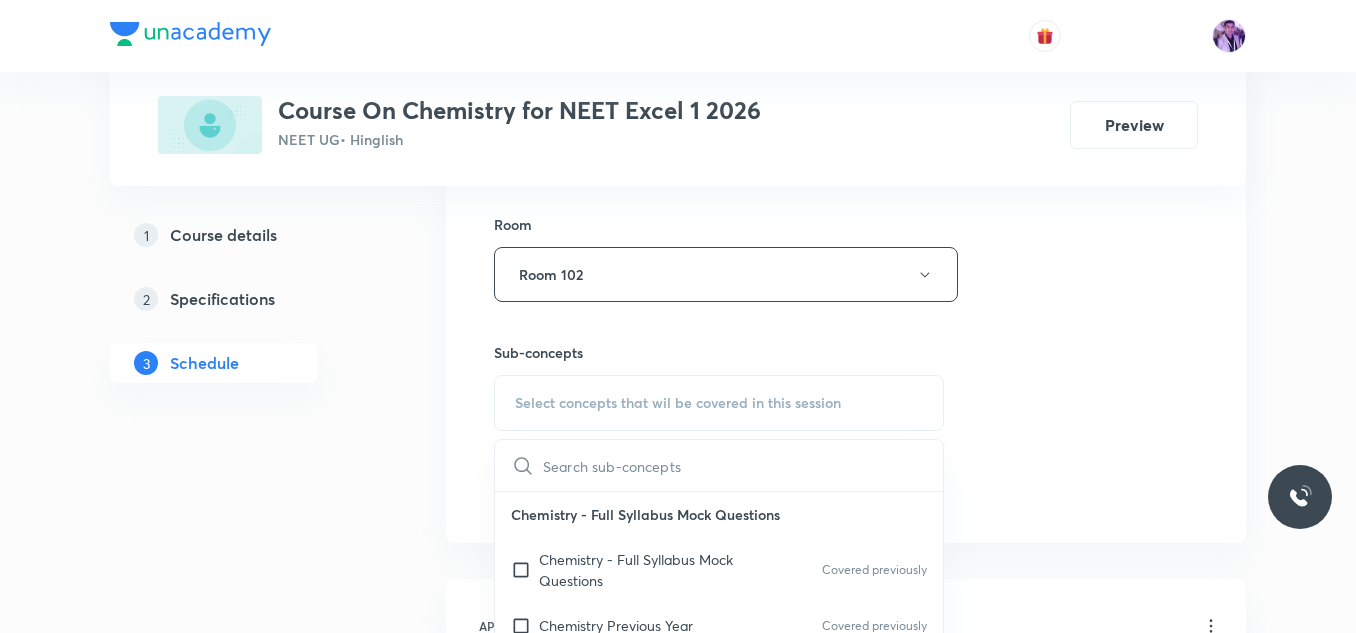 checkbox on "true" 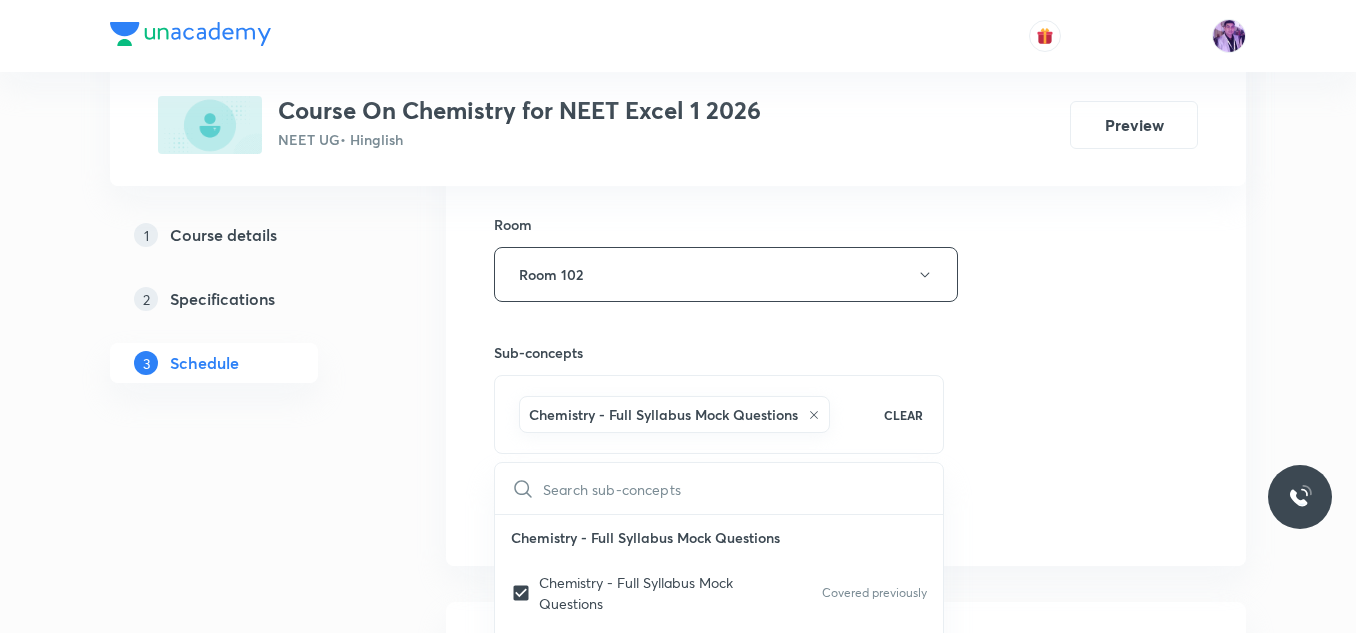 click on "Plus Courses Course On Chemistry for NEET Excel 1 2026 NEET UG  • Hinglish Preview 1 Course details 2 Specifications 3 Schedule Schedule 38  classes Session  39 Live class Session title 26/99 Coordination Compounds - 6 ​ Schedule for Aug 2, 2025, 5:35 PM ​ Duration (in minutes) 130 ​   Session type Online Offline Room Room 102 Sub-concepts Chemistry - Full Syllabus Mock Questions CLEAR ​ Chemistry - Full Syllabus Mock Questions Chemistry - Full Syllabus Mock Questions Covered previously Chemistry Previous Year Covered previously Chemistry Previous Year Questions Chemistry Previous Year Questions Covered previously General Topics & Mole Concept Basic Concepts Mole – Basic Introduction Percentage Composition Stoichiometry Principle of Atom Conservation (POAC) Relation between Stoichiometric Quantities Application of Mole Concept: Gravimetric Analysis Electronic Configuration Of Atoms (Hund's rule)  Quantum Numbers (Magnetic Quantum no.) Quantum Numbers(Pauli's Exclusion law) Mechanism of Corrosion 1" at bounding box center (678, 2936) 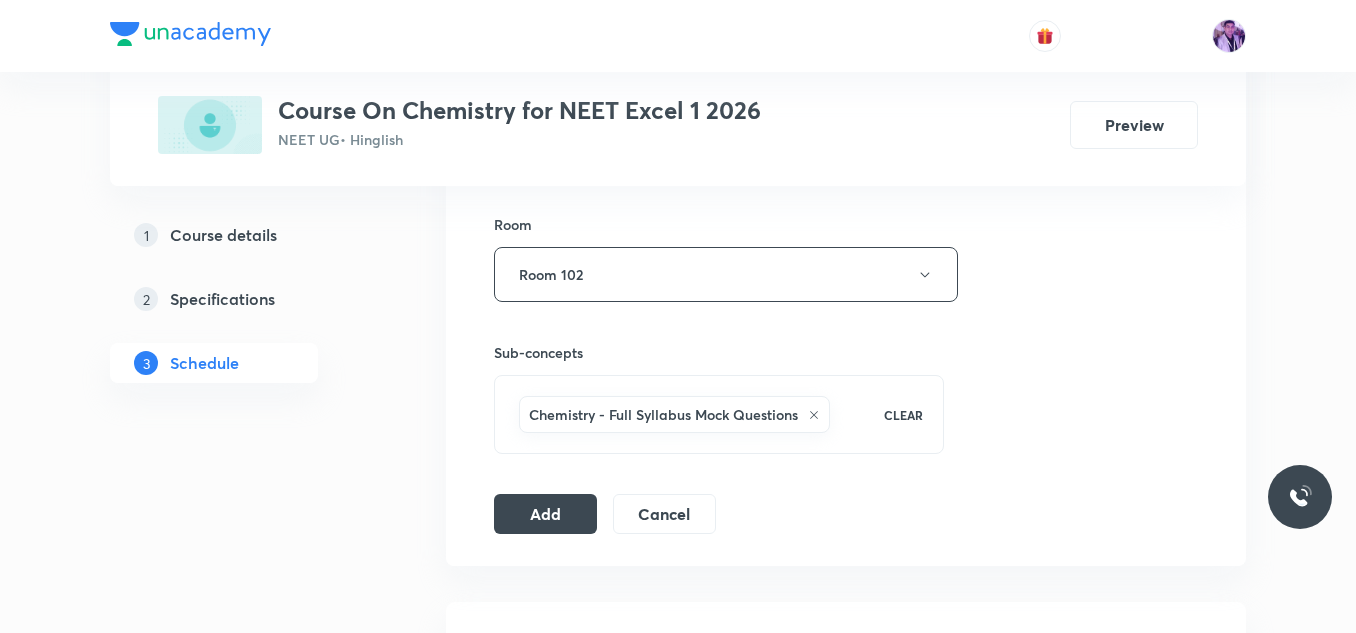 click on "Session  39 Live class Session title 26/99 Coordination Compounds - 6 ​ Schedule for Aug 2, 2025, 5:35 PM ​ Duration (in minutes) 130 ​   Session type Online Offline Room Room 102 Sub-concepts Chemistry - Full Syllabus Mock Questions CLEAR Add Cancel" at bounding box center (846, 53) 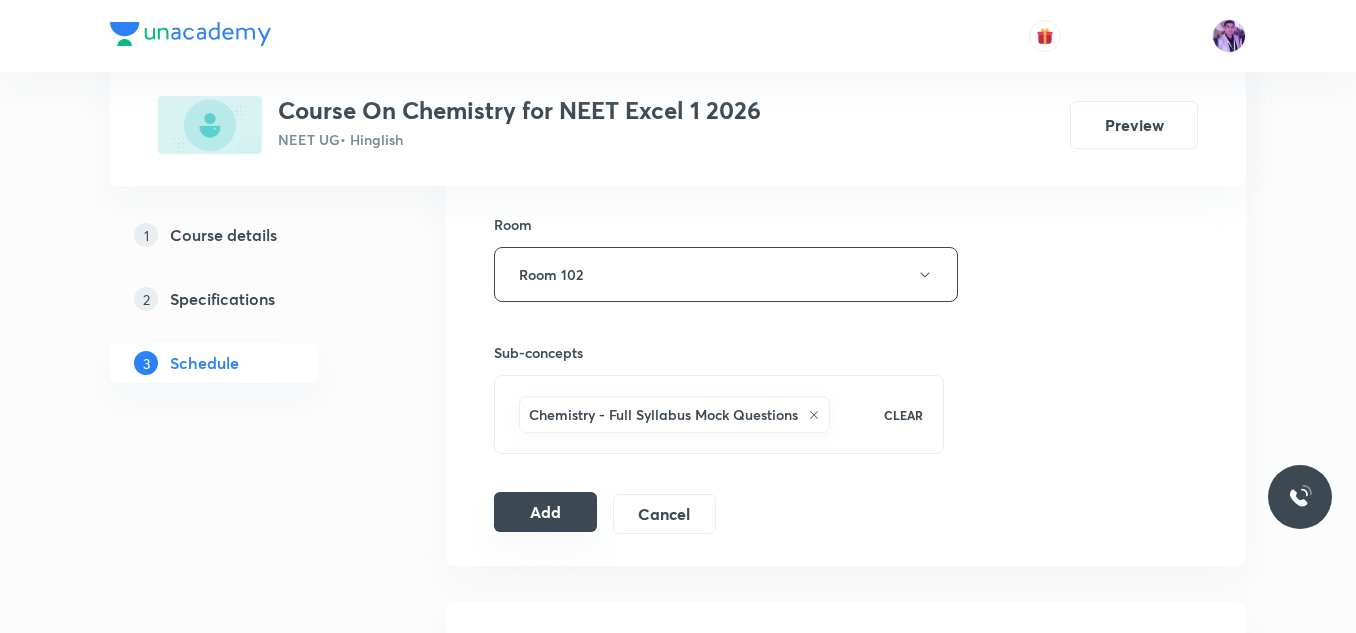 click on "Add" at bounding box center (545, 512) 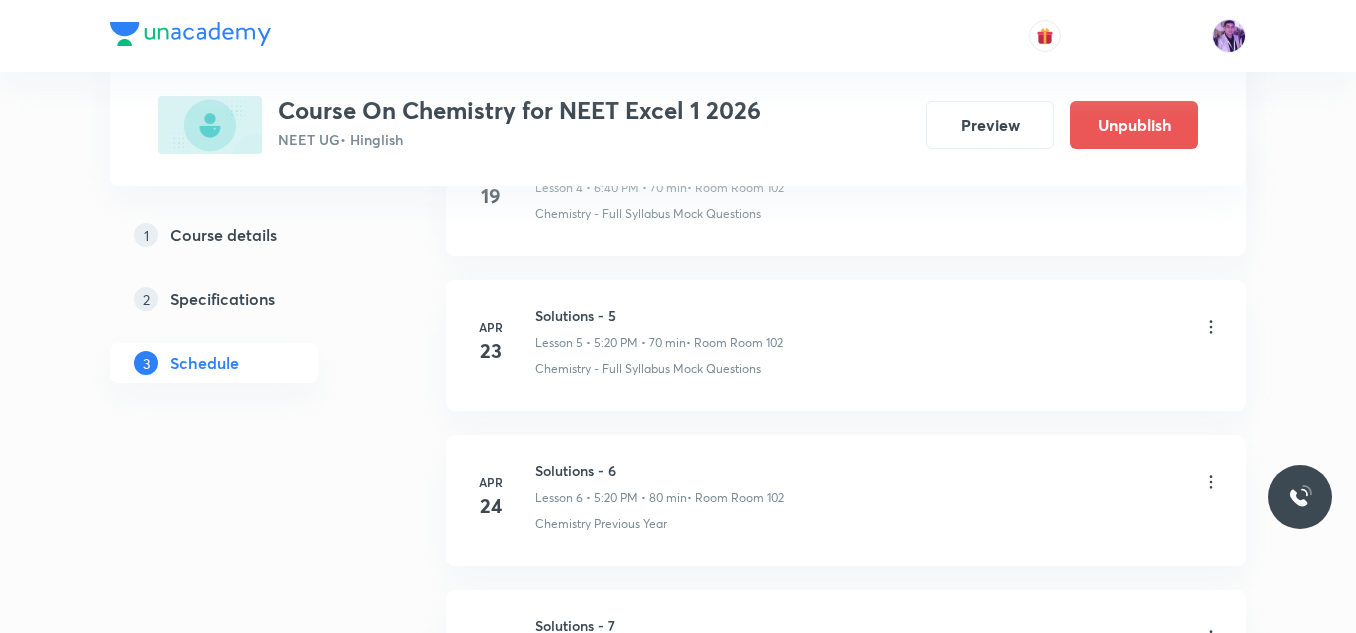scroll, scrollTop: 6096, scrollLeft: 0, axis: vertical 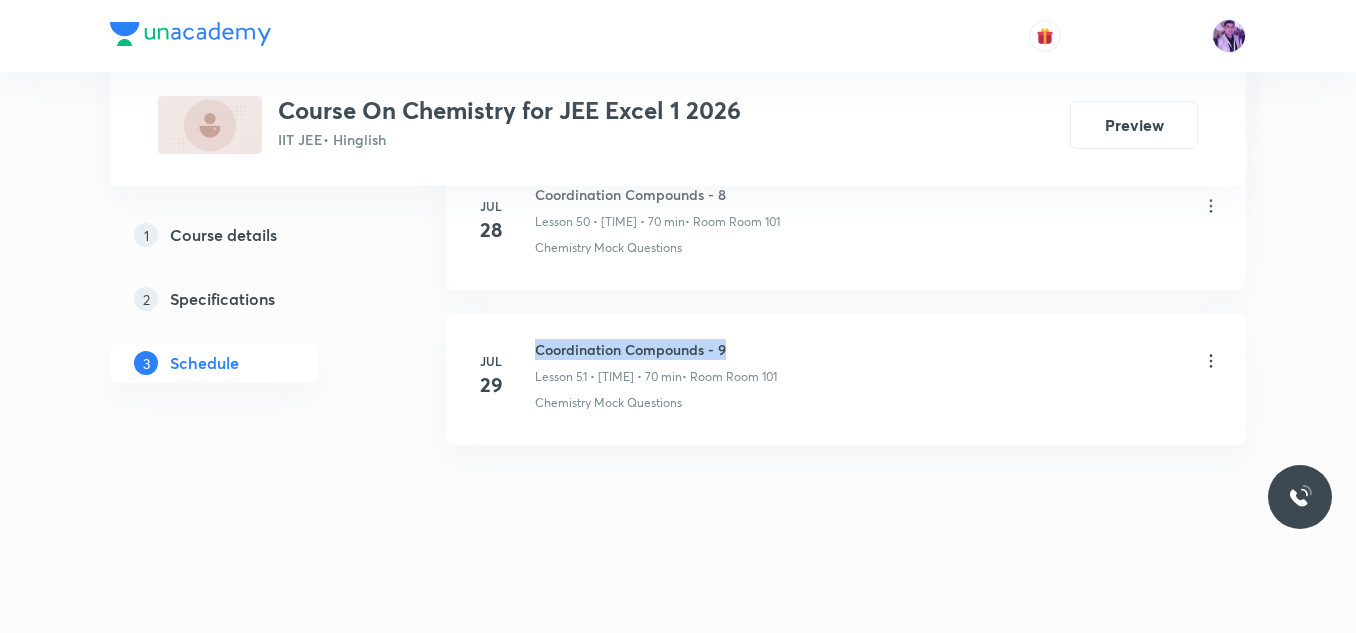 drag, startPoint x: 538, startPoint y: 350, endPoint x: 764, endPoint y: 346, distance: 226.0354 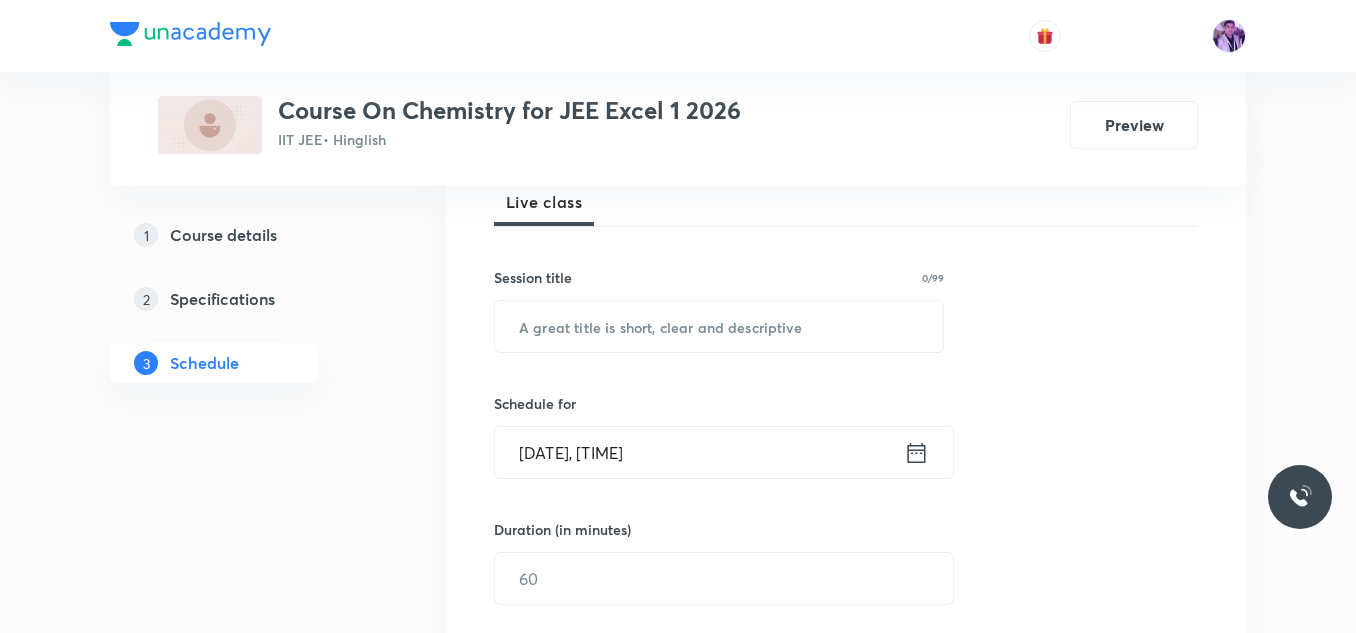 scroll, scrollTop: 211, scrollLeft: 0, axis: vertical 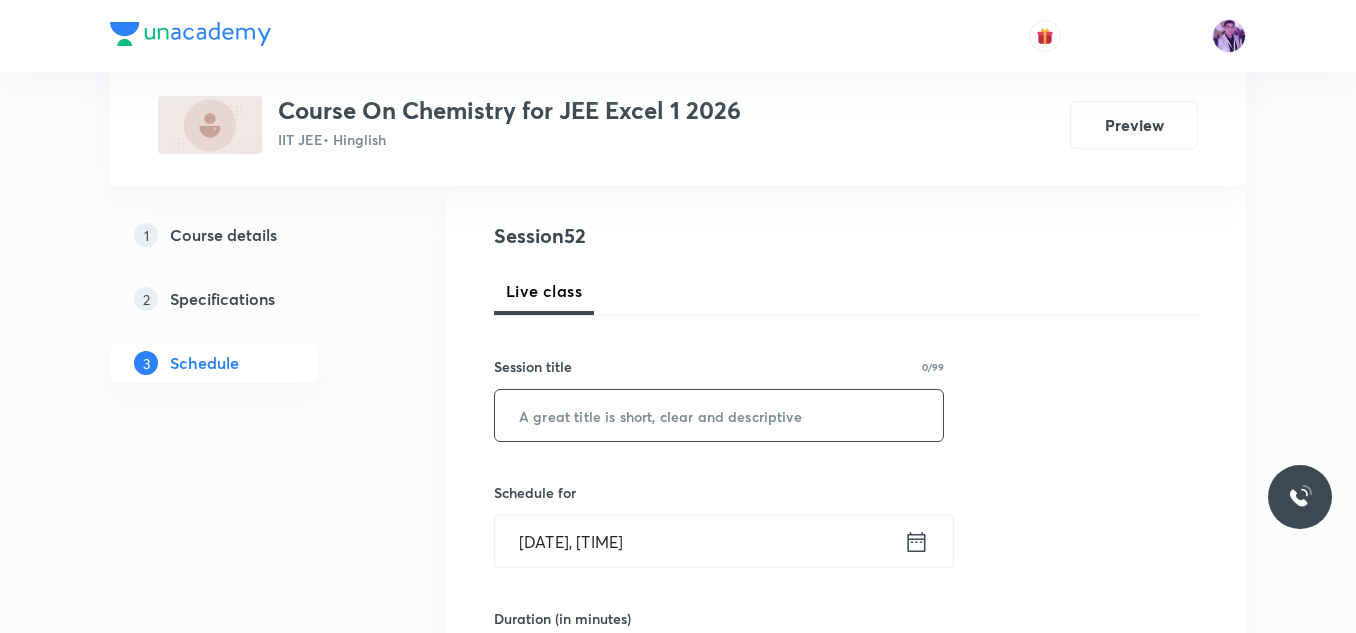 click at bounding box center [719, 415] 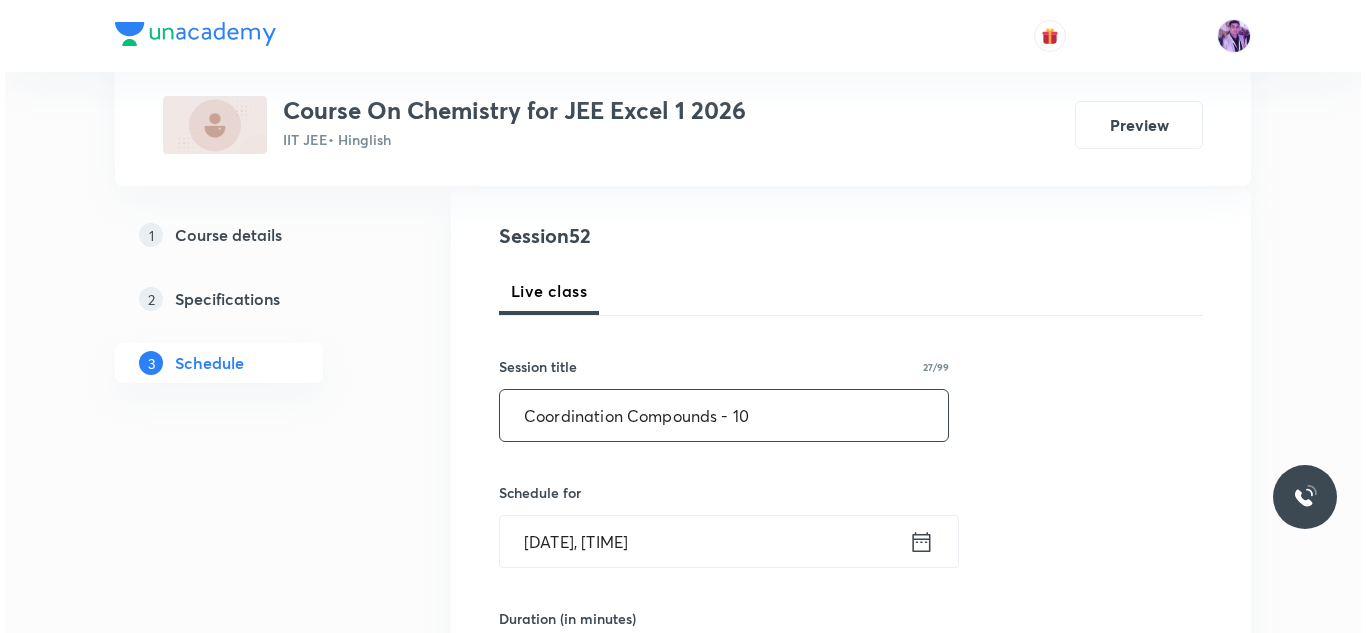 scroll, scrollTop: 311, scrollLeft: 0, axis: vertical 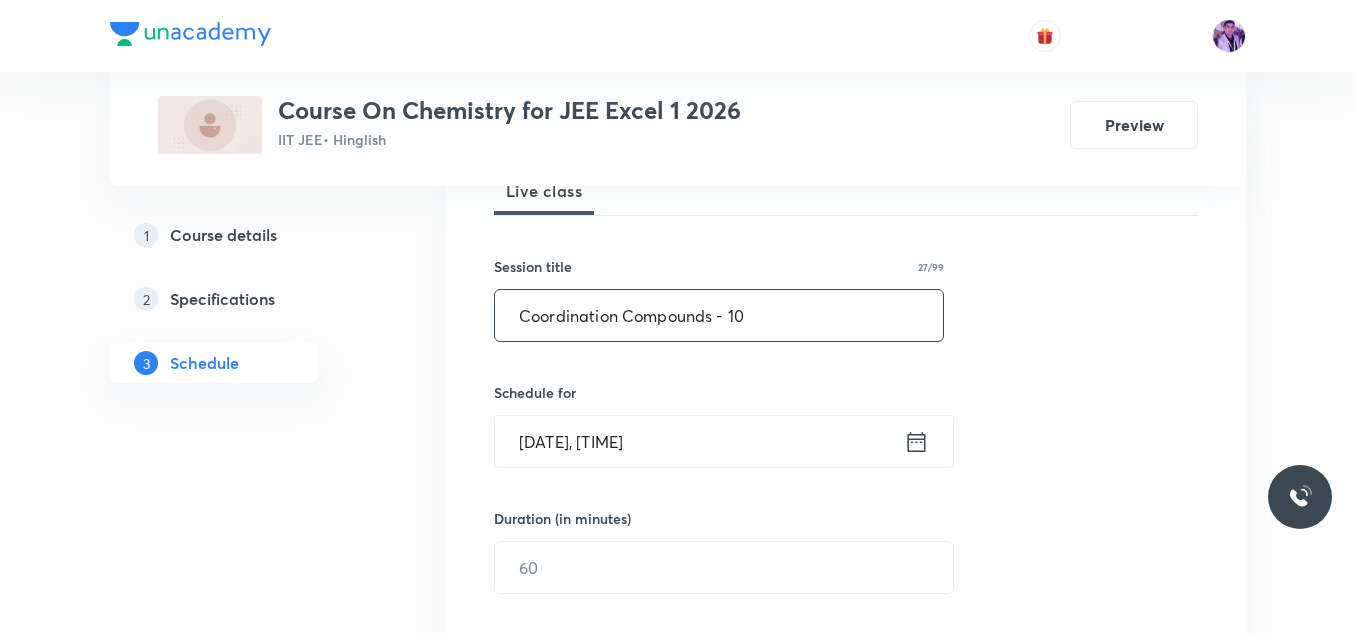 type on "Coordination Compounds - 10" 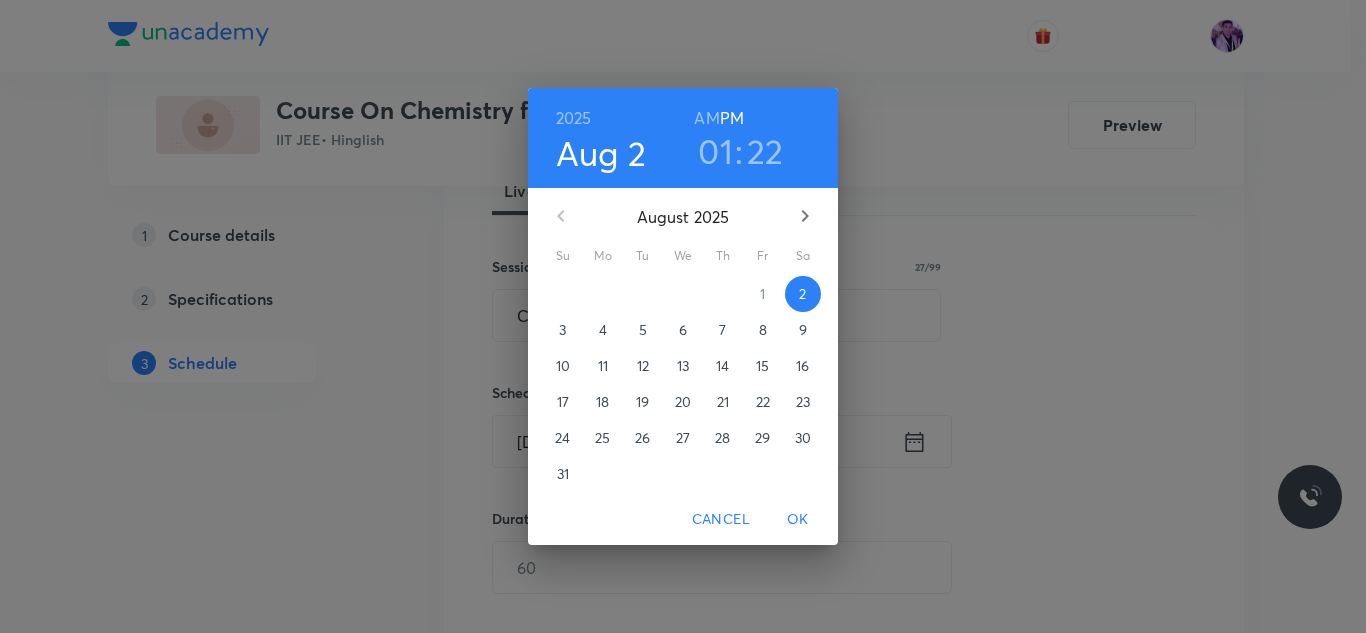 click on "01" at bounding box center [715, 151] 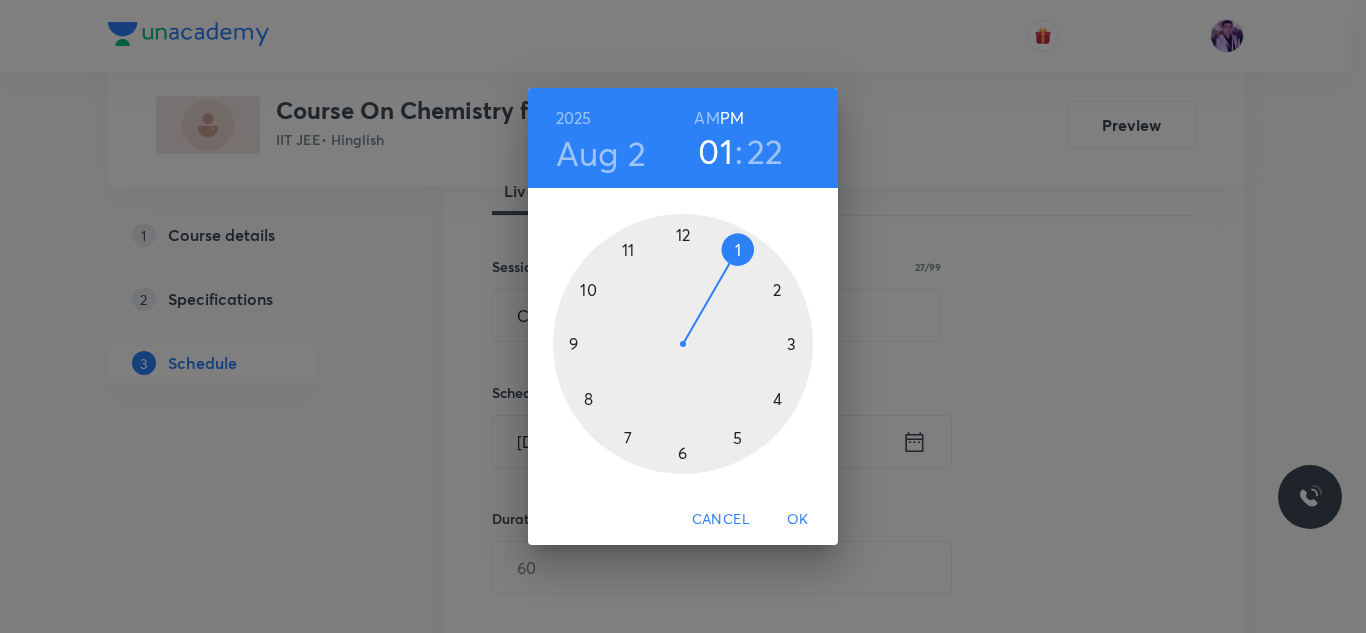 click at bounding box center [683, 344] 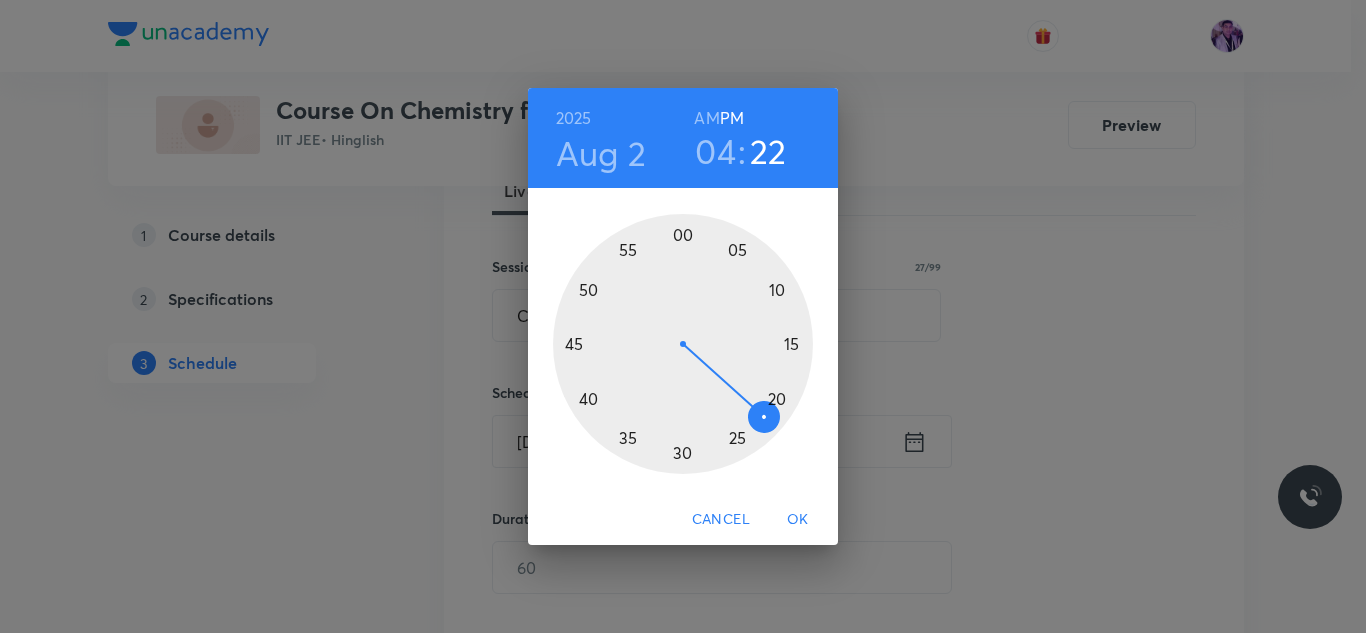 click at bounding box center [683, 344] 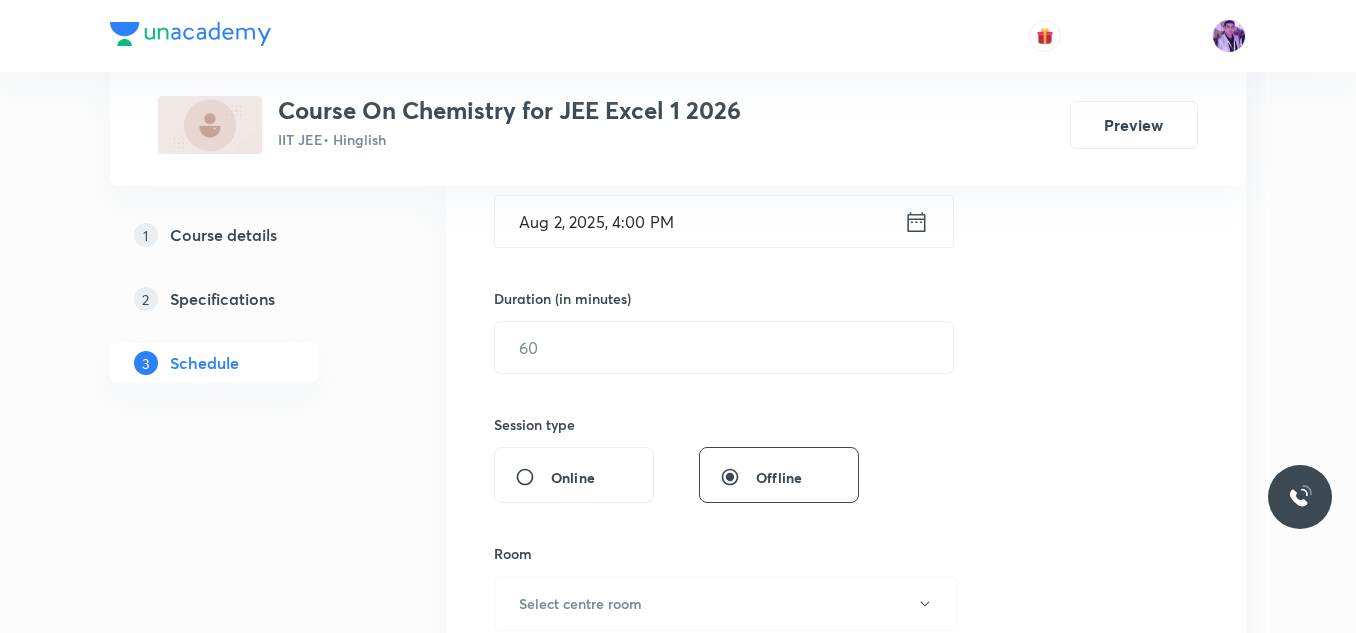 scroll, scrollTop: 611, scrollLeft: 0, axis: vertical 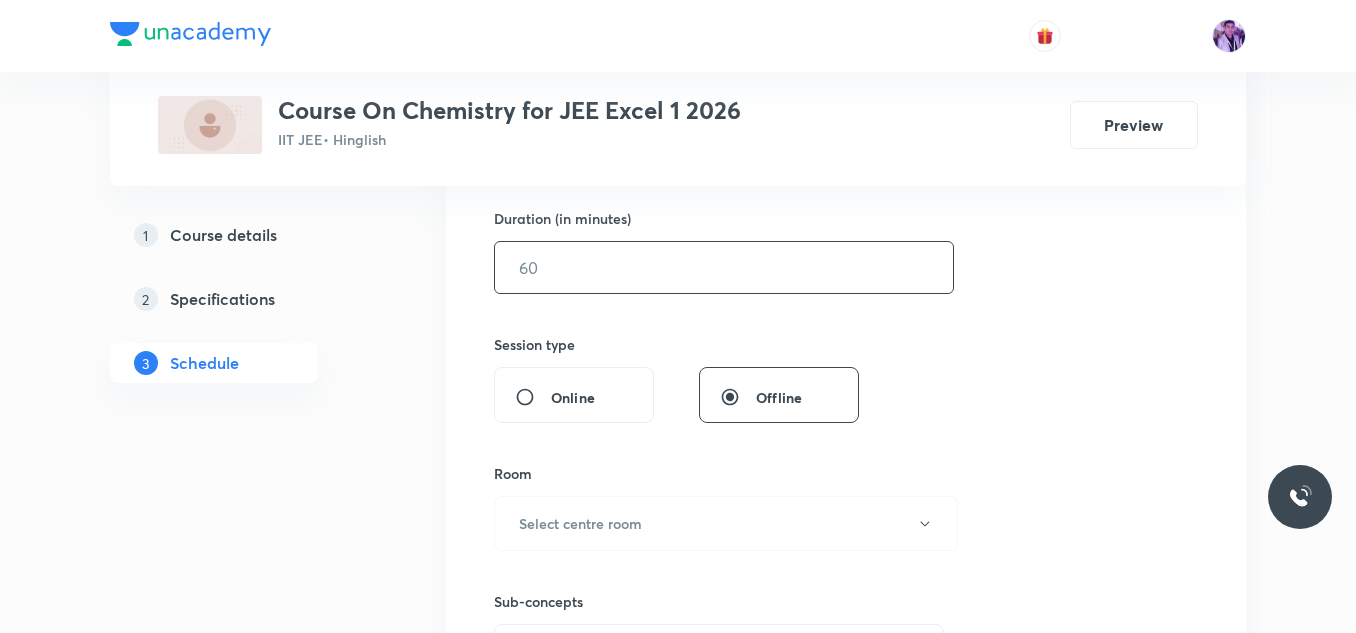 drag, startPoint x: 545, startPoint y: 265, endPoint x: 640, endPoint y: 401, distance: 165.89455 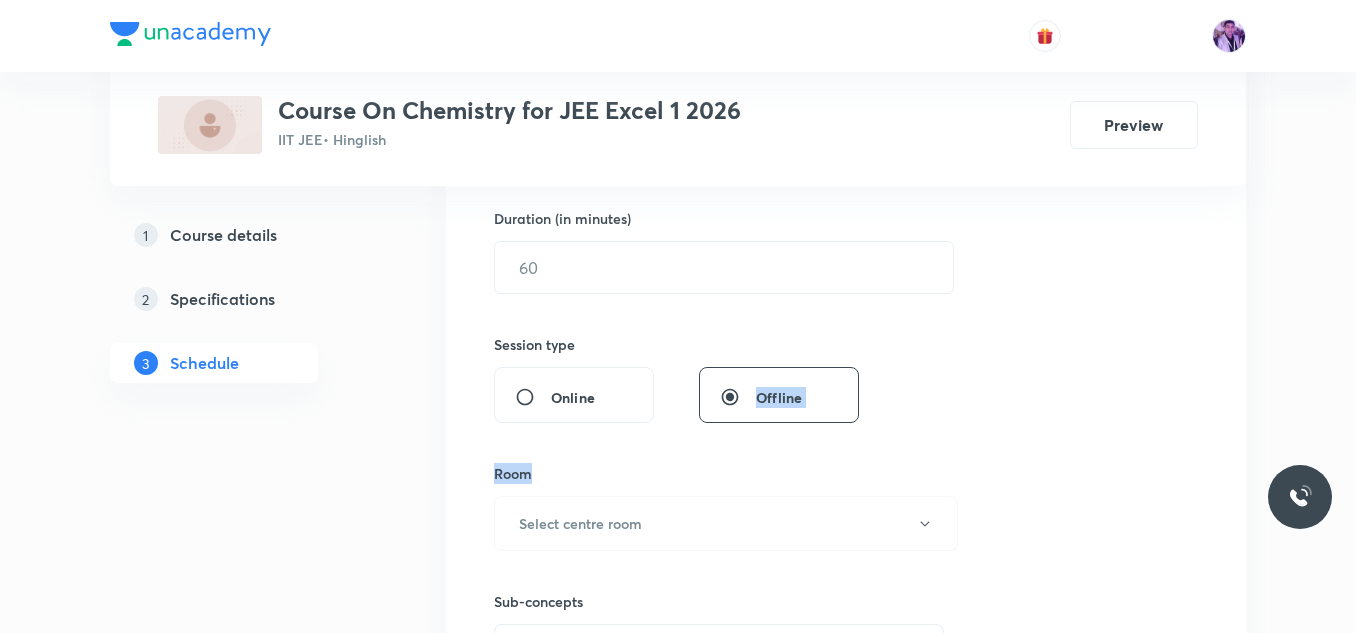 drag, startPoint x: 644, startPoint y: 418, endPoint x: 633, endPoint y: 493, distance: 75.802376 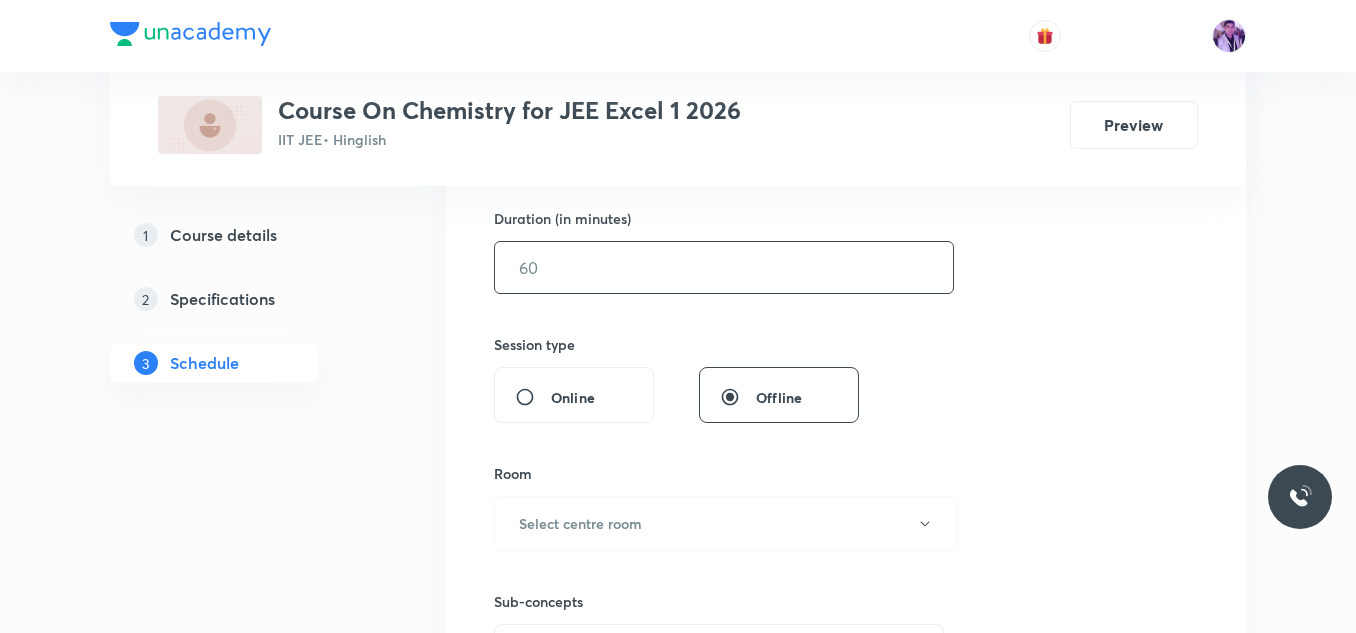 click at bounding box center (724, 267) 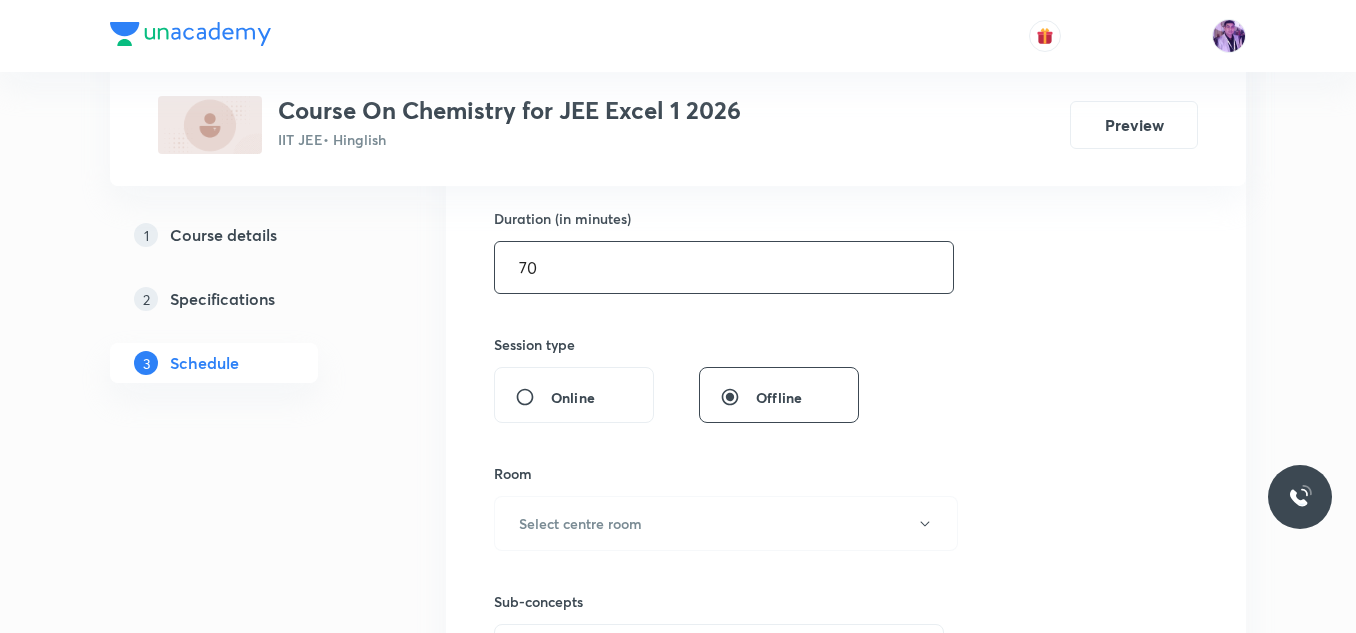 scroll, scrollTop: 811, scrollLeft: 0, axis: vertical 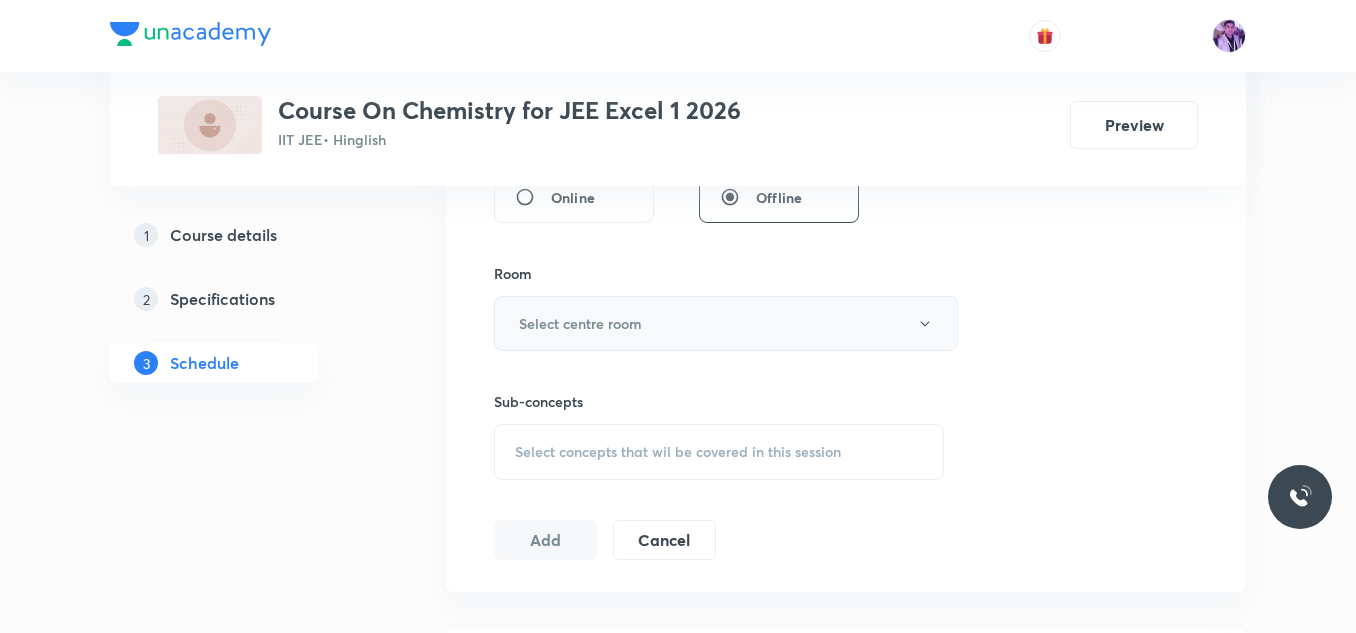 type on "70" 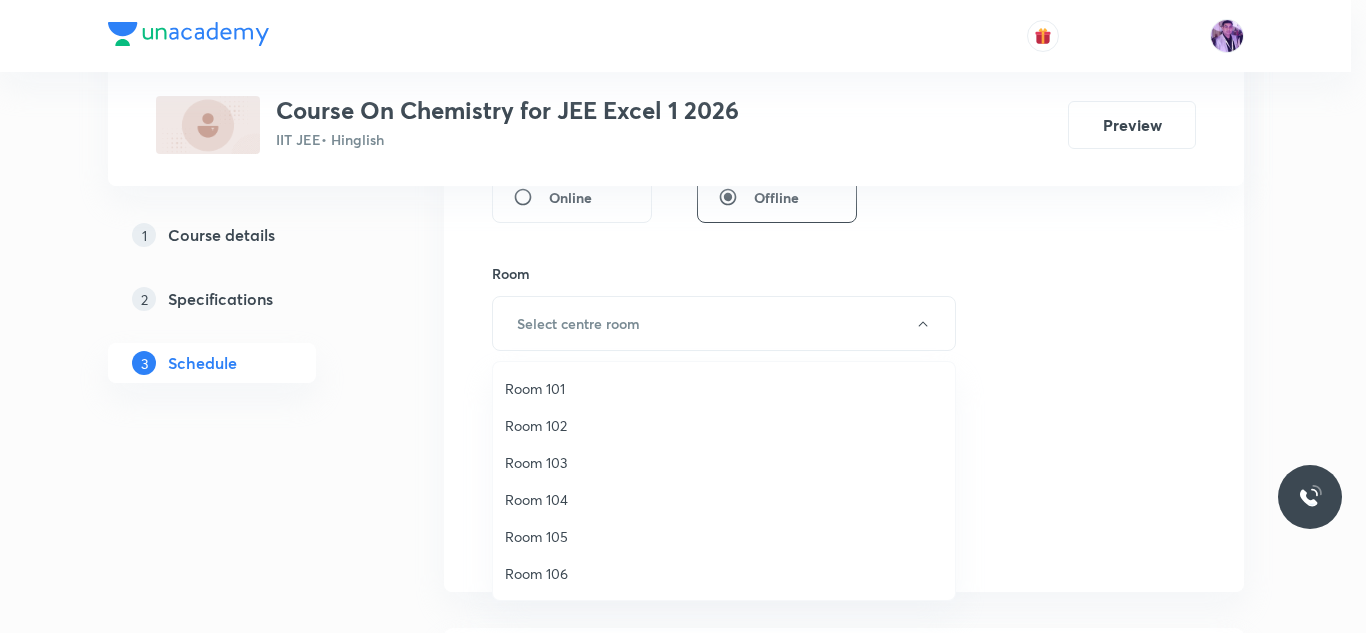 click on "Room 102" at bounding box center [724, 425] 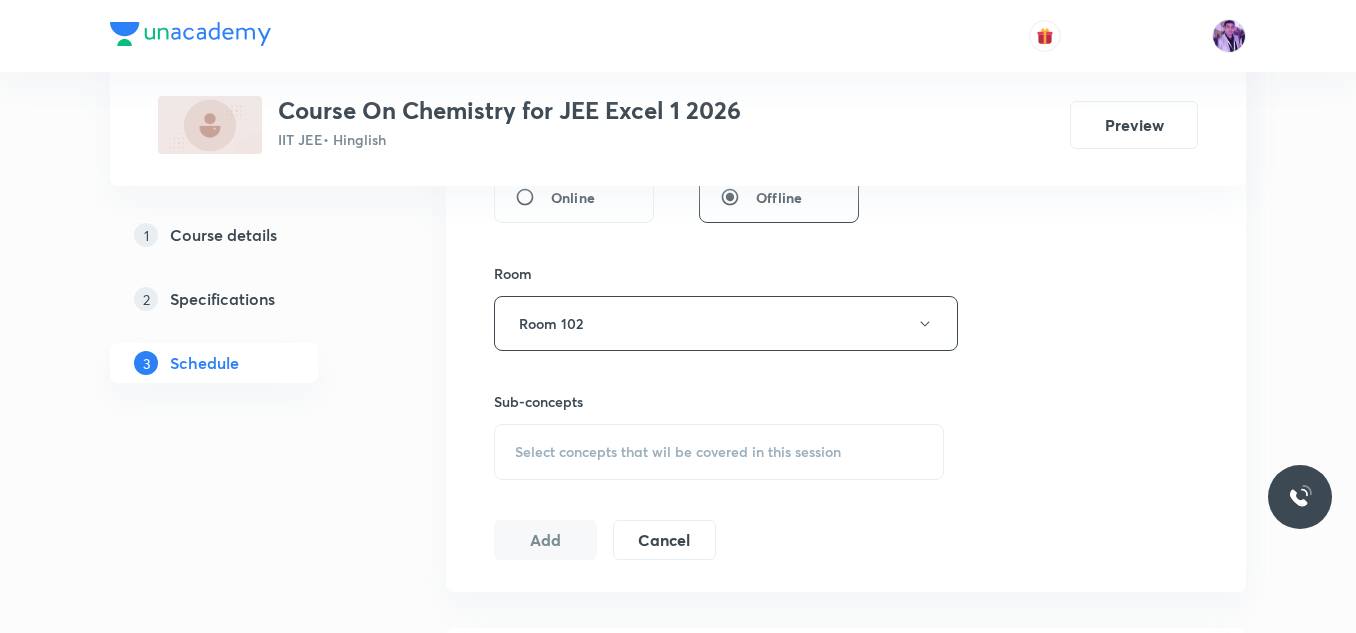 click on "Select concepts that wil be covered in this session" at bounding box center (678, 452) 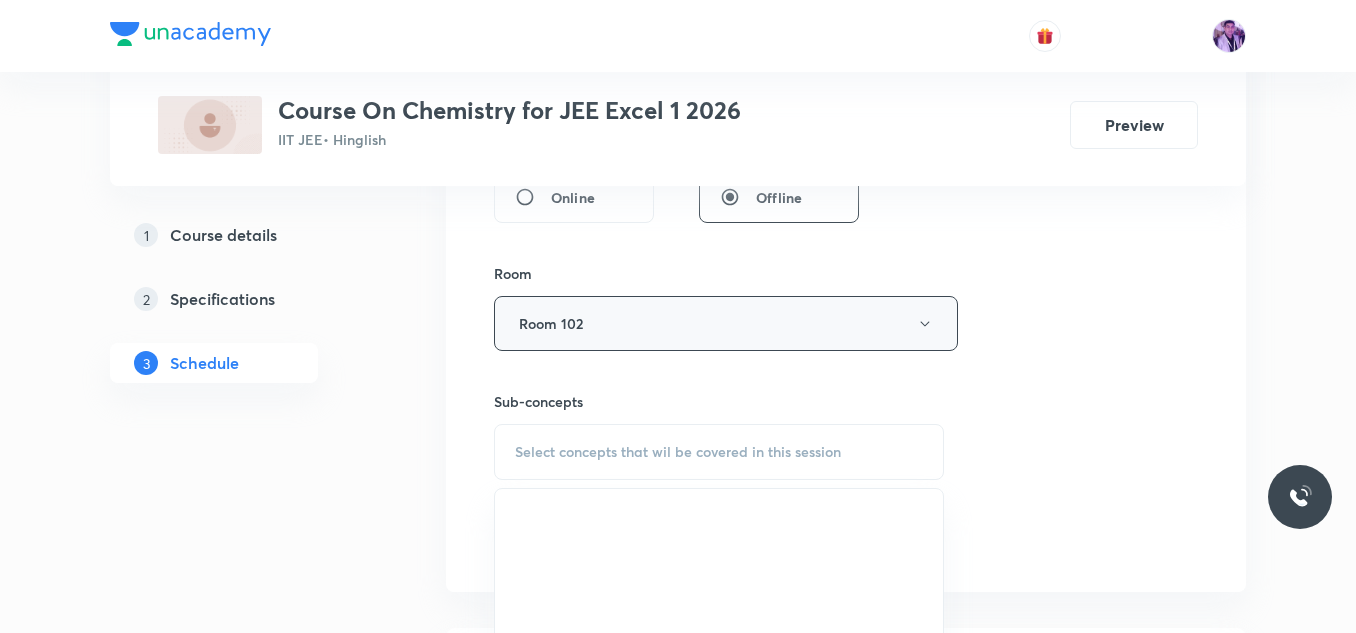 click on "Room 102" at bounding box center [726, 323] 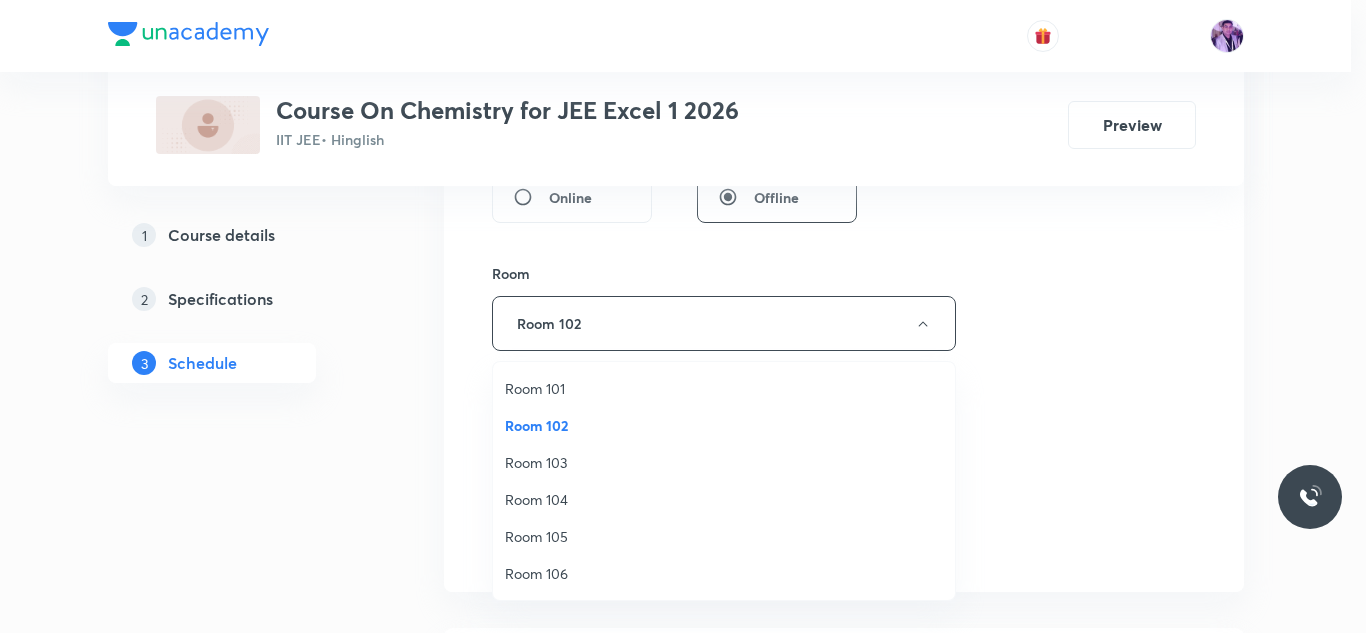 click on "Room 101" at bounding box center (724, 388) 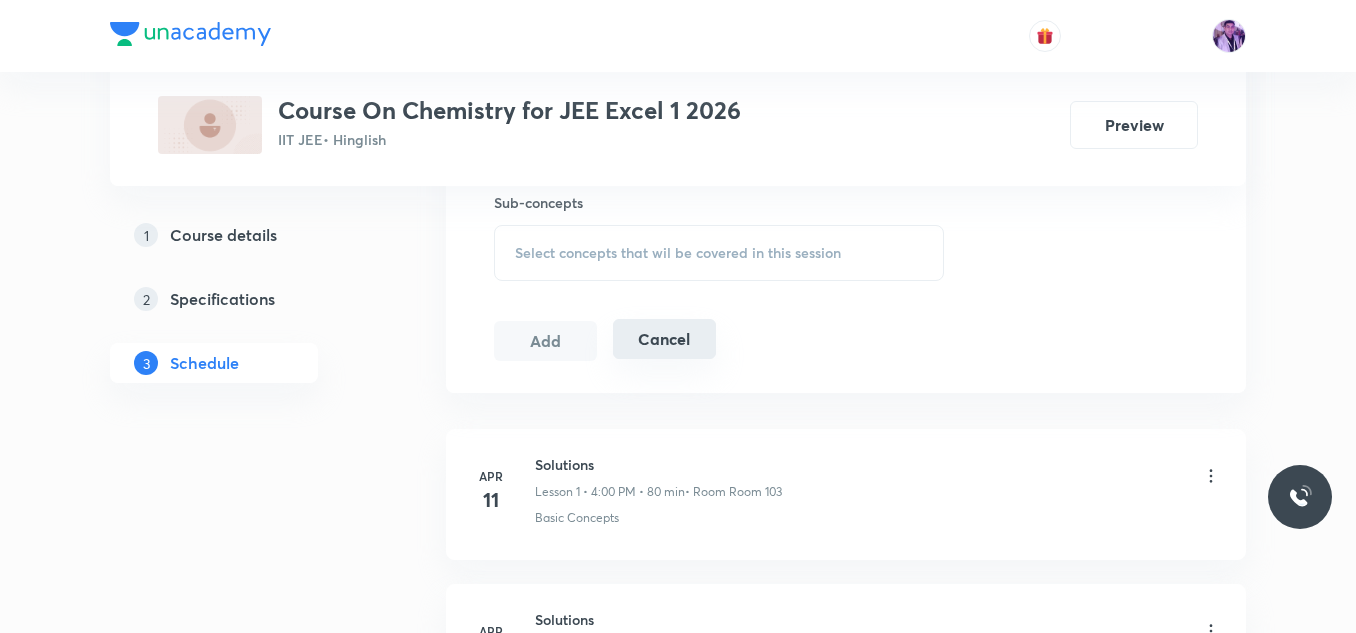 scroll, scrollTop: 1011, scrollLeft: 0, axis: vertical 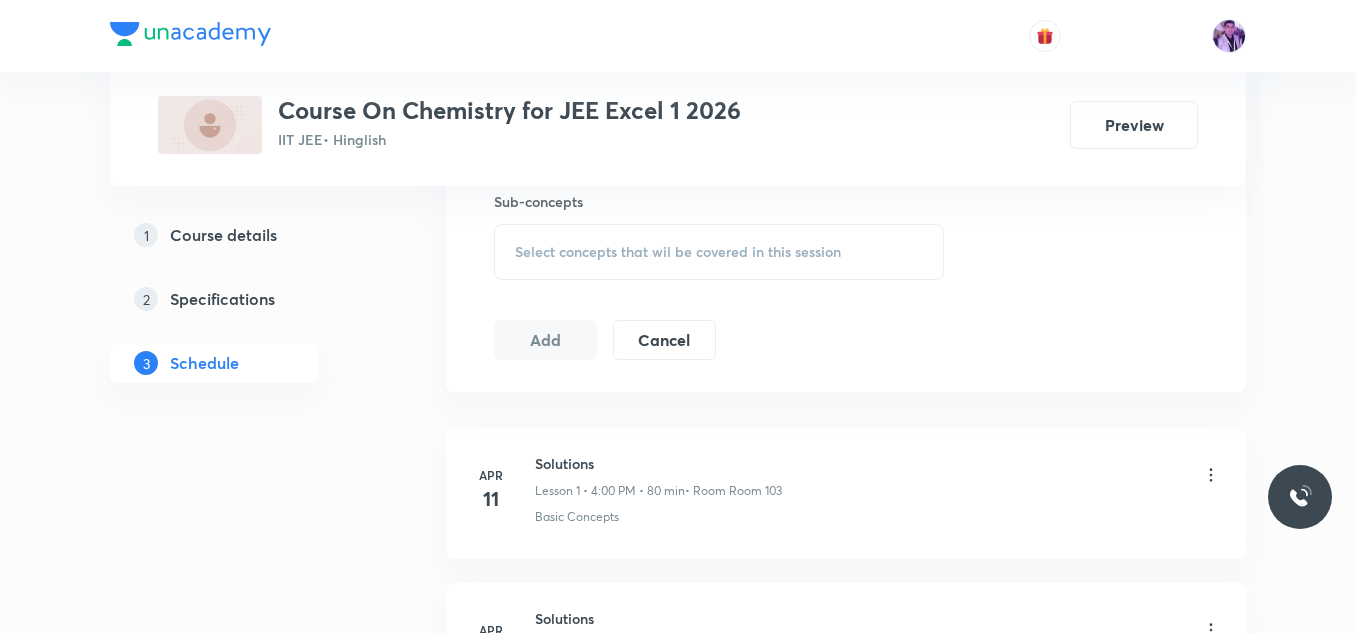 click on "Select concepts that wil be covered in this session" at bounding box center (719, 252) 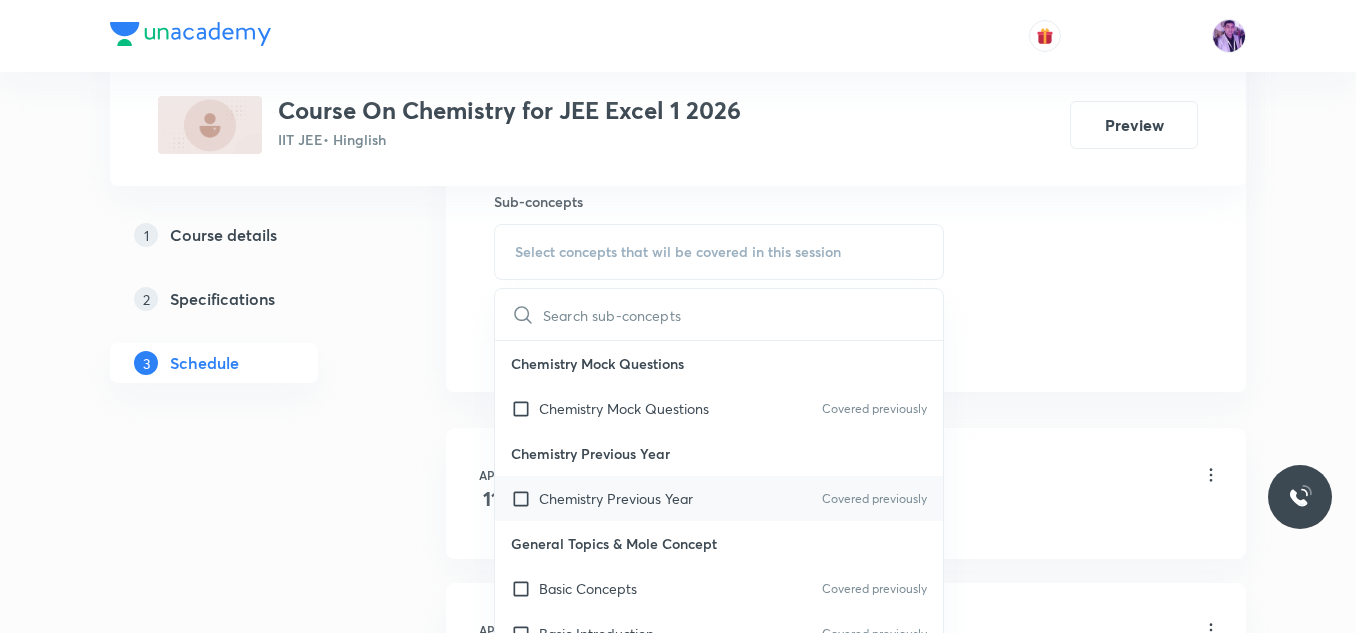 click on "Chemistry Previous Year" at bounding box center (616, 498) 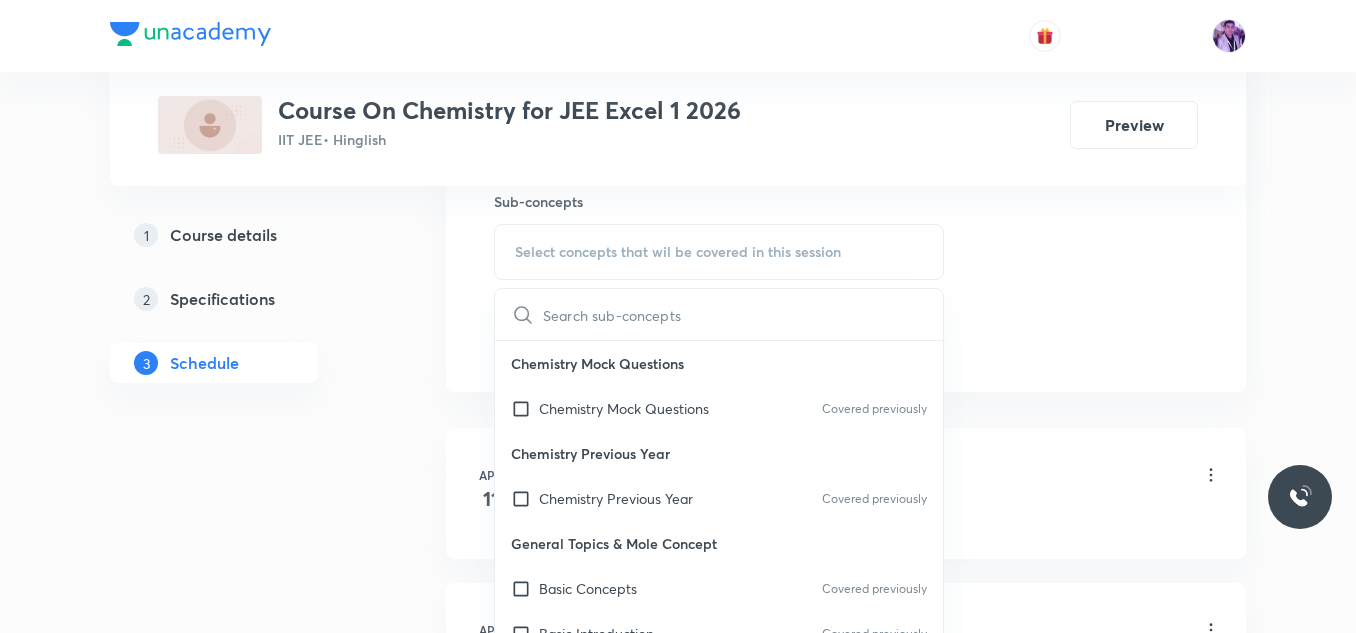 checkbox on "true" 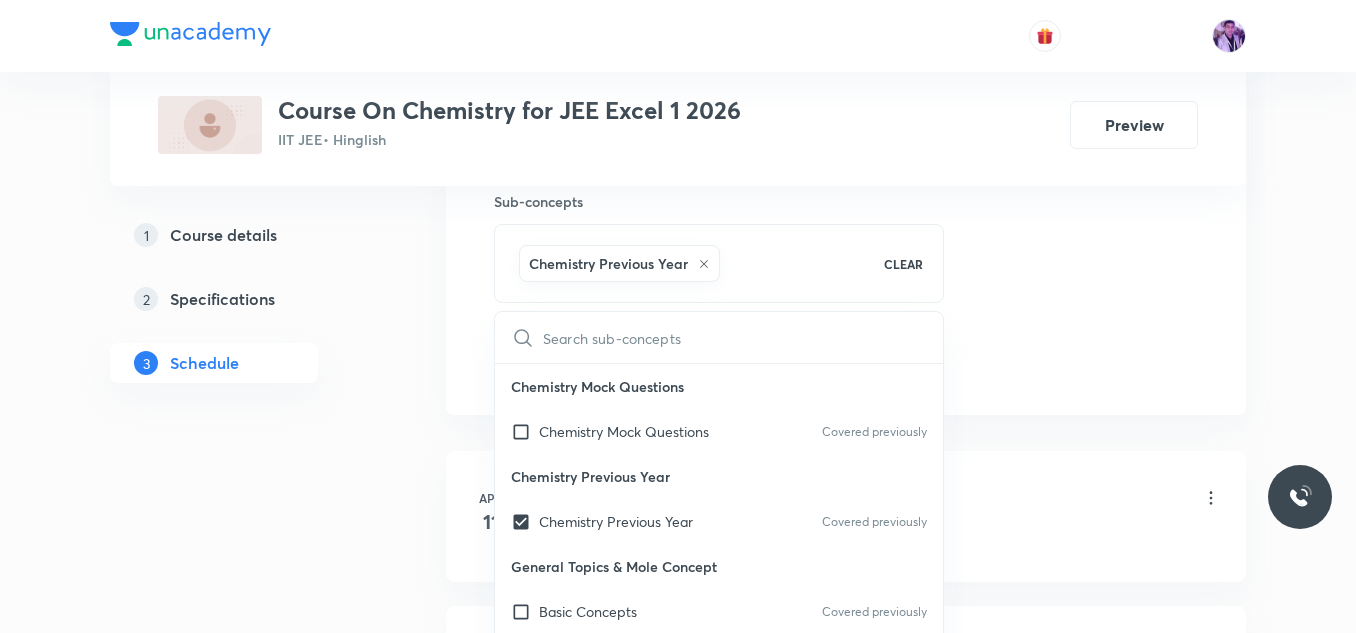 click on "Plus Courses Course On Chemistry for JEE Excel 1 2026 IIT JEE  • Hinglish Preview 1 Course details 2 Specifications 3 Schedule Schedule 51  classes Session  52 Live class Session title 27/99 Coordination Compounds - 10 ​ Schedule for Aug 2, 2025, 4:00 PM ​ Duration (in minutes) 70 ​   Session type Online Offline Room Room 101 Sub-concepts Chemistry Previous Year CLEAR ​ Chemistry Mock Questions Chemistry Mock Questions Covered previously Chemistry Previous Year Chemistry Previous Year Covered previously General Topics & Mole Concept Basic Concepts Covered previously Basic Introduction Covered previously Percentage Composition Stoichiometry Principle of Atom Conservation (POAC) Relation between Stoichiometric Quantities Application of Mole Concept: Gravimetric Analysis Different Laws Formula and Composition Concentration Terms Some basic concepts of Chemistry Atomic Structure Discovery Of Electron Some Prerequisites of Physics Discovery Of Protons And Neutrons Atomic Models and Theories  Bohr's Model" at bounding box center (678, 3792) 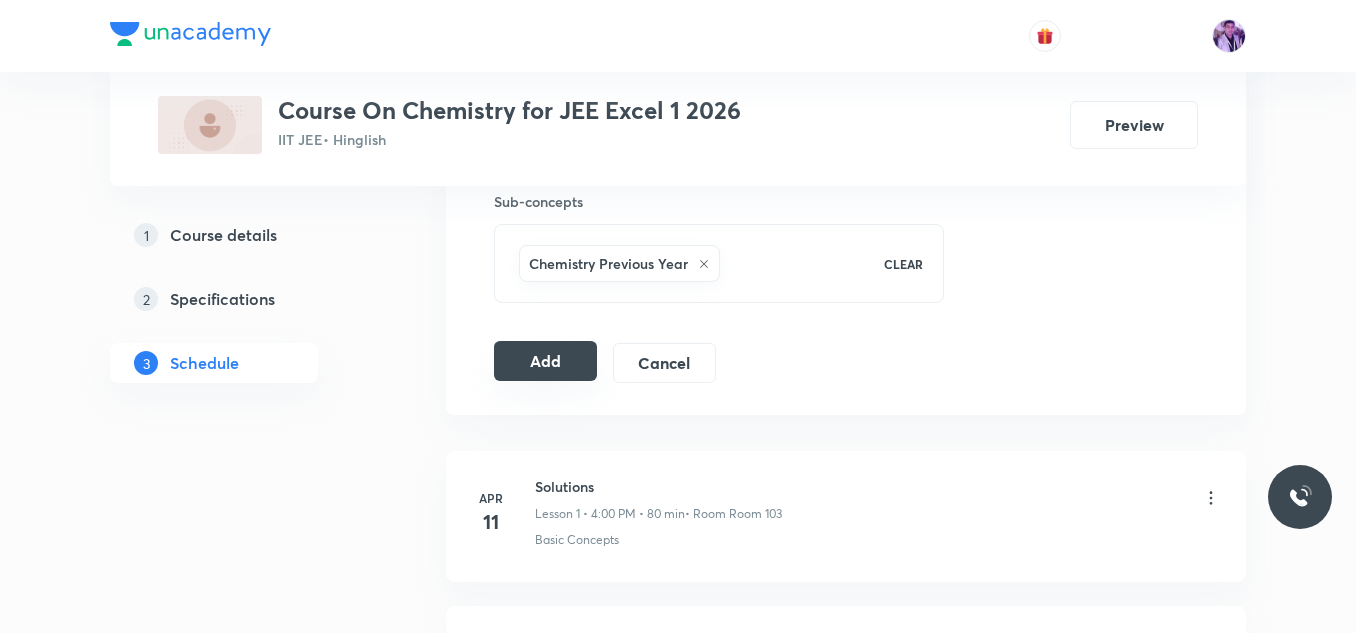 click on "Add" at bounding box center (545, 361) 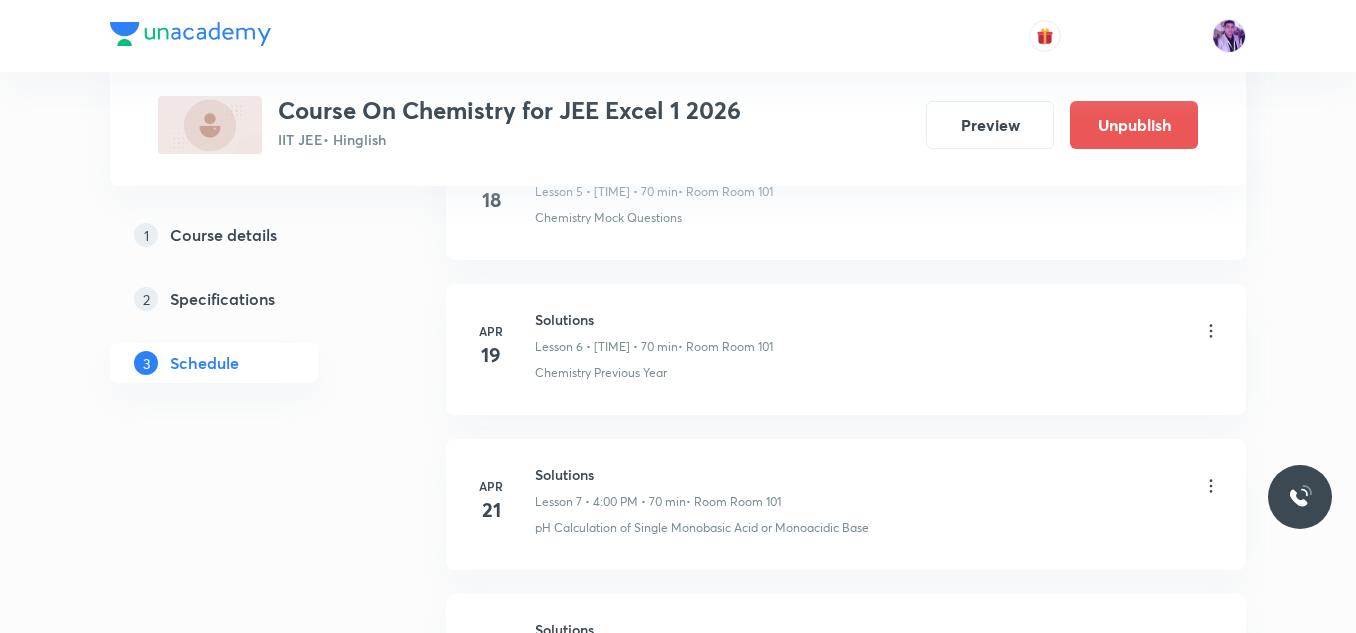 scroll, scrollTop: 8111, scrollLeft: 0, axis: vertical 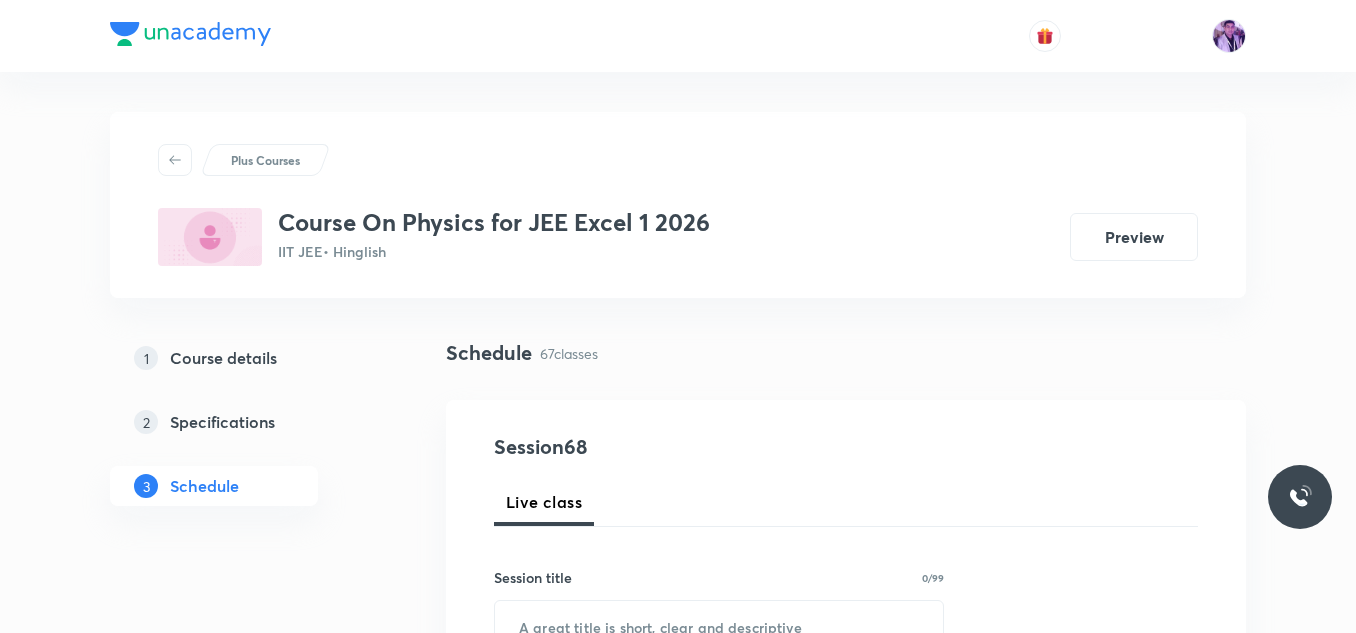 click on "Plus Courses Course On Physics for JEE Excel 1 2026 IIT JEE  • Hinglish Preview 1 Course details 2 Specifications 3 Schedule Schedule 67  classes Session  68 Live class Session title 0/99 ​ Schedule for [DATE], [TIME] ​ Duration (in minutes) ​   Session type Online Offline Room Select centre room Sub-concepts Select concepts that wil be covered in this session Add Cancel Apr 10 Electrostatics - 1 Lesson 1 • [TIME] • [DURATION]  • Room Room 103 Electric Charge Apr 14 Electrostatics Lesson 2 • [TIME] • [DURATION]  • Room Room 103 Group_Test Apr 15 Electrostatics Lesson 3 • [TIME] • [DURATION]  • Room Room 101 Physics Mock Questions Apr 17 Electrostatics Lesson 4 • [TIME] • [DURATION]  • Room Room 101 Group_Test Apr 18 Electrostatics Lesson 5 • [TIME] • [DURATION]  • Room Room 101 Group_Test Apr 19 Electrostatics Lesson 6 • [TIME] • [DURATION]  • Room Room 101 2D and 3D Geometry Apr 21 Electrostatics Lesson 7 • [TIME] • [DURATION]  • Room Room 101 Group_Test Apr 22 Apr 1" at bounding box center (678, 5994) 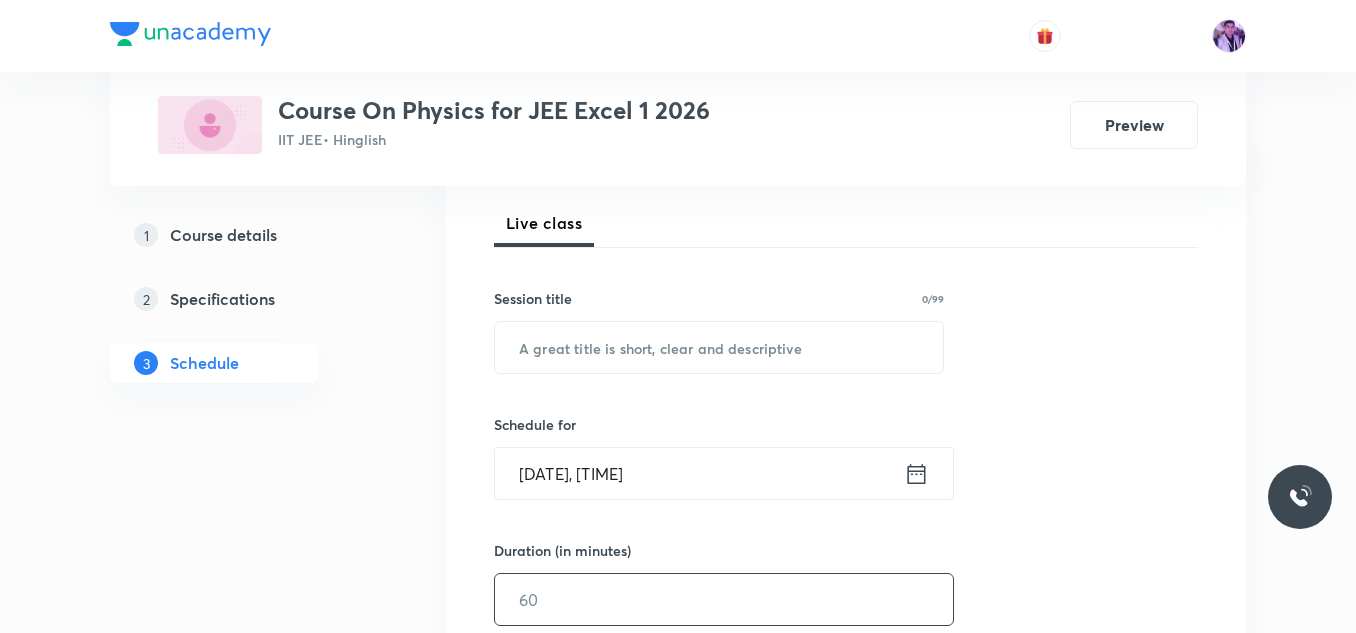 scroll, scrollTop: 373, scrollLeft: 0, axis: vertical 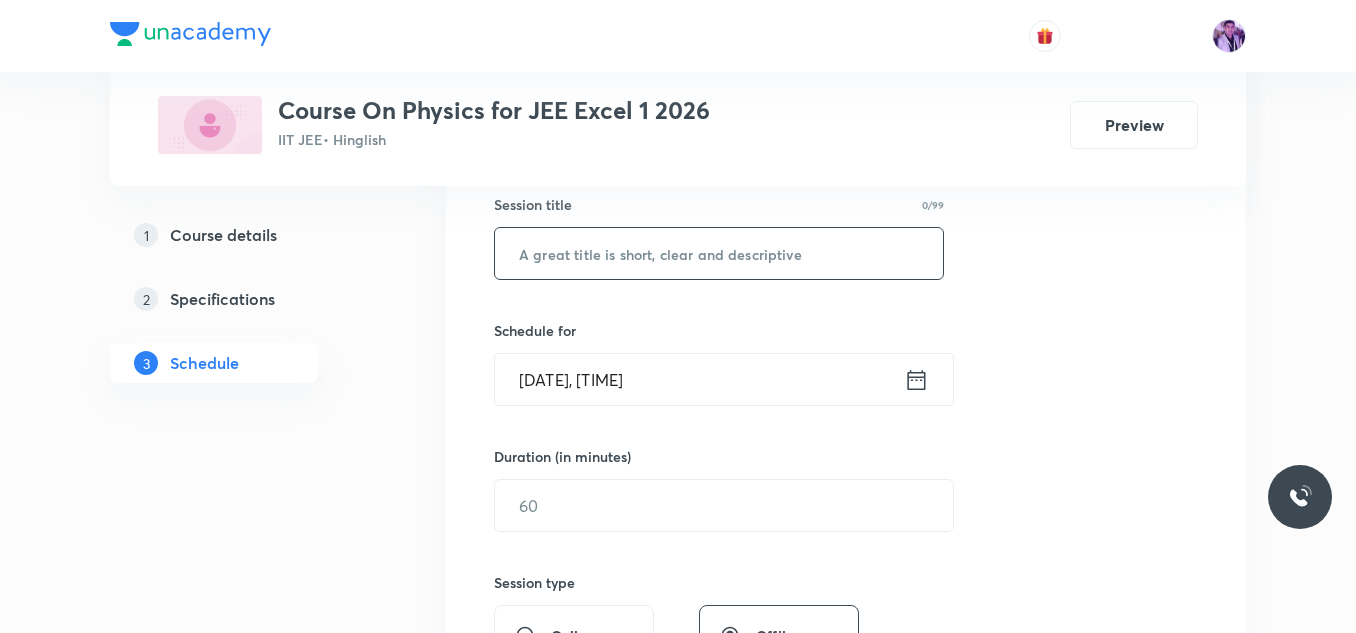 click at bounding box center [719, 253] 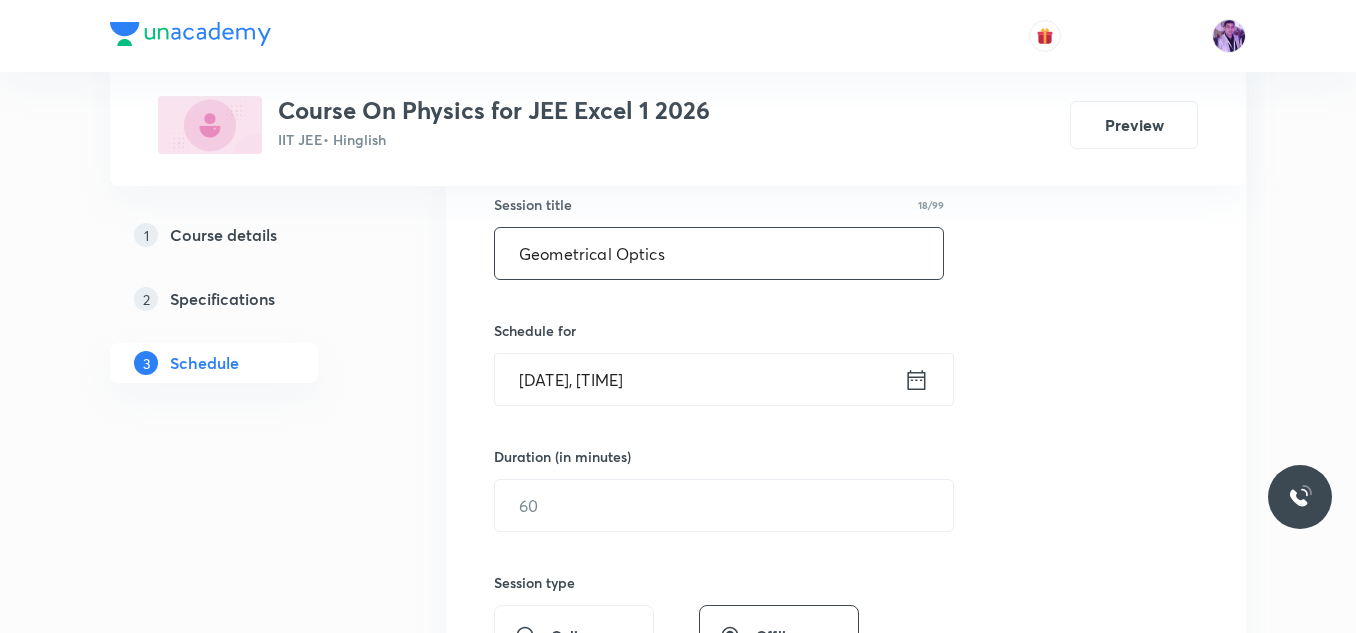 type on "Geometrical Optics" 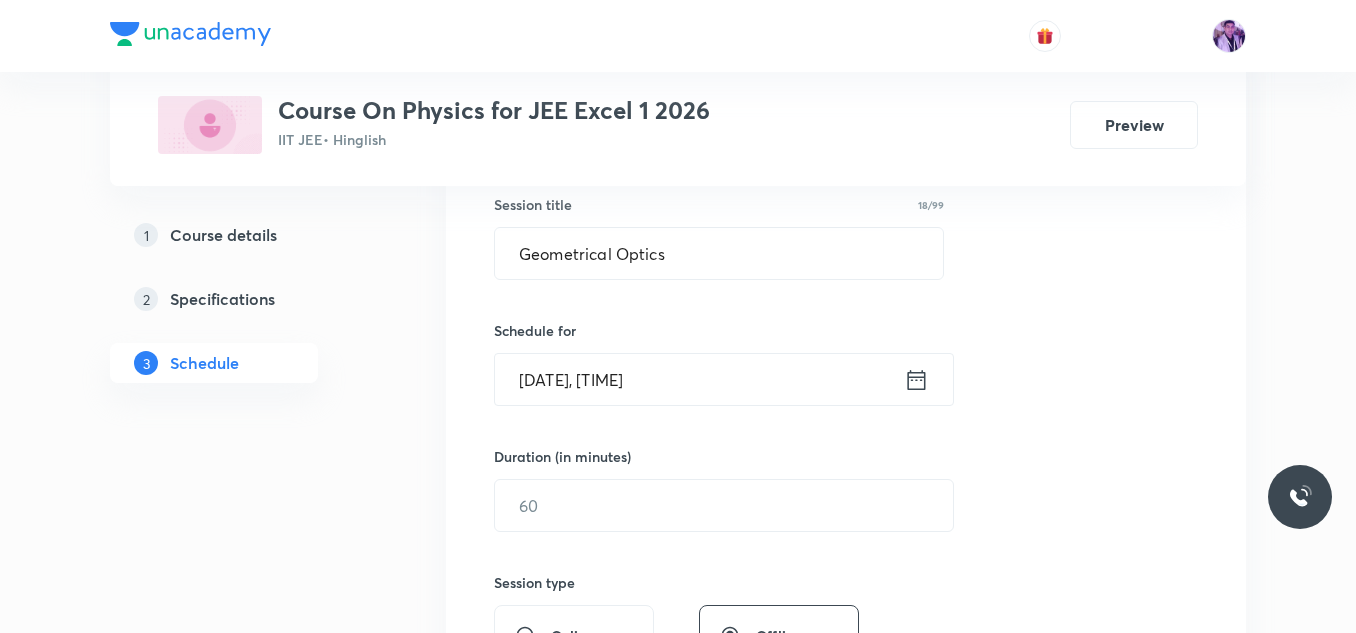 click on "Aug 2, 2025, 1:23 PM" at bounding box center [699, 379] 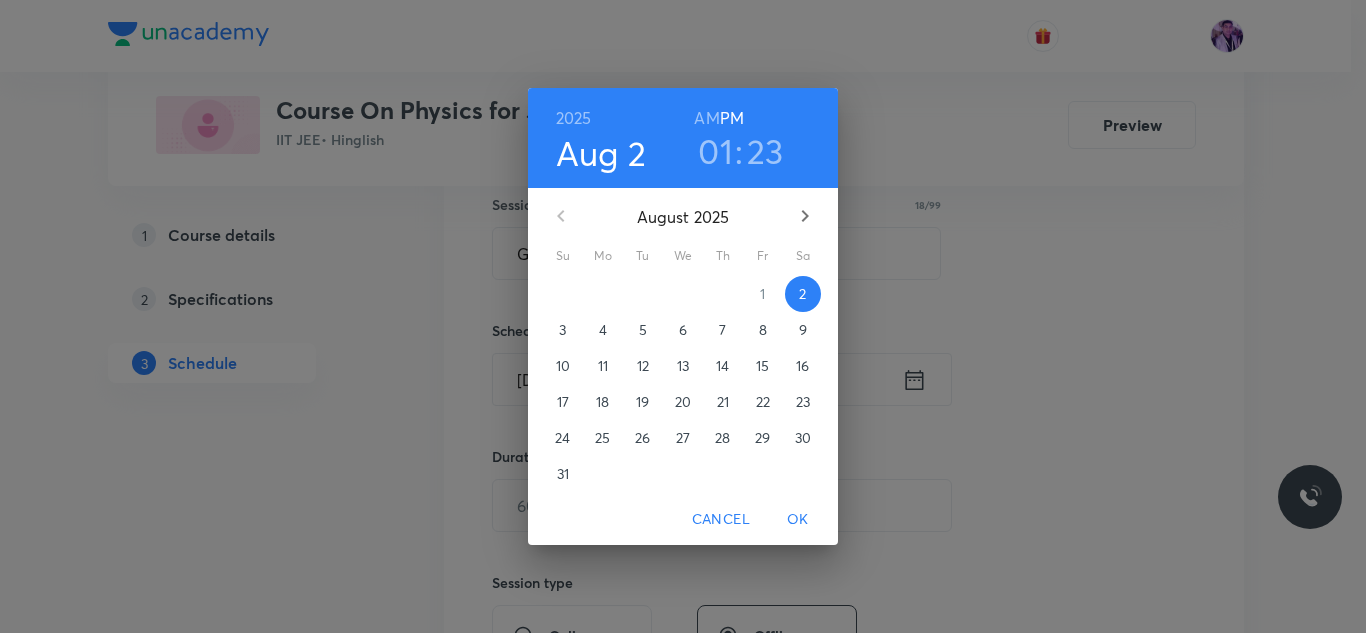click on "01" at bounding box center (715, 151) 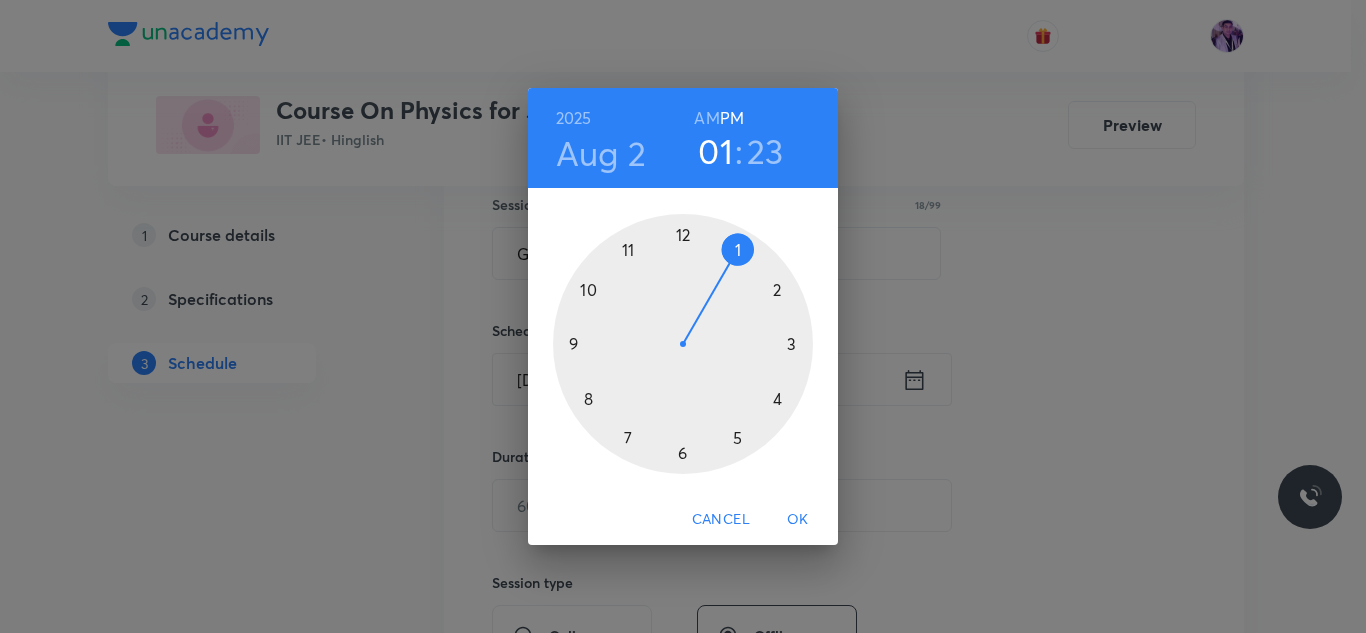 click at bounding box center (683, 344) 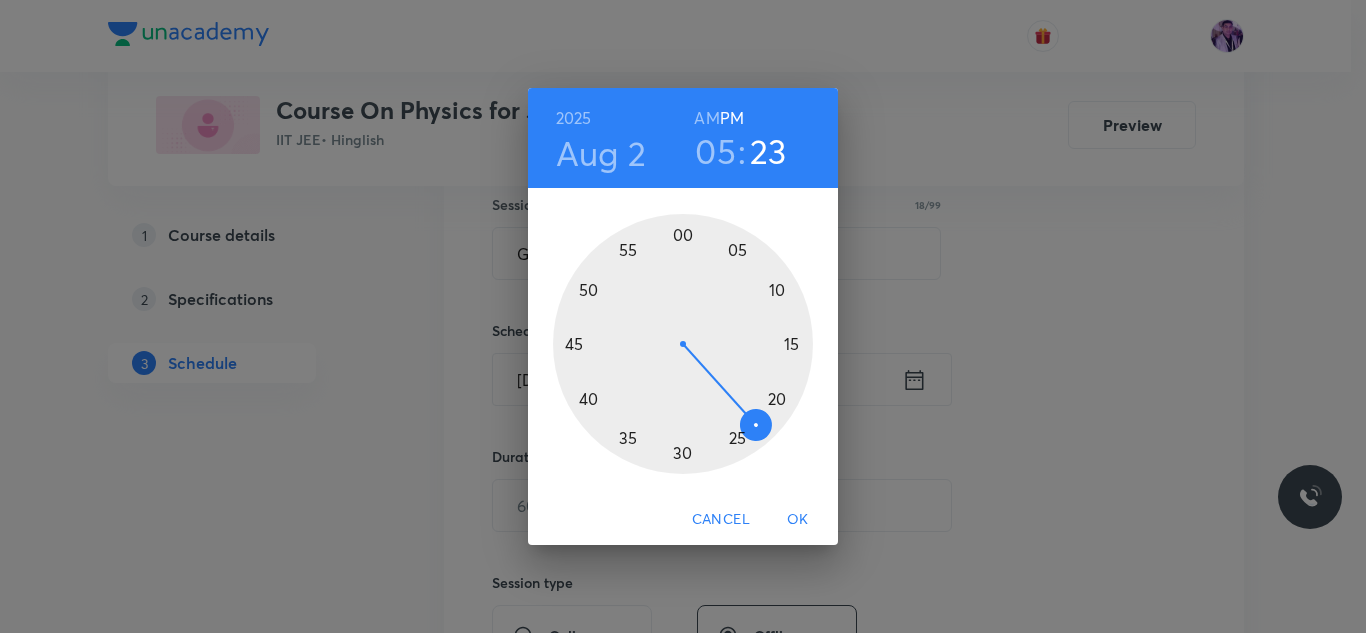 click at bounding box center [683, 344] 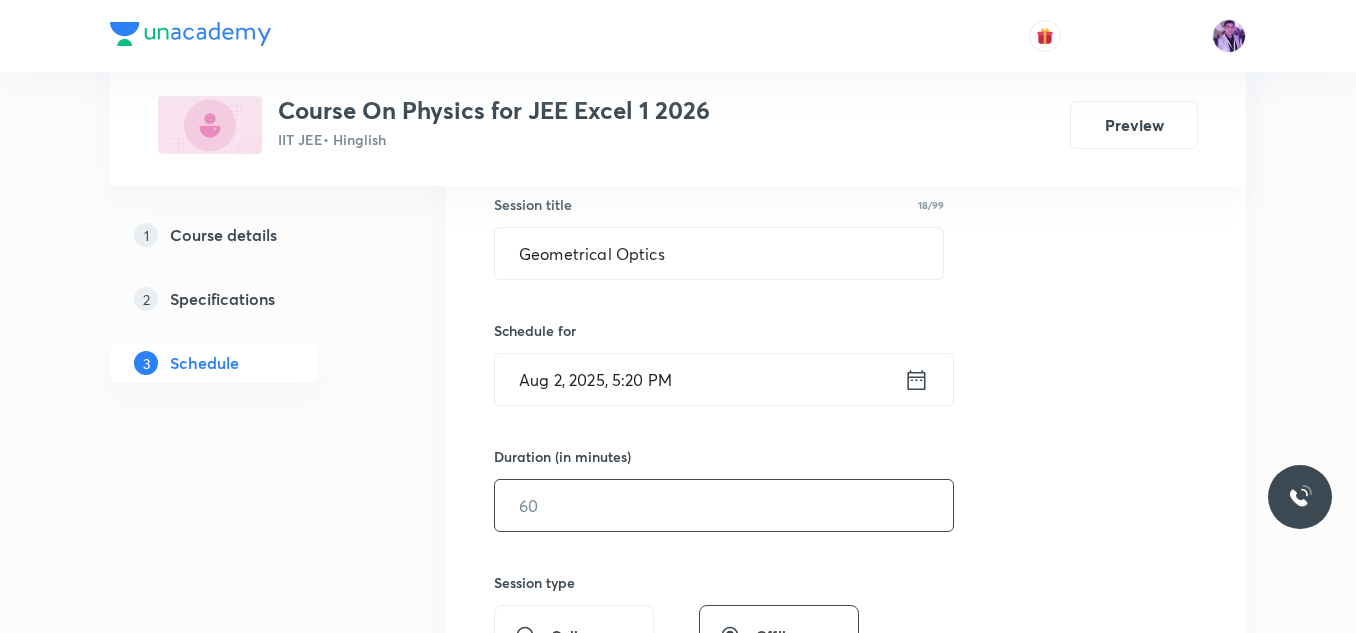 click at bounding box center (724, 505) 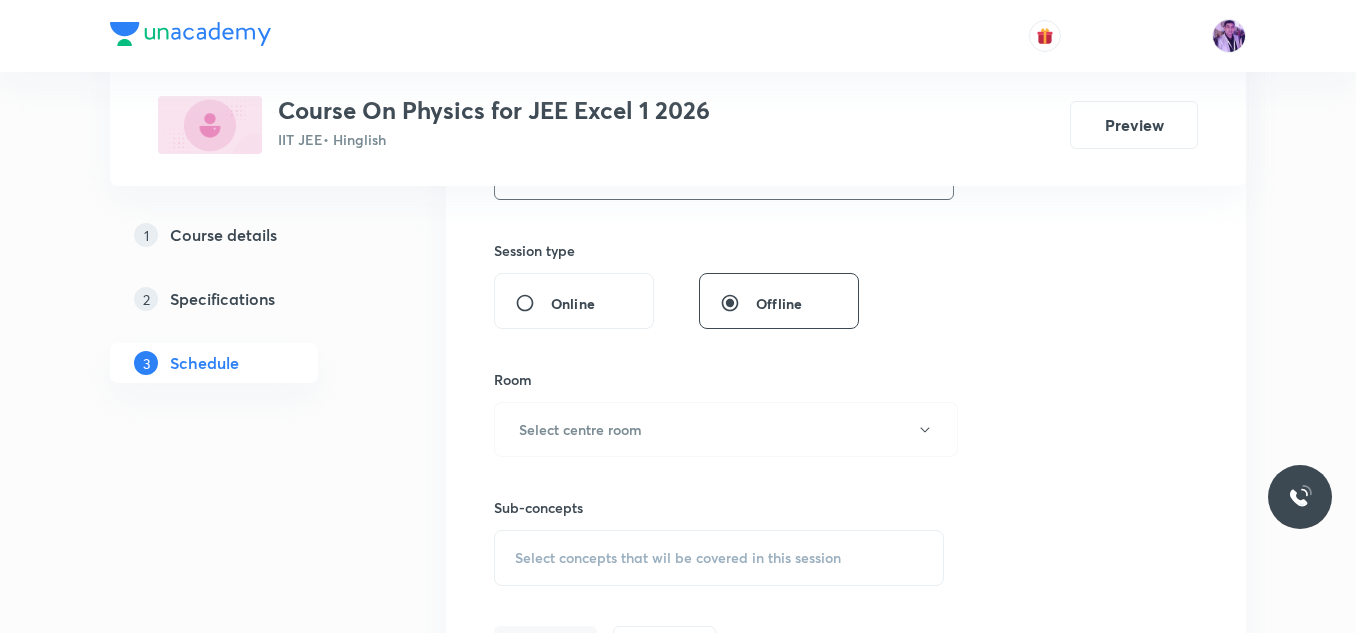 scroll, scrollTop: 773, scrollLeft: 0, axis: vertical 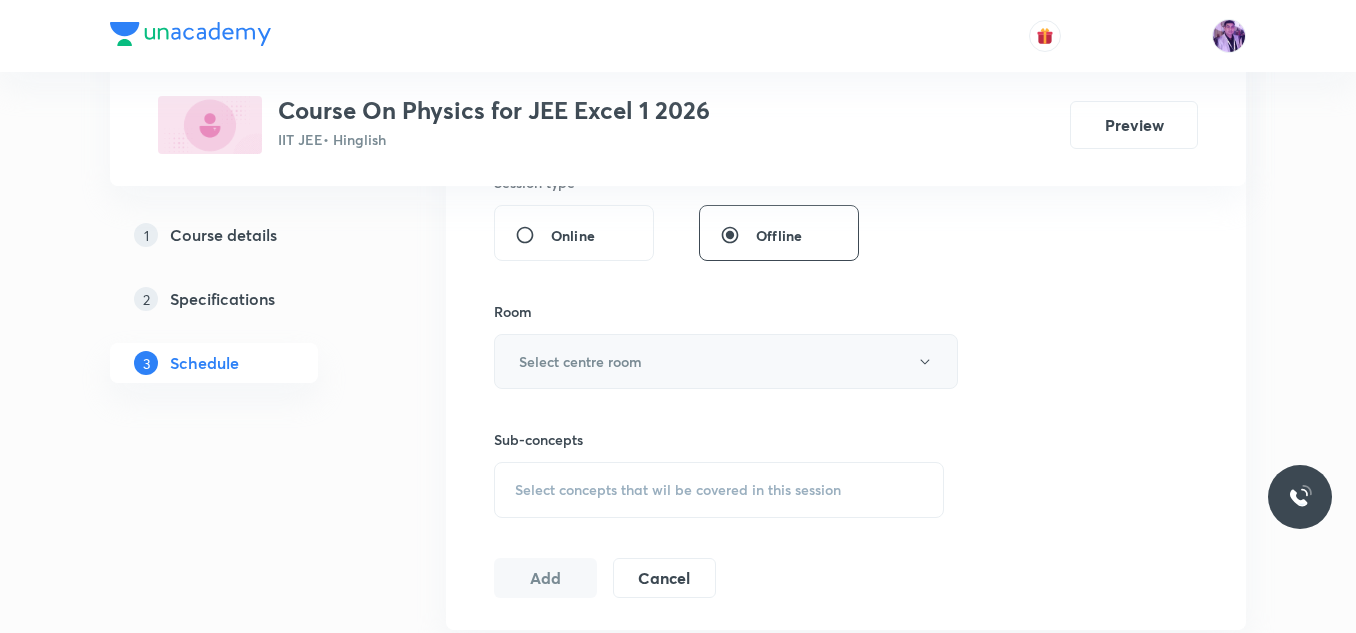 type on "70" 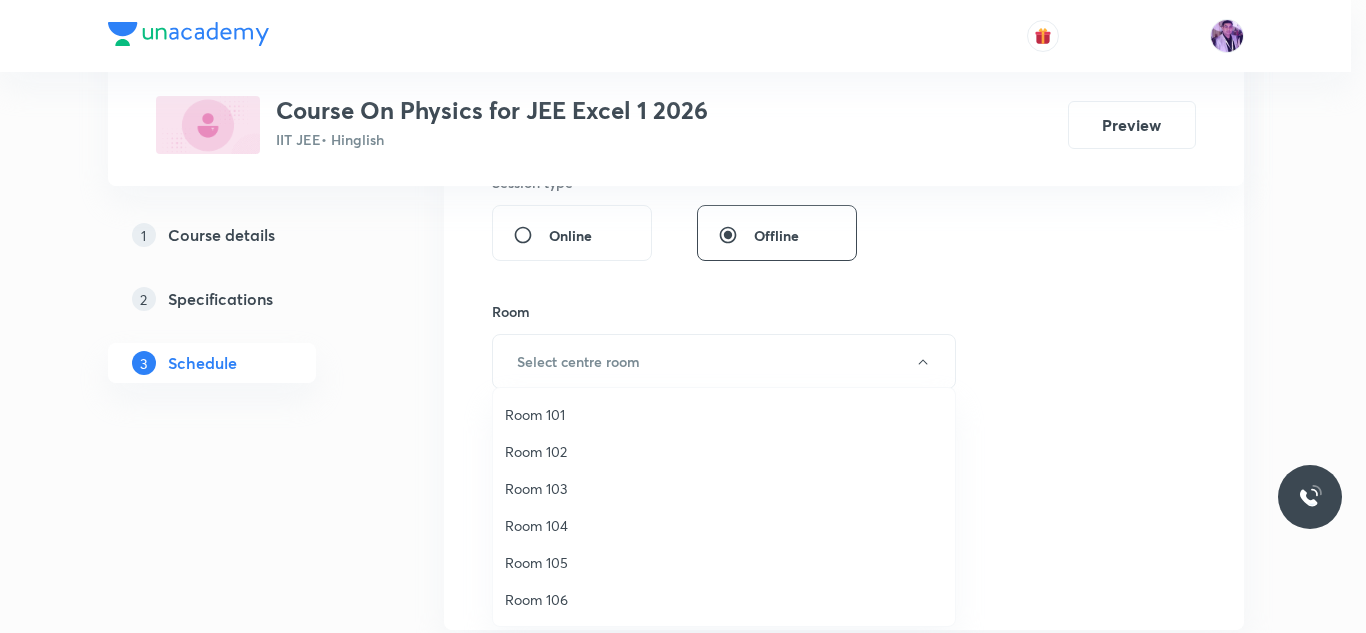click on "Room 101" at bounding box center [724, 414] 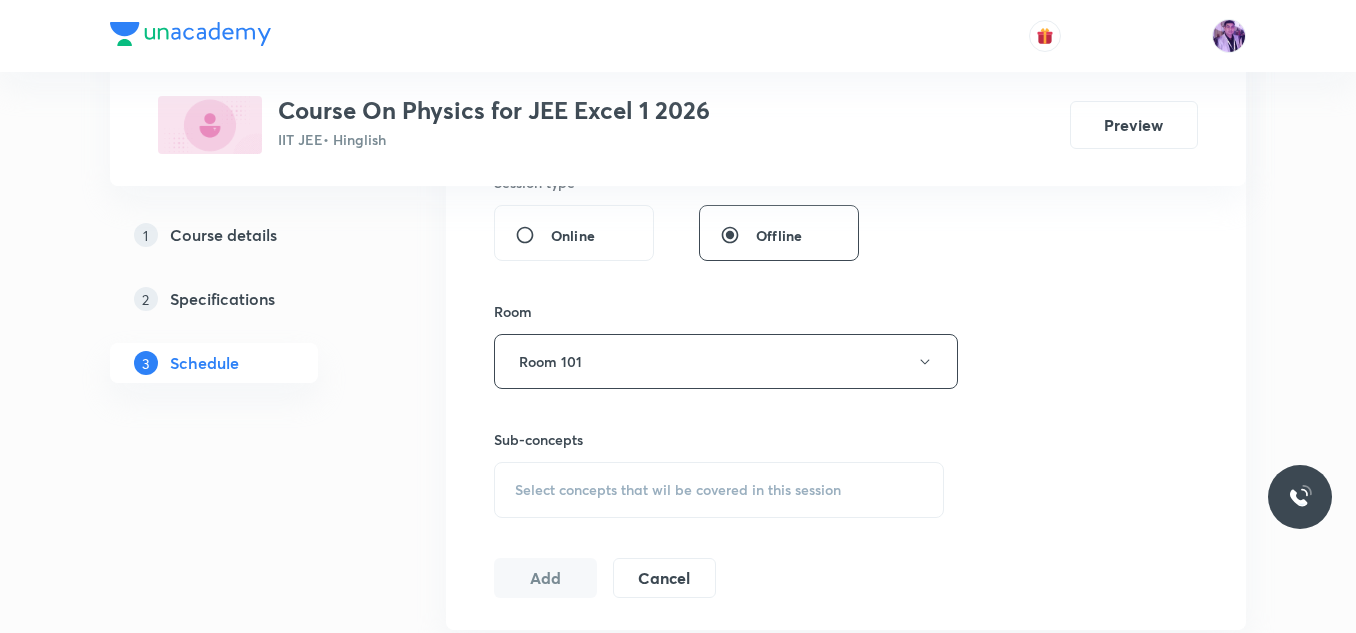 click on "Select concepts that wil be covered in this session" at bounding box center (678, 490) 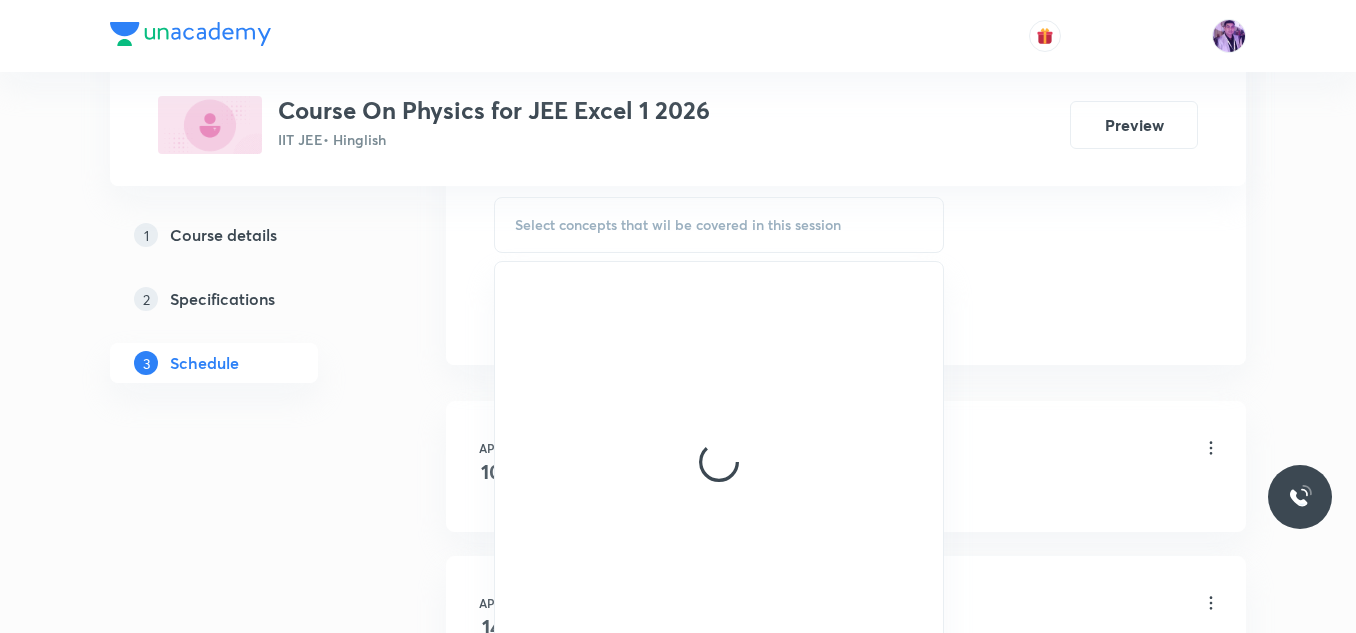 scroll, scrollTop: 1073, scrollLeft: 0, axis: vertical 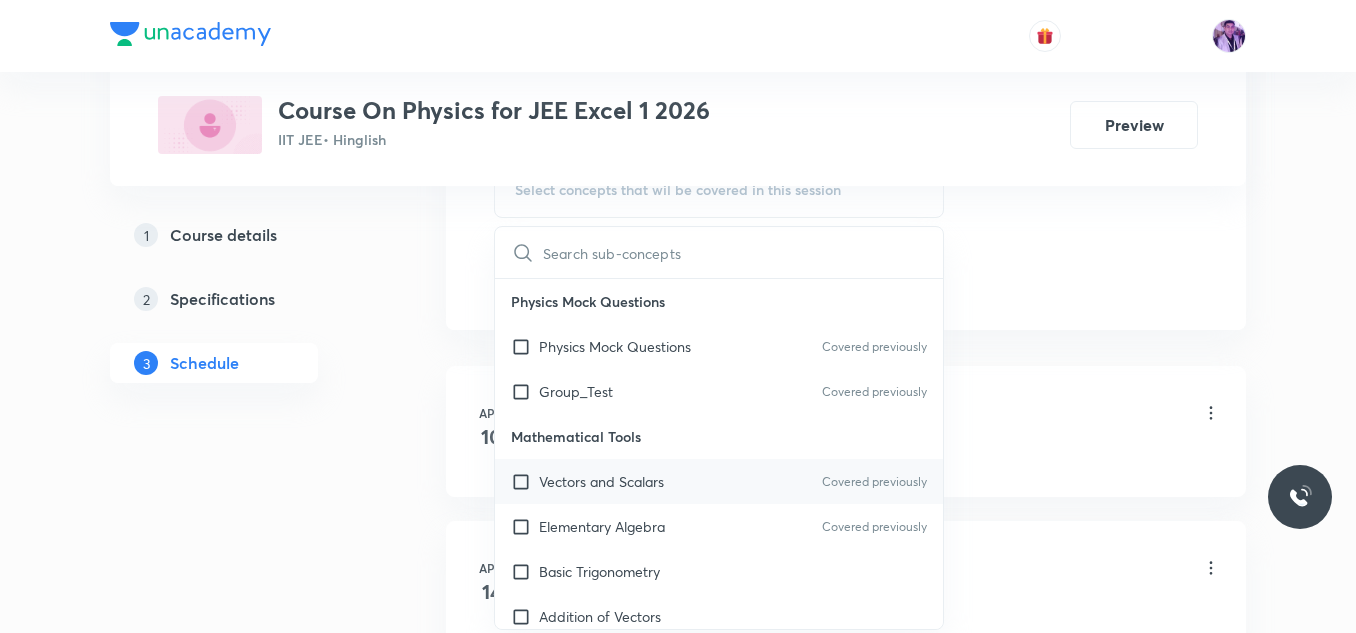 click on "Vectors and Scalars" at bounding box center (601, 481) 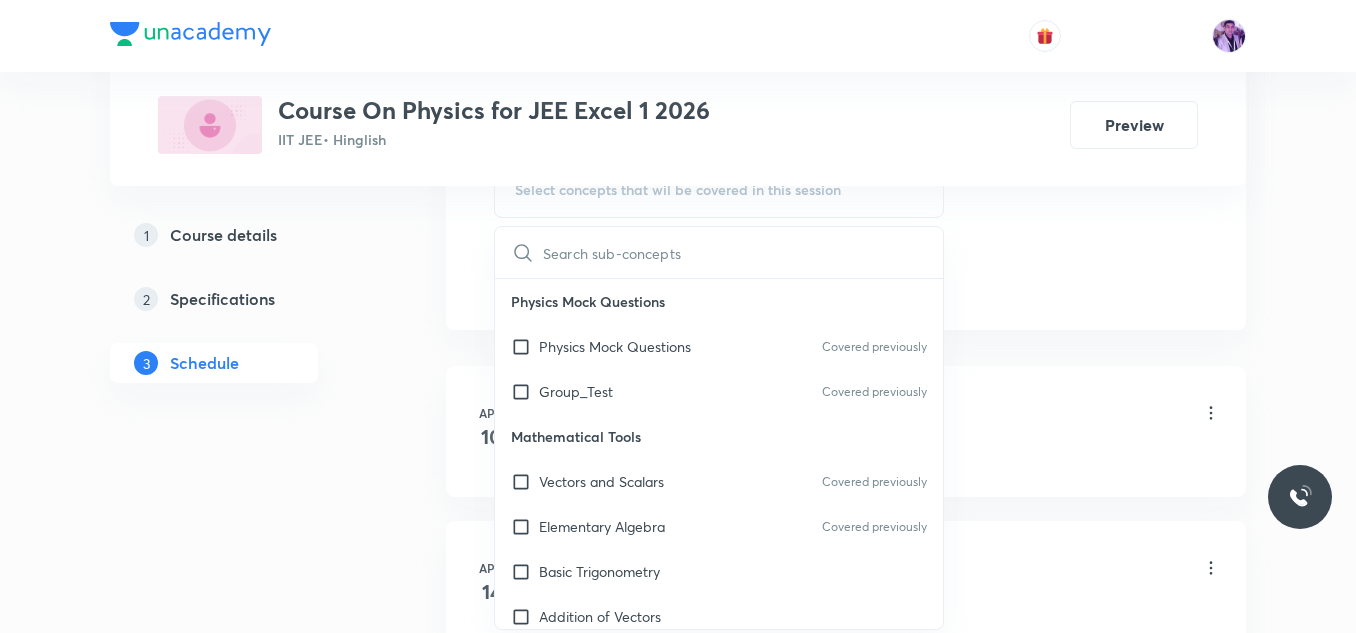 checkbox on "true" 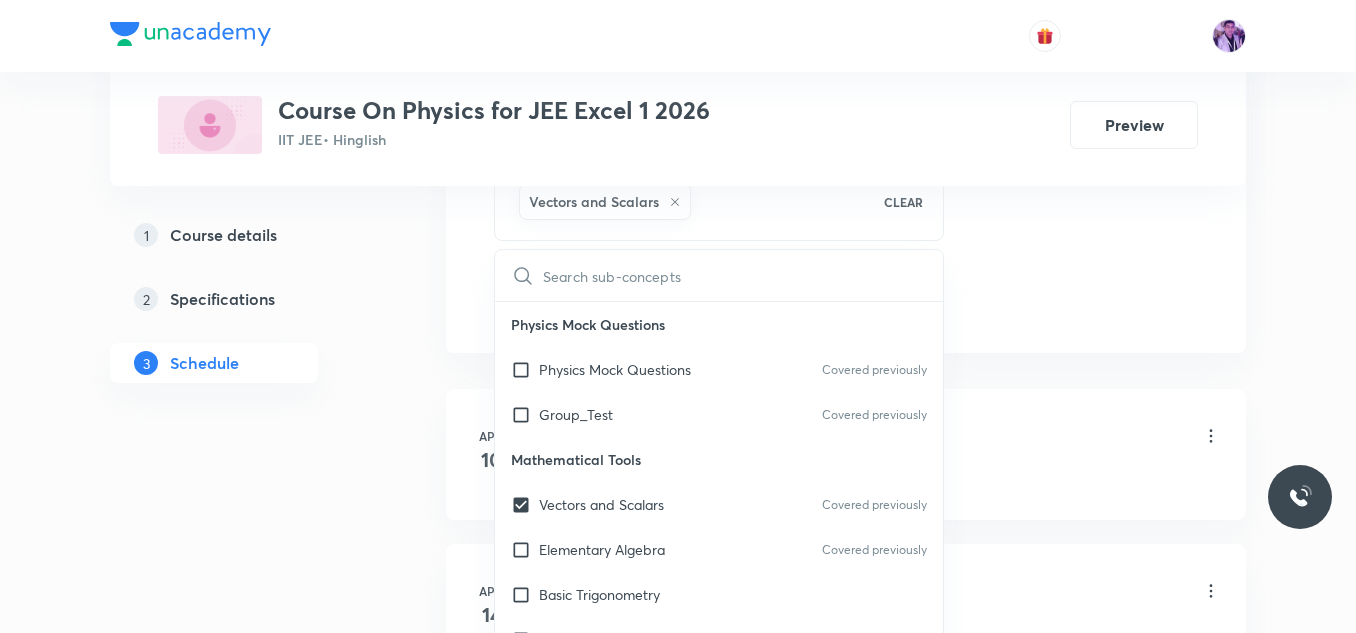click on "1 Course details 2 Specifications 3 Schedule" at bounding box center [246, 311] 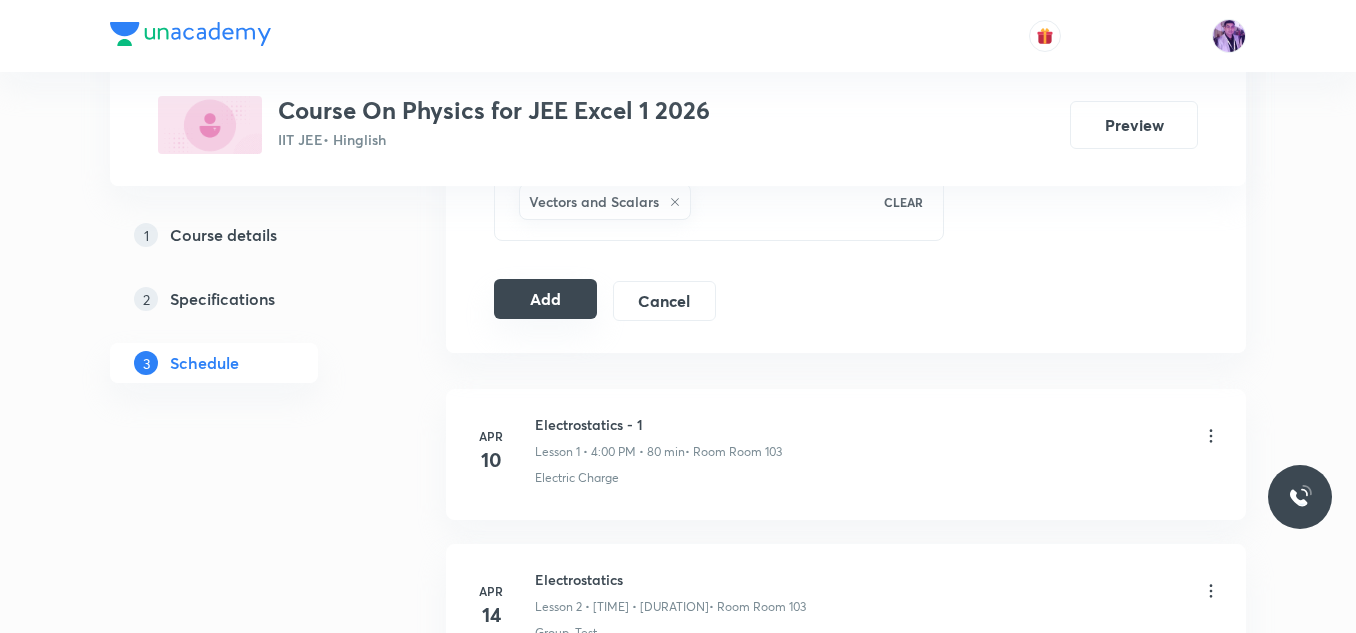 click on "Add" at bounding box center (545, 299) 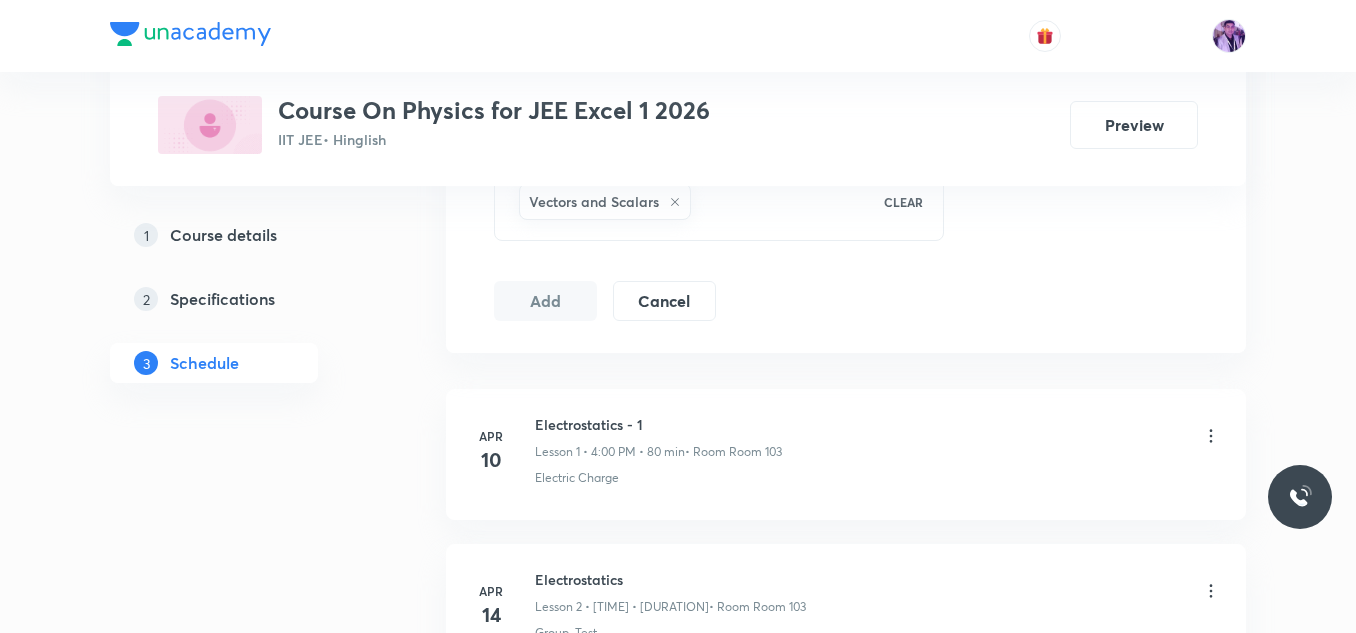 scroll, scrollTop: 11378, scrollLeft: 0, axis: vertical 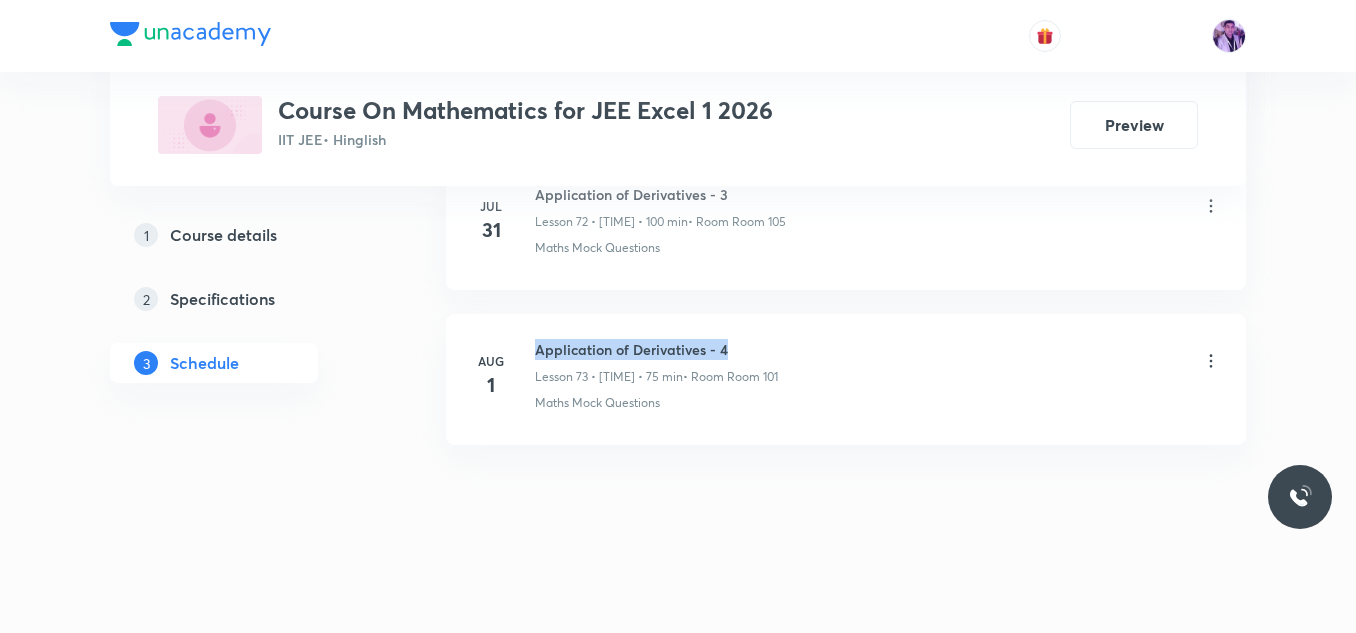 drag, startPoint x: 535, startPoint y: 349, endPoint x: 731, endPoint y: 342, distance: 196.12495 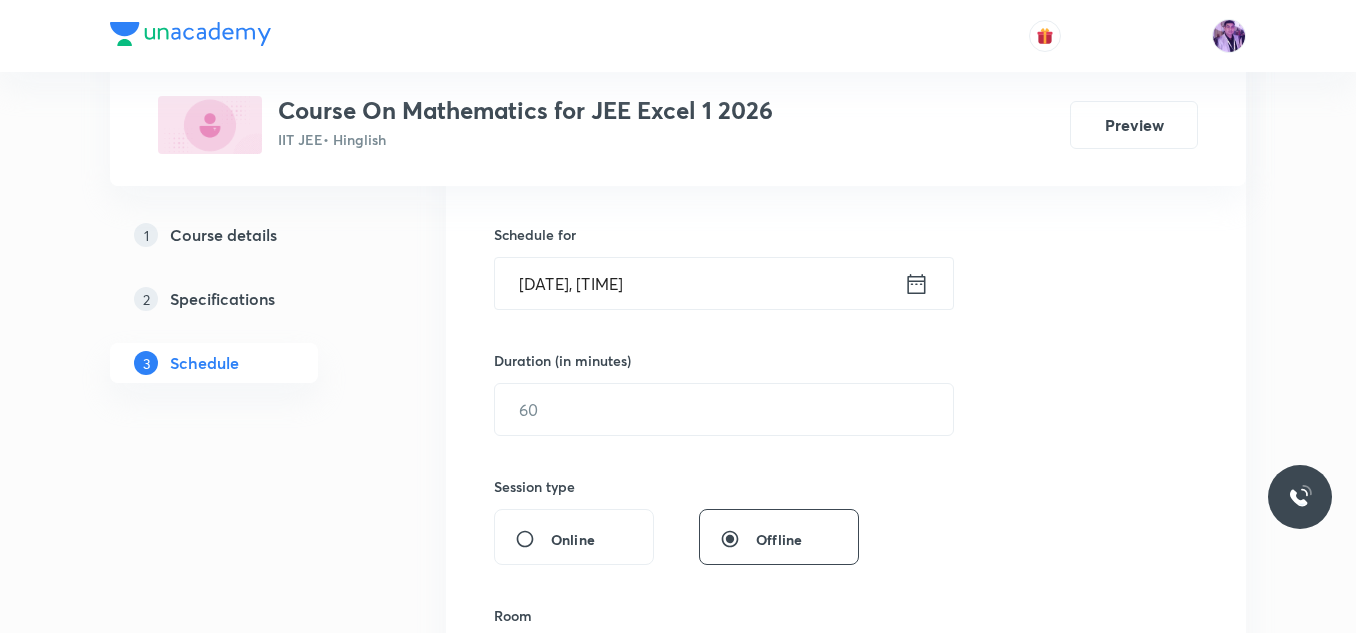 scroll, scrollTop: 0, scrollLeft: 0, axis: both 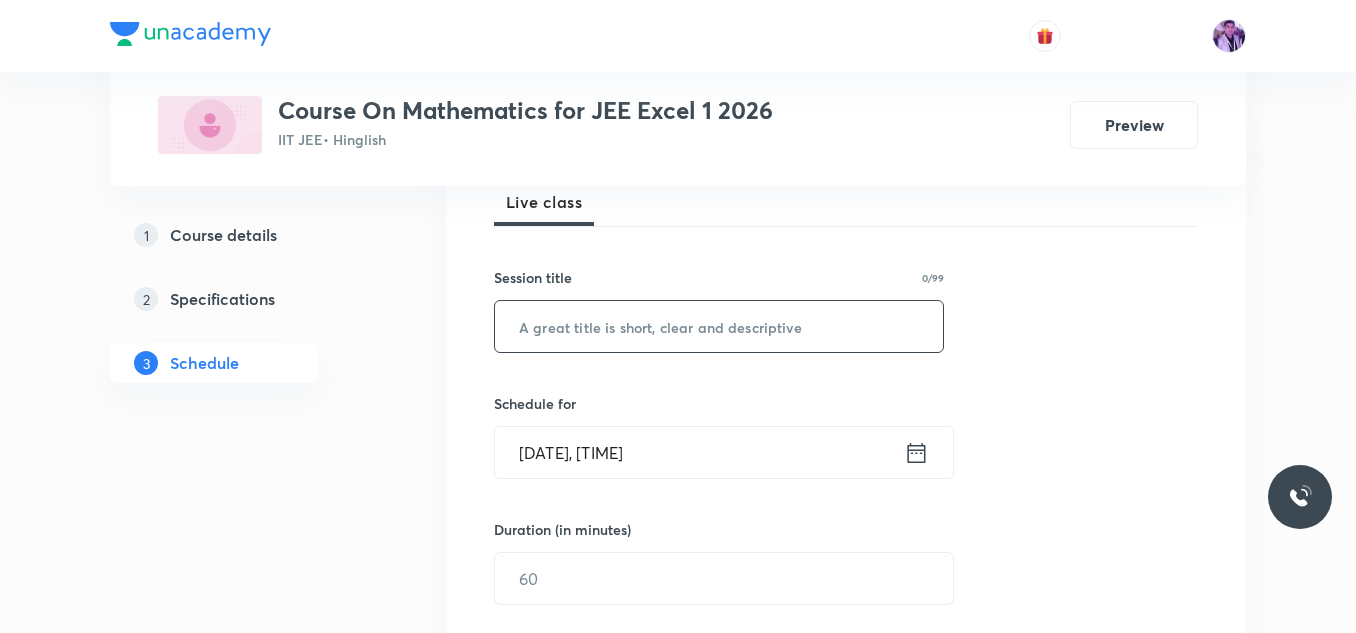click at bounding box center (719, 326) 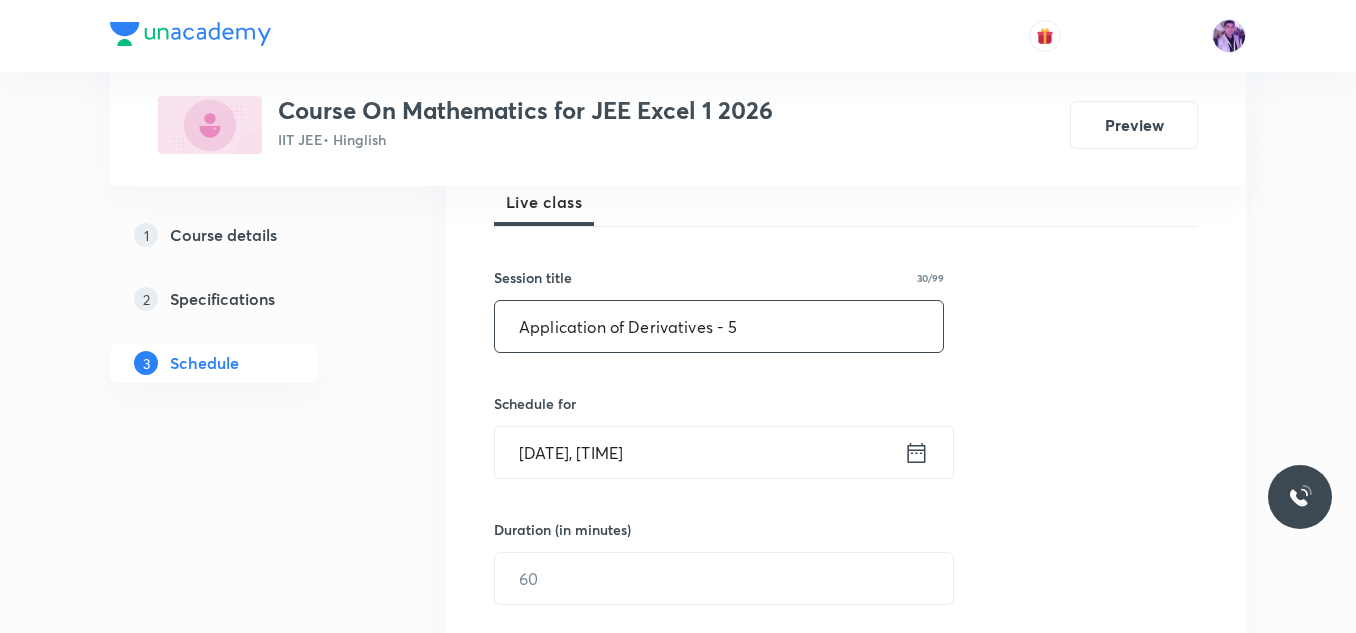 type on "Application of Derivatives - 5" 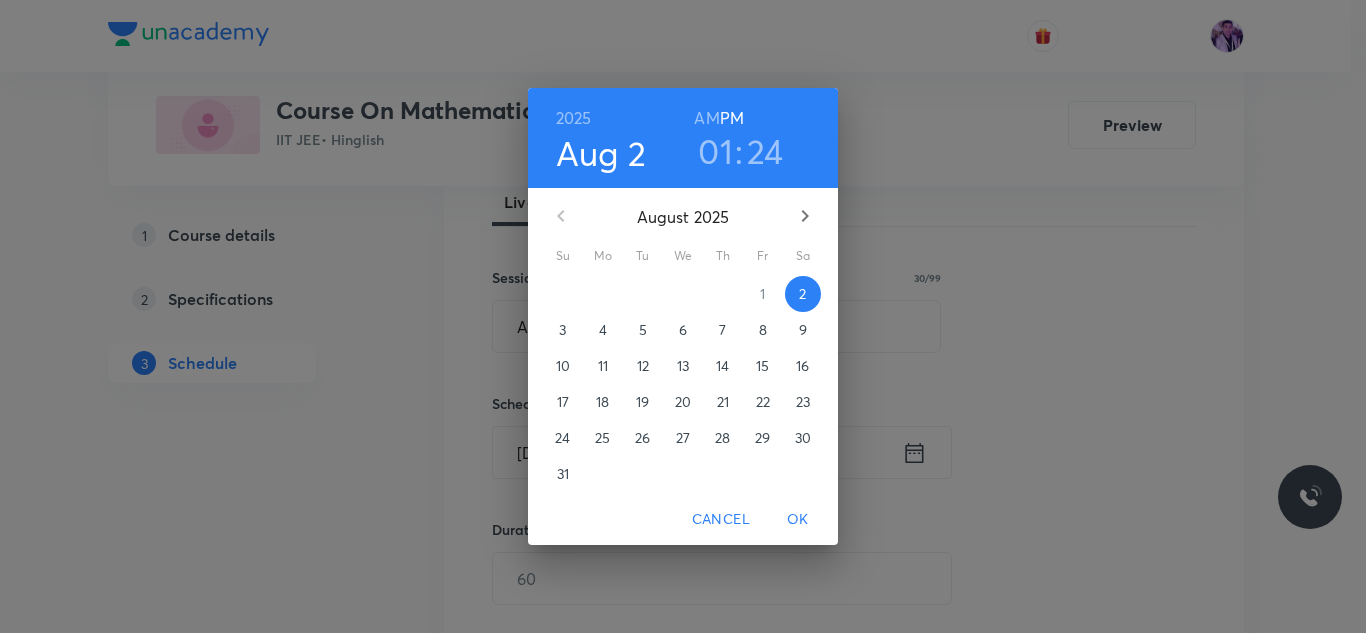 click on ":" at bounding box center (739, 151) 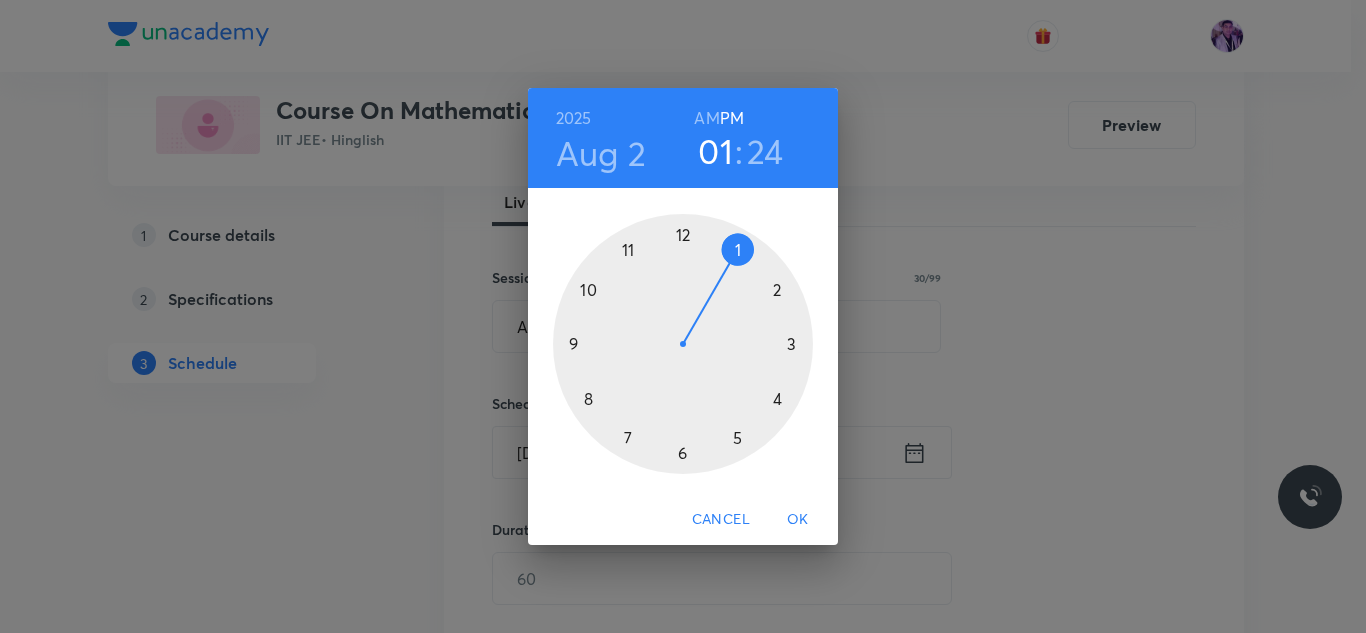 click at bounding box center (683, 344) 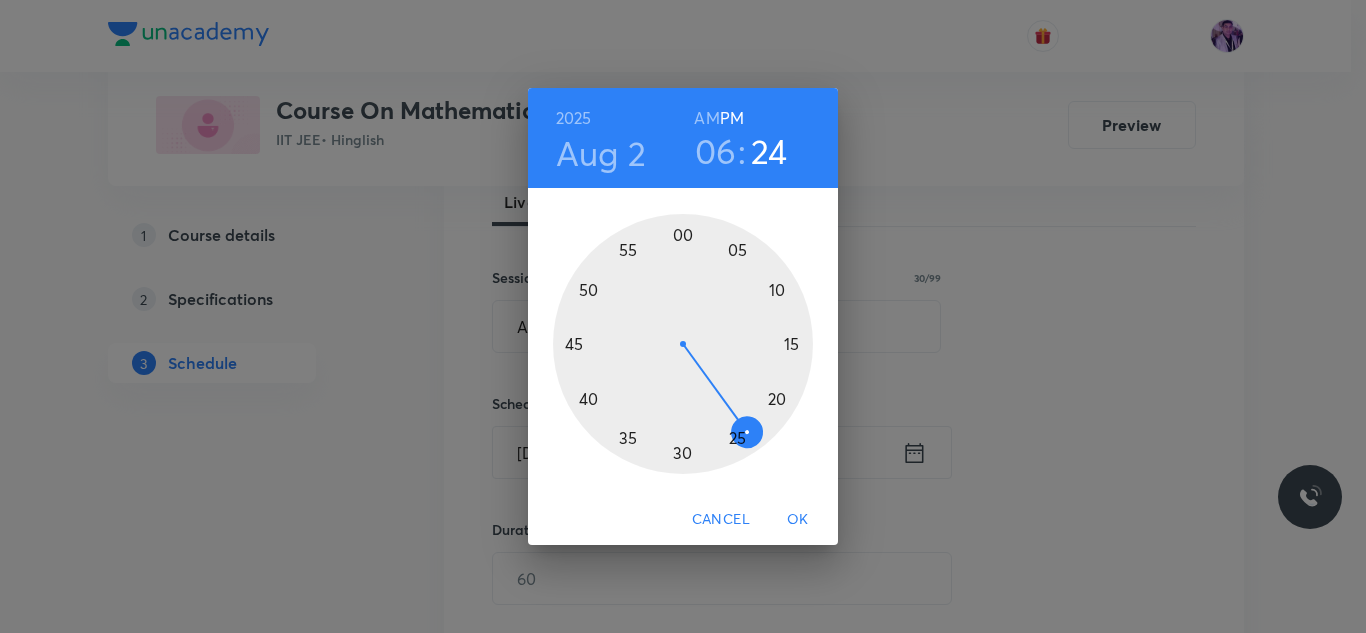 click at bounding box center (683, 344) 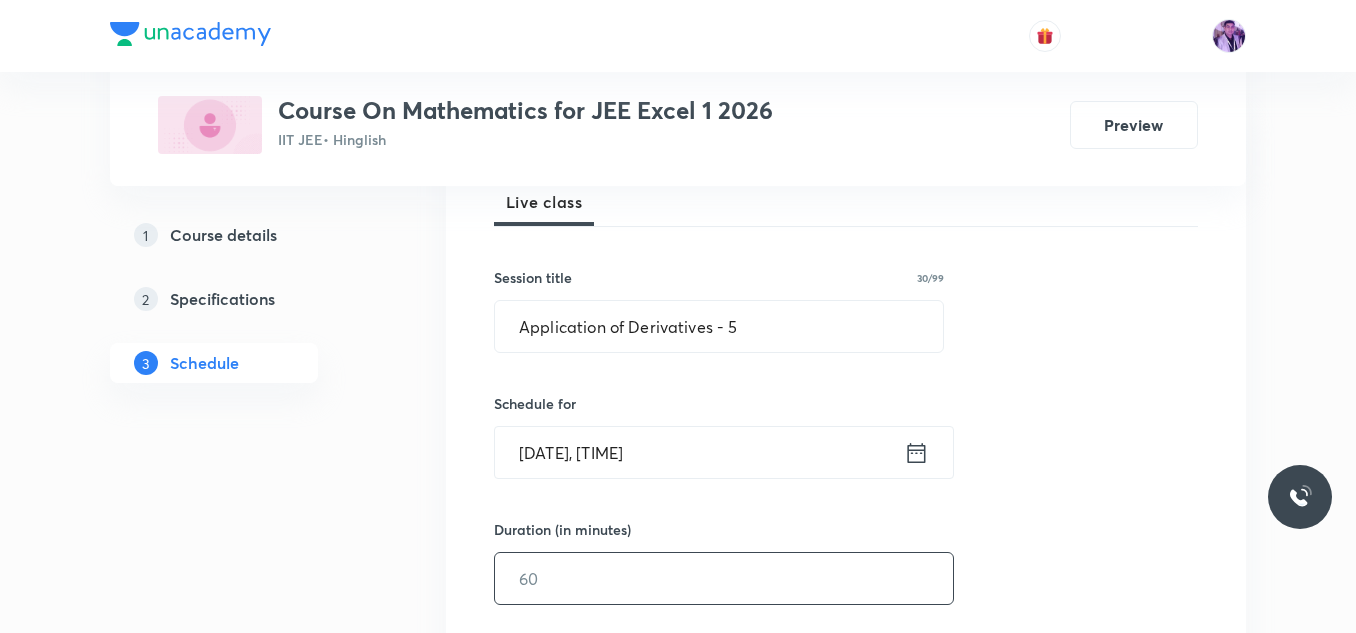 click at bounding box center [724, 578] 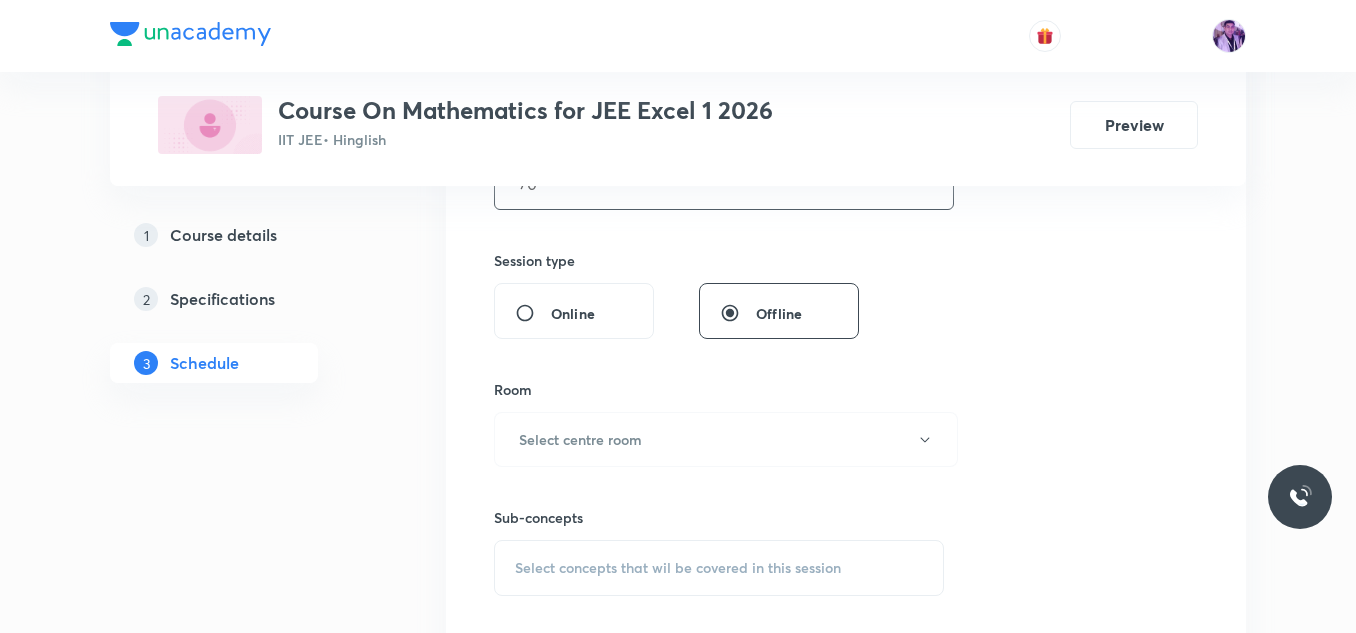 scroll, scrollTop: 700, scrollLeft: 0, axis: vertical 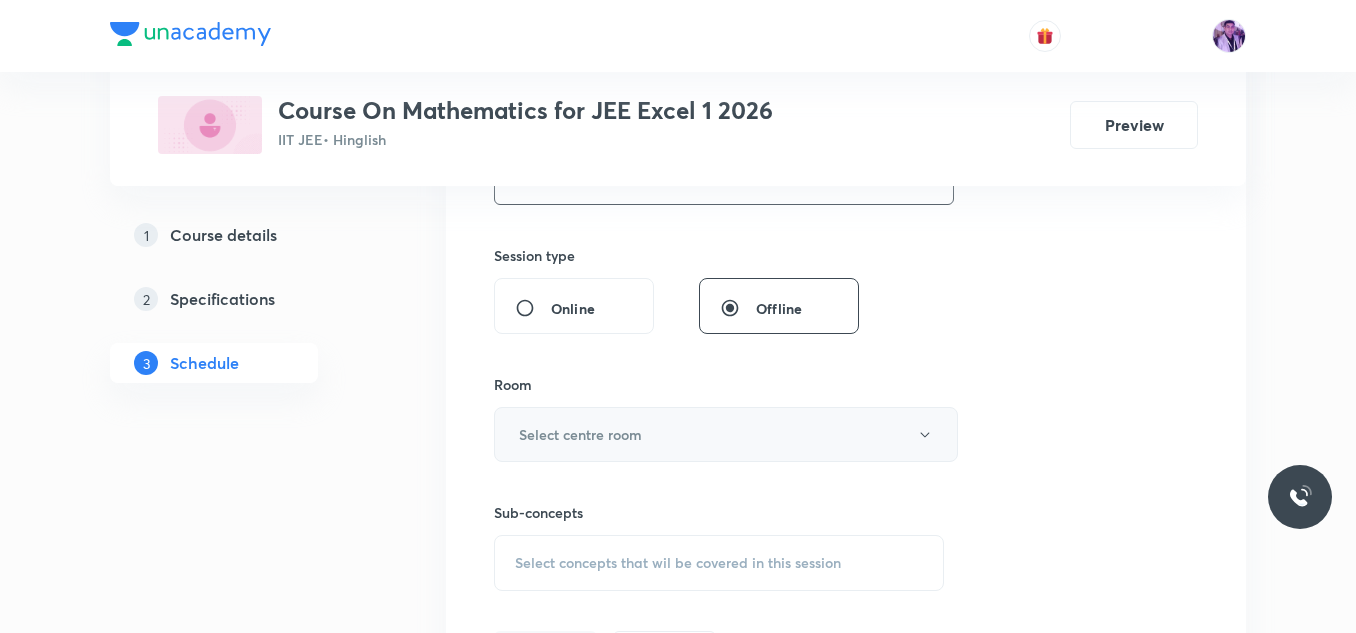 type on "70" 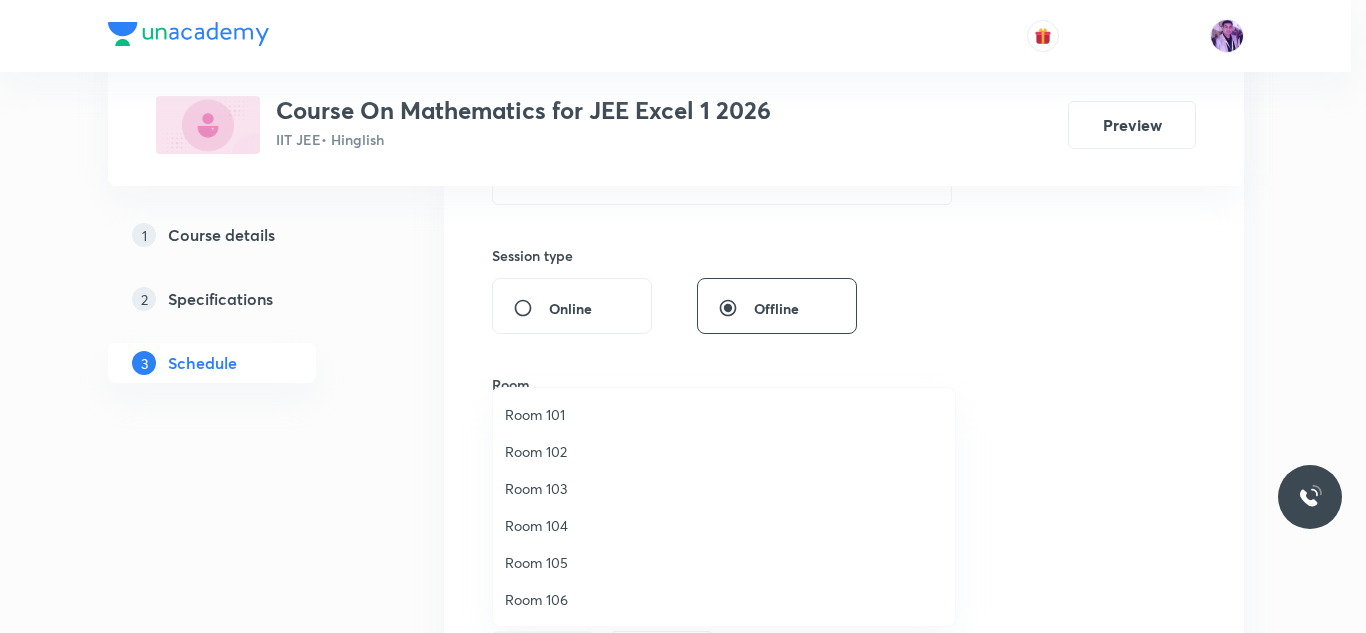 click on "Room 102" at bounding box center [724, 451] 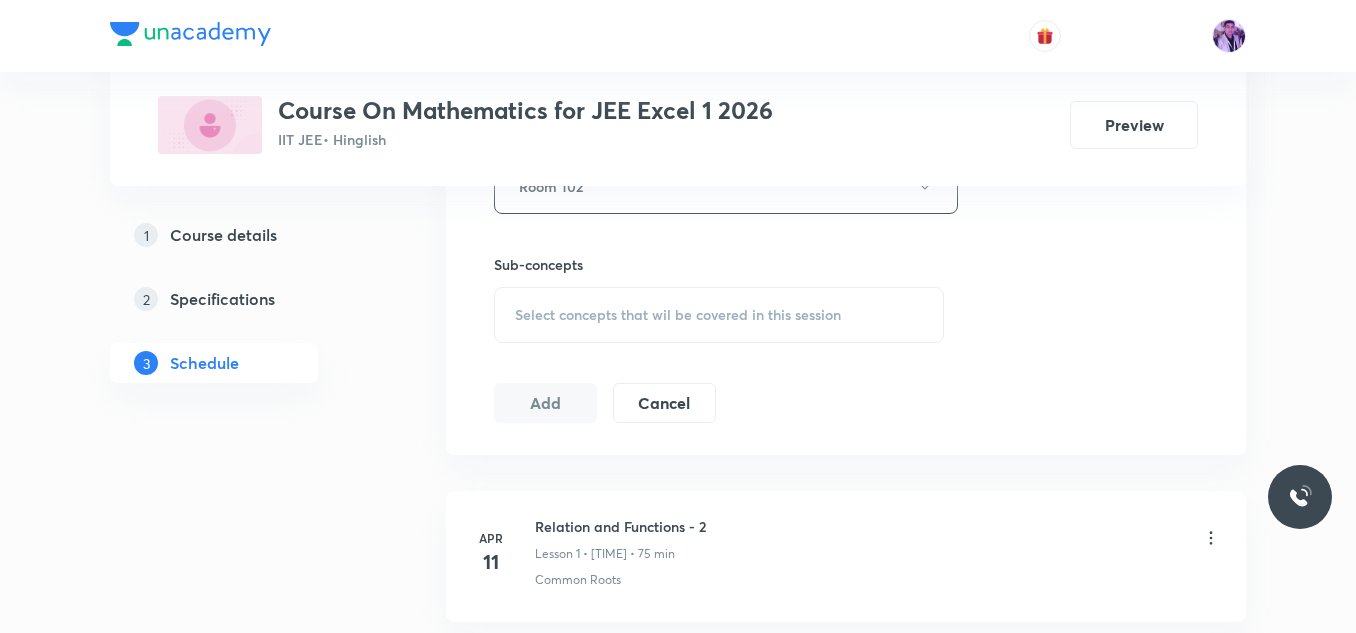 scroll, scrollTop: 1000, scrollLeft: 0, axis: vertical 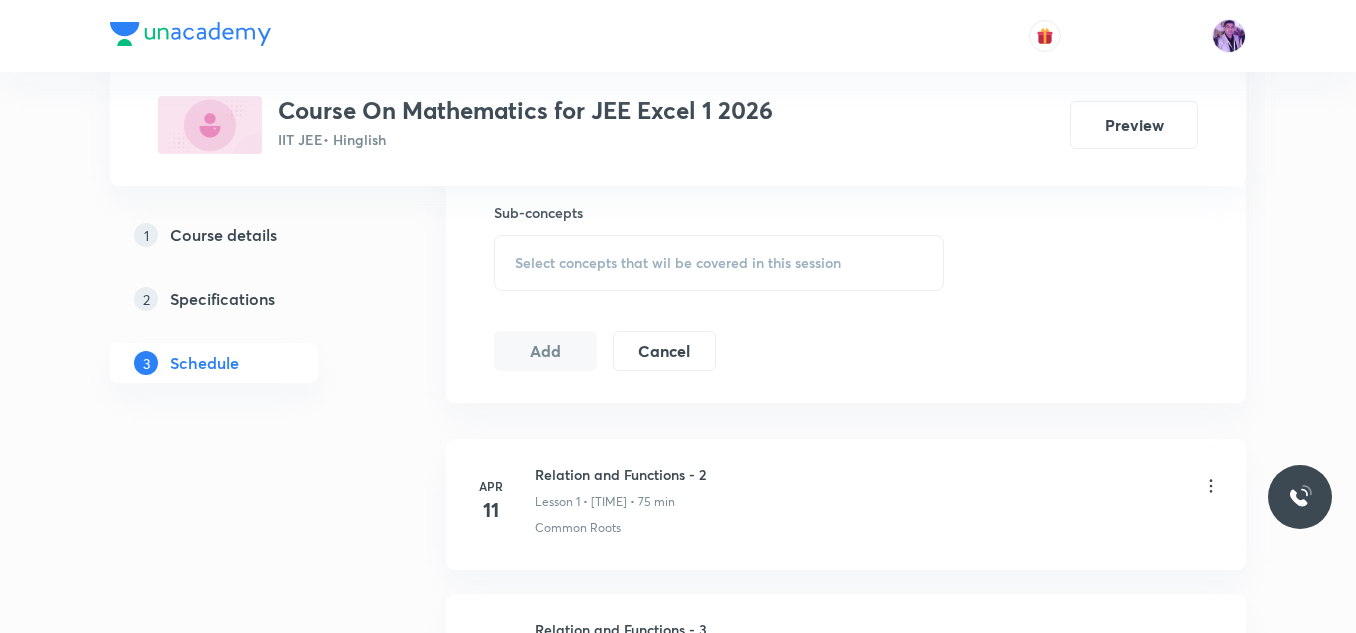 click on "Select concepts that wil be covered in this session" at bounding box center [678, 263] 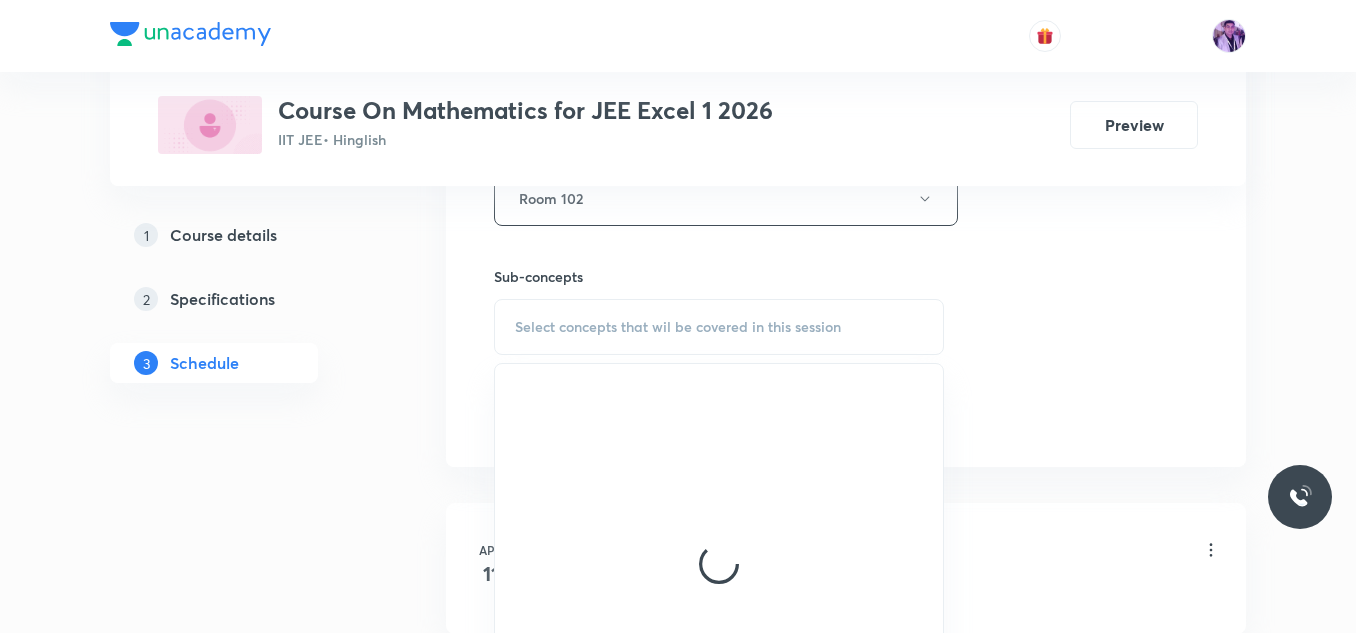 scroll, scrollTop: 900, scrollLeft: 0, axis: vertical 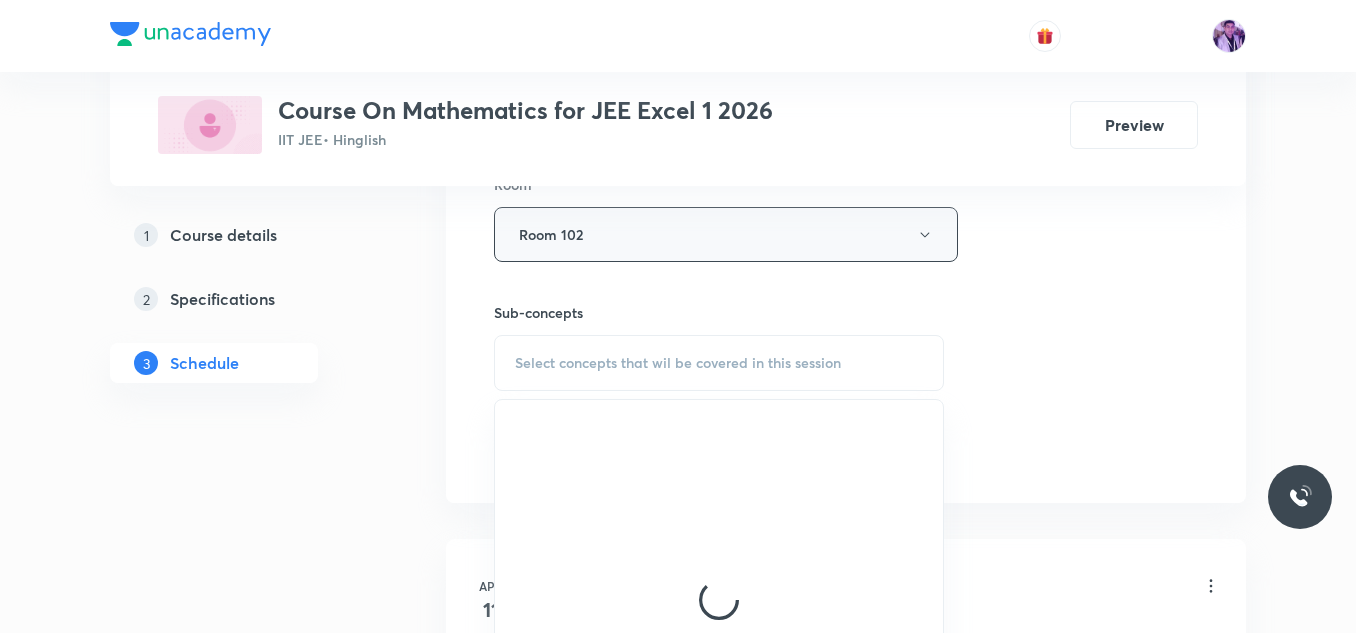 click on "Room 102" at bounding box center (726, 234) 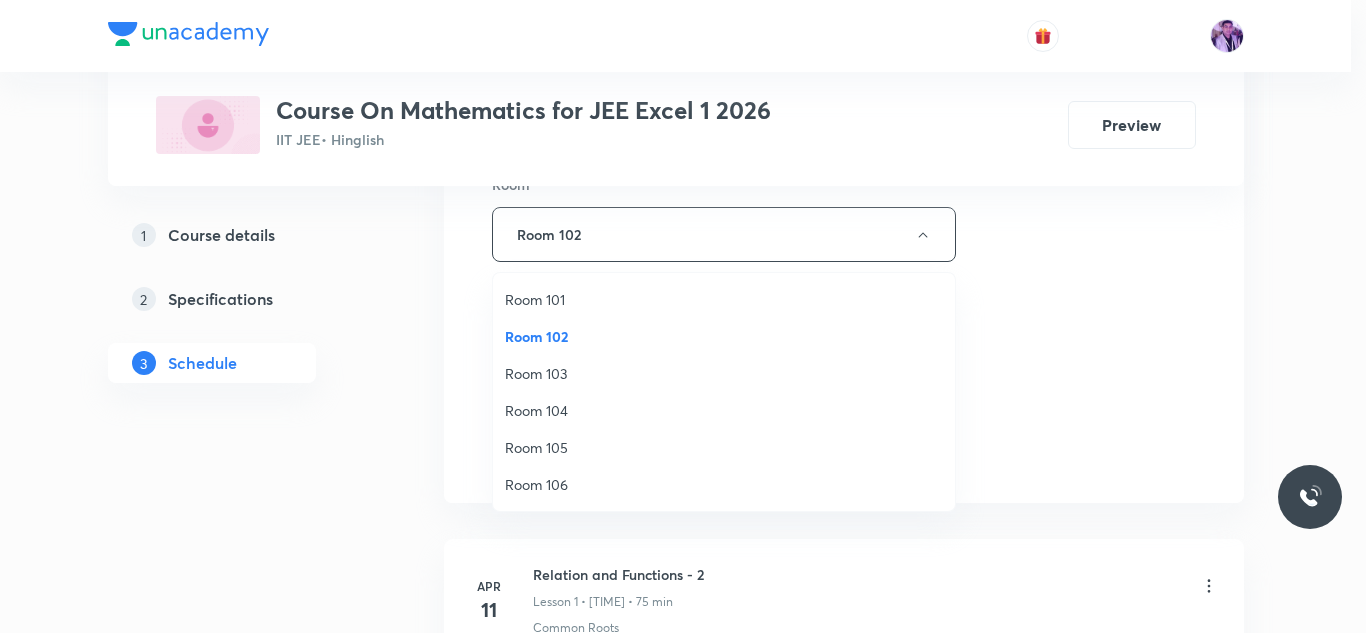 click on "Room 105" at bounding box center (724, 447) 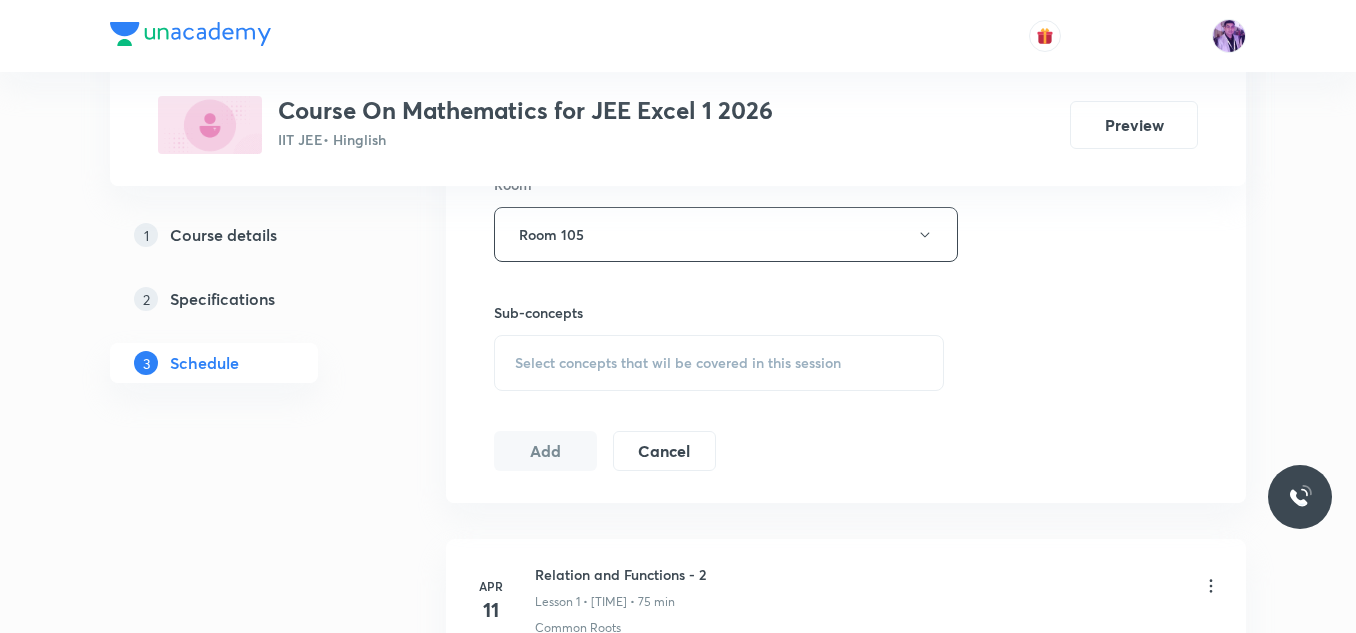 click on "Select concepts that wil be covered in this session" at bounding box center [678, 363] 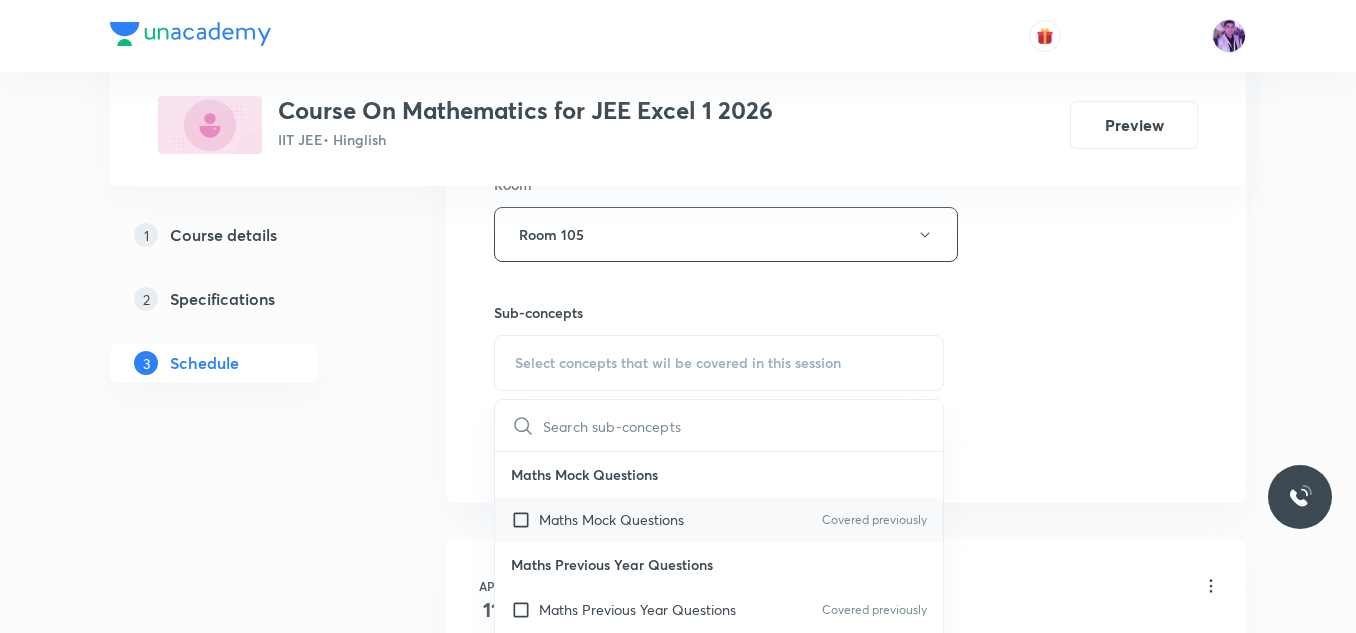 click on "Maths Mock Questions" at bounding box center (611, 519) 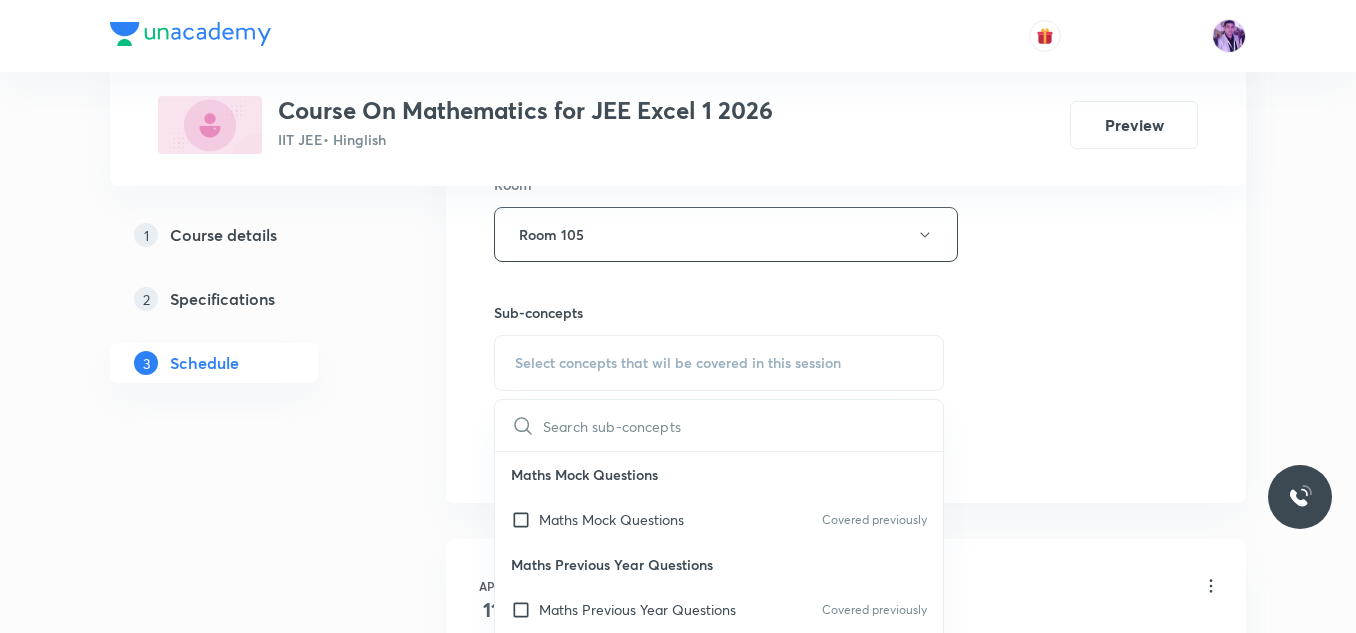 checkbox on "true" 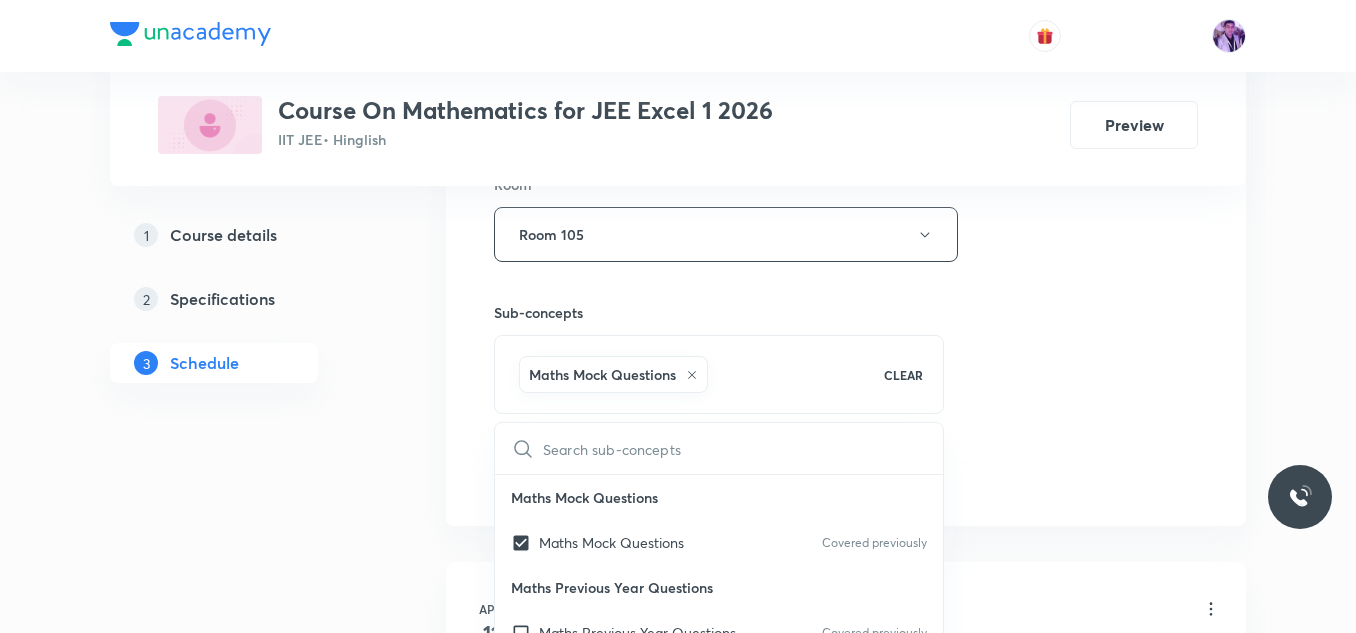 click on "Plus Courses Course On Mathematics for JEE Excel 1 2026 IIT JEE  • Hinglish Preview 1 Course details 2 Specifications 3 Schedule Schedule 73  classes Session  74 Live class Session title 30/99 Application of Derivatives - 5 ​ Schedule for Aug 2, 2025, 6:45 PM ​ Duration (in minutes) 70 ​   Session type Online Offline Room Room 105 Sub-concepts Maths Mock Questions CLEAR ​ Maths Mock Questions Maths Mock Questions Covered previously Maths Previous Year Questions Maths Previous Year Questions Covered previously Theory of equations Degree, Value Based & Equation Covered previously Geometrical Meaning of the Zeroes of a Polynomial Covered previously Location of roots Geometrical meaning of Roots of an equation Points in solving an equation Covered previously Graph of Quadratic Expression & its Analysis Range of Quadratic Equation Remainder and factor theorems Identity Covered previously Quadratic equations Common Roots Covered previously Location of Roots Theory of Equations Covered previously Matrices" at bounding box center (678, 5608) 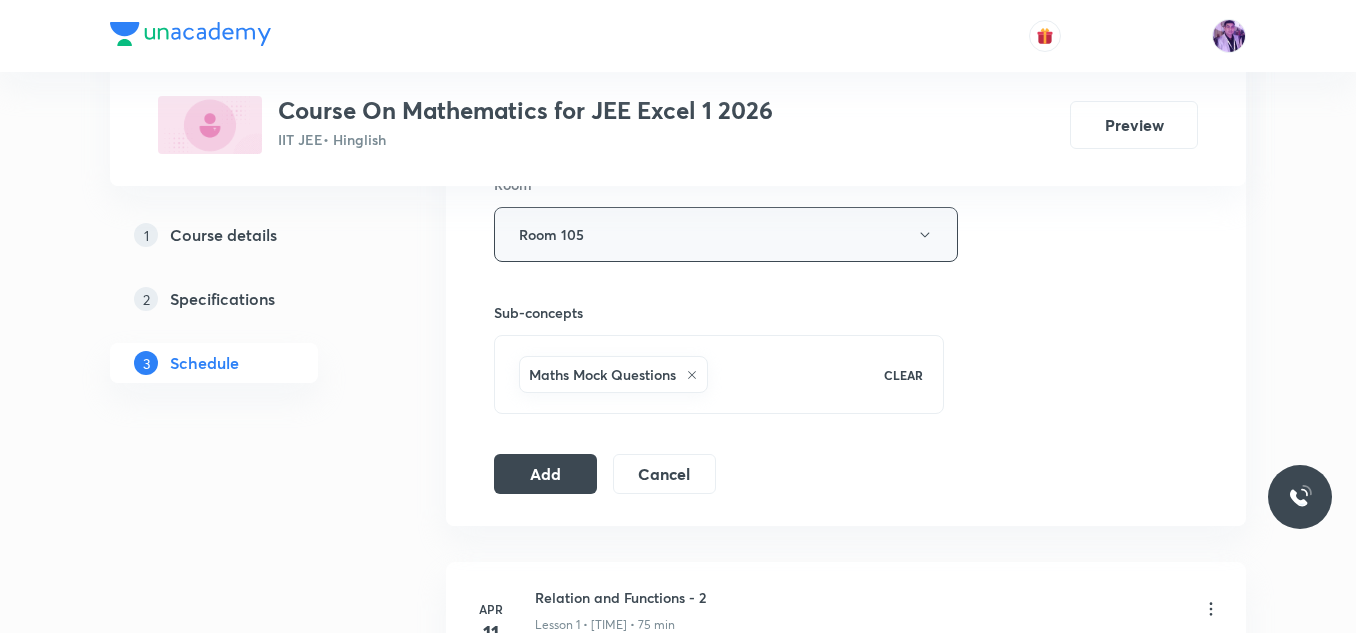 click on "Room 105" at bounding box center [726, 234] 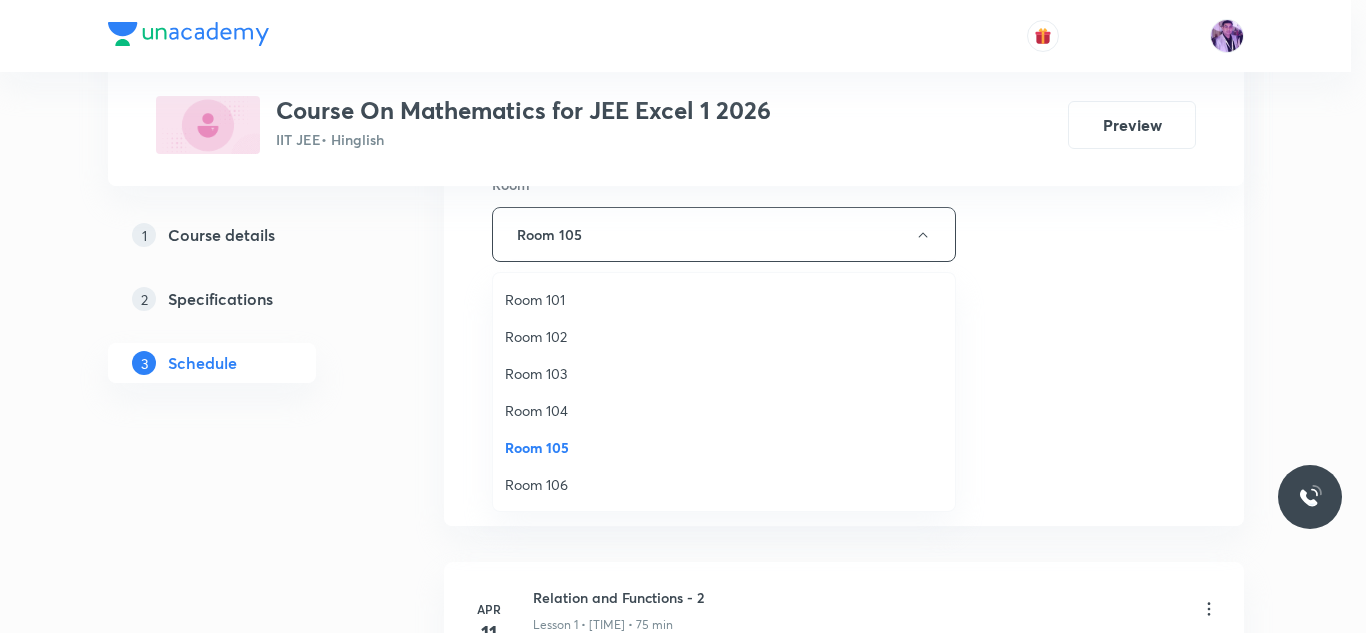 click on "Room 101" at bounding box center [724, 299] 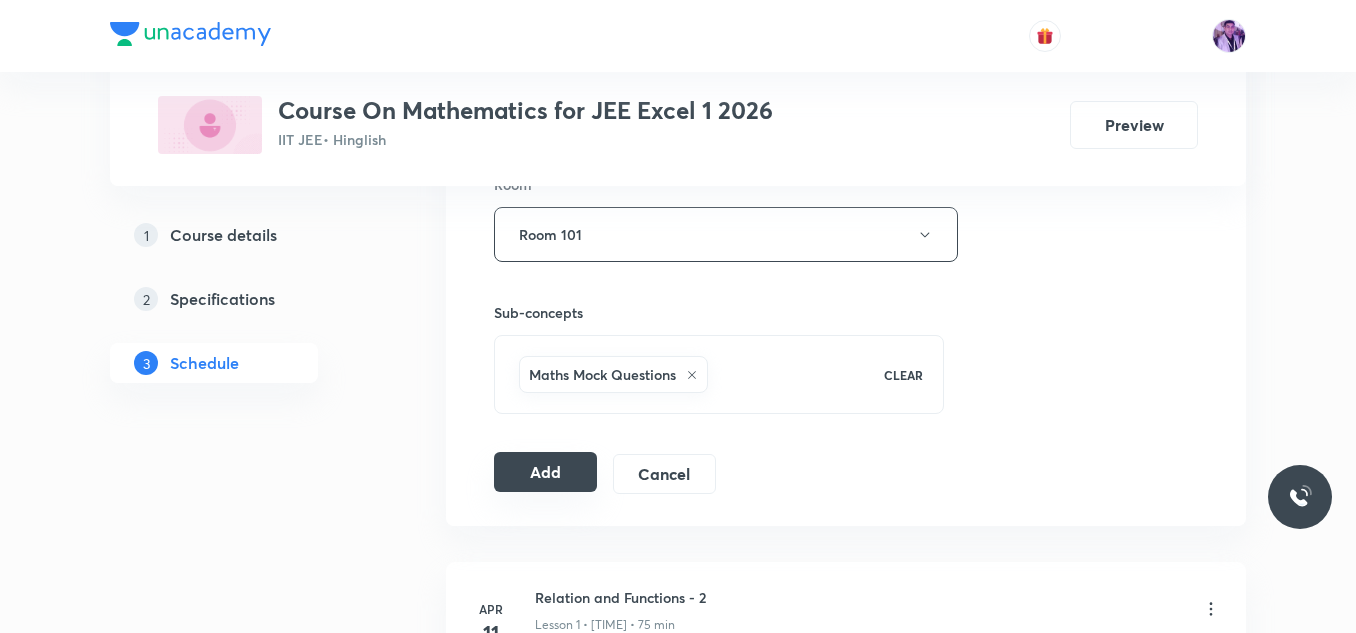 click on "Add" at bounding box center (545, 472) 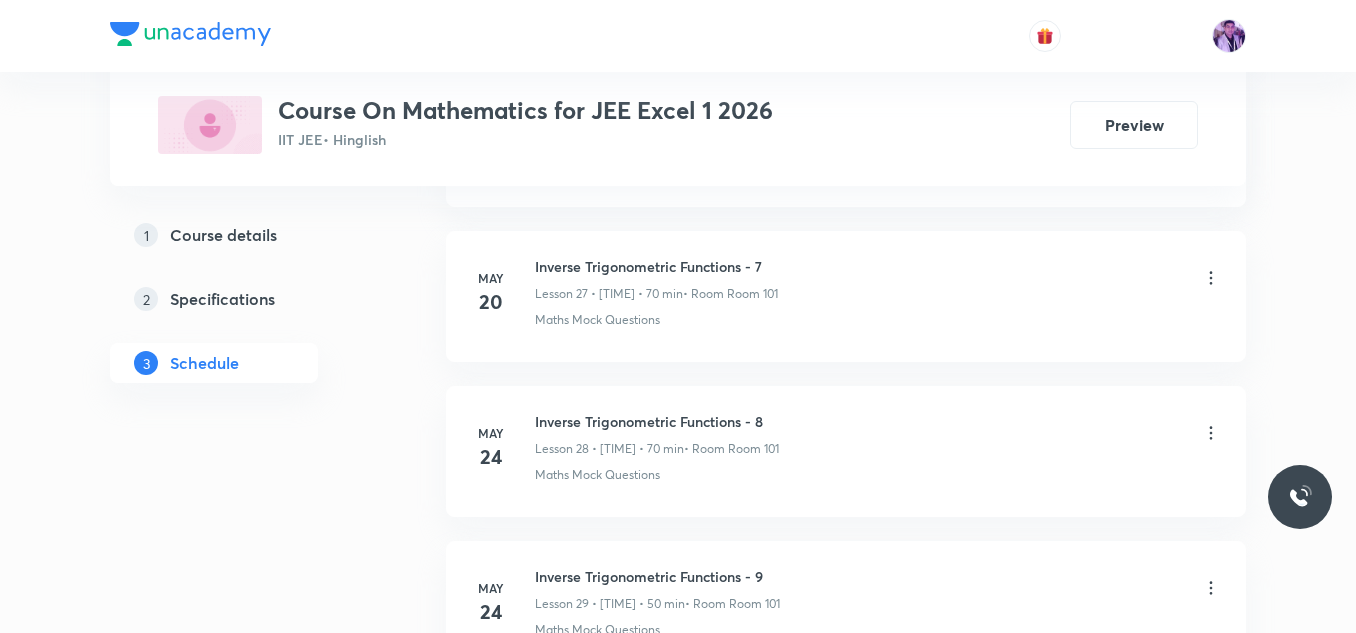 scroll, scrollTop: 11366, scrollLeft: 0, axis: vertical 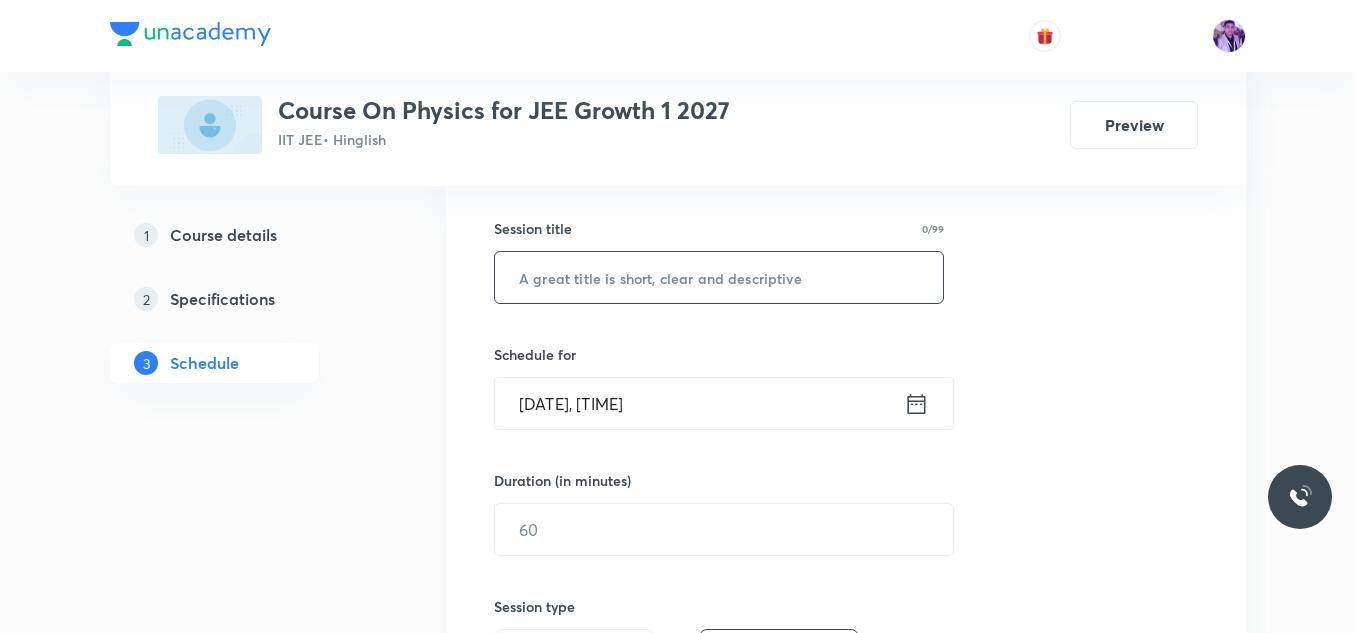click at bounding box center [719, 277] 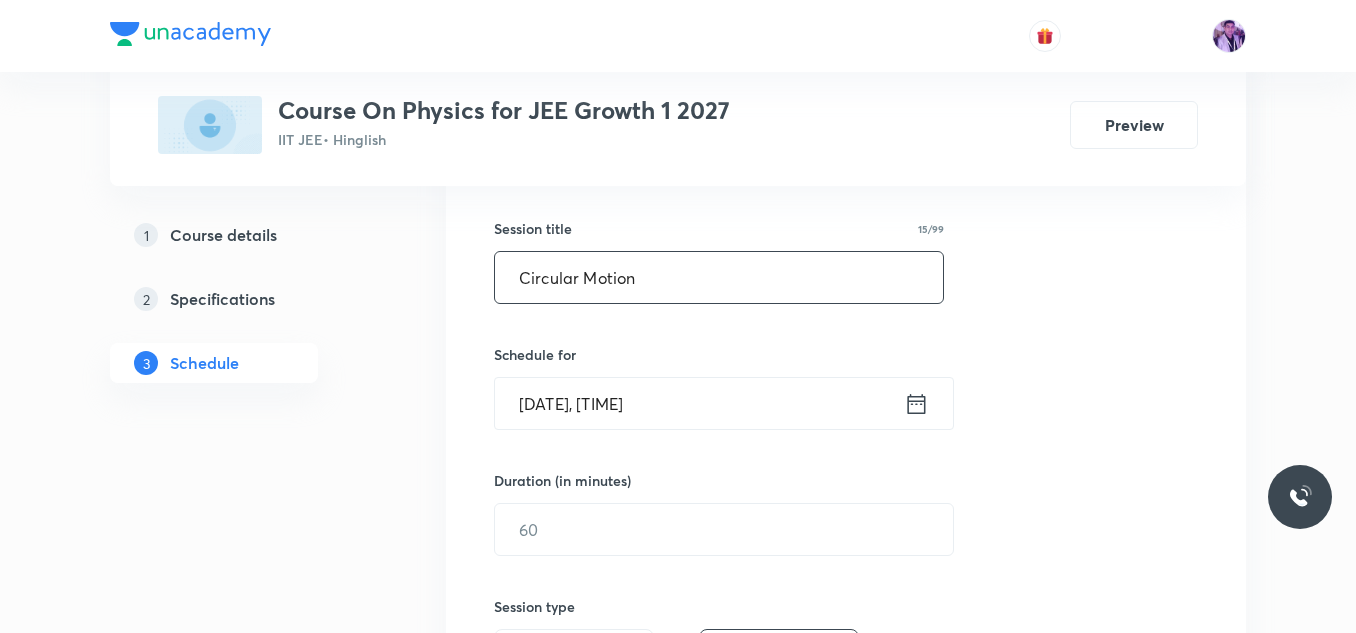 type on "Circular Motion" 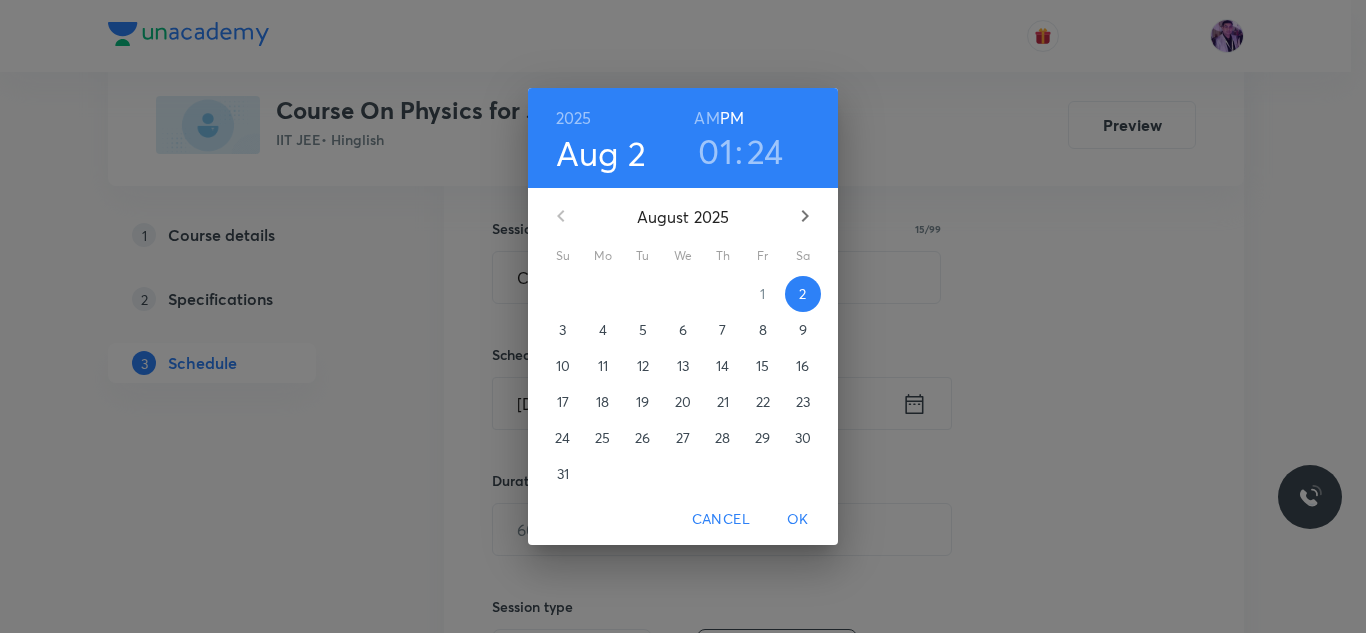 click on "01" at bounding box center (715, 151) 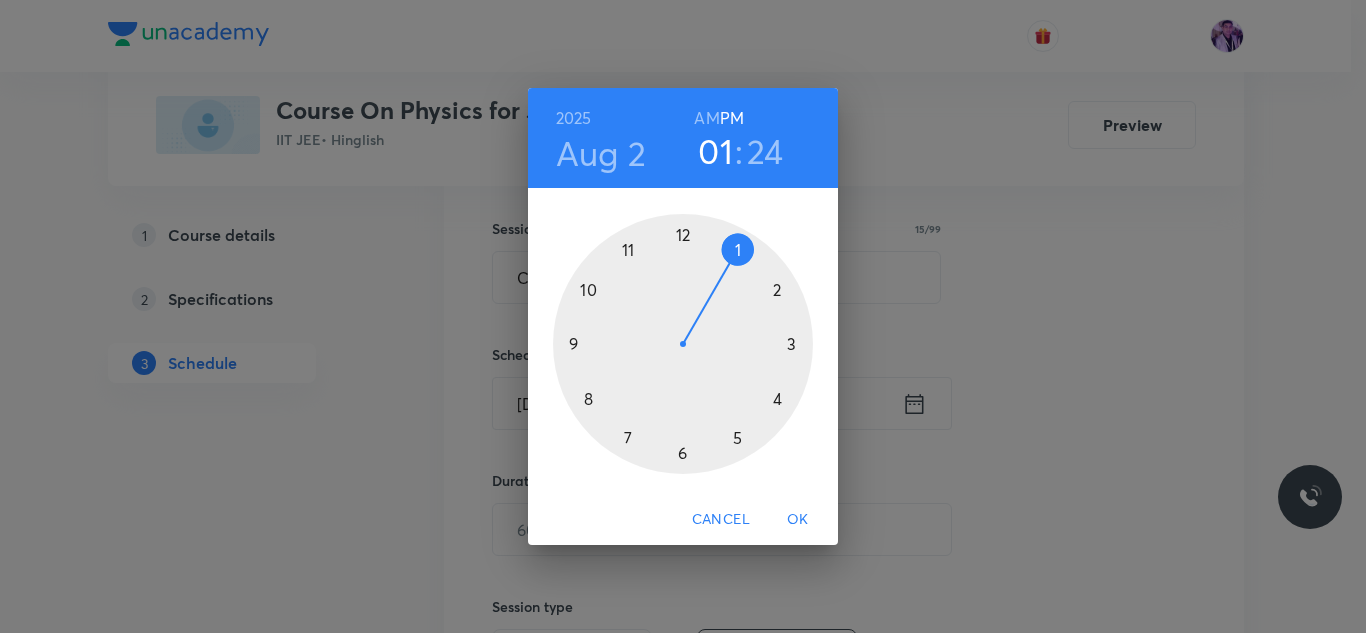 click at bounding box center (683, 344) 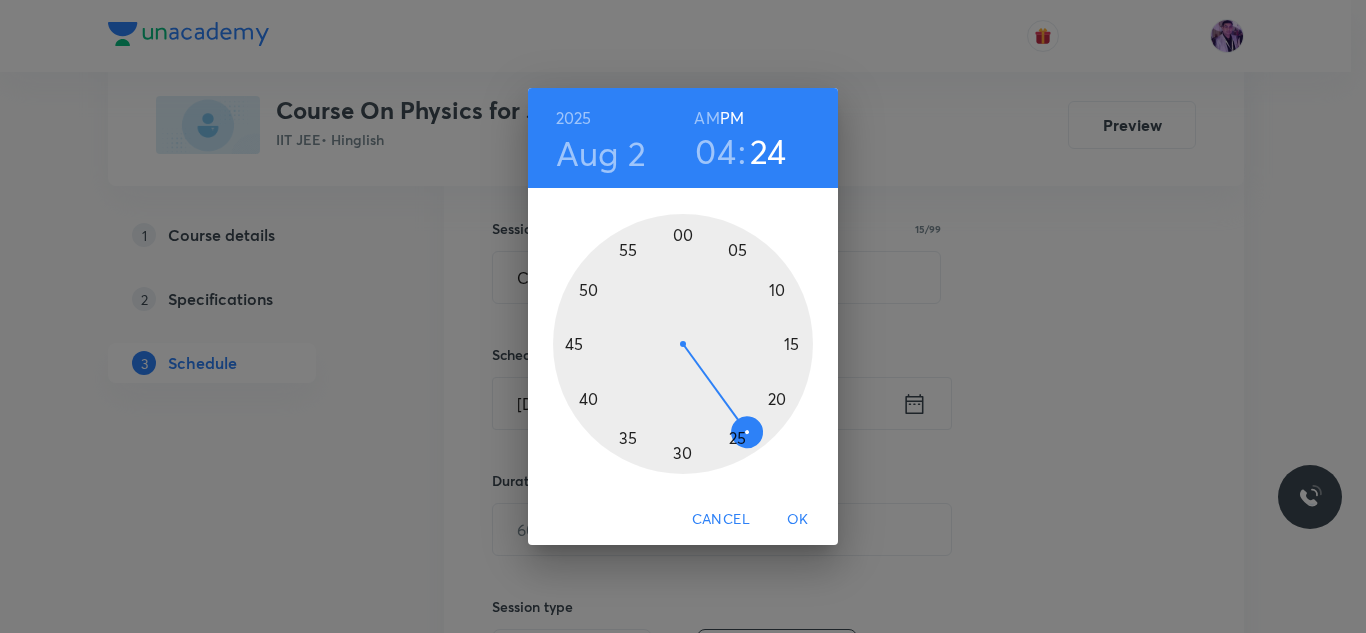 click at bounding box center (683, 344) 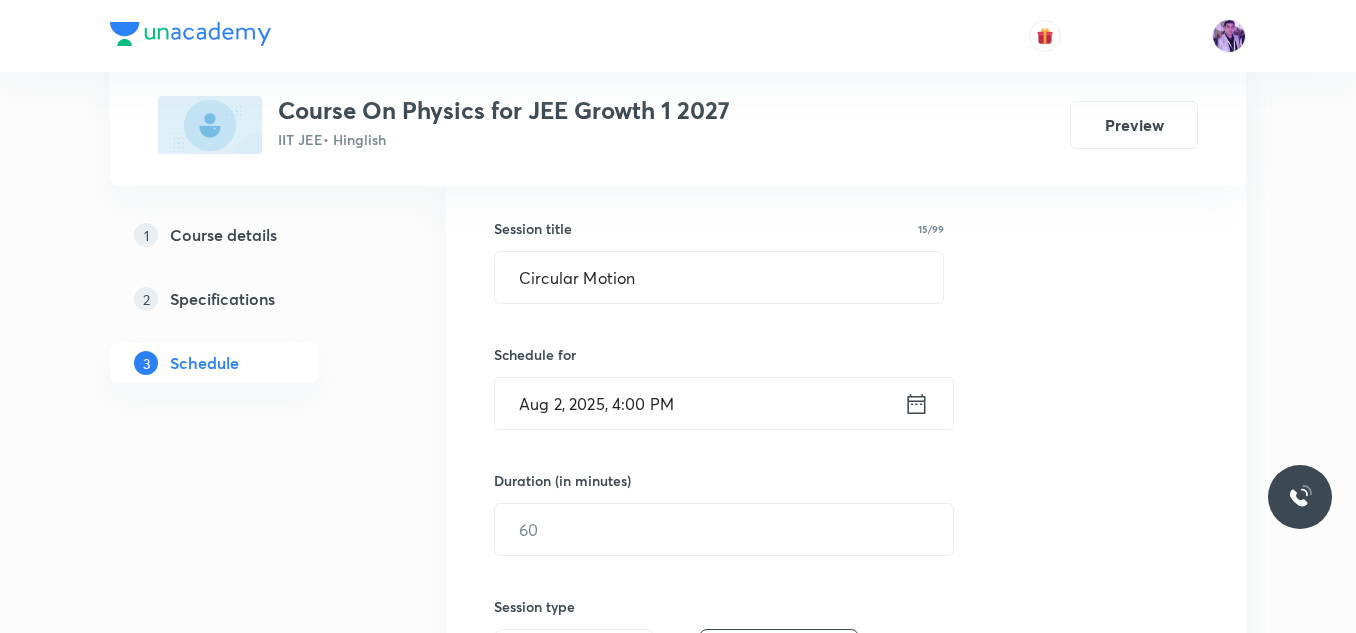 click on "Aug 2, 2025, 4:00 PM" at bounding box center (699, 403) 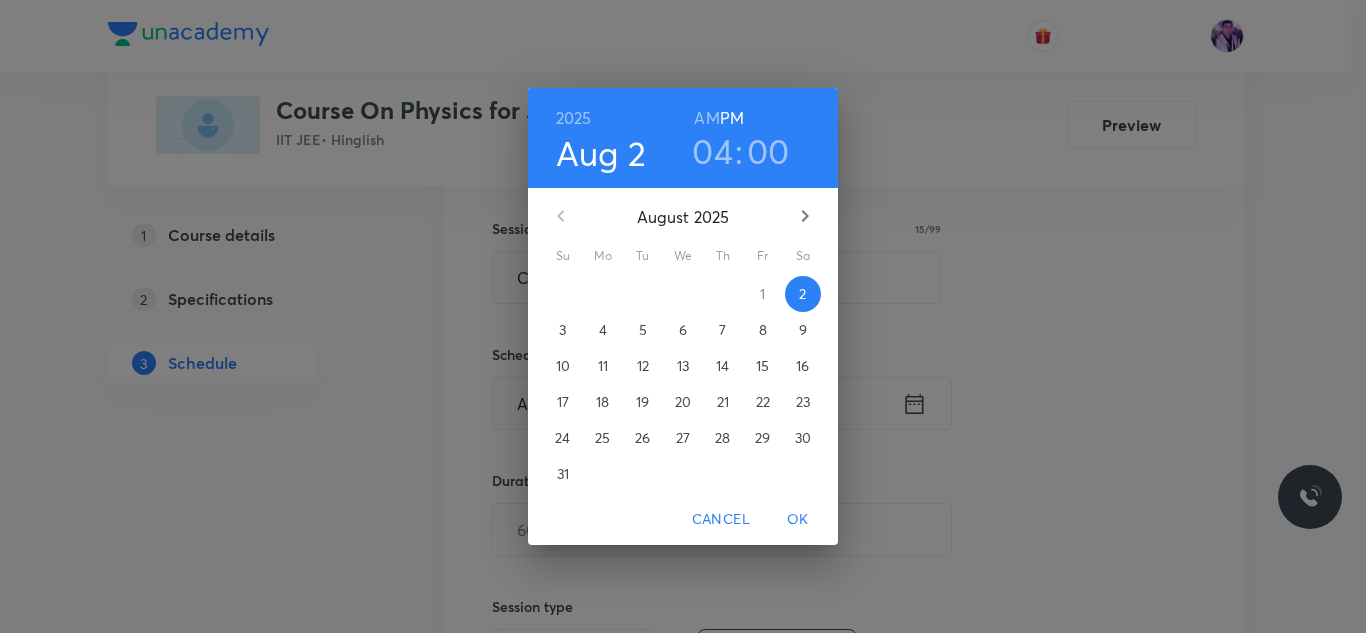 click on "OK" at bounding box center [798, 519] 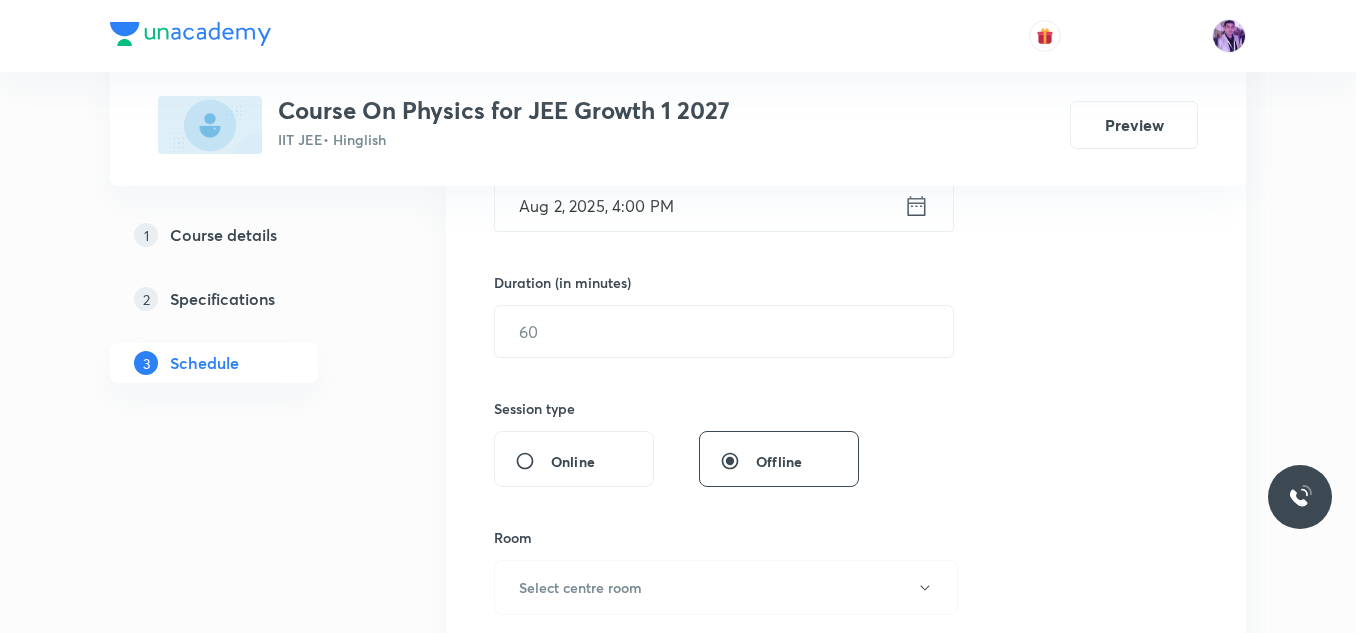 scroll, scrollTop: 549, scrollLeft: 0, axis: vertical 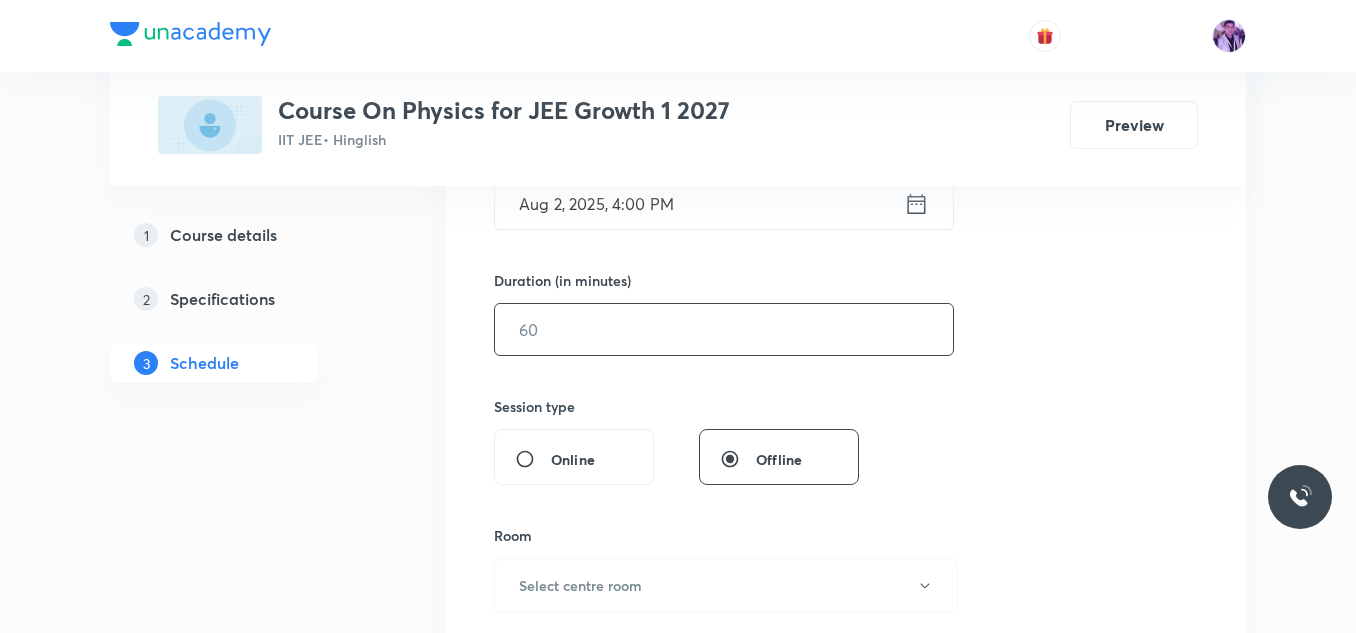 click at bounding box center [724, 329] 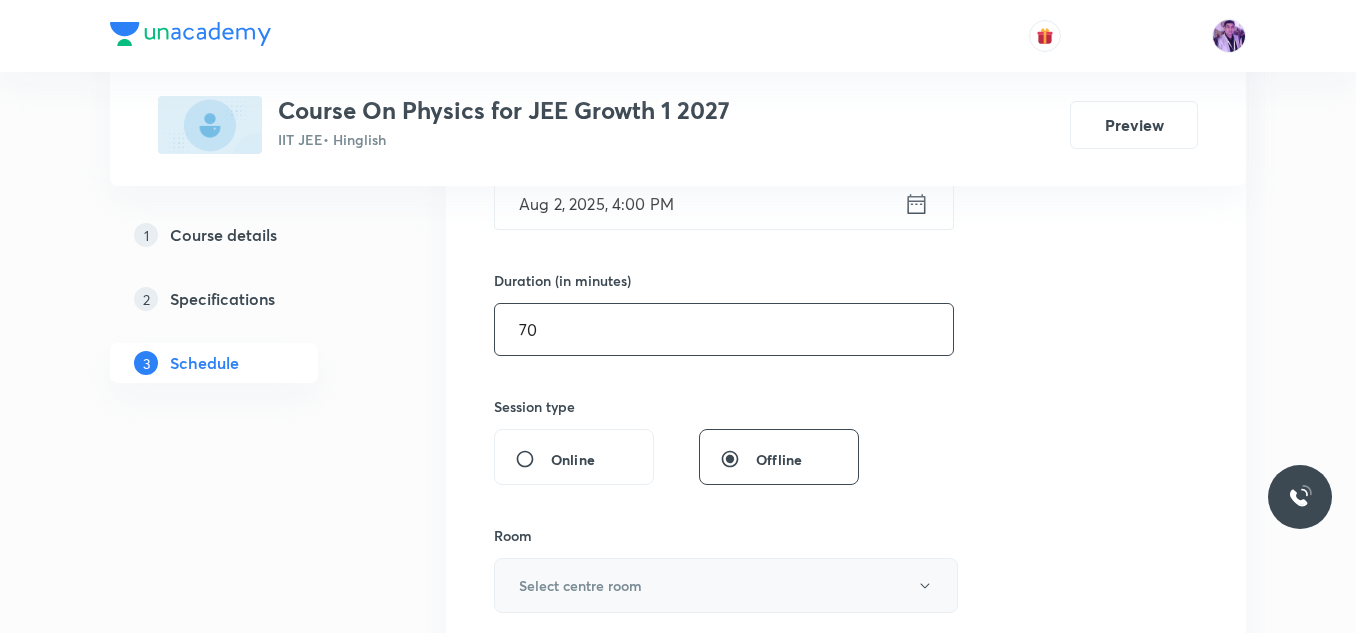 type on "70" 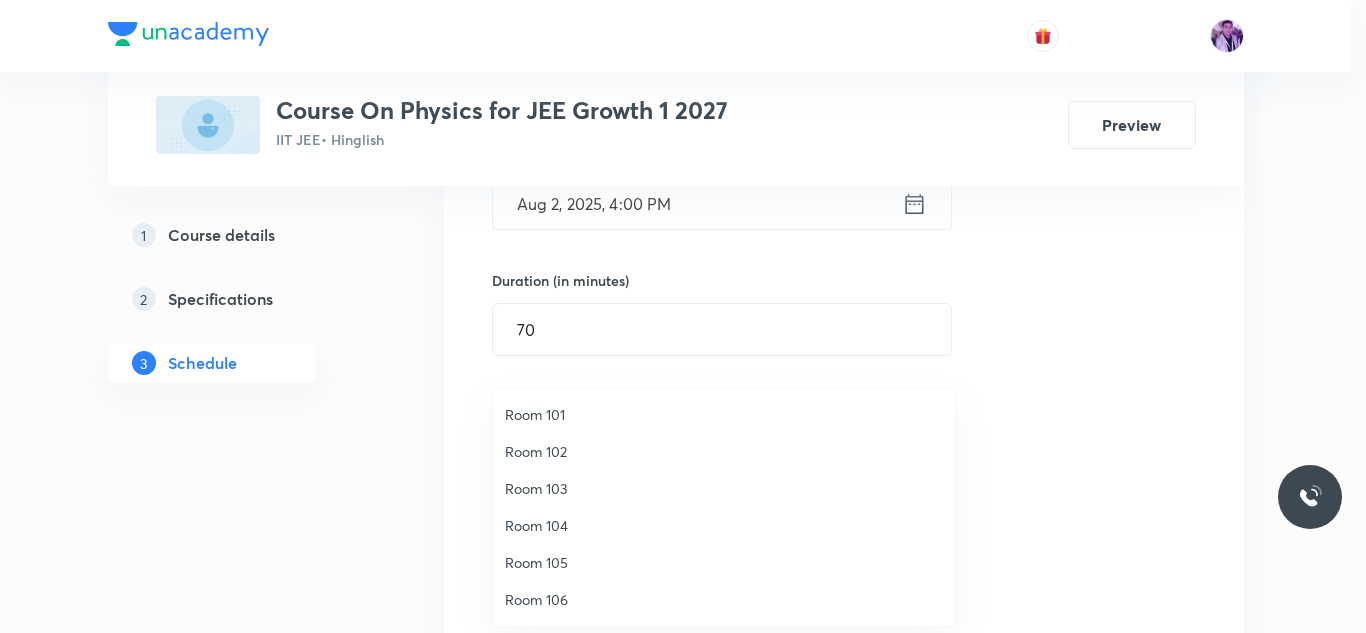 click on "Room 103" at bounding box center (724, 488) 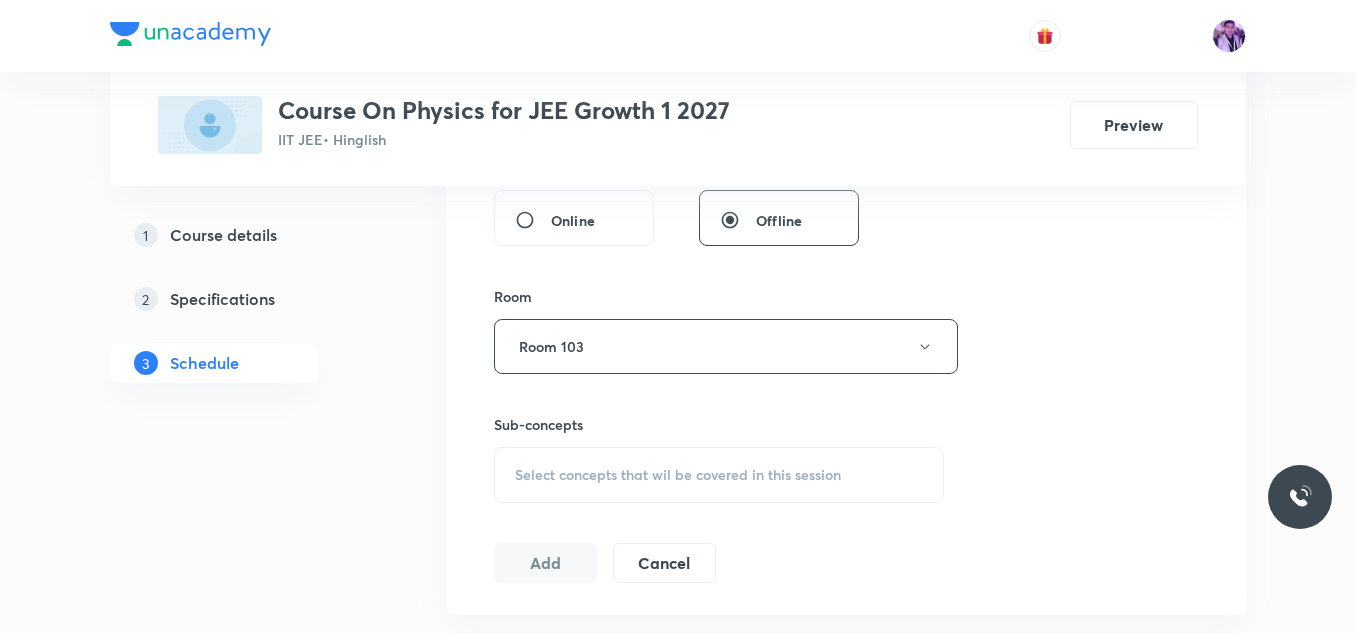 scroll, scrollTop: 849, scrollLeft: 0, axis: vertical 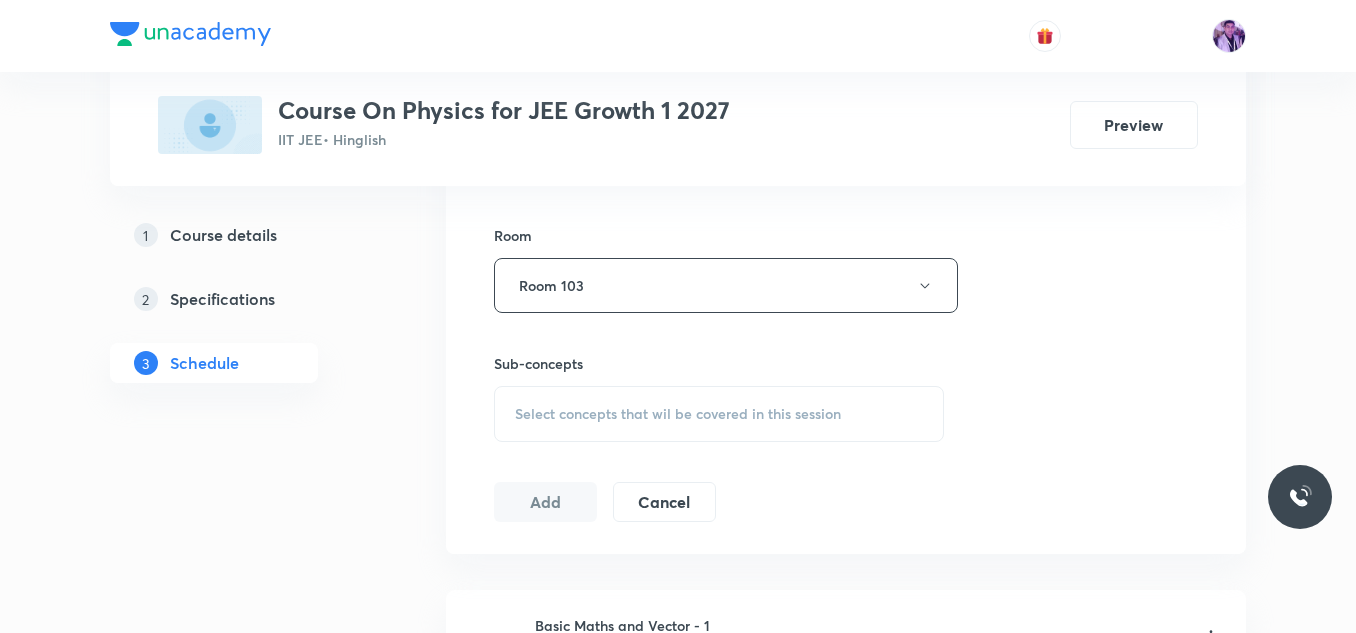 click on "Select concepts that wil be covered in this session" at bounding box center [678, 414] 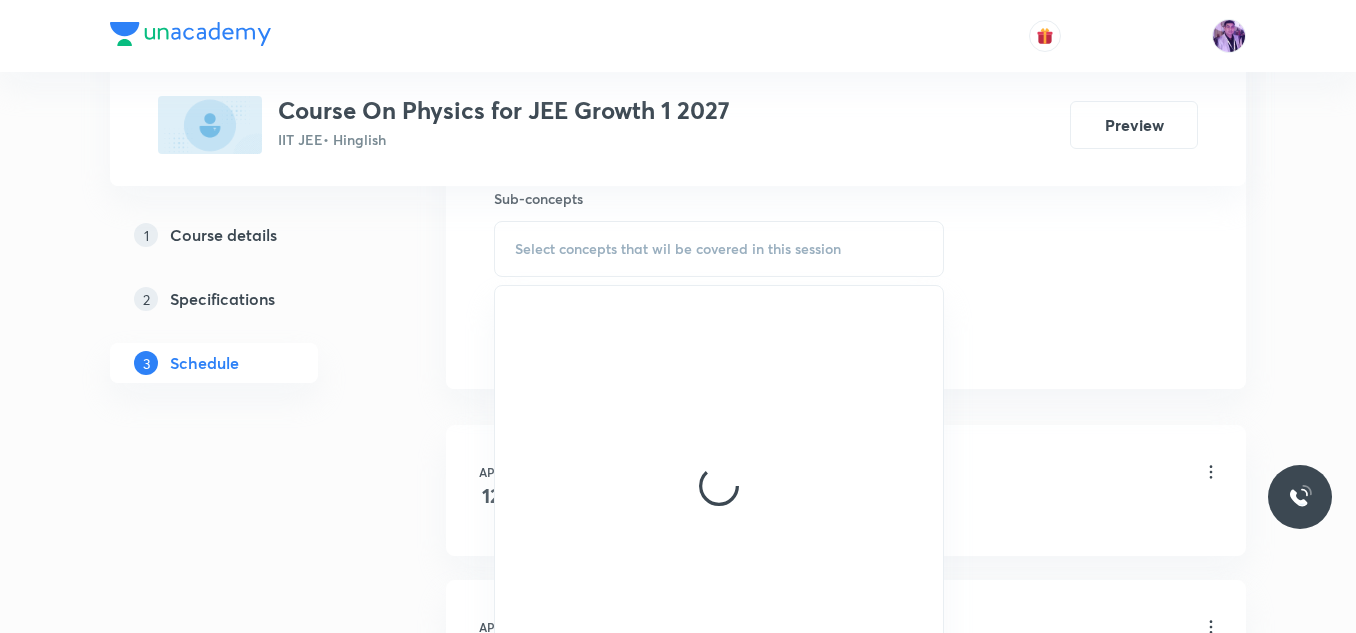 scroll, scrollTop: 1049, scrollLeft: 0, axis: vertical 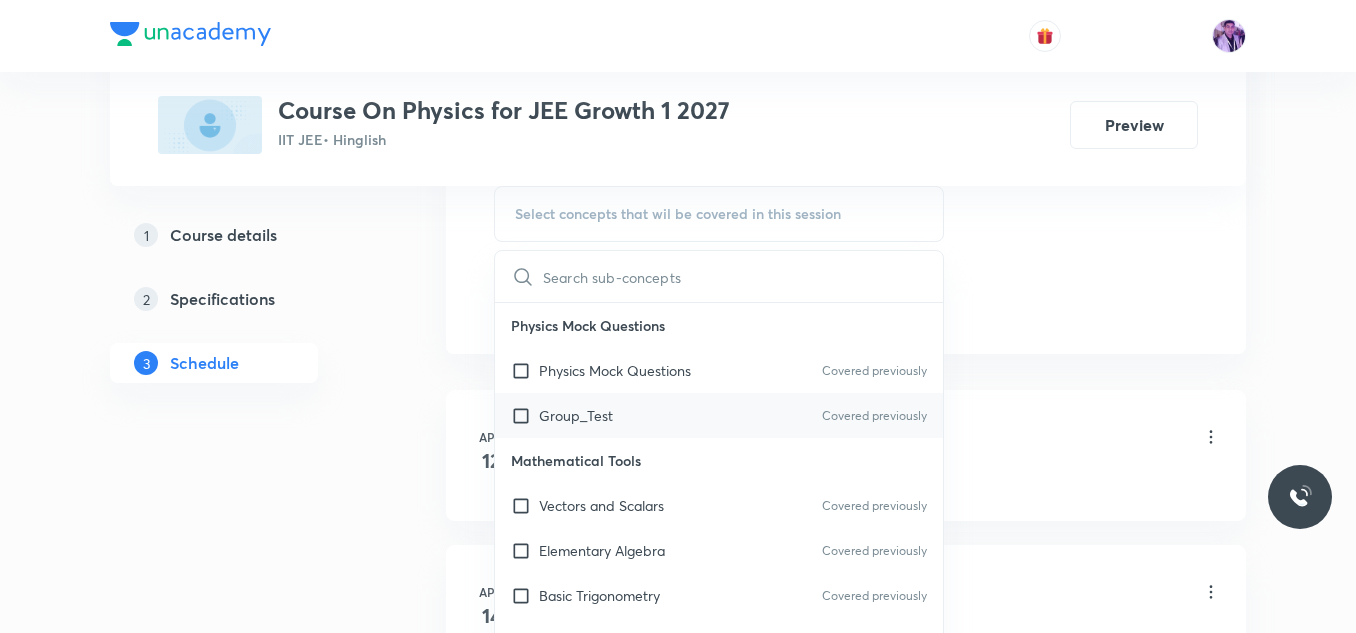 click on "Group_Test Covered previously" at bounding box center (719, 415) 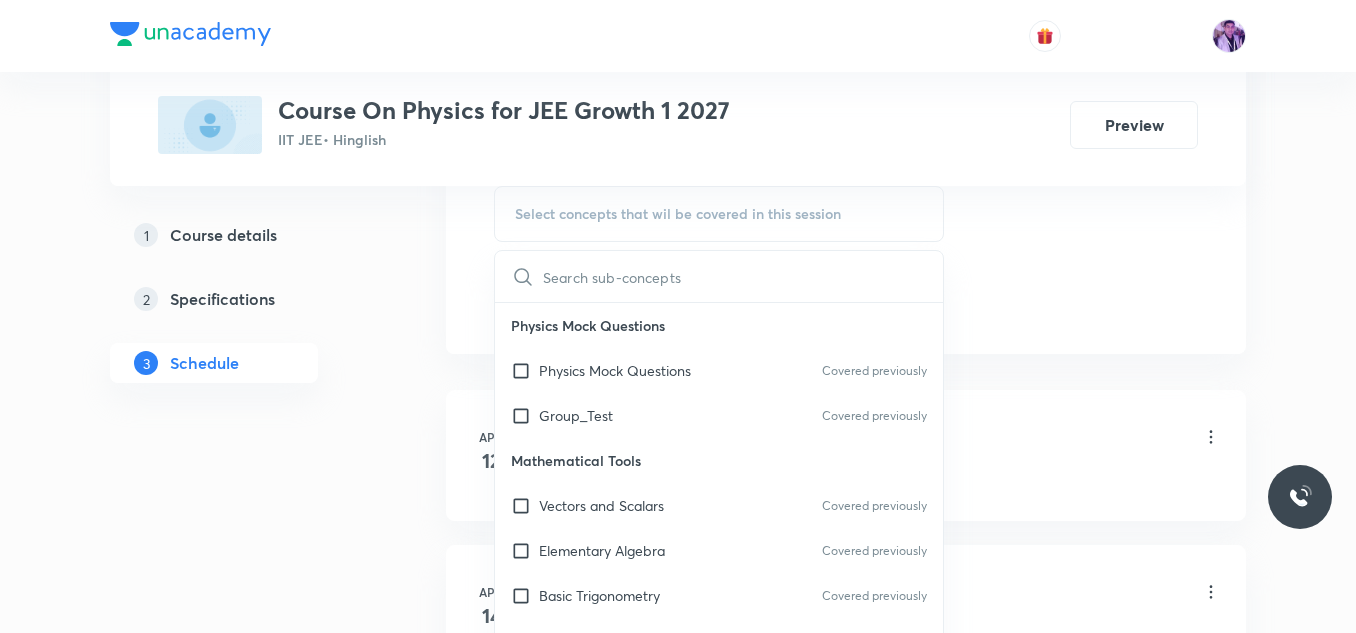 checkbox on "true" 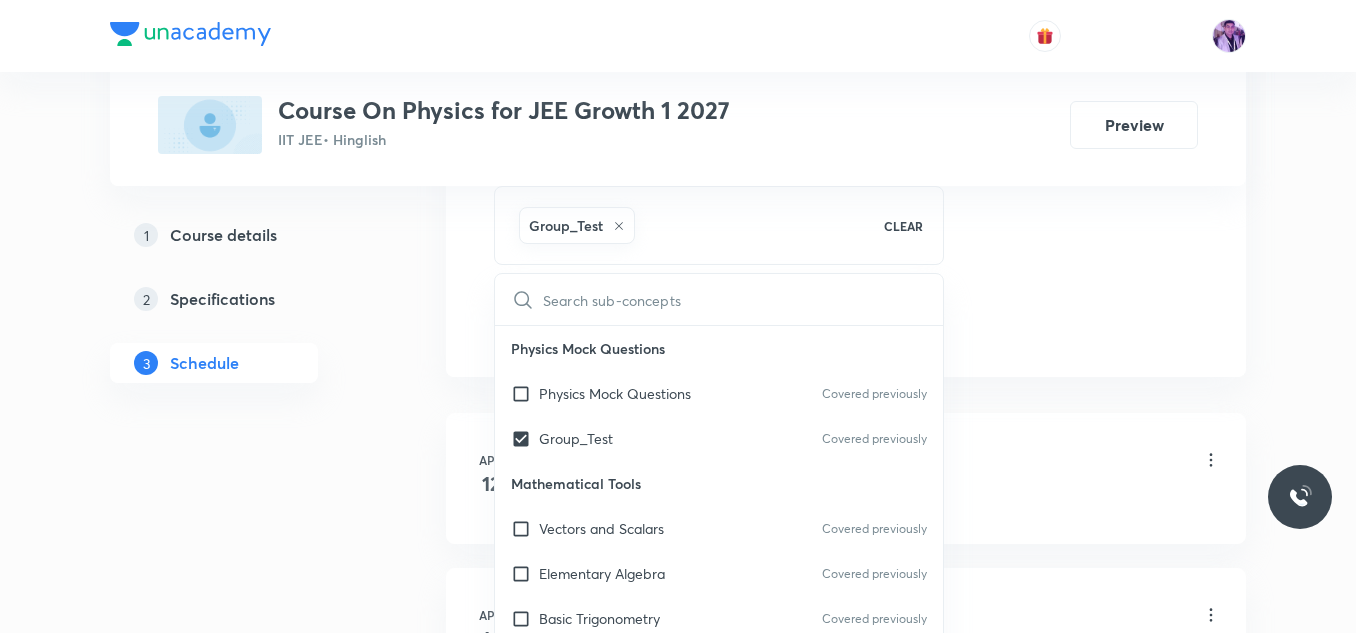 click on "Plus Courses Course On Physics for JEE Growth 1 2027 IIT JEE  • Hinglish Preview 1 Course details 2 Specifications 3 Schedule Schedule 67  classes Session  68 Live class Session title 15/99 Circular Motion ​ Schedule for Aug 2, 2025, 4:00 PM ​ Duration (in minutes) 70 ​   Session type Online Offline Room Room 103 Sub-concepts Group_Test CLEAR ​ Physics Mock Questions Physics Mock Questions Covered previously Group_Test Covered previously Mathematical Tools Vectors and Scalars  Covered previously Elementary Algebra Covered previously Basic Trigonometry Covered previously Addition of Vectors Covered previously 2D and 3D Geometry Covered previously Representation of Vector  Covered previously Components of a Vector Covered previously Functions Covered previously Unit Vectors Covered previously Differentiation Integration Rectangular Components of a Vector in Three Dimensions Position Vector Use of Differentiation & Integration in One Dimensional Motion Displacement Vector Vectors Product of Two Vectors" at bounding box center (678, 4995) 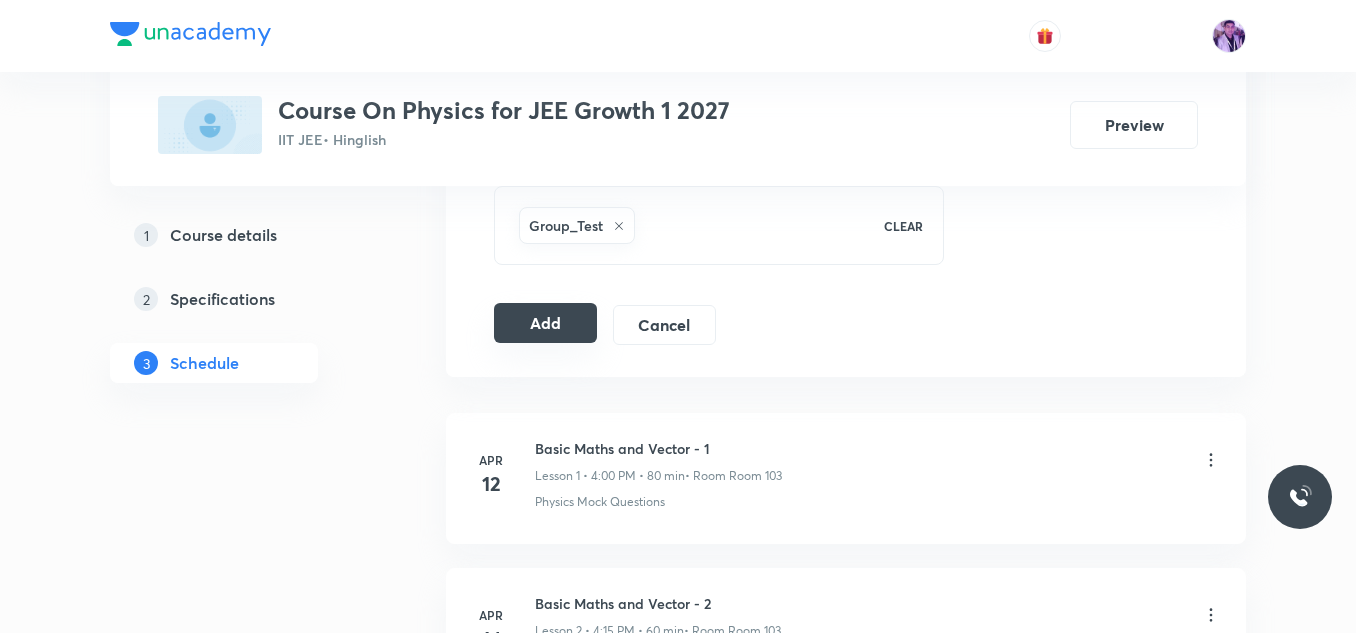 click on "Add" at bounding box center (545, 323) 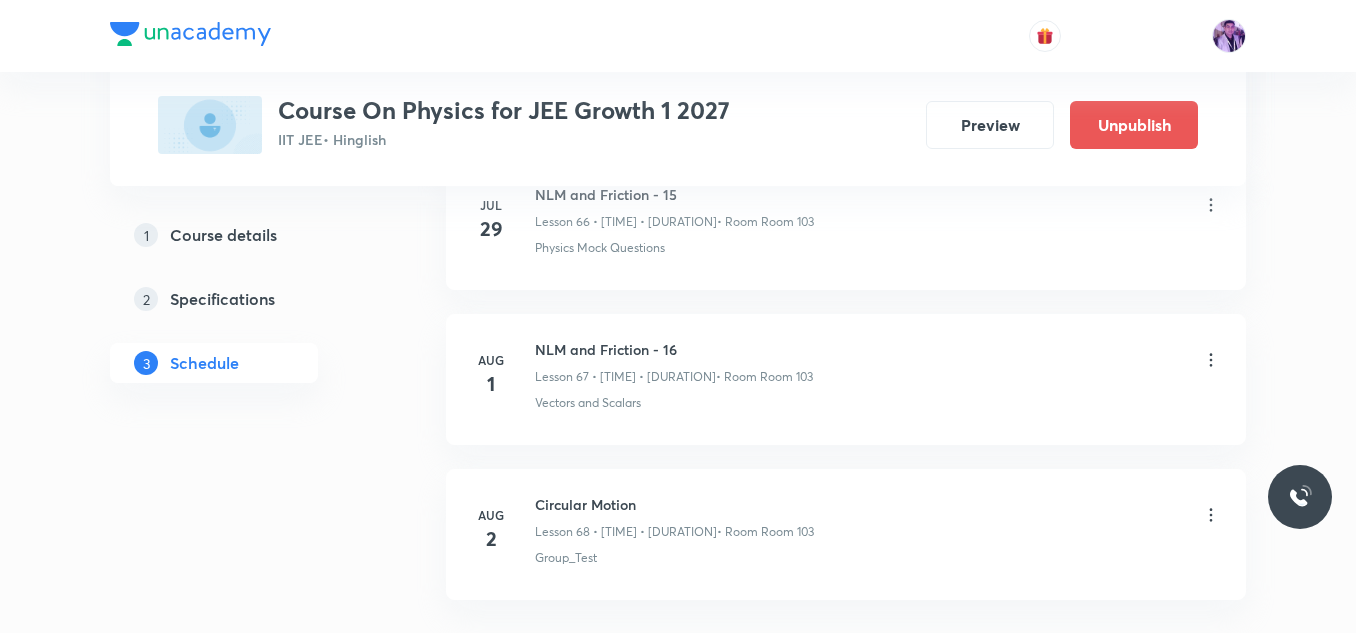 scroll, scrollTop: 10593, scrollLeft: 0, axis: vertical 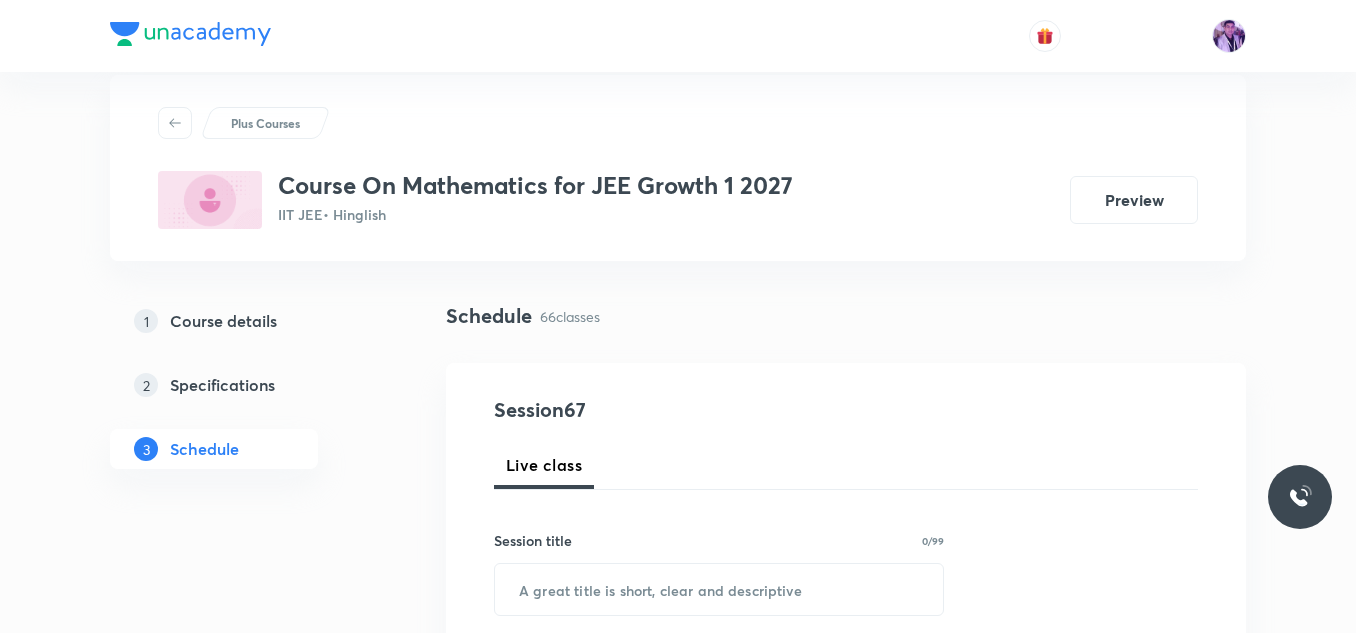 click on "Plus Courses Course On Mathematics for JEE Growth 1 2027 IIT JEE • Hinglish Preview 1 Course details 2 Specifications 3 Schedule Schedule 66 classes Session 67 Live class Session title 0/99 ​ Schedule for Aug 2, 2025, 1:25 PM ​ Duration (in minutes) ​ Session type Online Offline Room Select centre room Sub-concepts Select concepts that wil be covered in this session Add Cancel Apr 14 Fundamental of Mathematics - 1 Lesson 1 • 5:20 PM • 70 min • Room Room 101 Arithmetic Mean: AM Apr 15 Fundamental of Mathematics - 2 Lesson 2 • 5:20 PM • 70 min • Room Room 101 Geometrical meaning of Roots of an equation Apr 16 Fundamental of Mathematics - 3 Lesson 3 • 5:20 PM • 70 min • Room Room 101 Location of roots Apr 18 Fundamental of Mathematics - 4 Lesson 4 • 5:20 PM • 70 min • Room Room 101 Graph Based Problems Apr 19 Fundamental of Mathematics - 5 Lesson 5 • 5:20 PM • 70 min • Room Room 101 Identity Apr 21 Fundamental of Mathematics - 6 Lesson 6 • 5:20 PM • 70 min" at bounding box center (678, 5879) 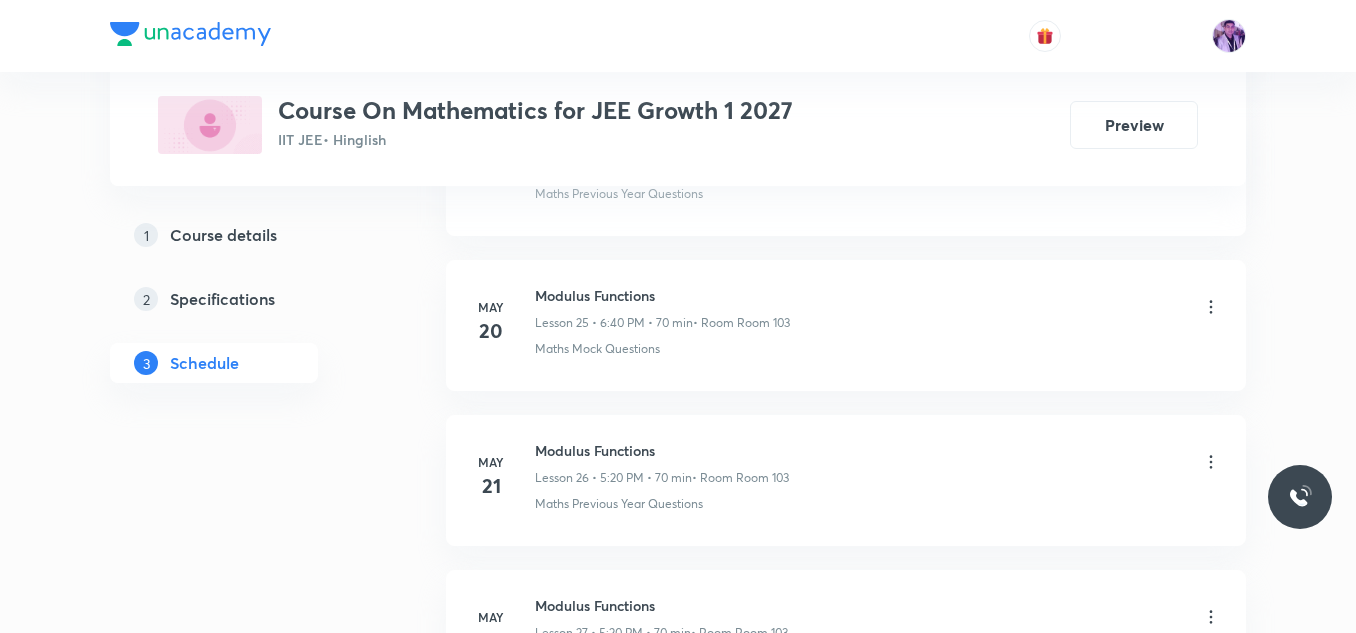 scroll, scrollTop: 11200, scrollLeft: 0, axis: vertical 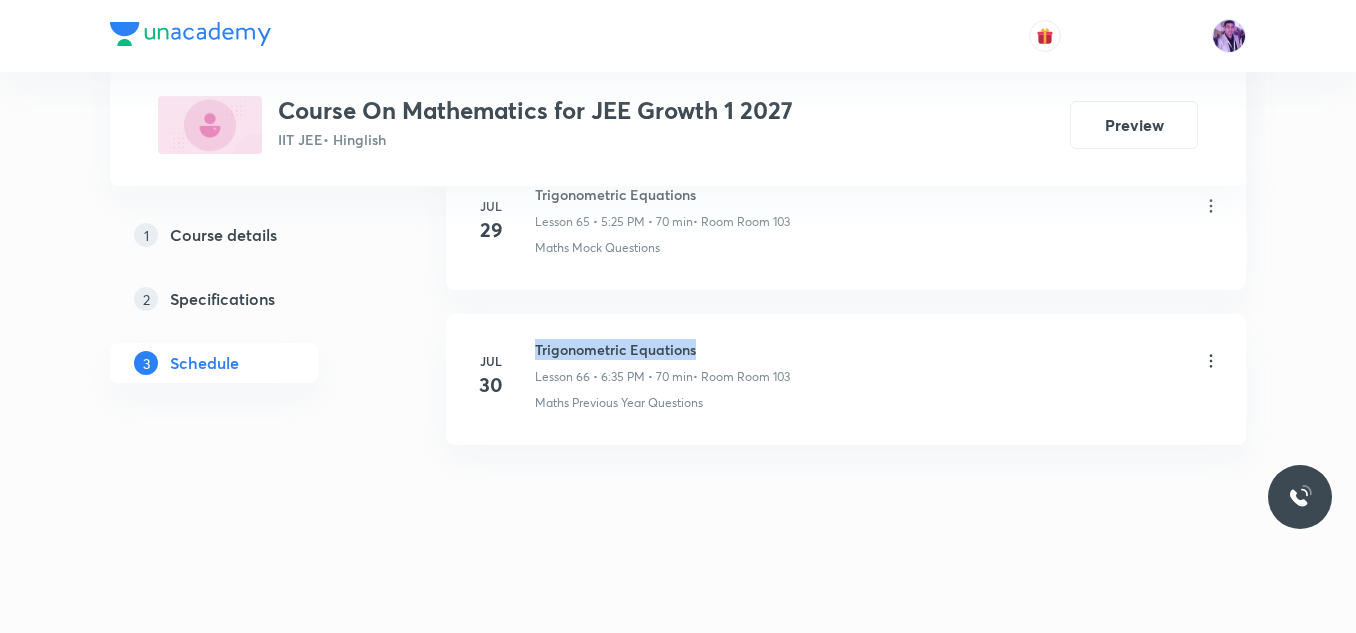 drag, startPoint x: 536, startPoint y: 345, endPoint x: 732, endPoint y: 334, distance: 196.30843 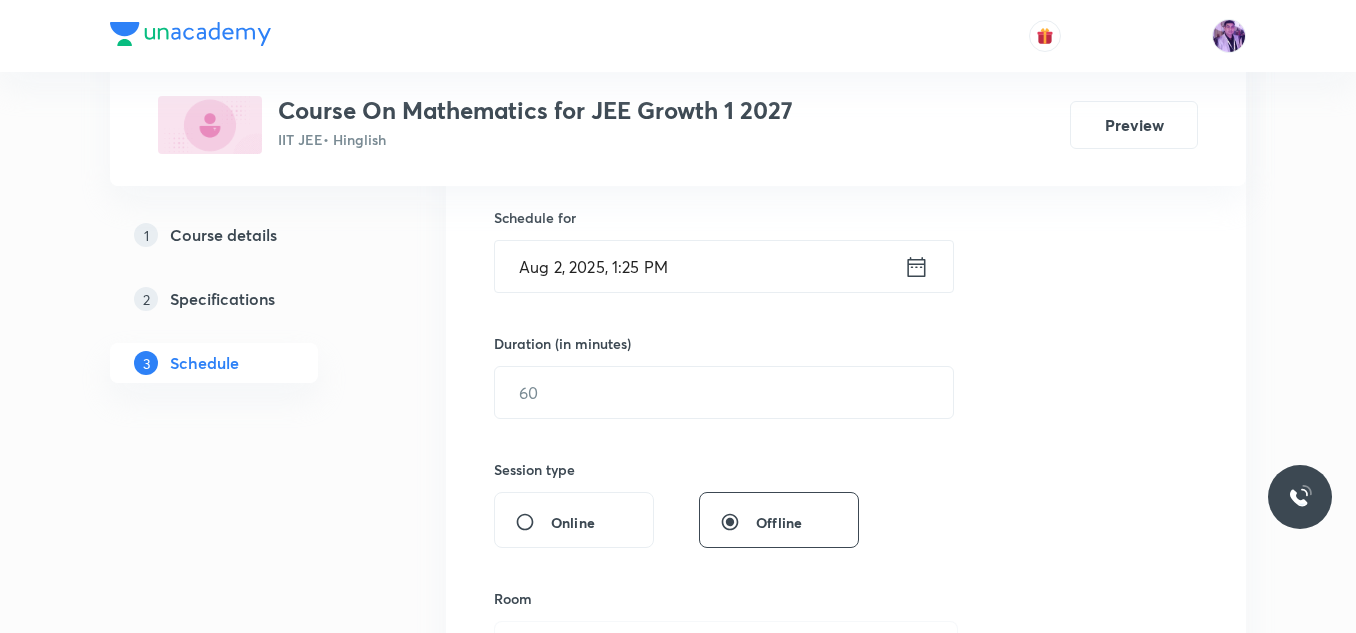 scroll, scrollTop: 187, scrollLeft: 0, axis: vertical 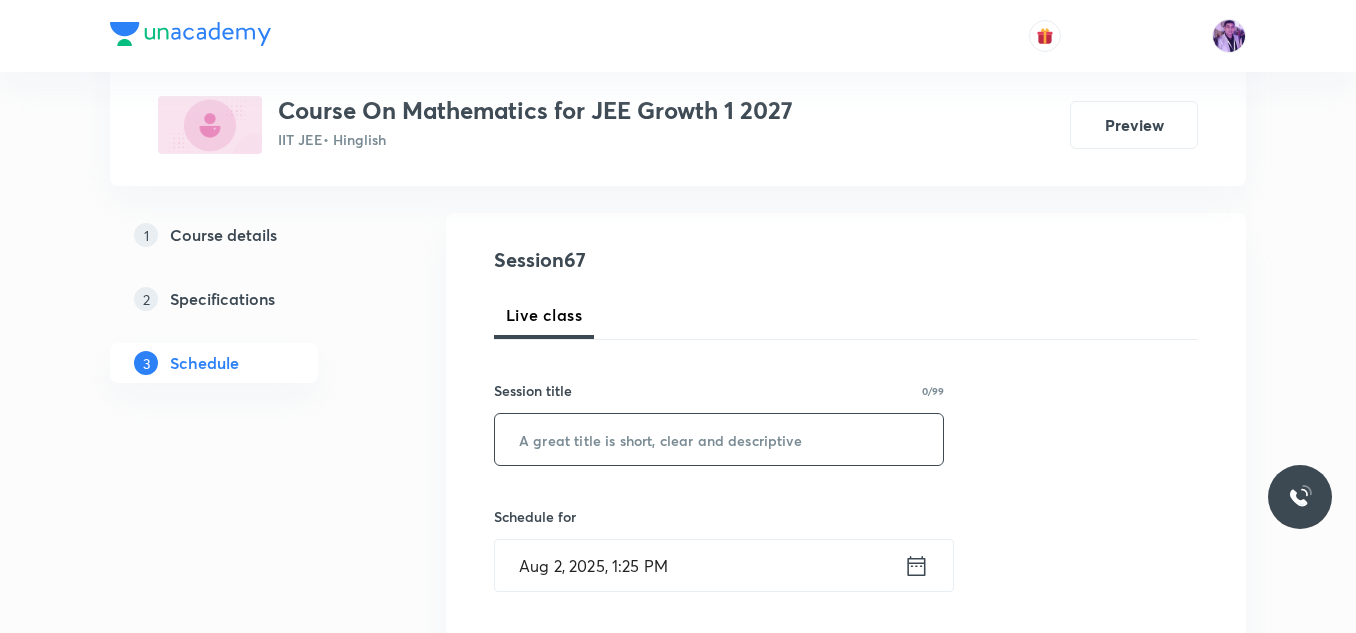 click at bounding box center [719, 439] 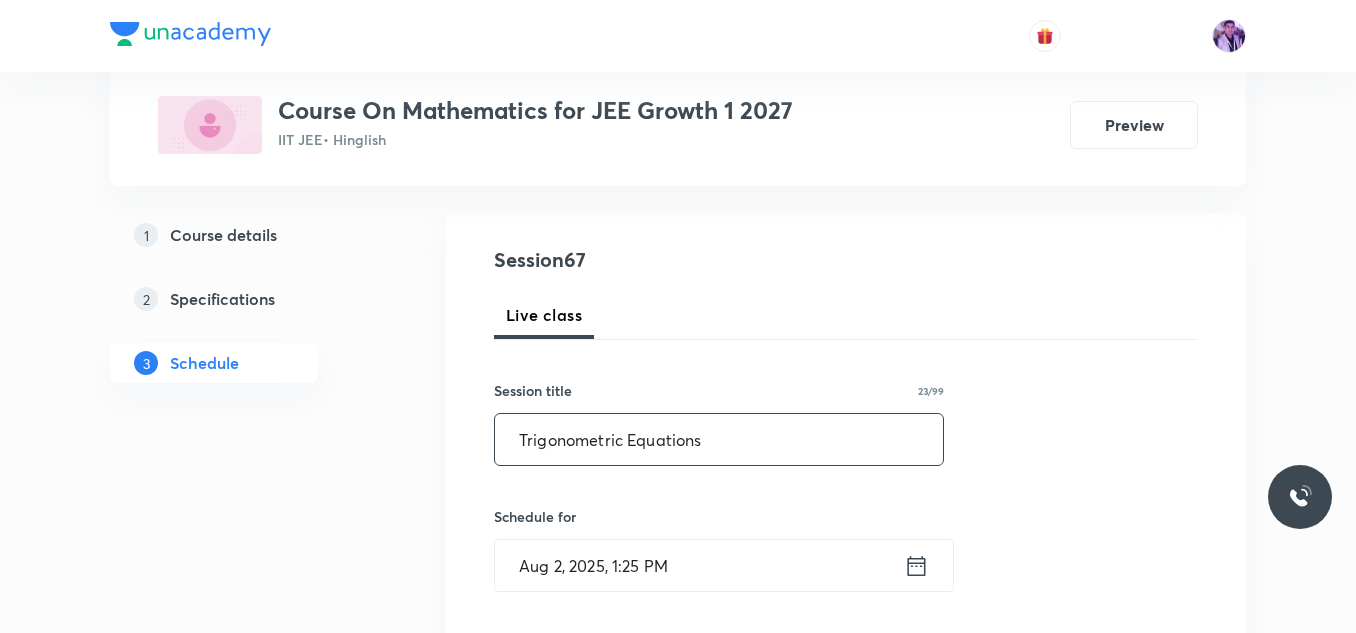 type on "Trigonometric Equations" 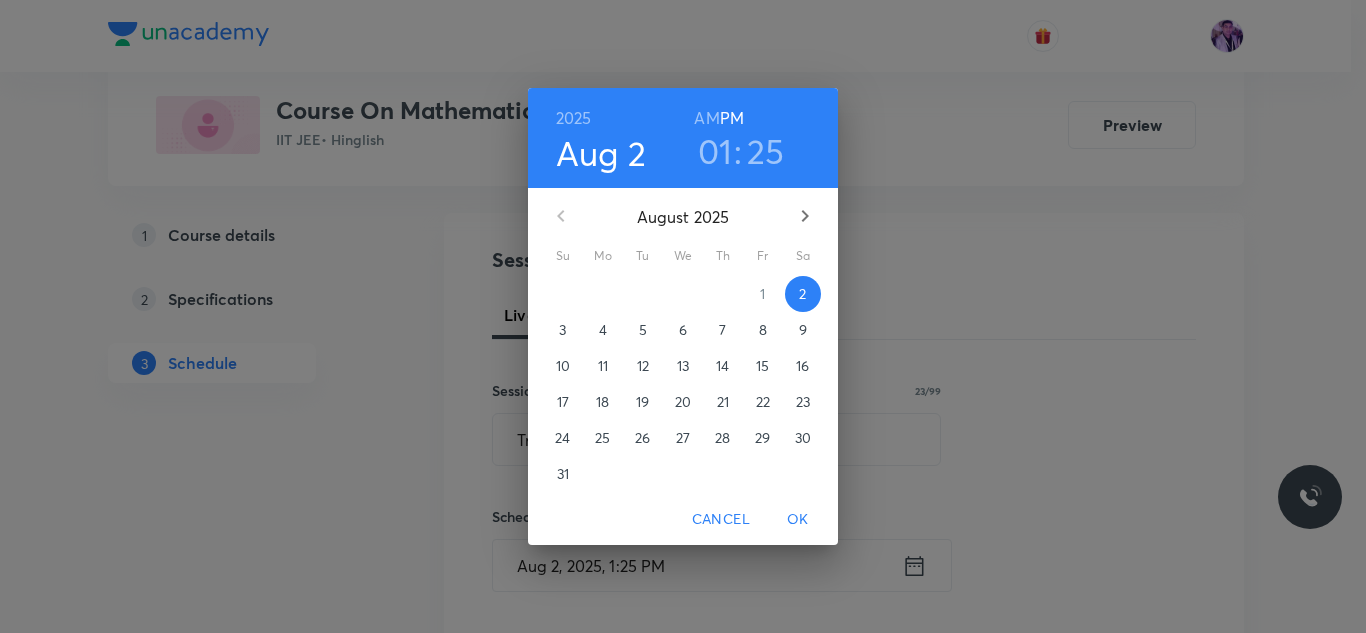 click on "01" at bounding box center (715, 151) 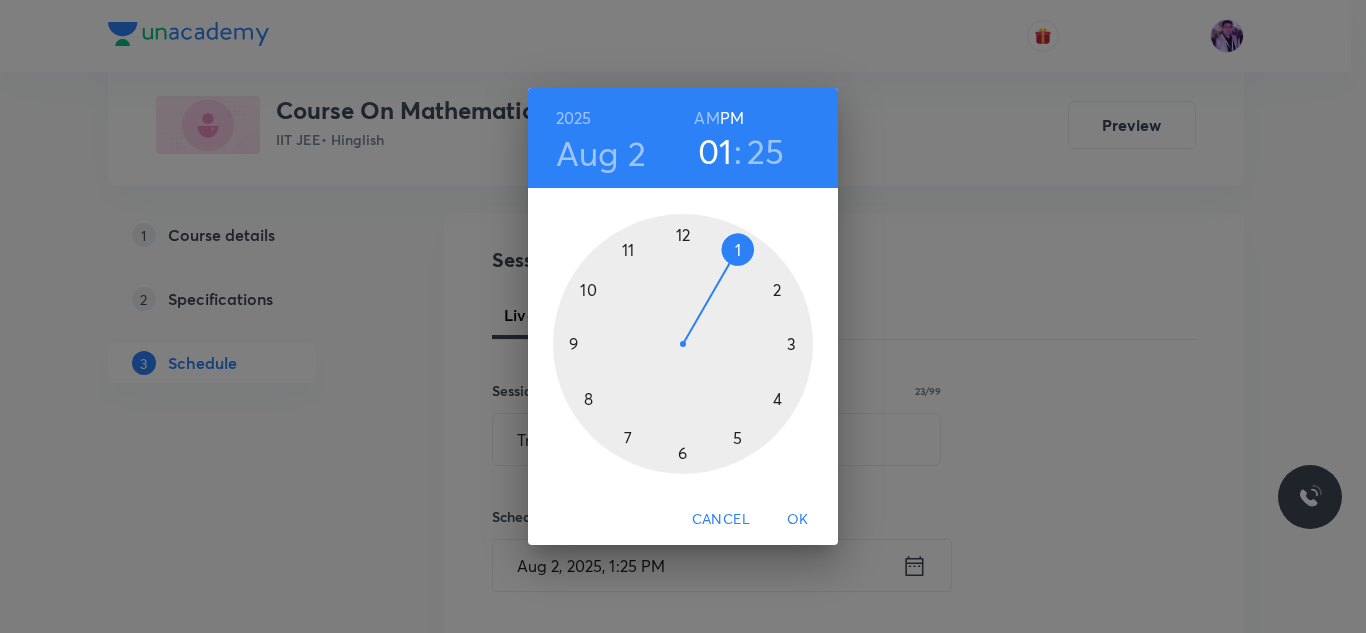 click at bounding box center [683, 344] 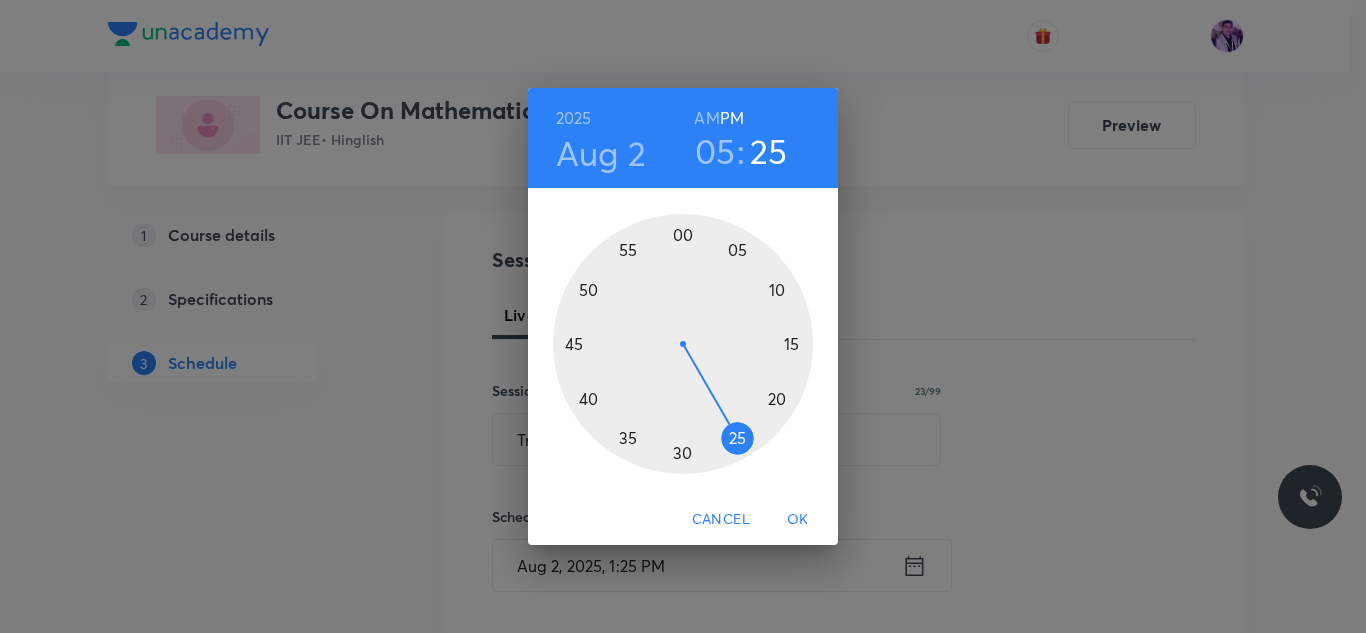 click at bounding box center (683, 344) 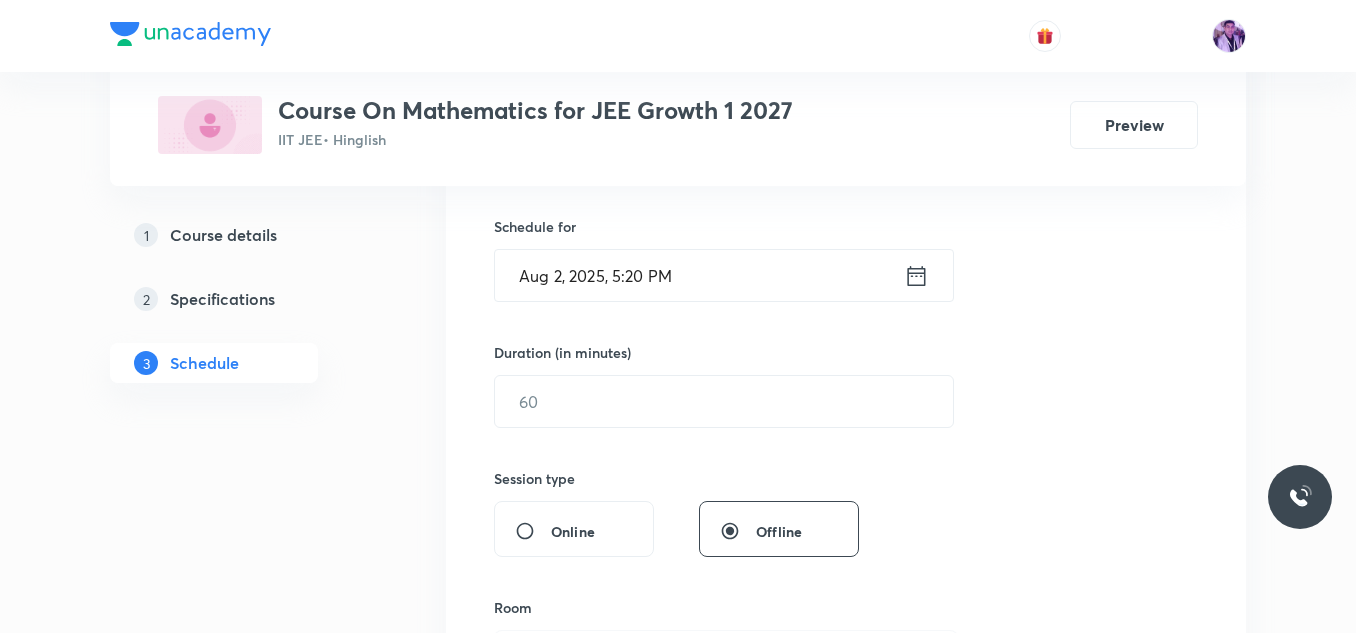 scroll, scrollTop: 487, scrollLeft: 0, axis: vertical 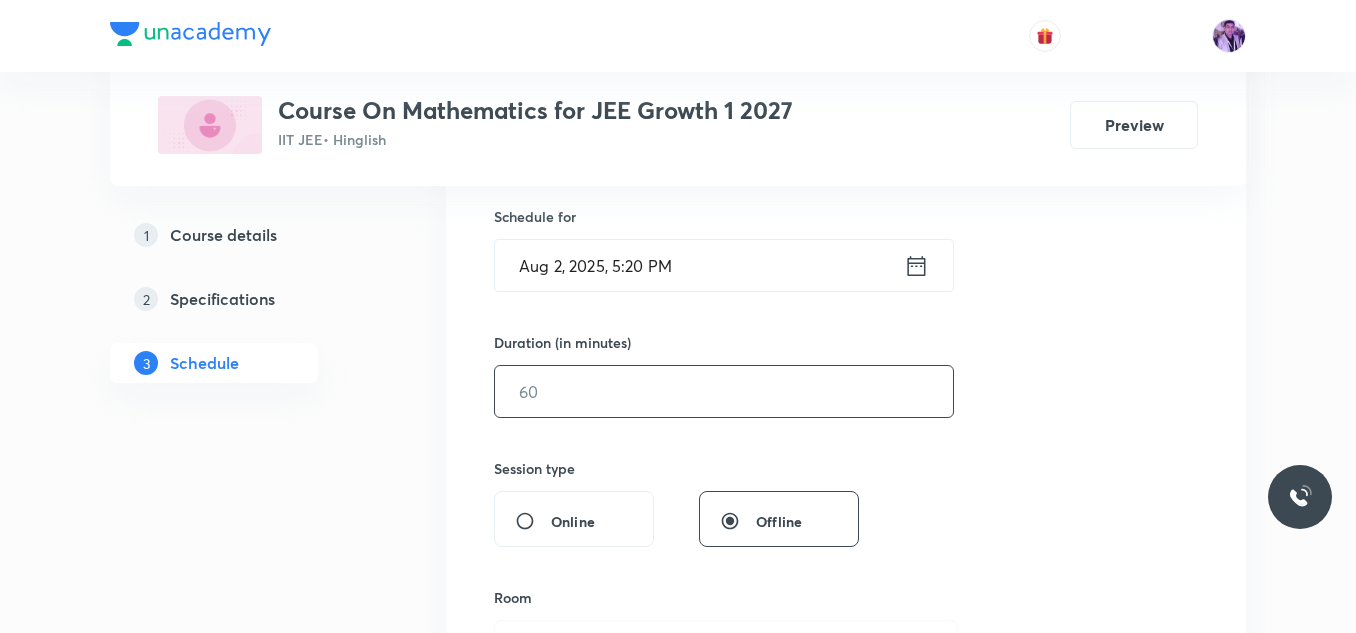 click at bounding box center [724, 391] 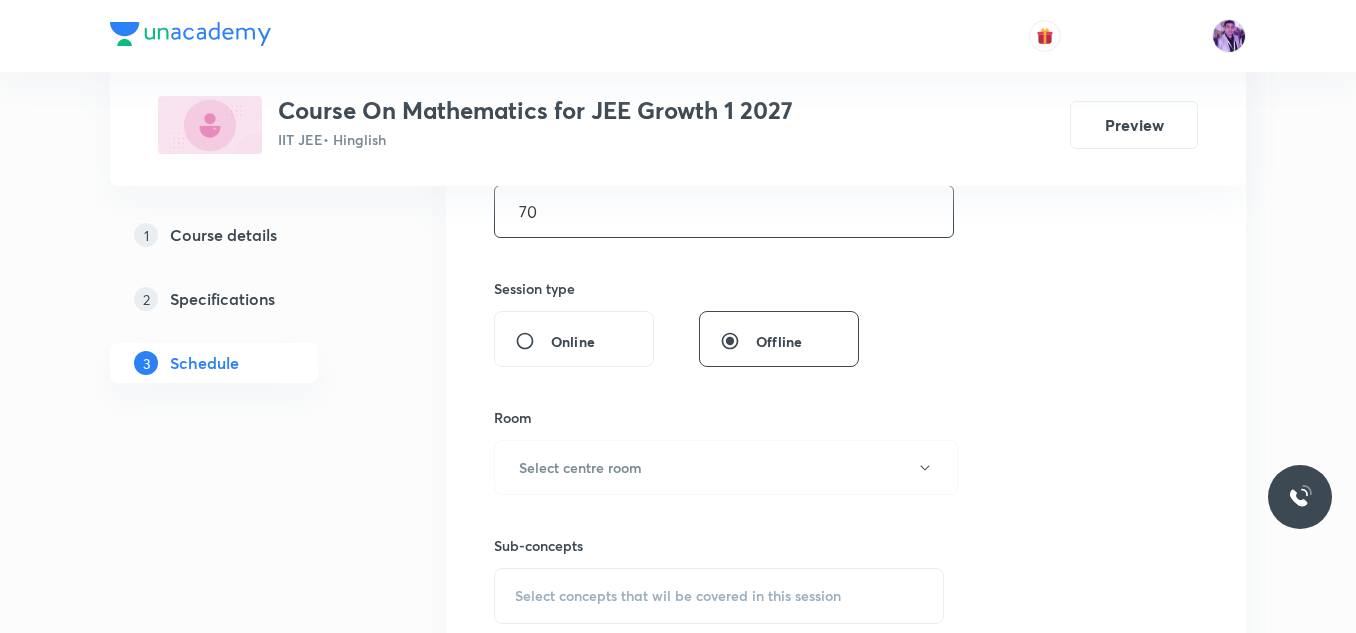 scroll, scrollTop: 787, scrollLeft: 0, axis: vertical 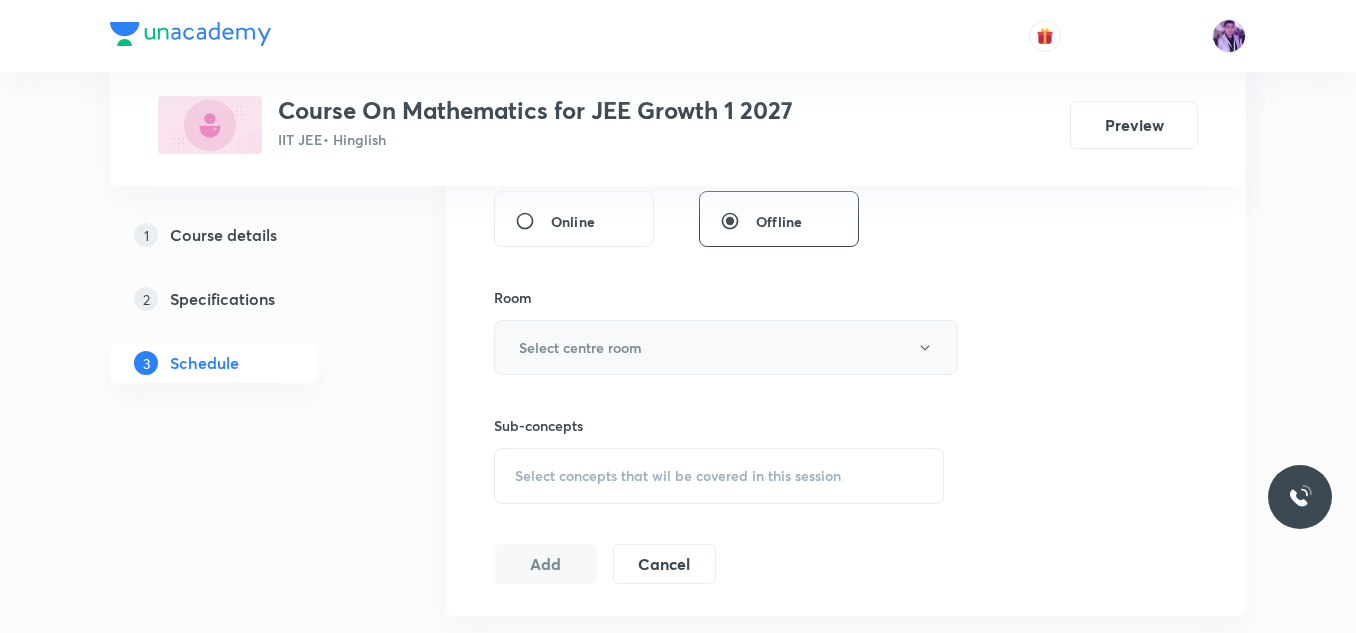 type on "70" 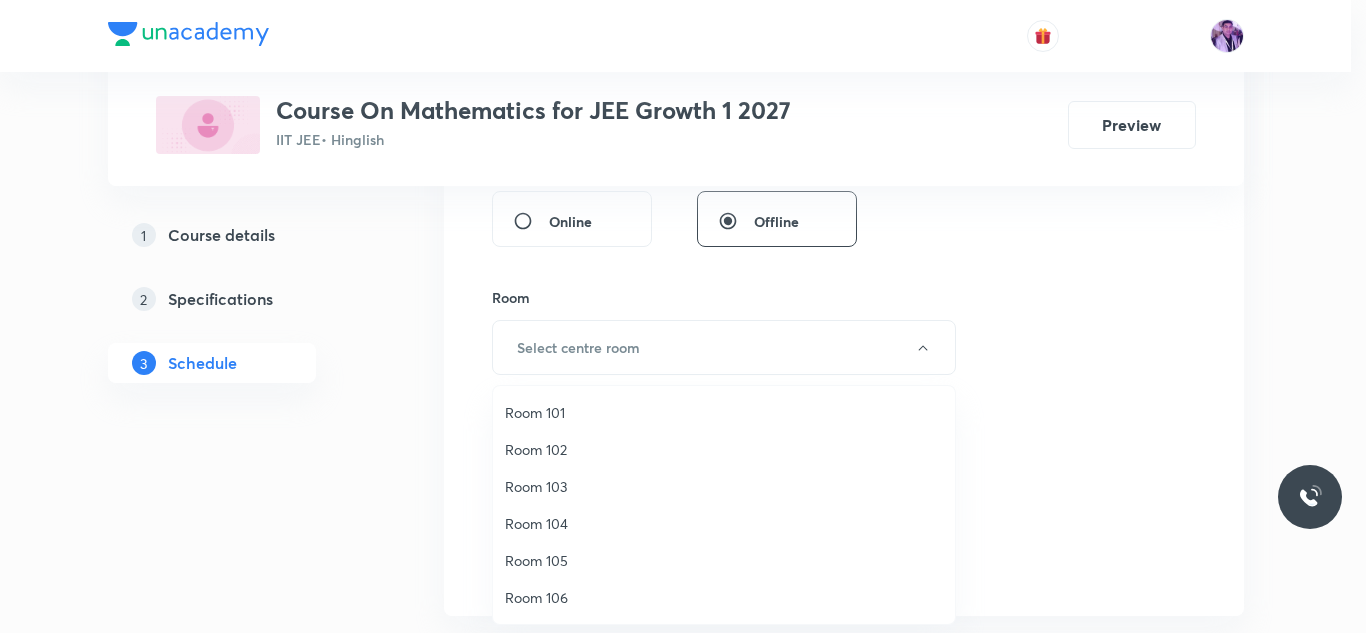 click on "Room 103" at bounding box center (724, 486) 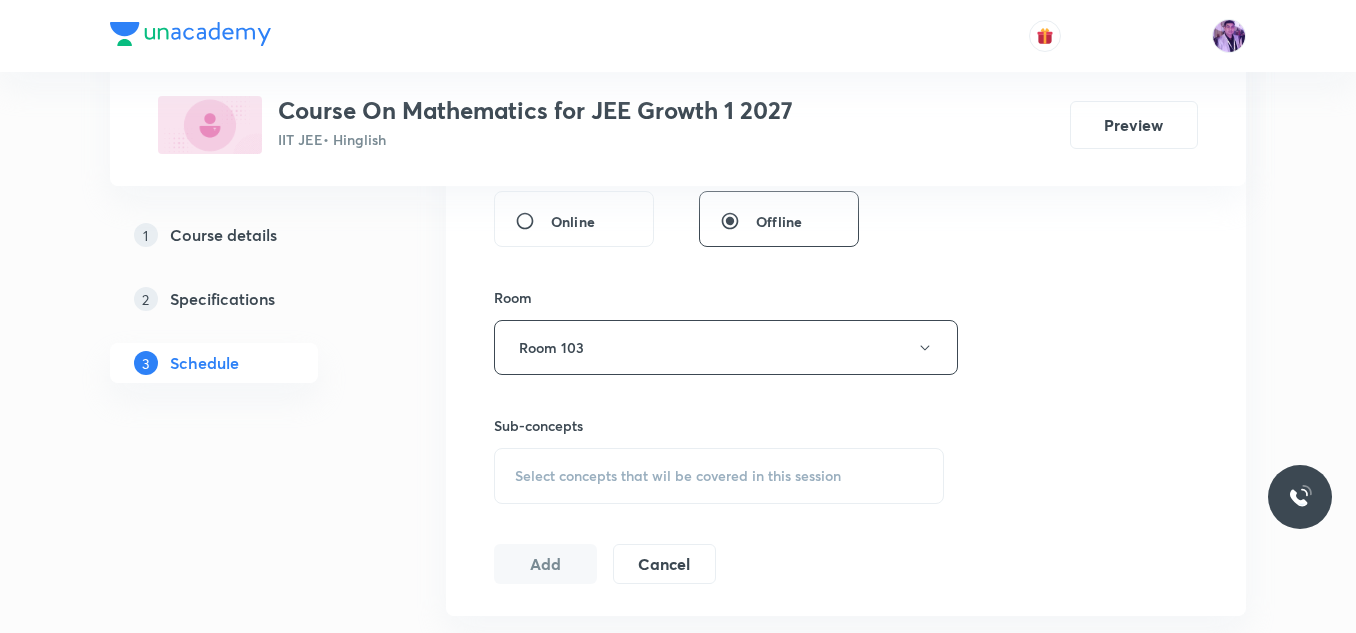 click on "Select concepts that wil be covered in this session" at bounding box center (719, 476) 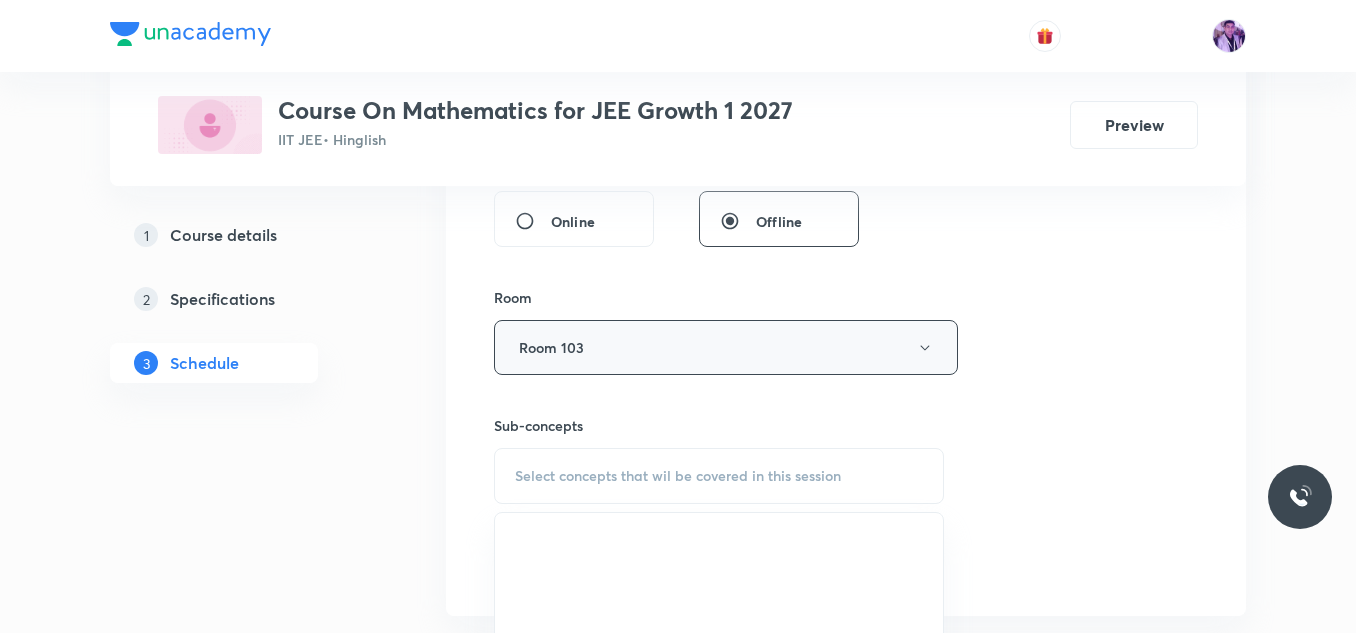 click on "Room 103" at bounding box center [726, 347] 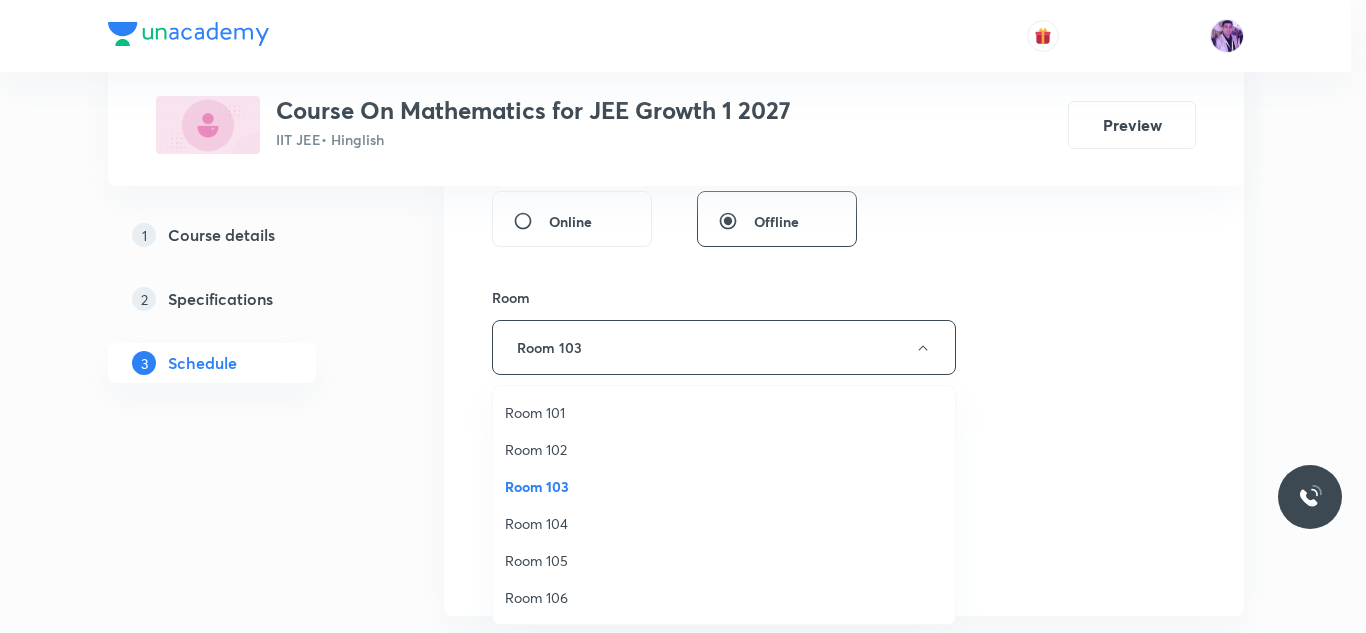 click on "Room 104" at bounding box center (724, 523) 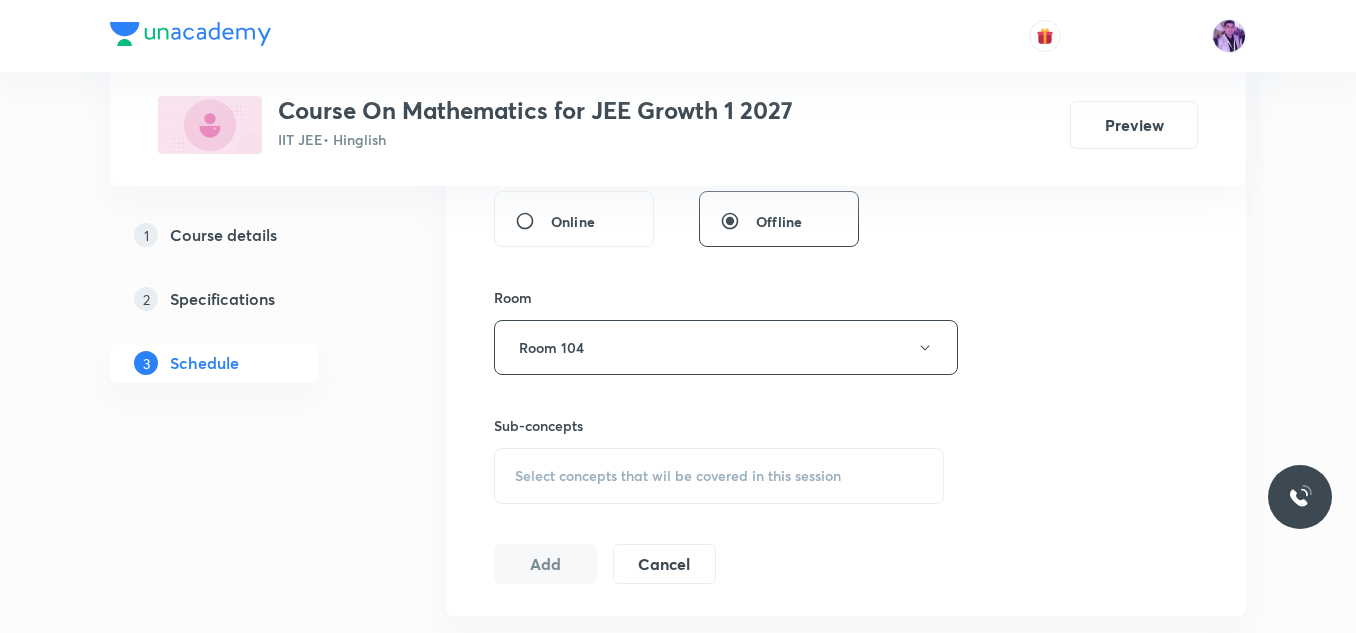 click on "Select concepts that wil be covered in this session" at bounding box center [678, 476] 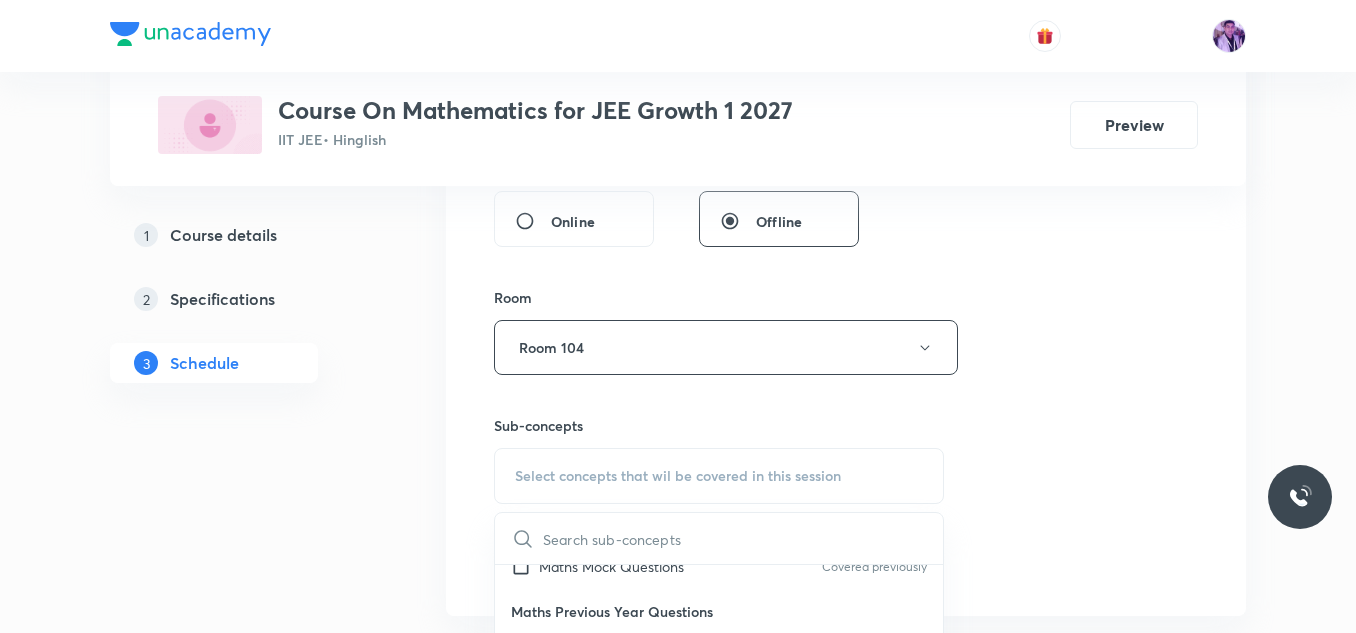 scroll, scrollTop: 100, scrollLeft: 0, axis: vertical 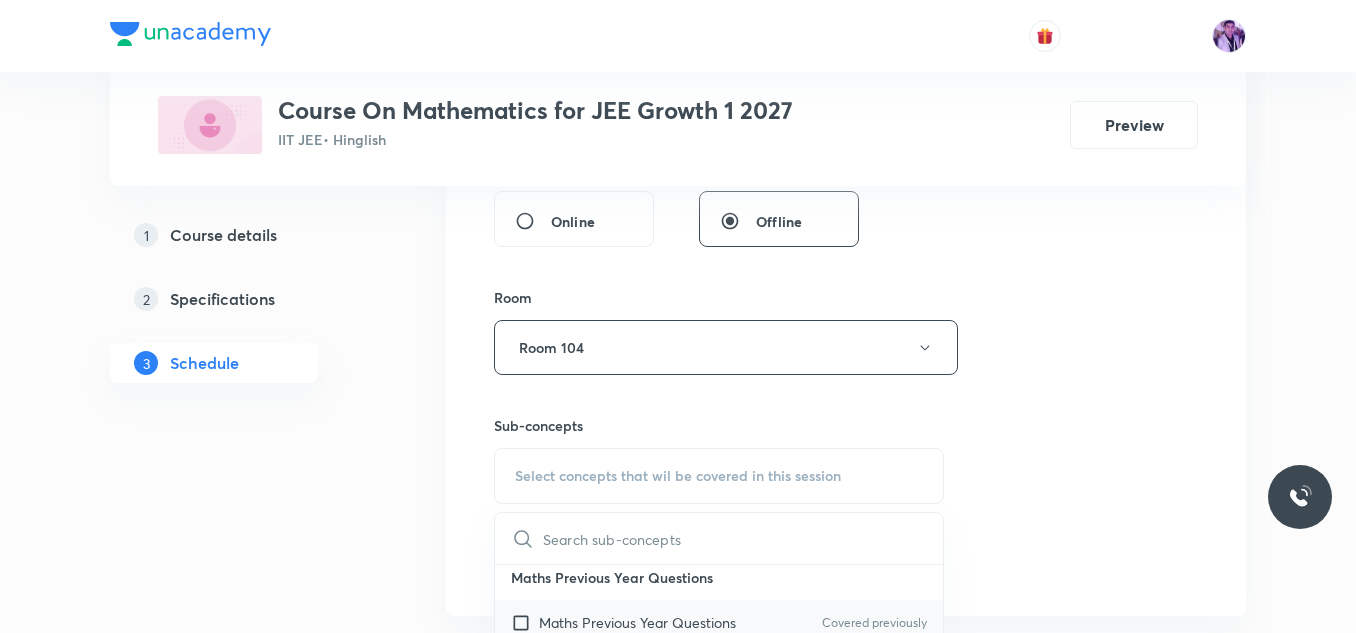 click on "Maths Previous Year Questions" at bounding box center (637, 622) 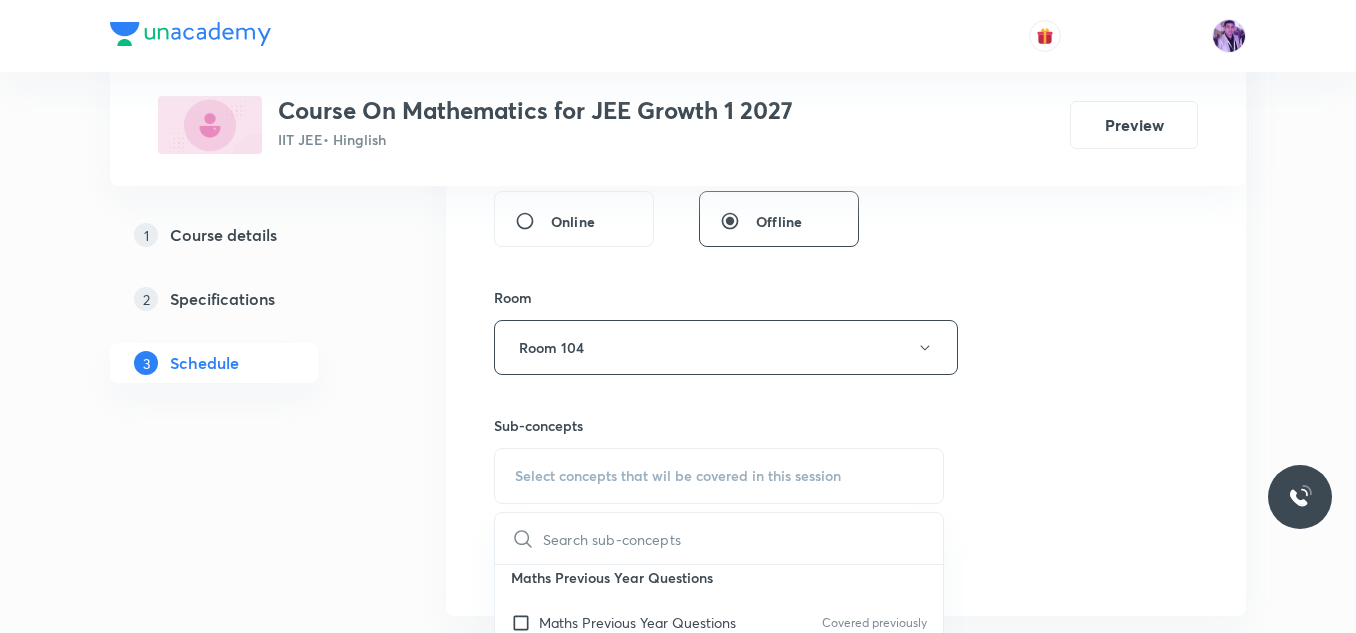 checkbox on "true" 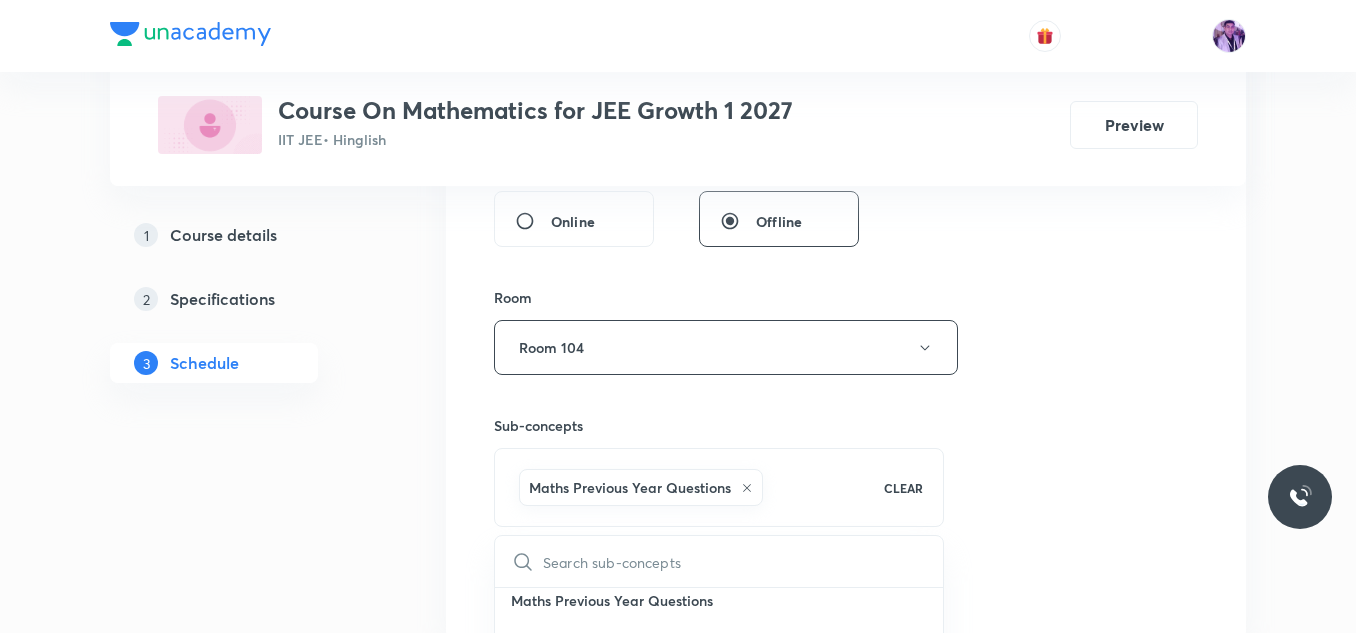 click on "Session  67 Live class Session title 23/99 Trigonometric Equations ​ Schedule for Aug 2, 2025, 5:20 PM ​ Duration (in minutes) 70 ​   Session type Online Offline Room Room 104 Sub-concepts Maths Previous Year Questions CLEAR ​ Maths Mock Questions Maths Mock Questions Covered previously Maths Previous Year Questions Maths Previous Year Questions Covered previously Theory of equations Degree, Value Based & Equation Covered previously Geometrical Meaning of the Zeroes of a Polynomial Covered previously Location of roots Covered previously Geometrical meaning of Roots of an equation Covered previously Points in solving an equation Graph of Quadratic Expression & its Analysis Range of Quadratic Equation Remainder and factor theorems Identity Covered previously Quadratic equations Covered previously Common Roots Covered previously Location of Roots General Equation of Second Degree in Variable x and y Theory of Equations Relation Between Roots and Coefficients Nature of Roots: Real, Imaginary, and Integer" at bounding box center (846, 126) 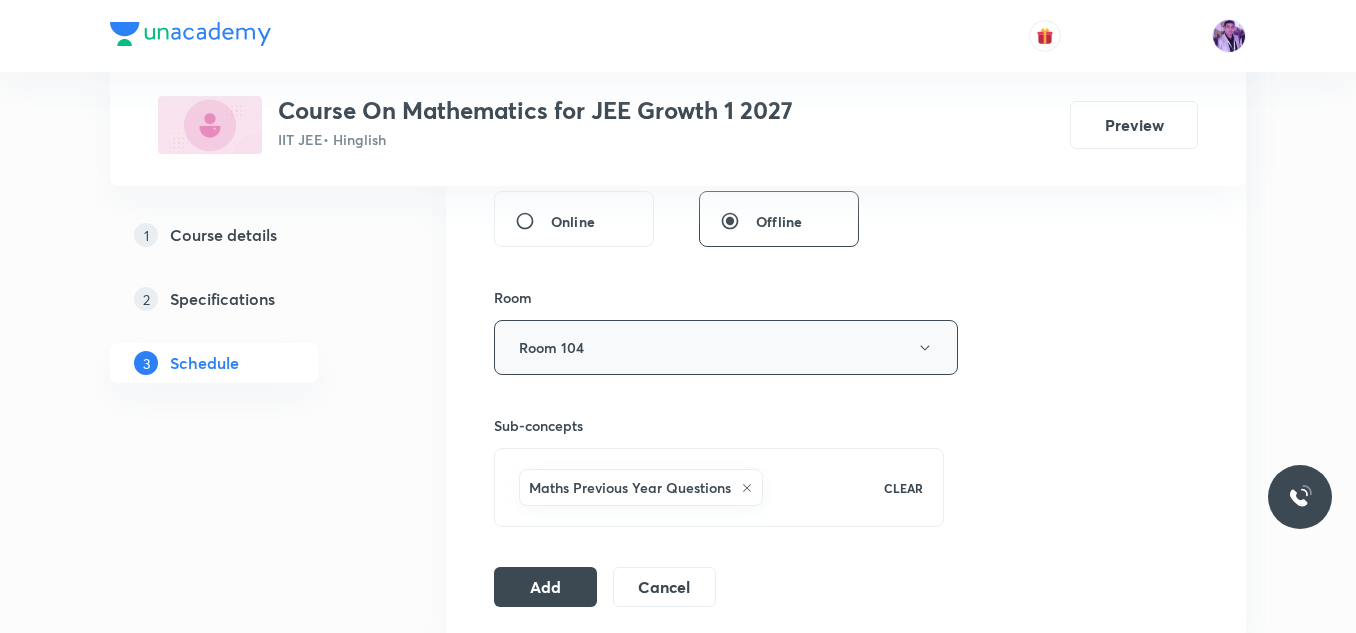 click on "Room 104" at bounding box center [726, 347] 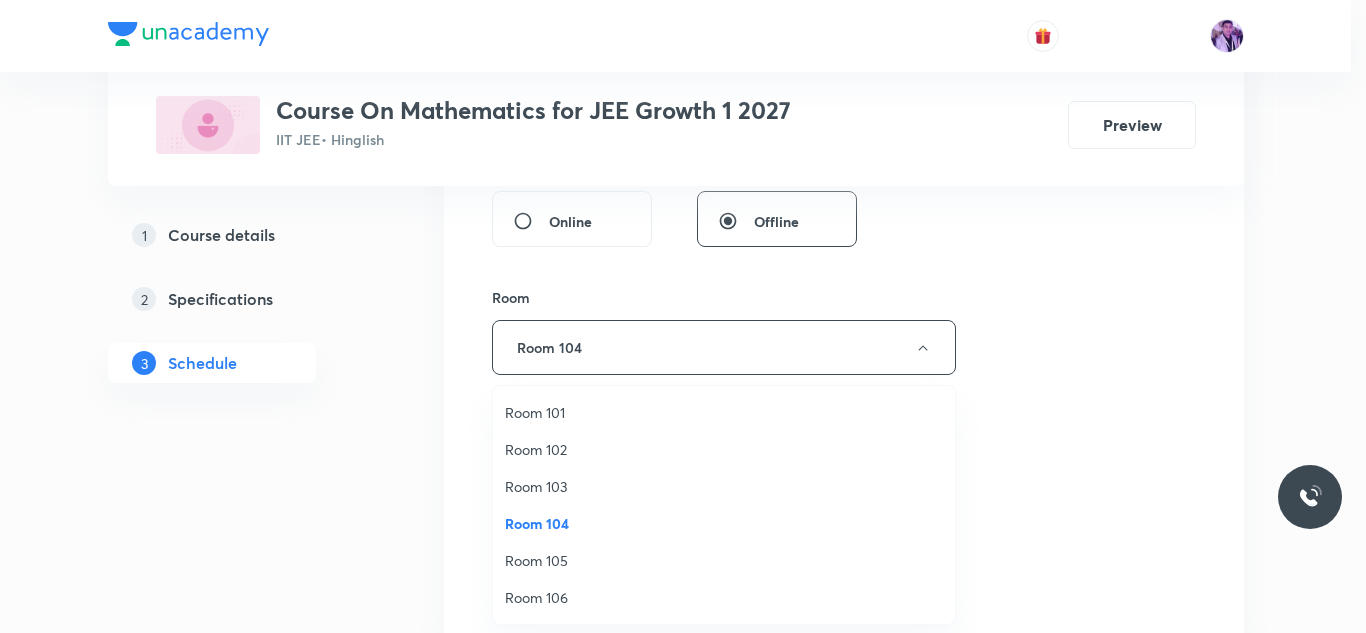 click on "Room 105" at bounding box center (724, 560) 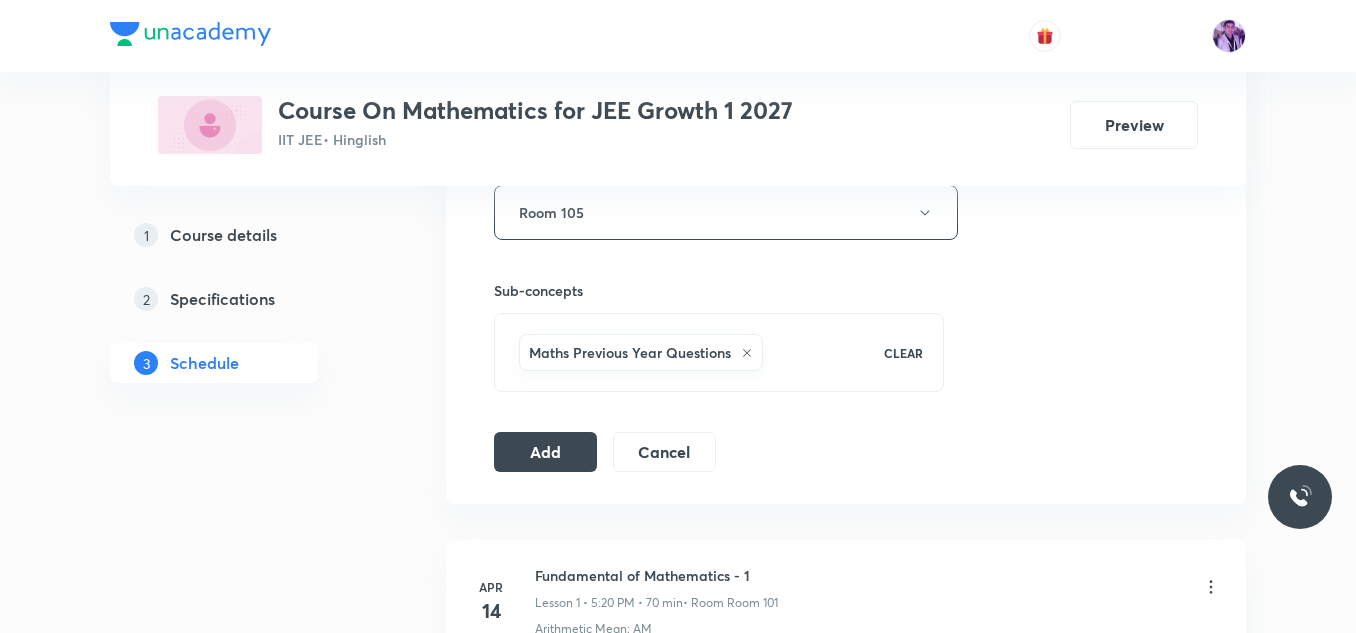 scroll, scrollTop: 887, scrollLeft: 0, axis: vertical 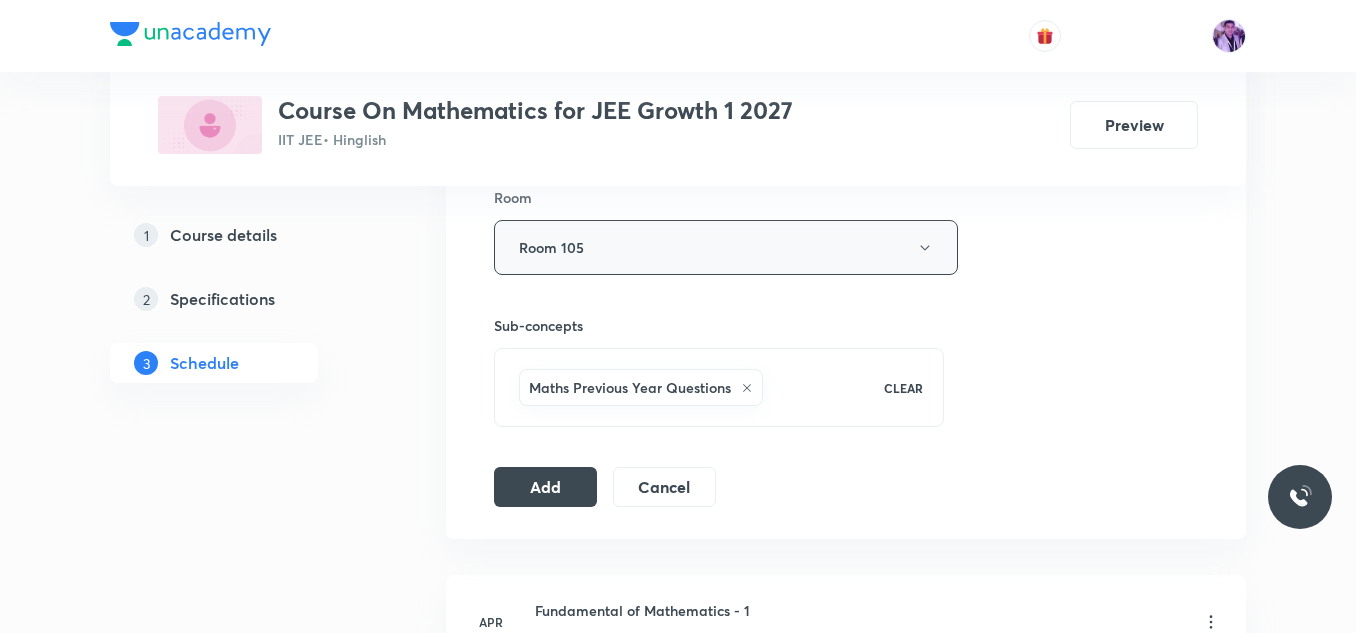 click on "Room 105" at bounding box center [726, 247] 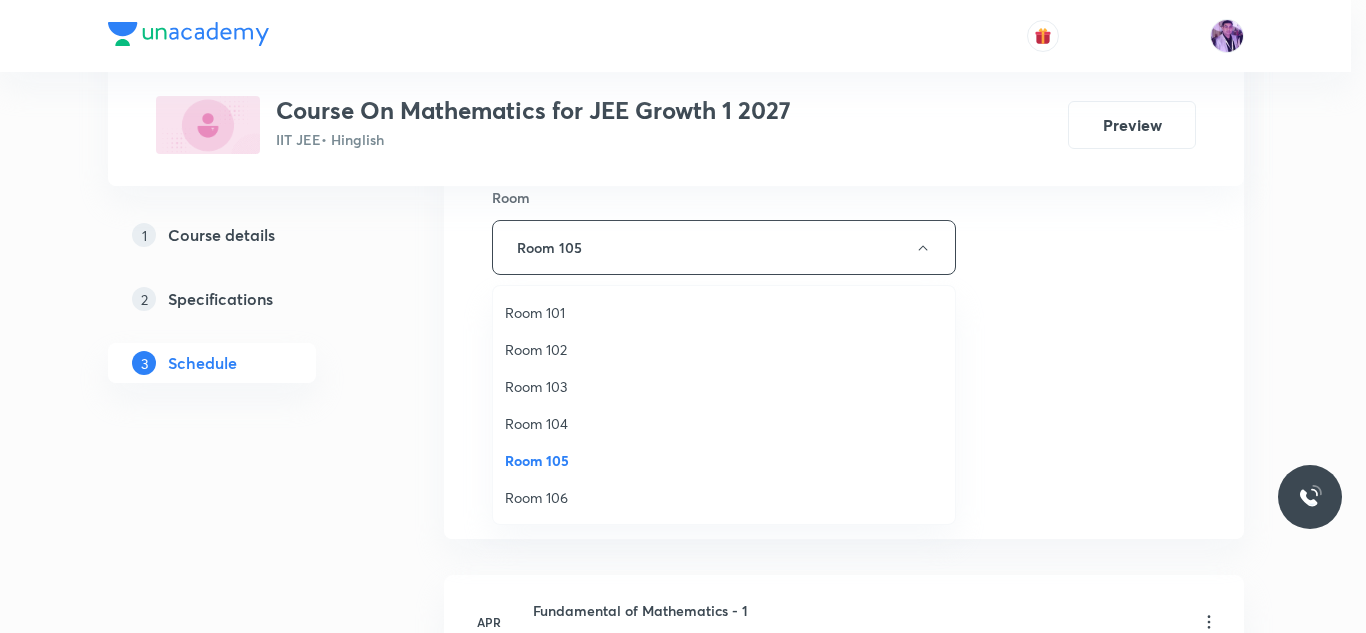 click on "Room 103" at bounding box center (724, 386) 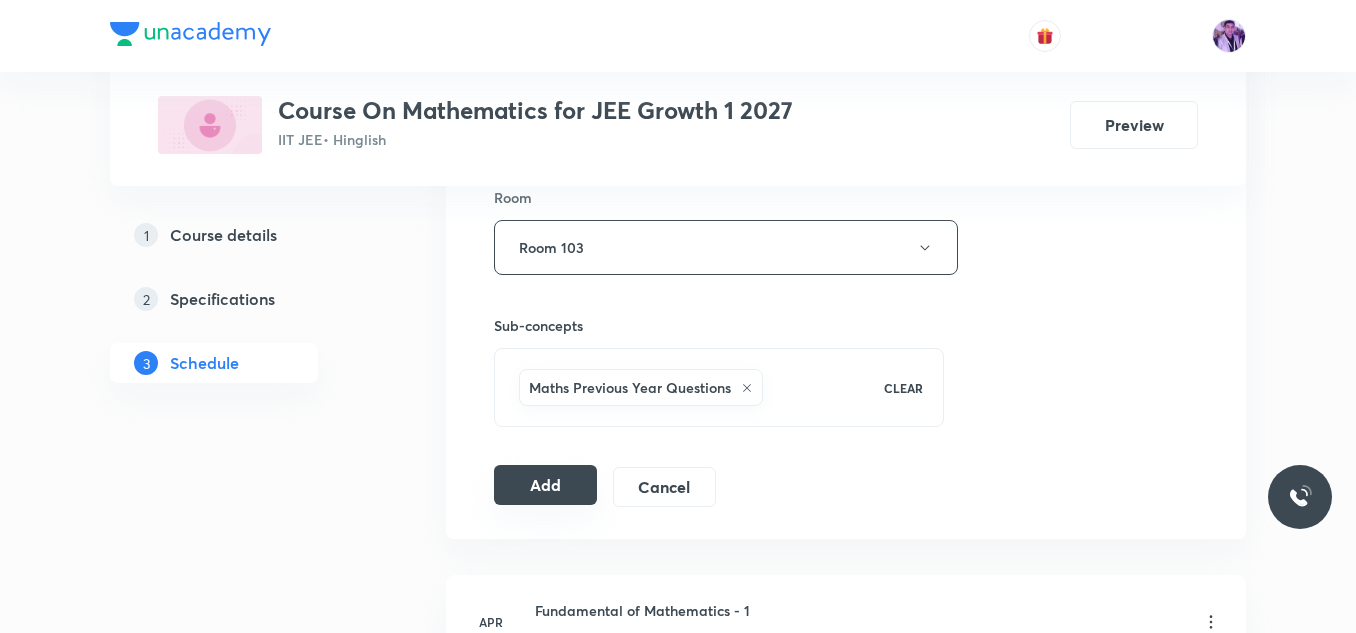 click on "Add" at bounding box center (545, 485) 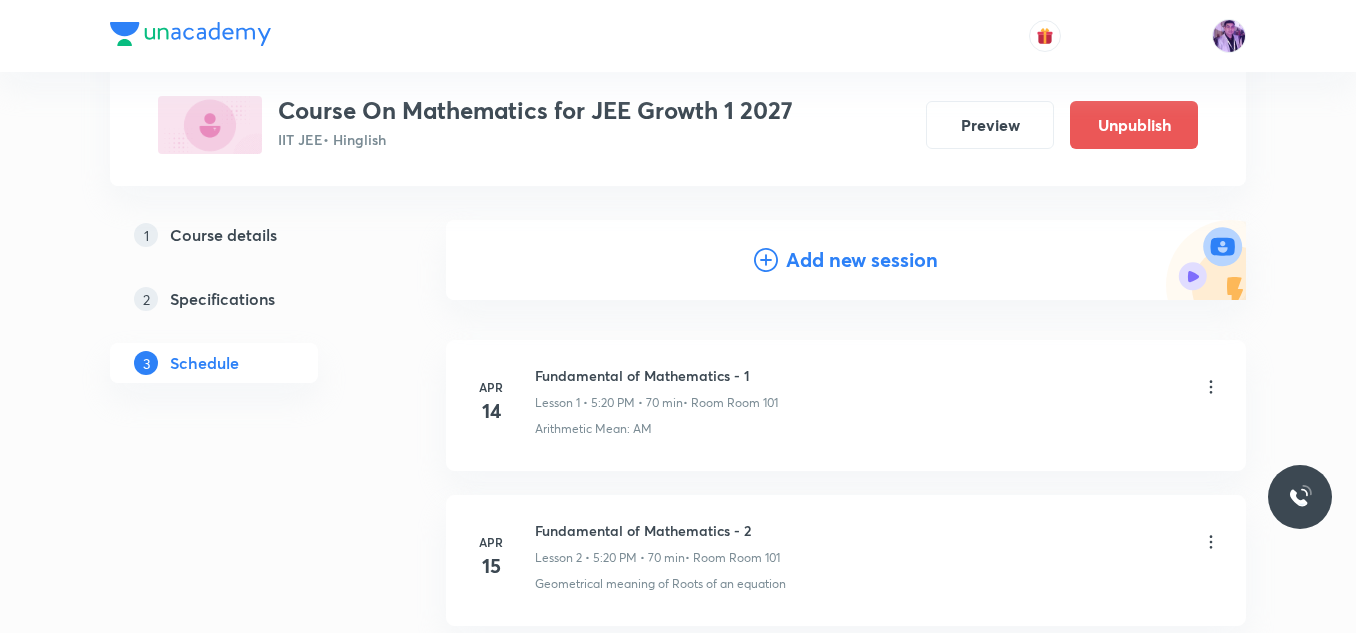 scroll, scrollTop: 0, scrollLeft: 0, axis: both 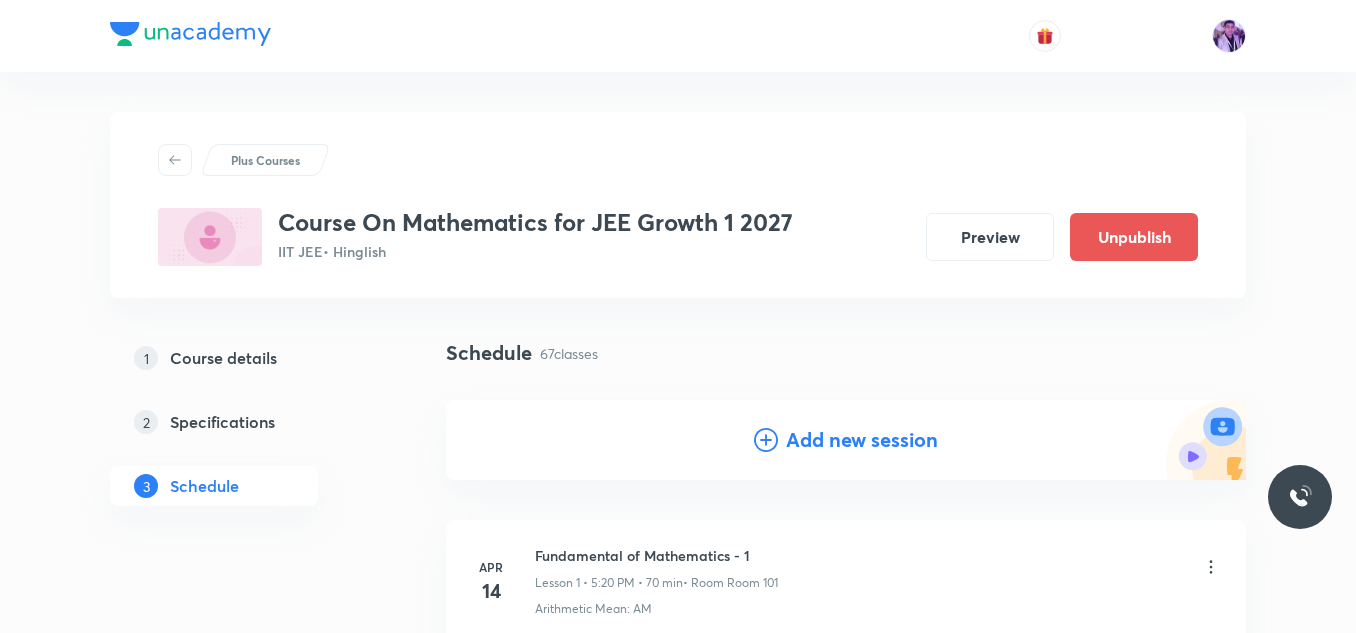click on "Plus Courses" at bounding box center (265, 160) 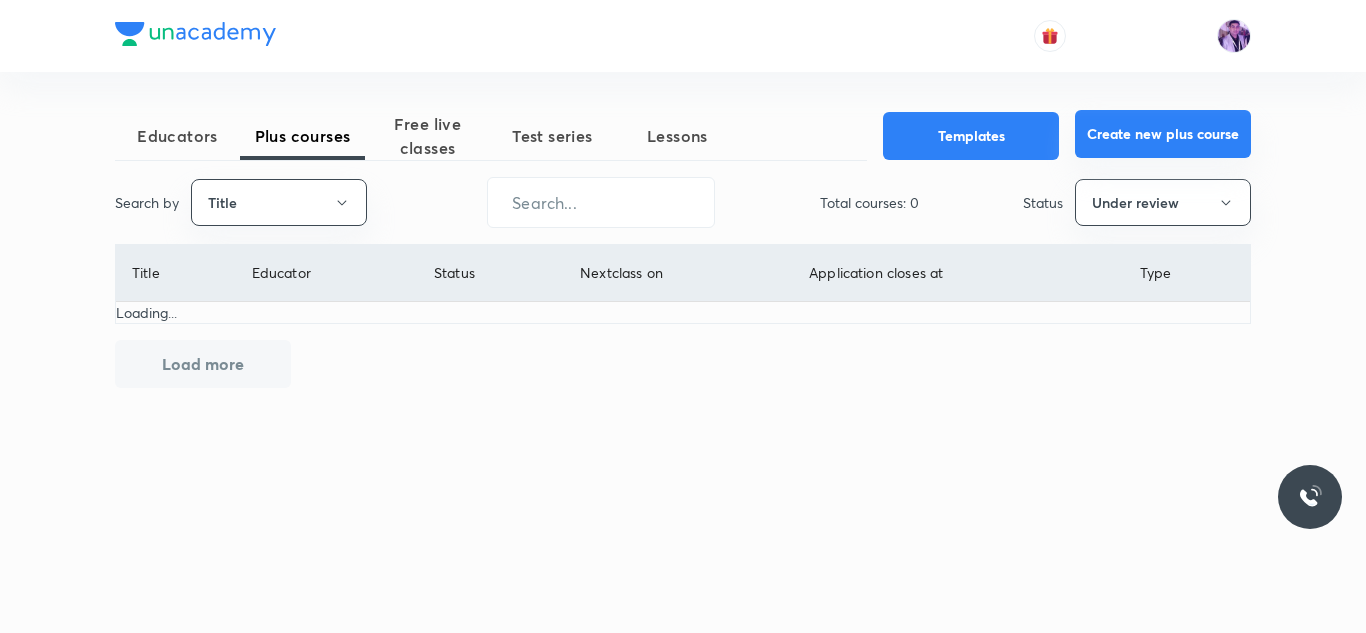 click on "Create new plus course" at bounding box center [1163, 134] 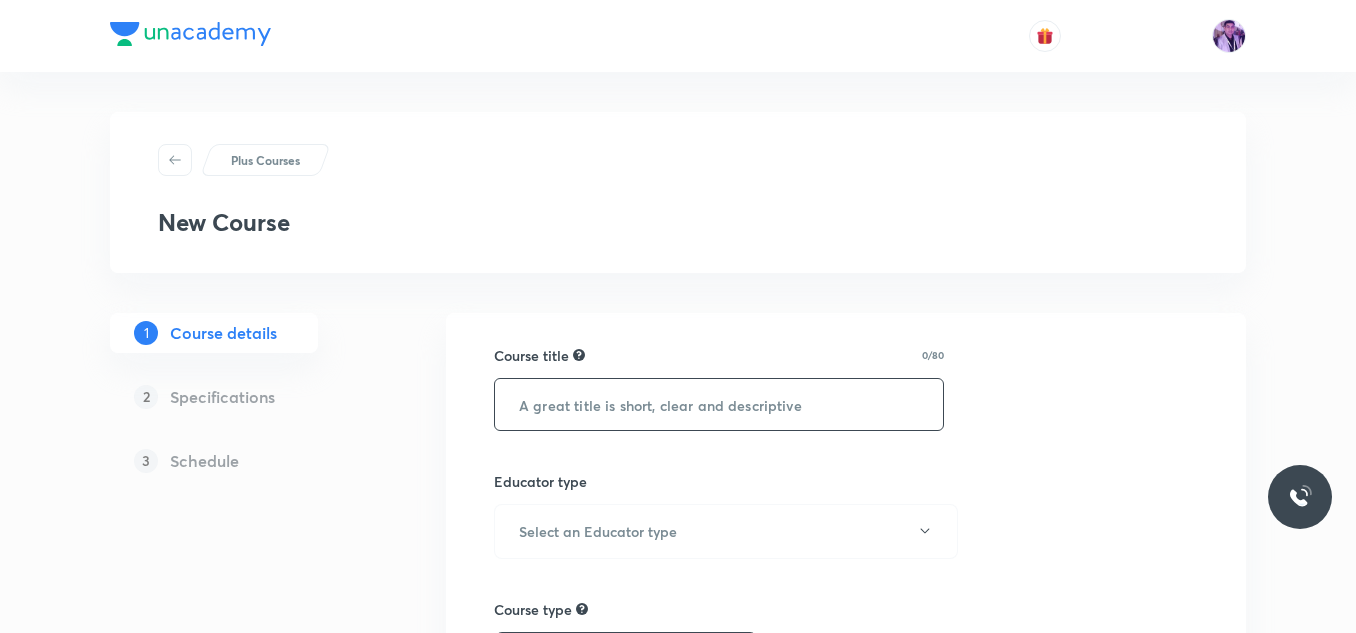 click at bounding box center (719, 404) 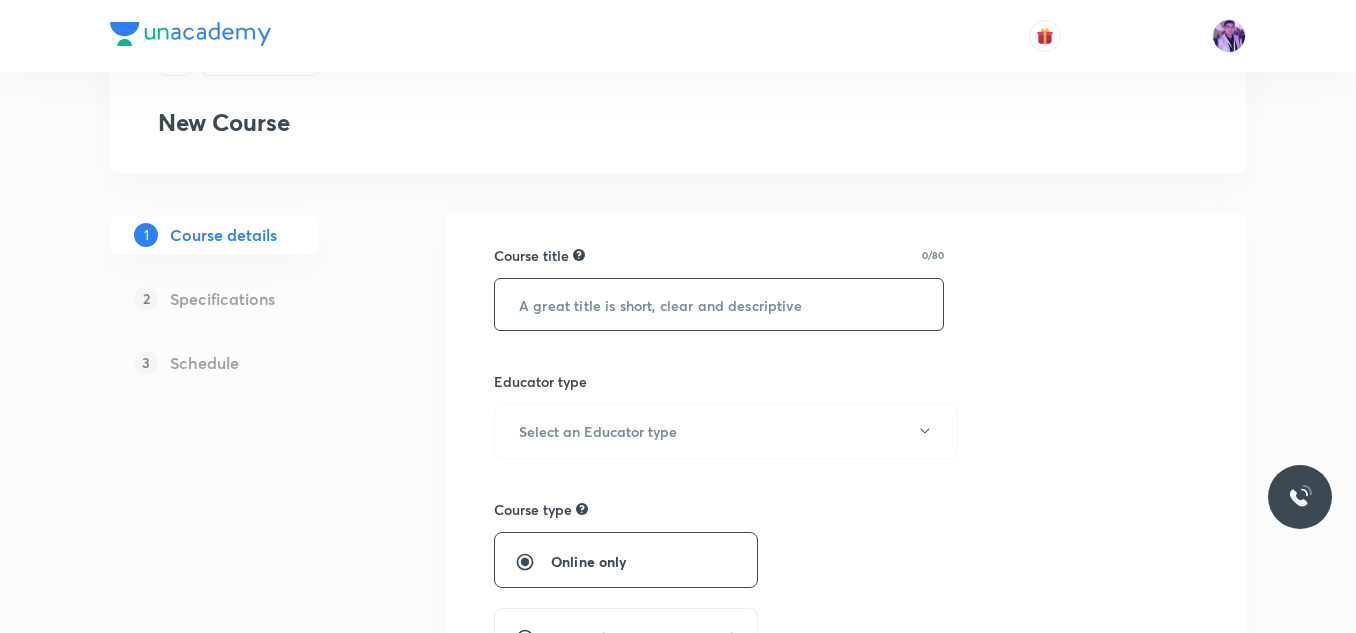 scroll, scrollTop: 0, scrollLeft: 0, axis: both 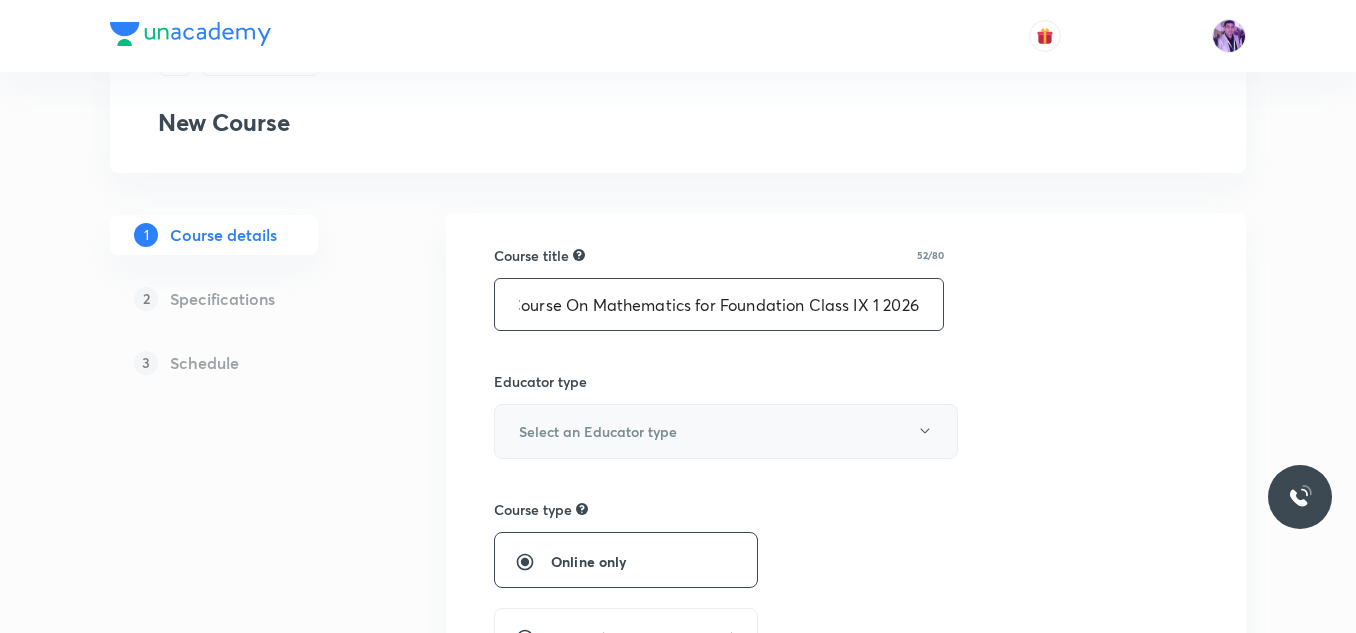 type on "Course On Mathematics for Foundation Class IX 1 2026" 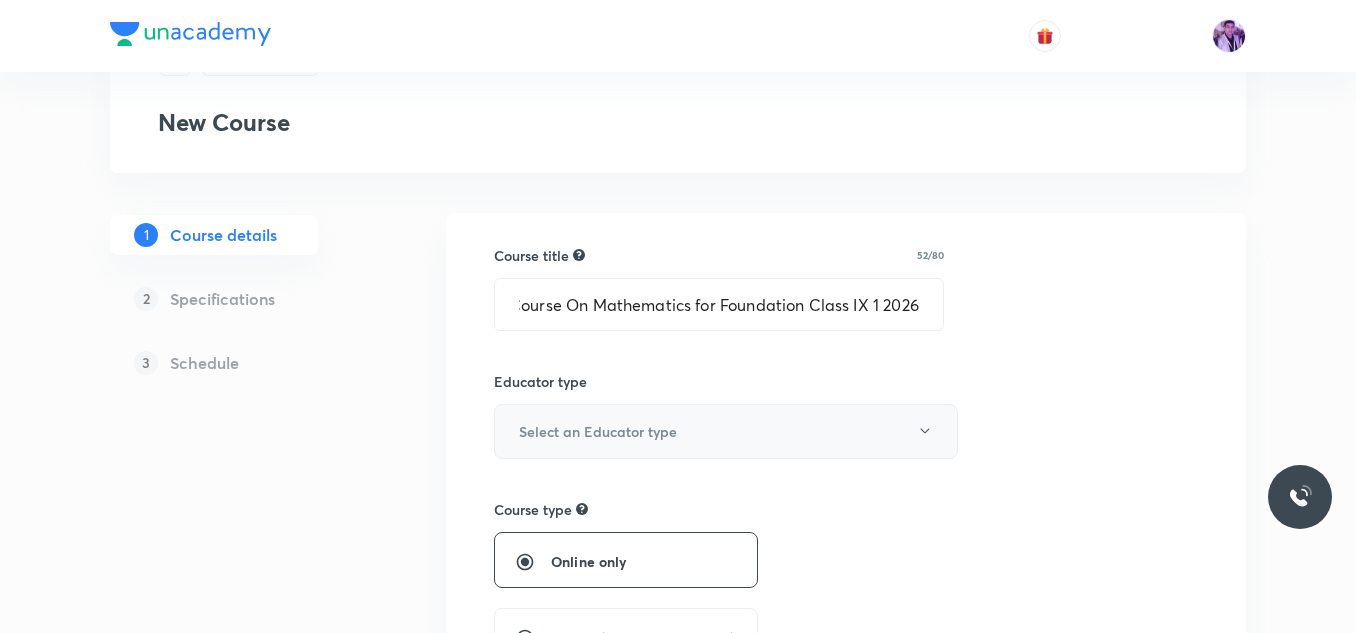 click on "Select an Educator type" at bounding box center (598, 431) 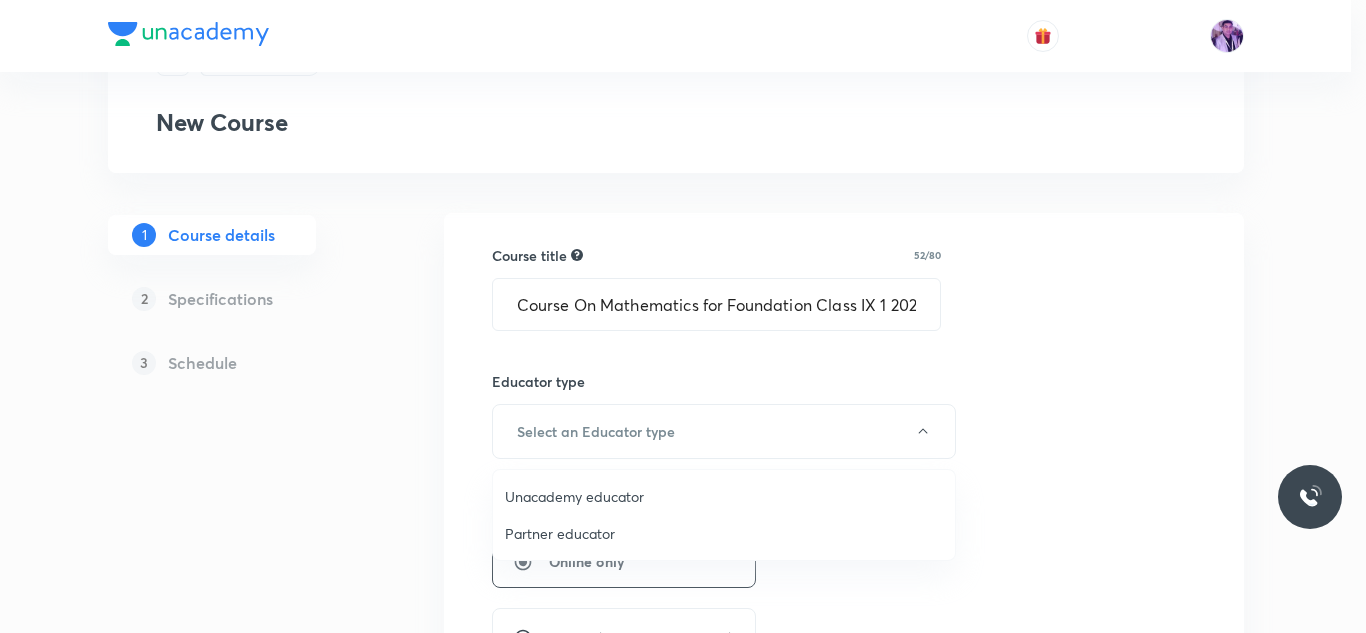 click on "Unacademy educator" at bounding box center (724, 496) 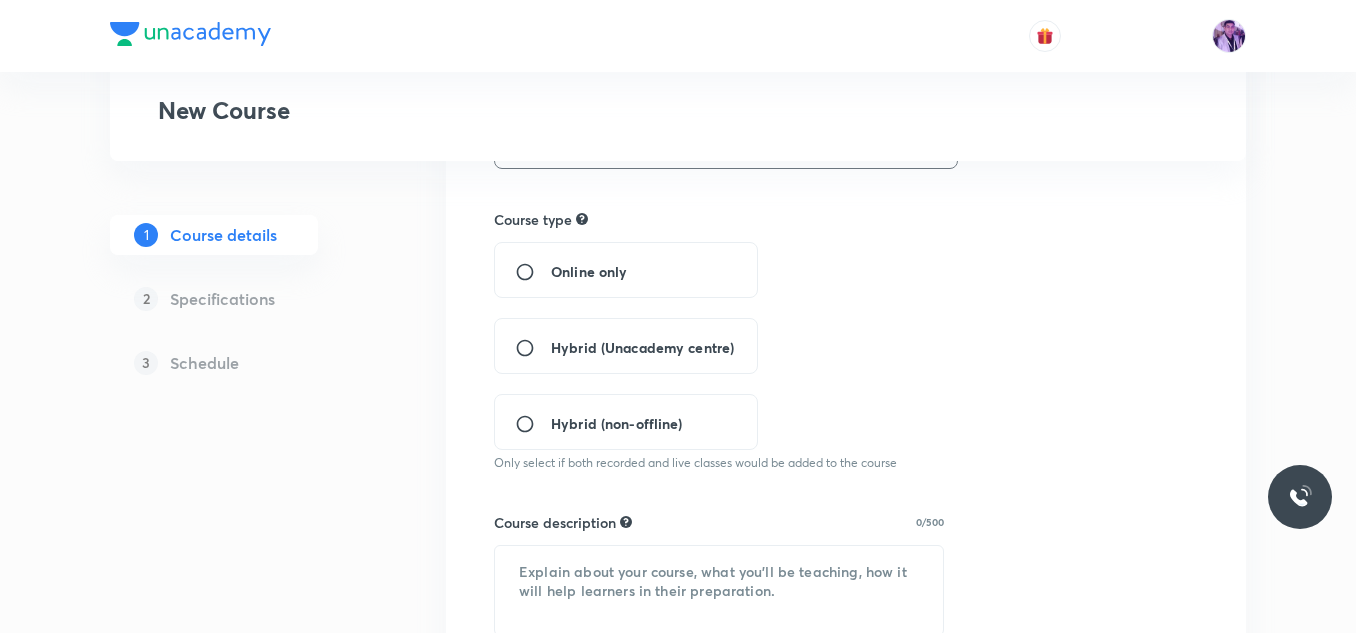 scroll, scrollTop: 400, scrollLeft: 0, axis: vertical 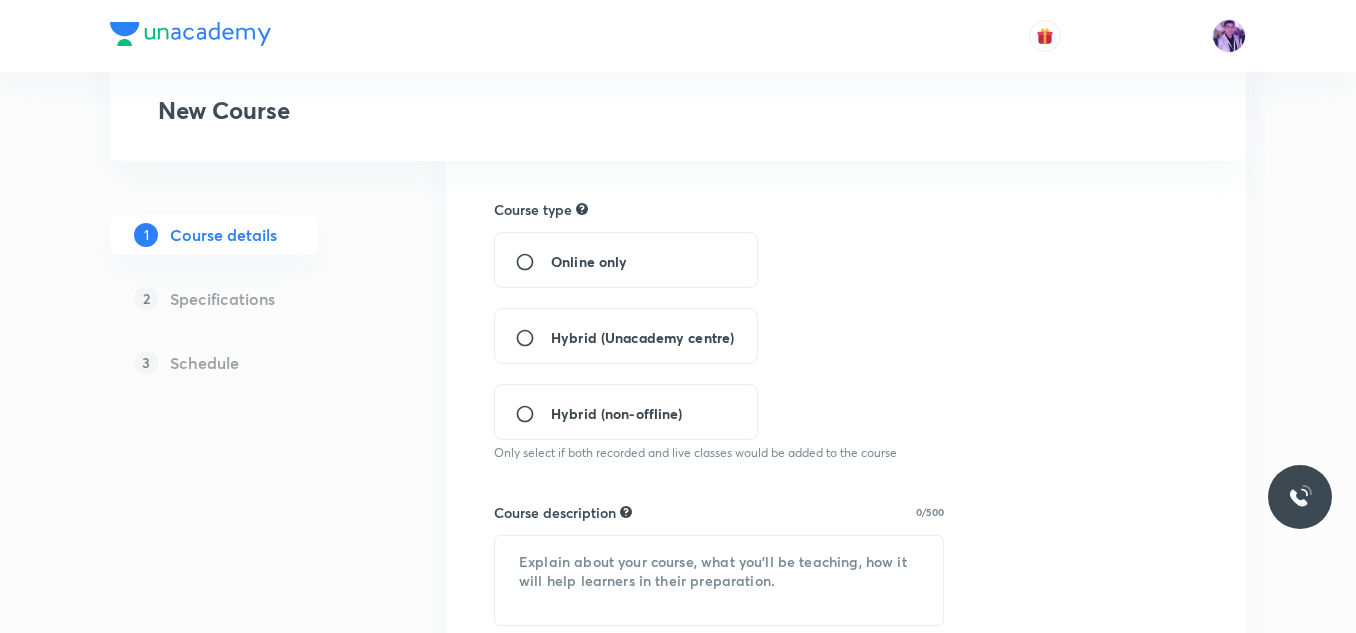 click on "Hybrid (Unacademy centre)" at bounding box center (533, 338) 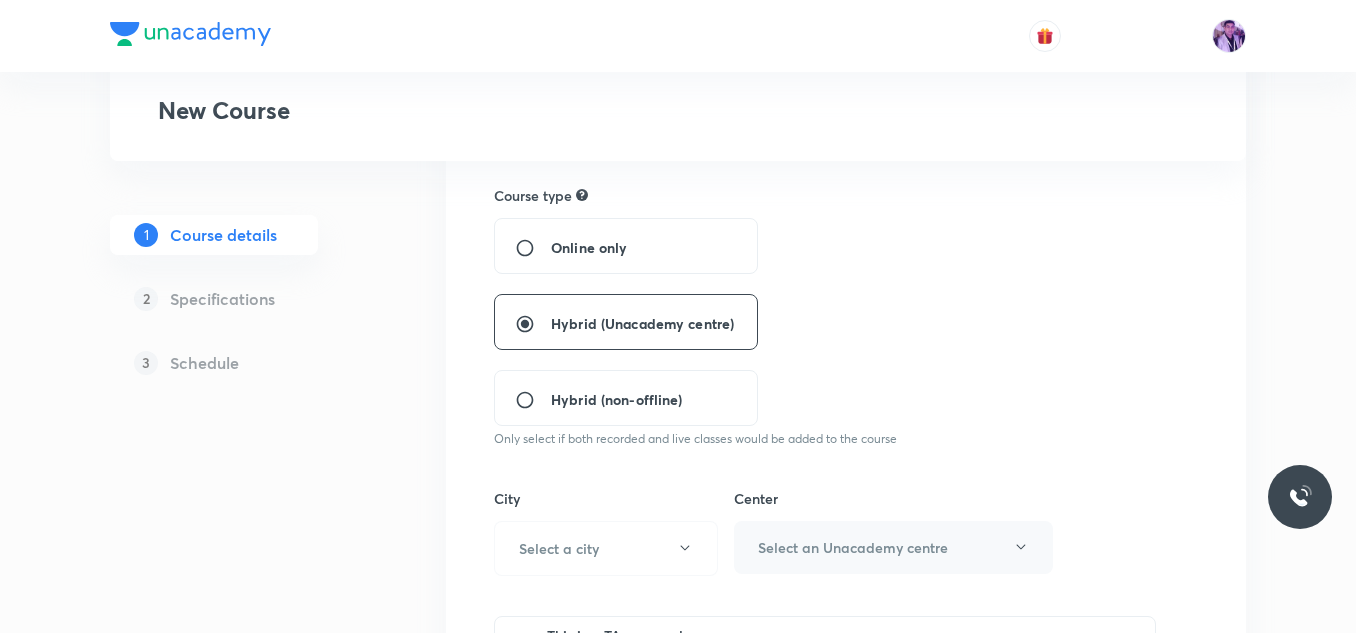 scroll, scrollTop: 600, scrollLeft: 0, axis: vertical 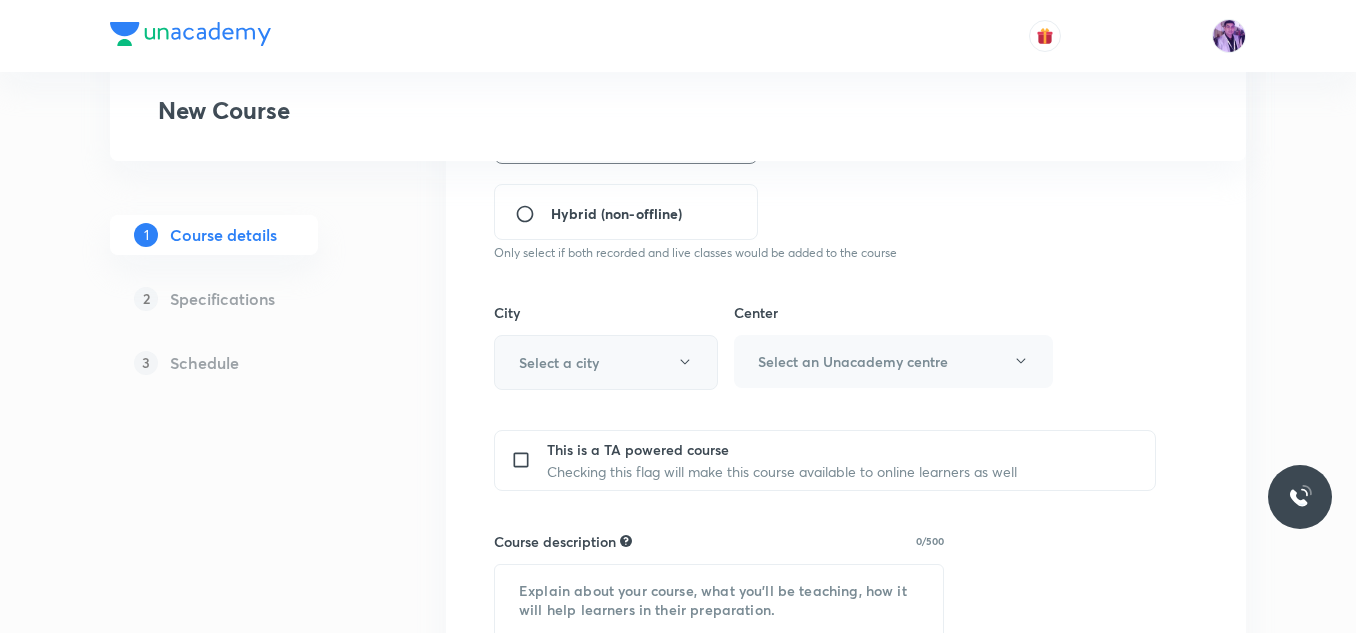 click on "Select a city" at bounding box center [606, 362] 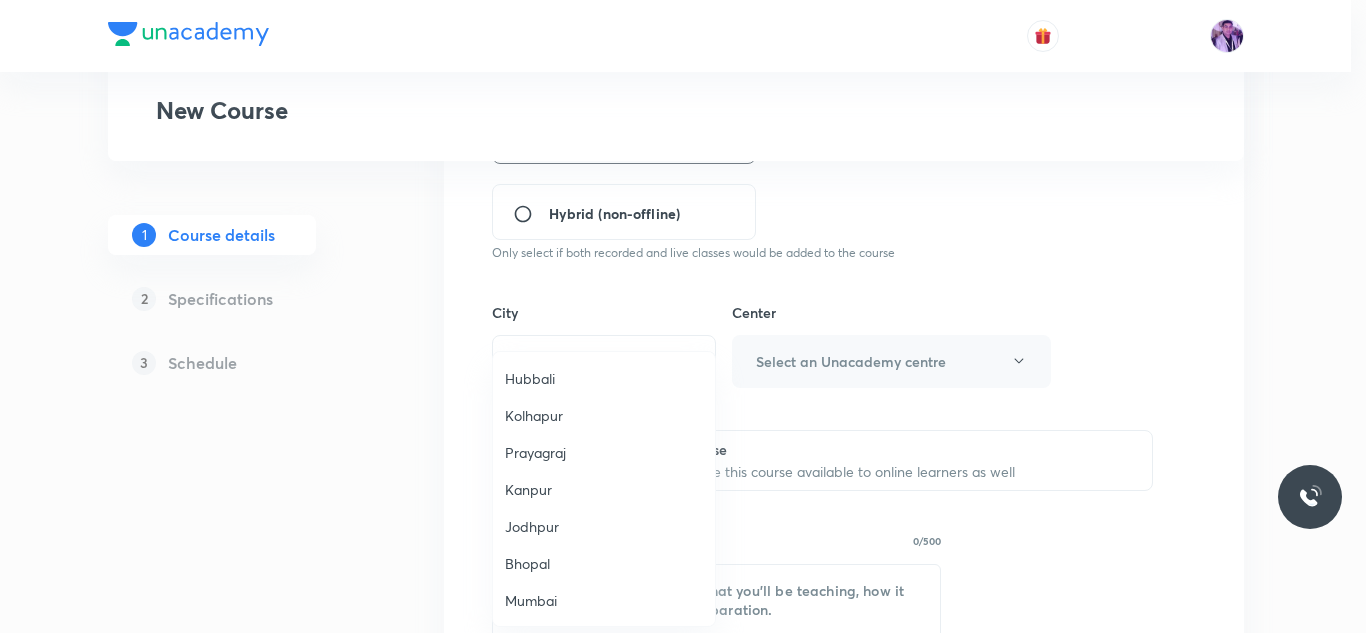 click on "Prayagraj" at bounding box center (604, 452) 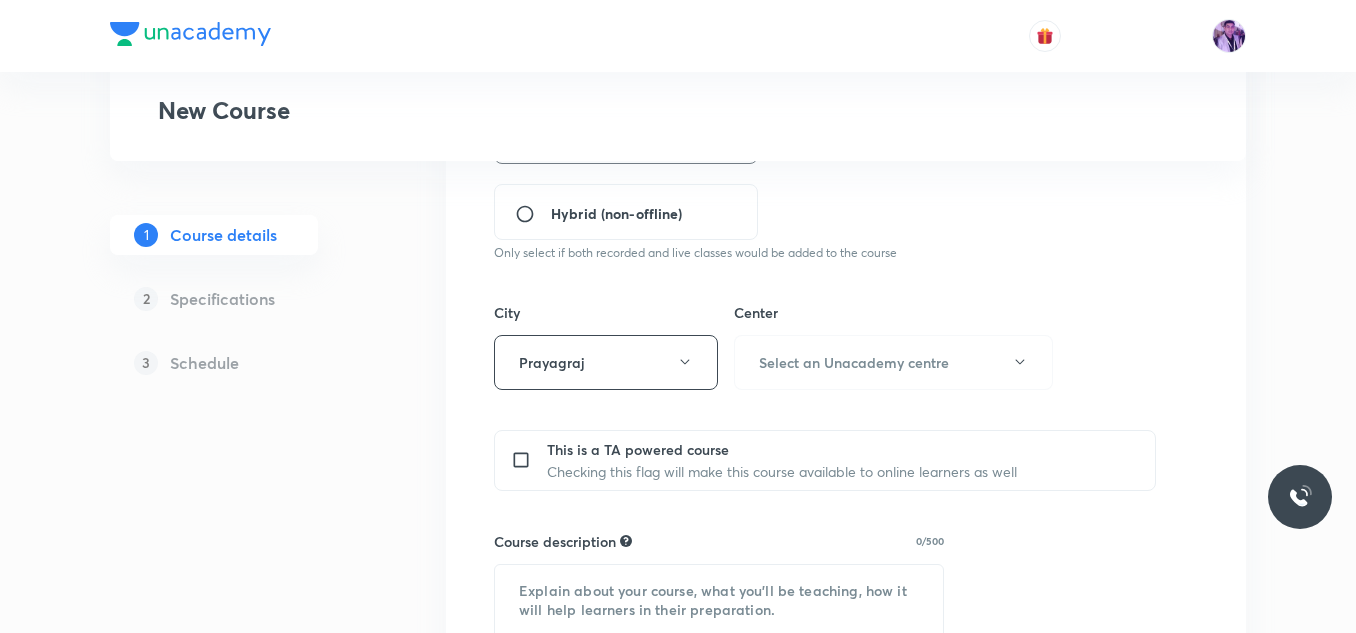 click on "Select an Unacademy centre" at bounding box center [893, 362] 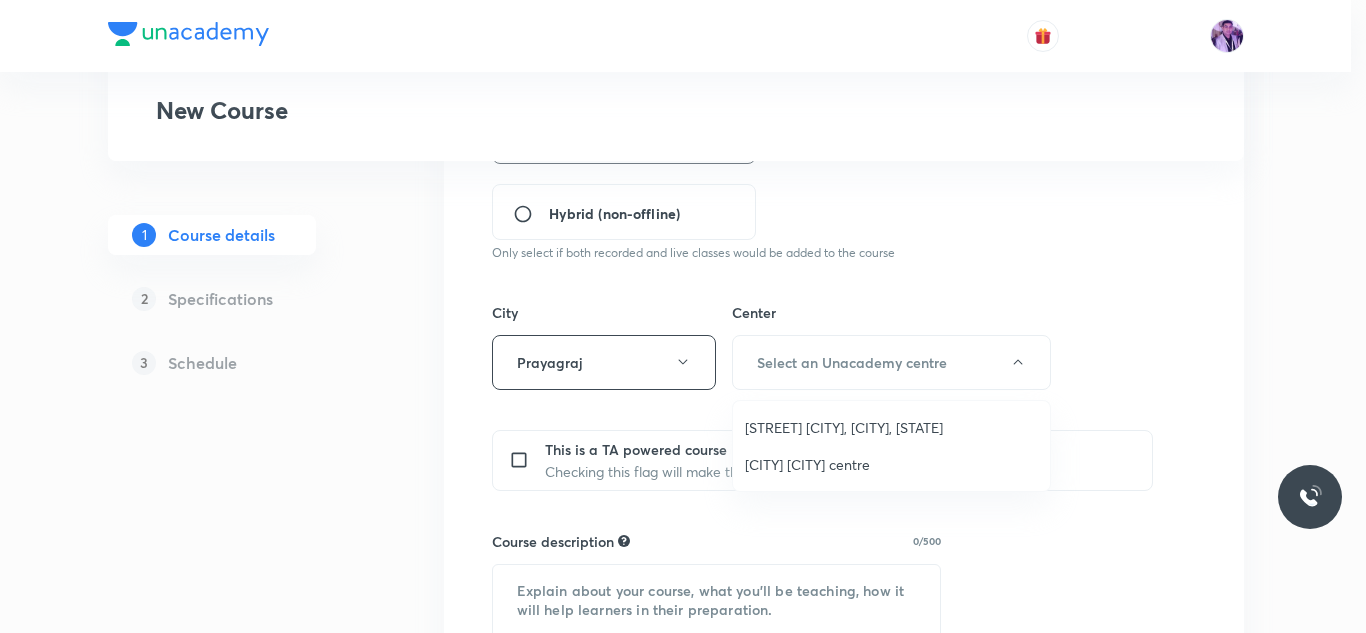 click on "[STREET] [CITY], [CITY], [STATE]" at bounding box center [891, 427] 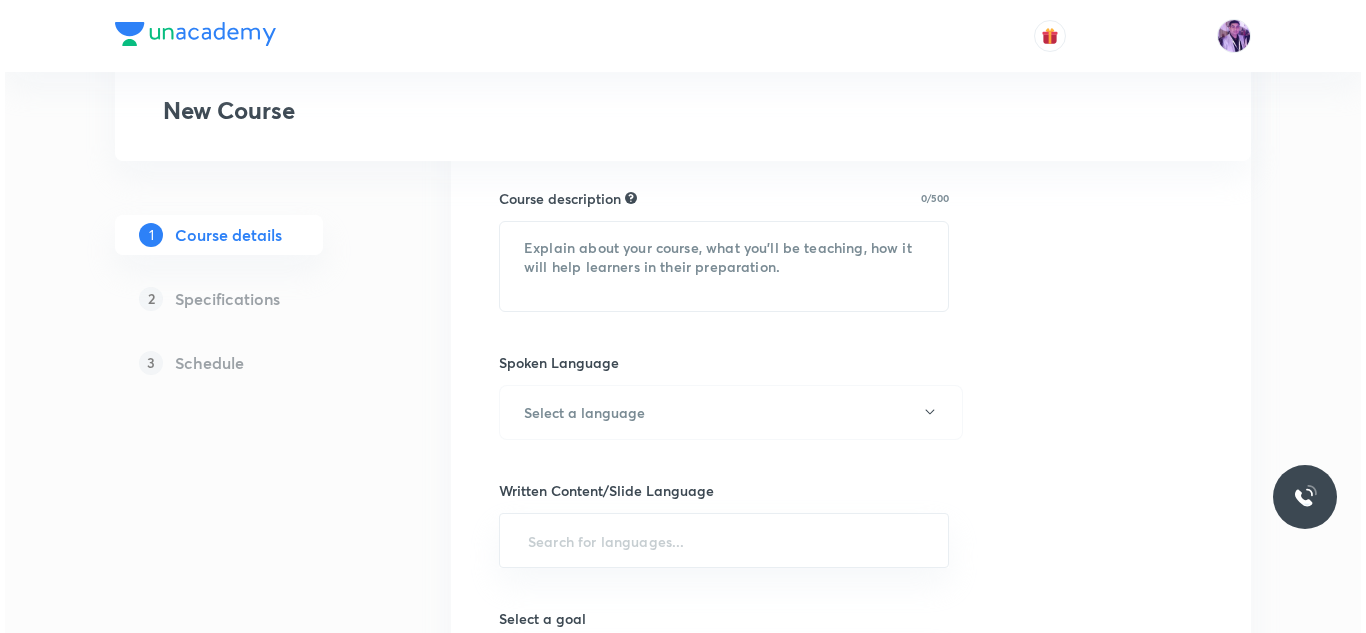 scroll, scrollTop: 1000, scrollLeft: 0, axis: vertical 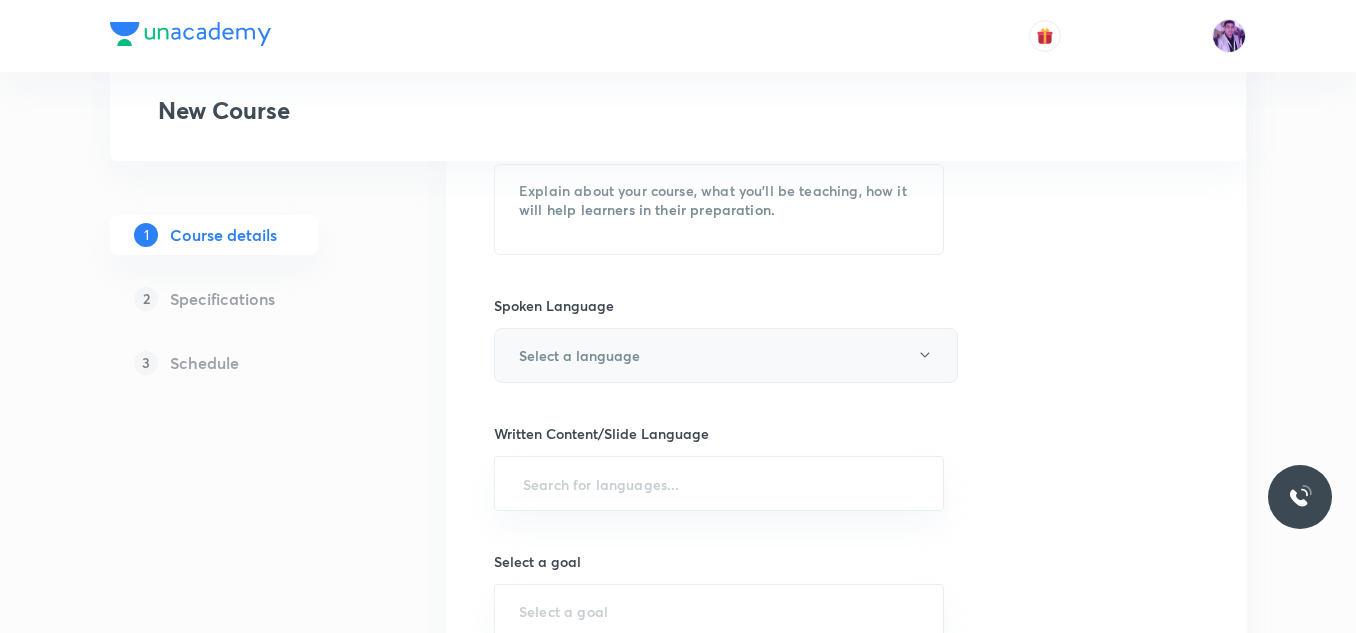 click on "Select a language" at bounding box center (579, 355) 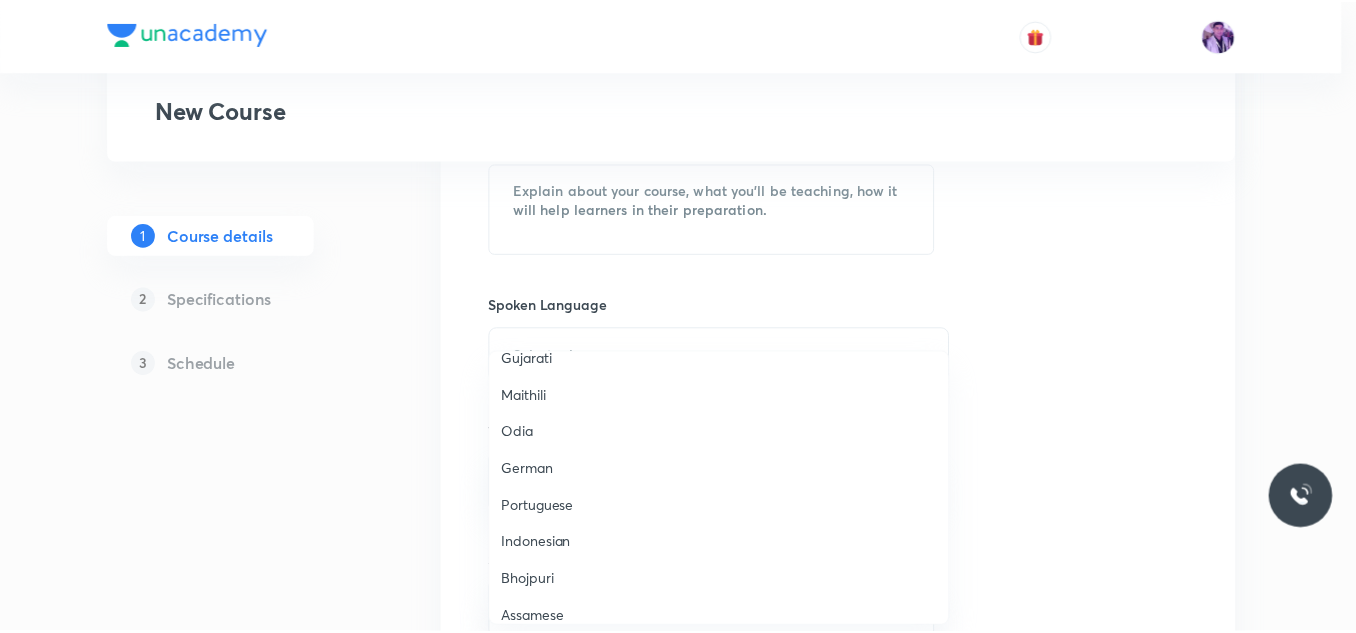 scroll, scrollTop: 593, scrollLeft: 0, axis: vertical 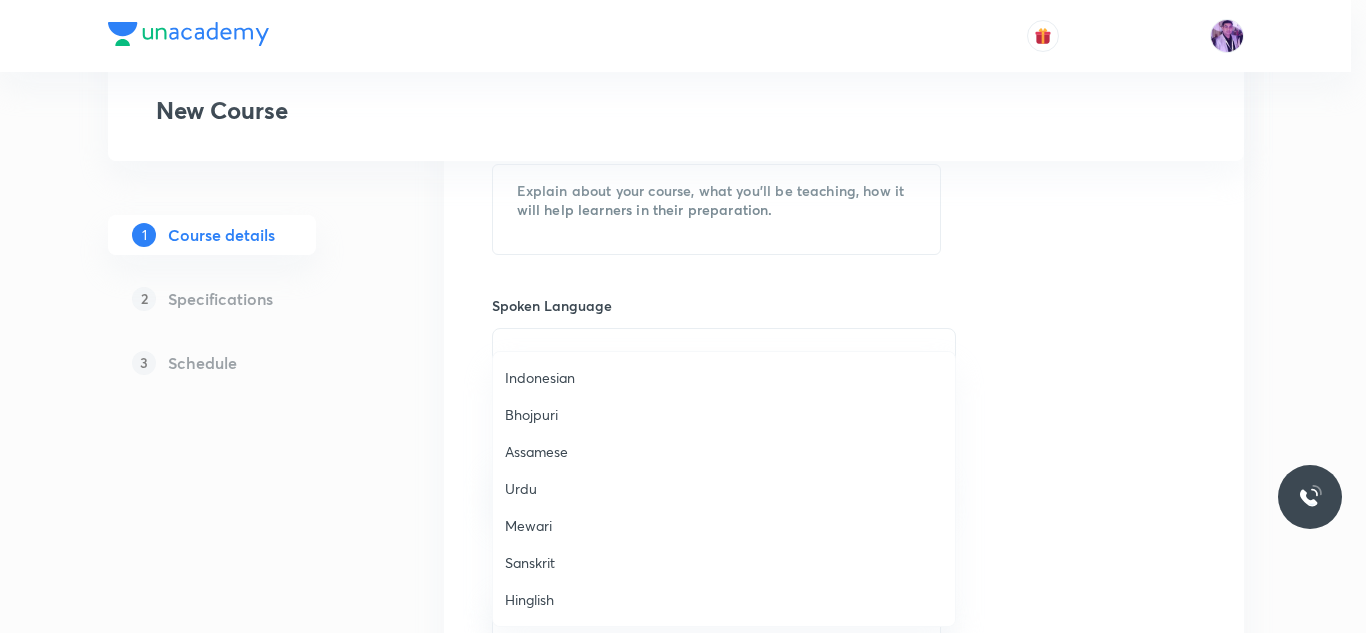 click on "Hinglish" at bounding box center (724, 599) 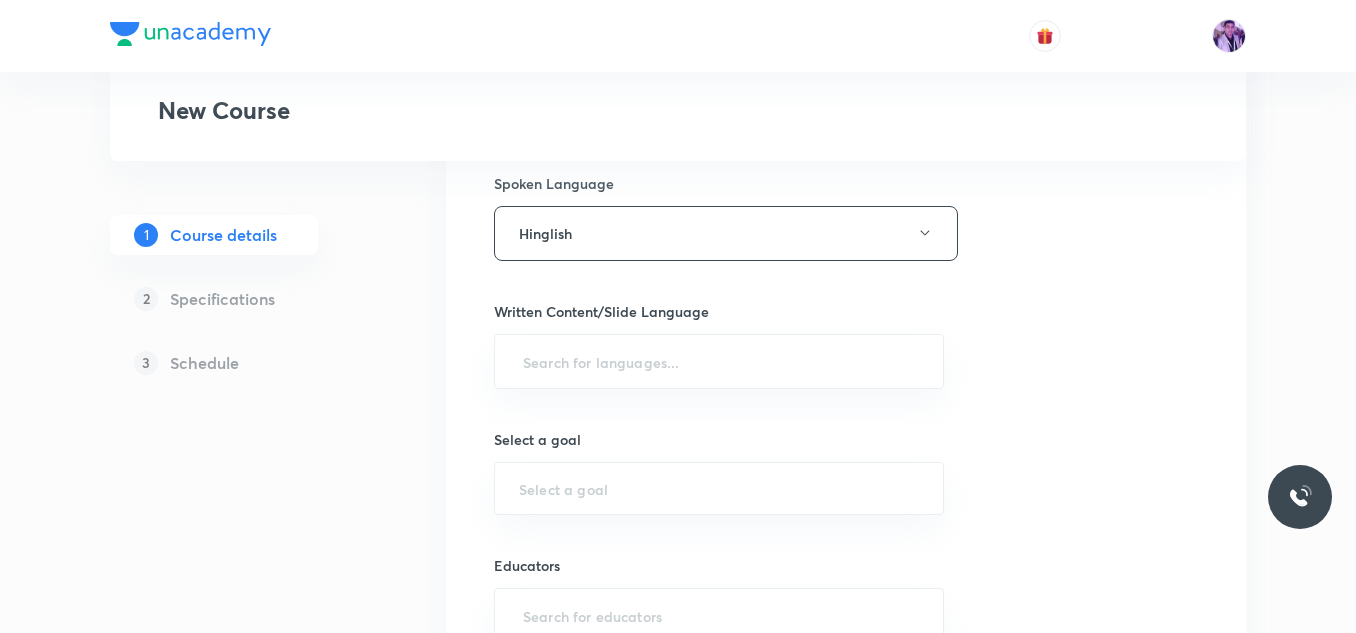 scroll, scrollTop: 1200, scrollLeft: 0, axis: vertical 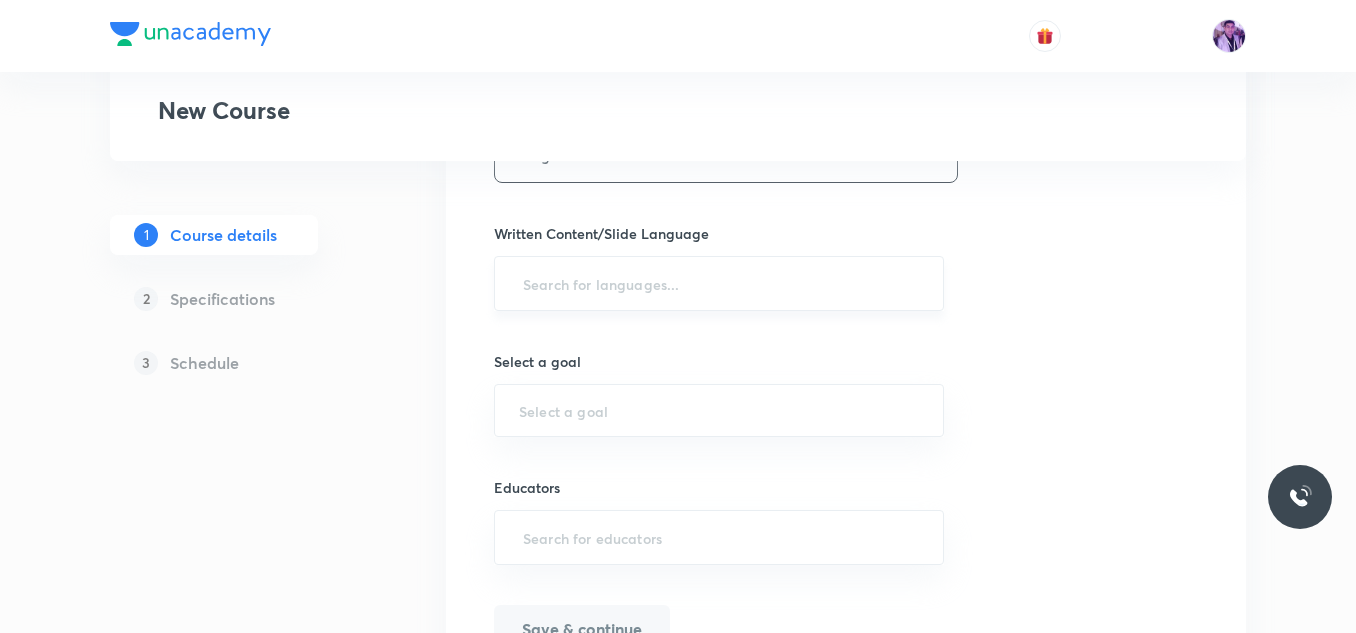 click at bounding box center (719, 283) 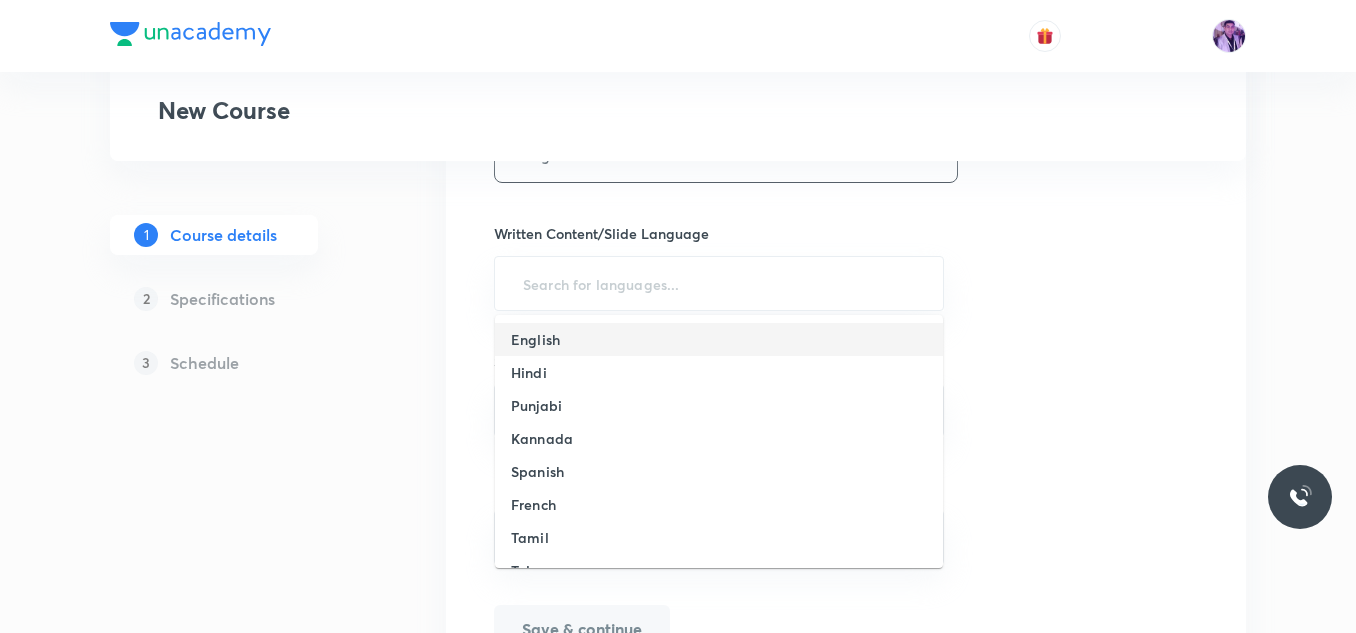 click on "English" at bounding box center [719, 339] 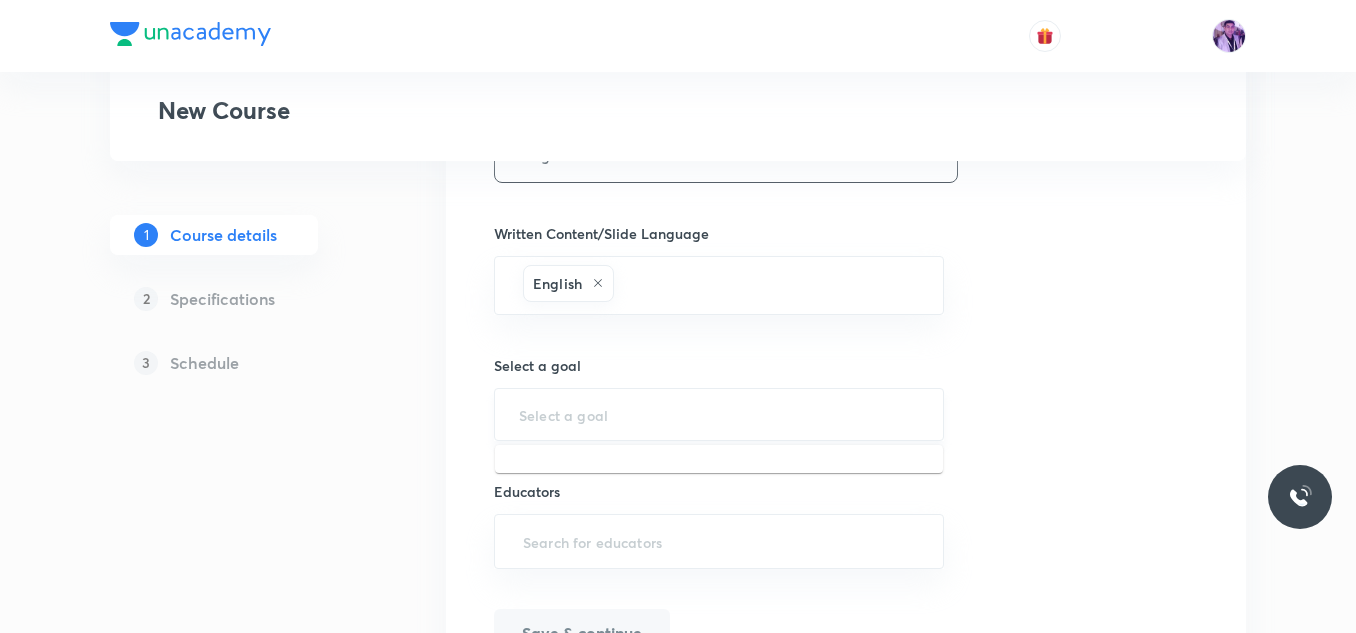 click at bounding box center (719, 414) 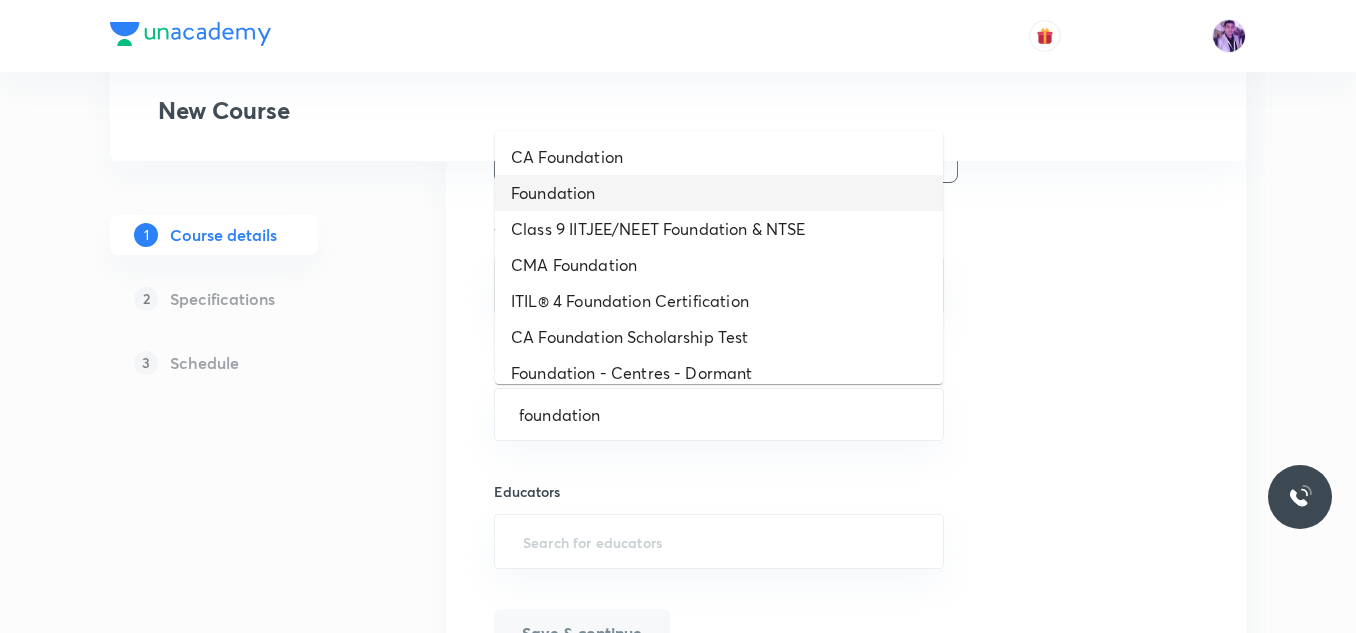 click on "Foundation" at bounding box center [719, 193] 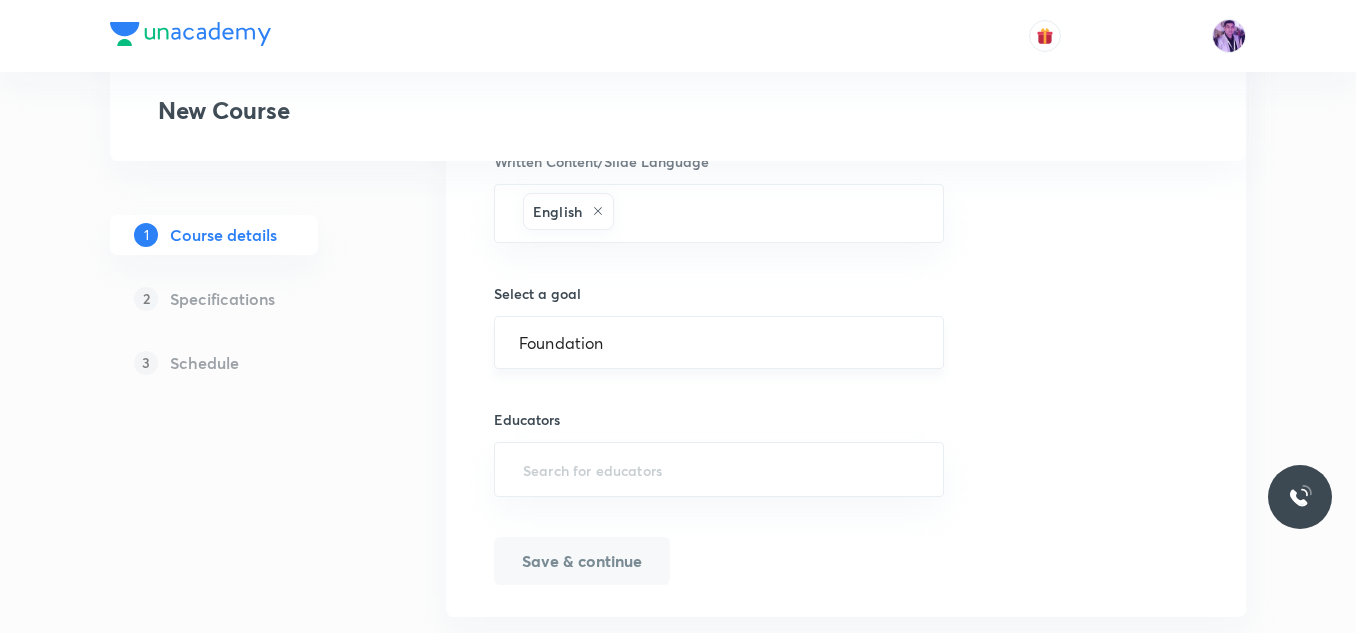 scroll, scrollTop: 1320, scrollLeft: 0, axis: vertical 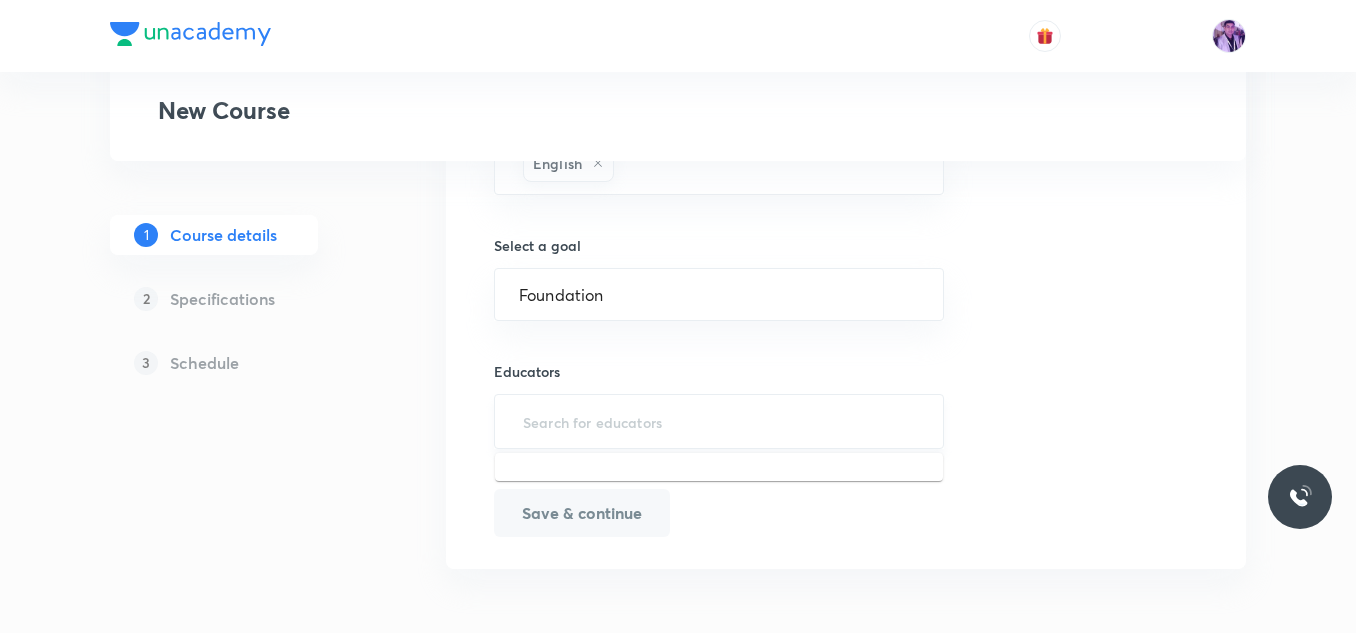 click at bounding box center [719, 421] 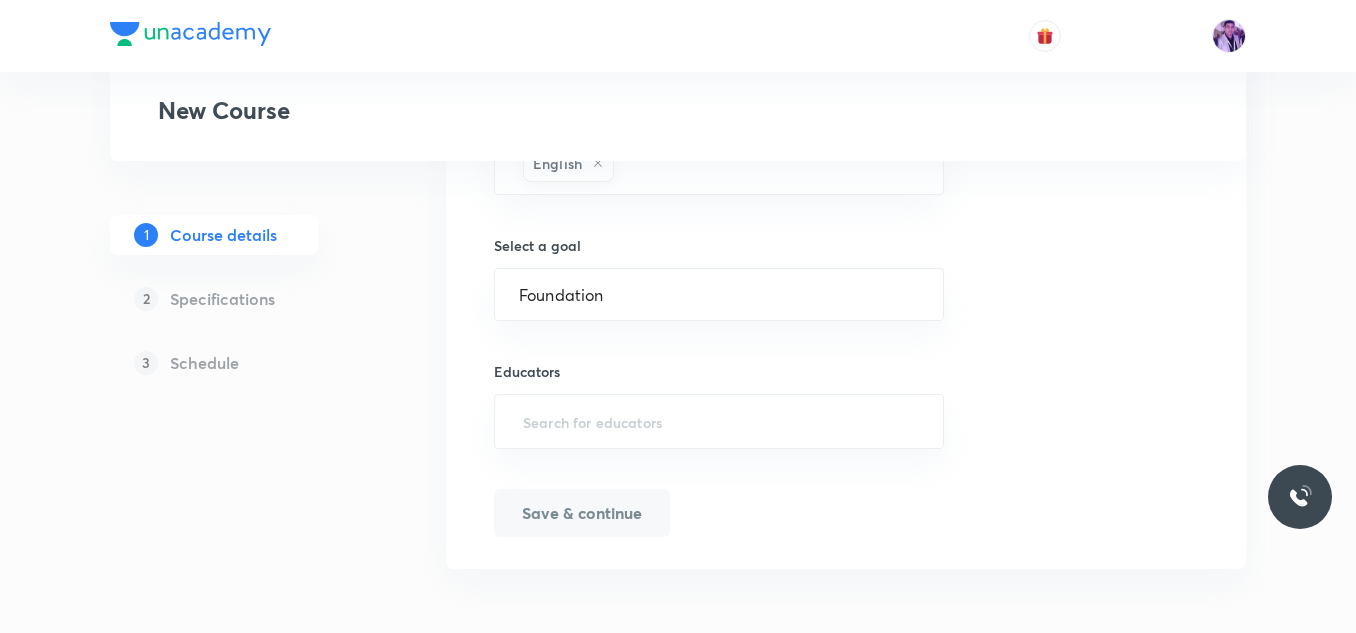 paste on "unacademy-user-01QRYISKC6OH" 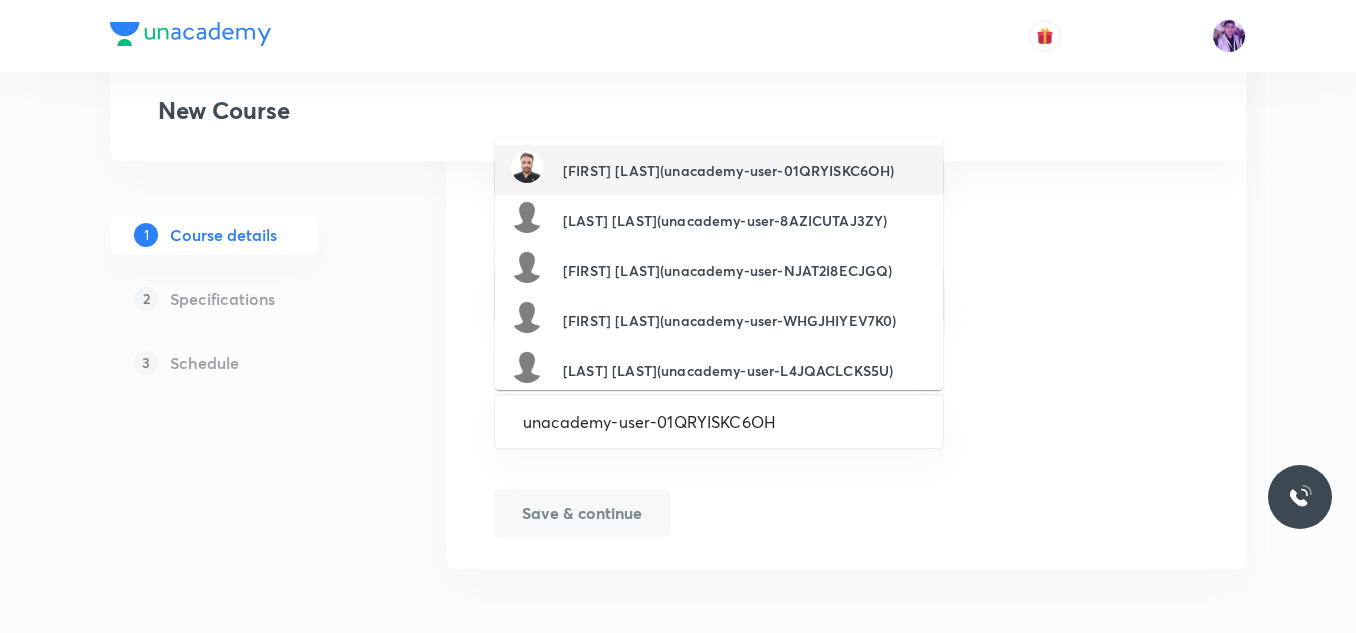 click on "[FIRST] [LAST](unacademy-user-01QRYISKC6OH)" at bounding box center (728, 170) 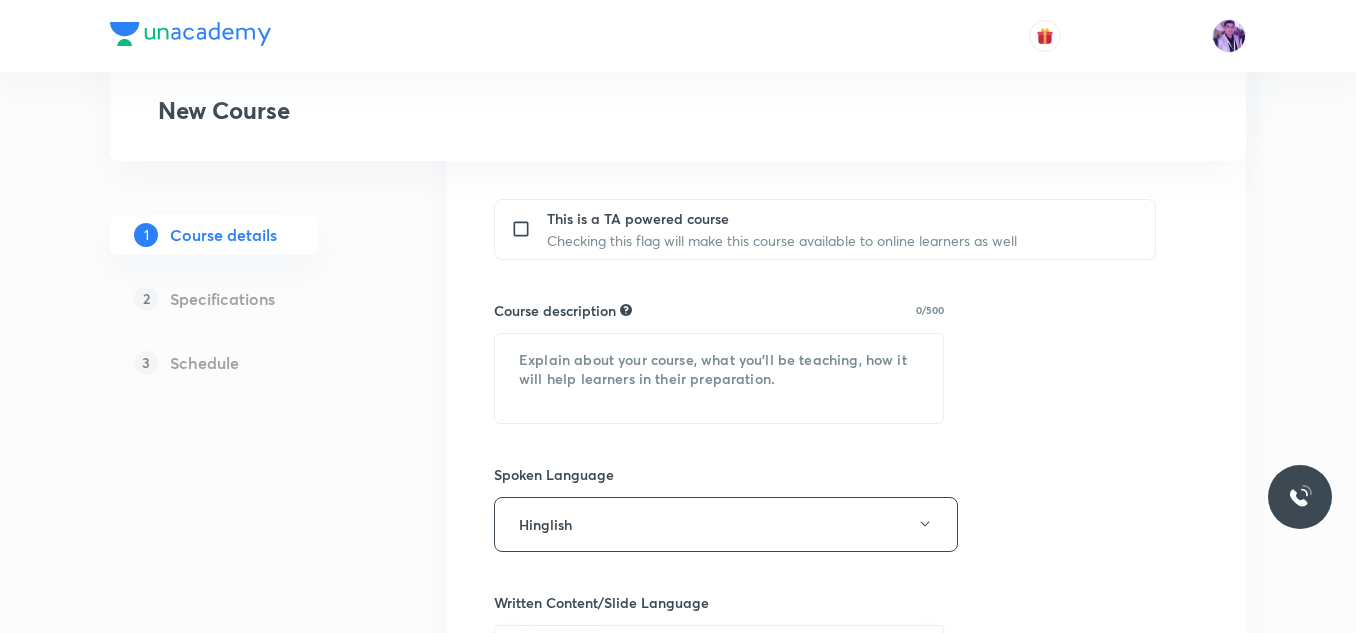 scroll, scrollTop: 820, scrollLeft: 0, axis: vertical 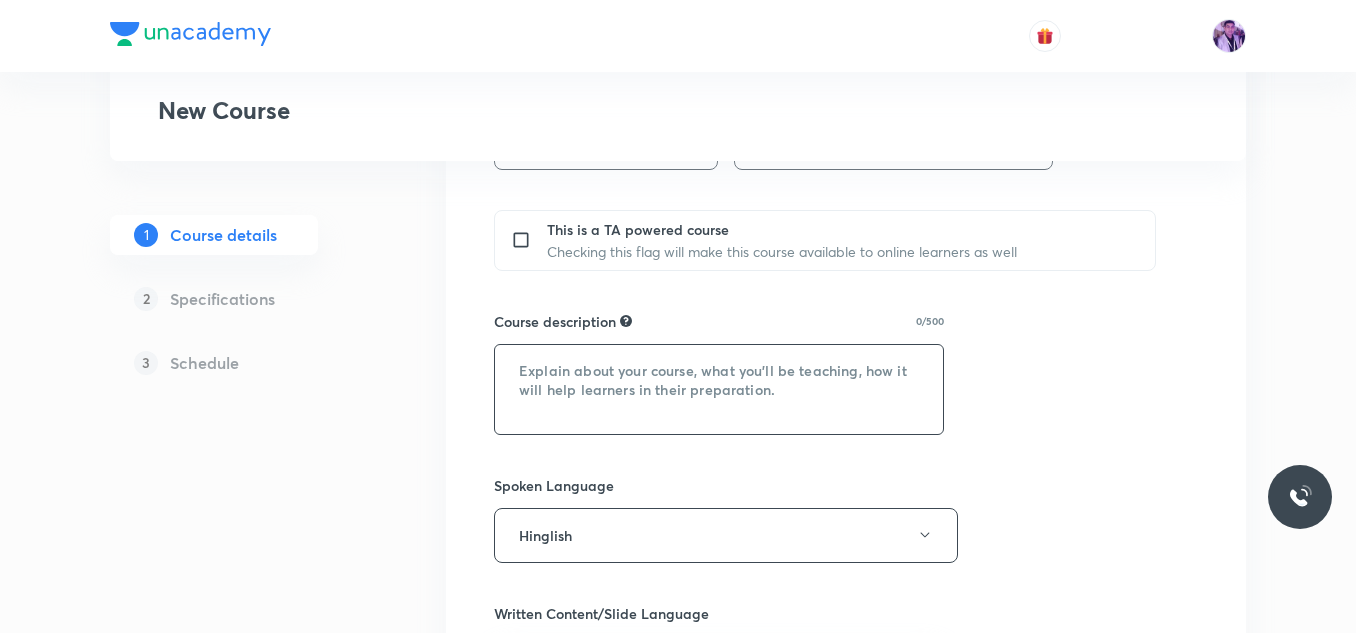 click at bounding box center [719, 389] 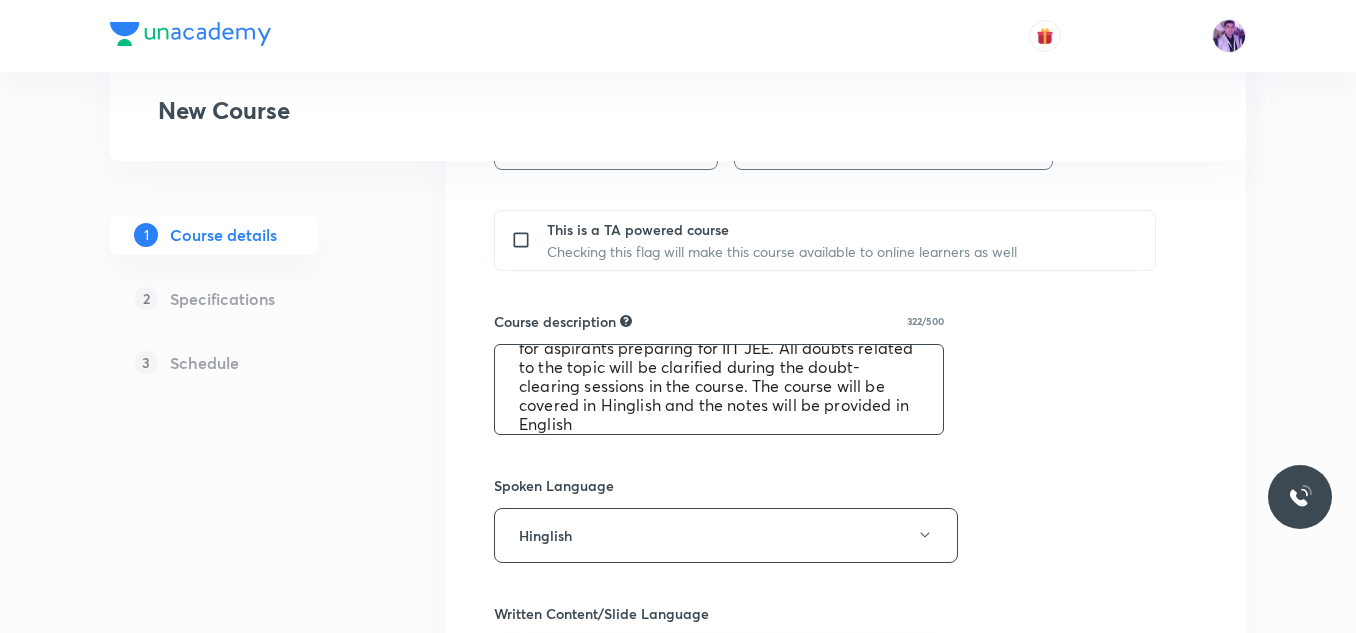 scroll, scrollTop: 0, scrollLeft: 0, axis: both 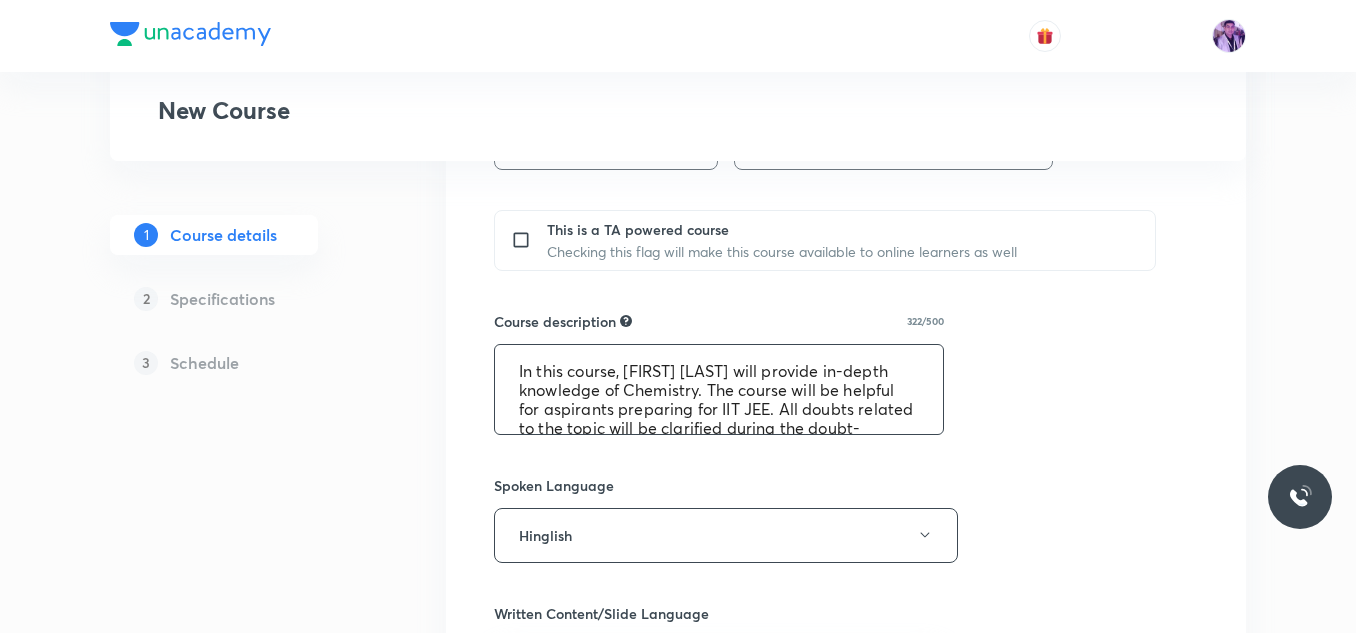 click on "In this course, [FIRST] [LAST] will provide in-depth knowledge of Chemistry. The course will be helpful for aspirants preparing for IIT JEE. All doubts related to the topic will be clarified during the doubt-clearing sessions in the course. The course will be covered in Hinglish and the notes will be provided in English" at bounding box center (719, 389) 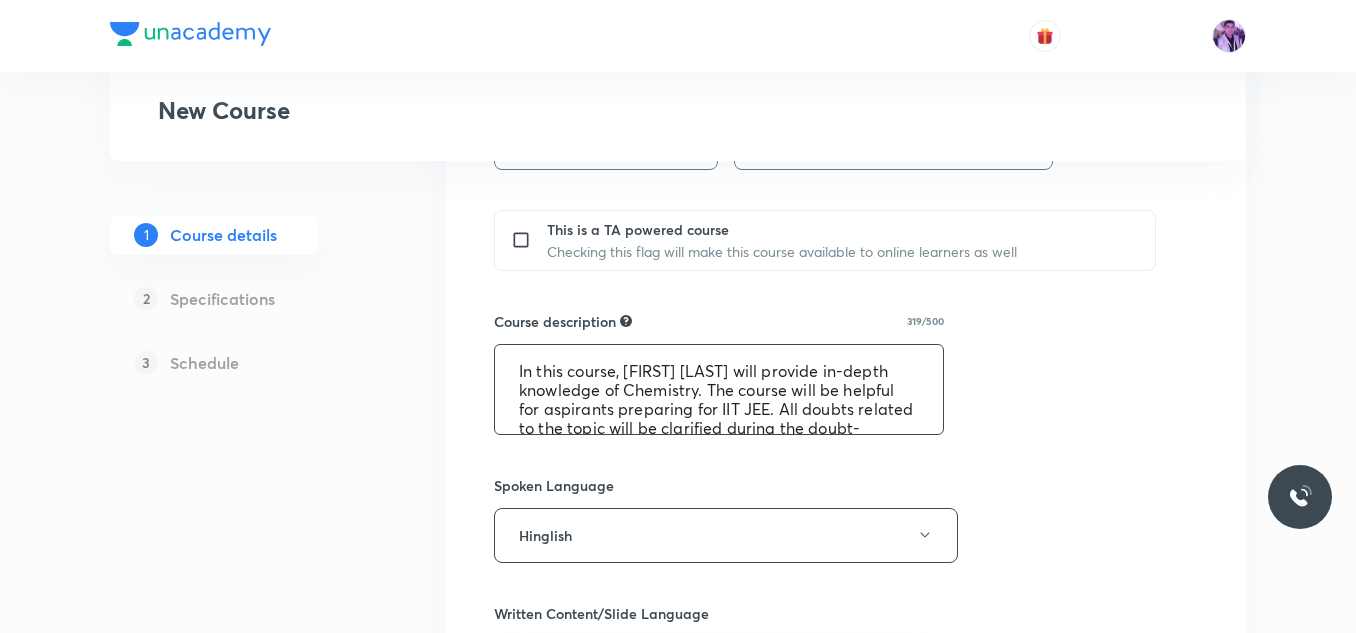 click on "In this course, [FIRST] [LAST] will provide in-depth knowledge of Chemistry. The course will be helpful for aspirants preparing for IIT JEE. All doubts related to the topic will be clarified during the doubt-clearing sessions in the course. The course will be covered in Hinglish and the notes will be provided in English" at bounding box center (719, 389) 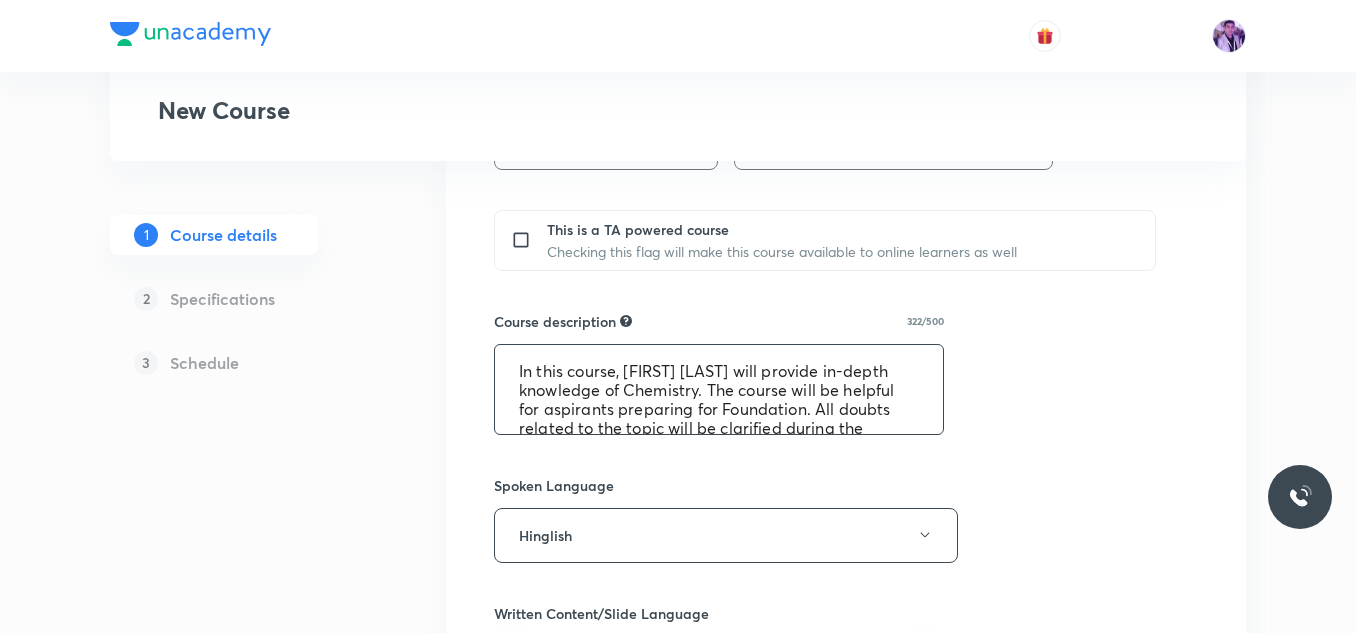 click on "In this course, [FIRST] [LAST] will provide in-depth knowledge of Chemistry. The course will be helpful for aspirants preparing for Foundation. All doubts related to the topic will be clarified during the doubt-clearing sessions in the course. The course will be covered in Hinglish and the notes will be provided in English" at bounding box center (719, 389) 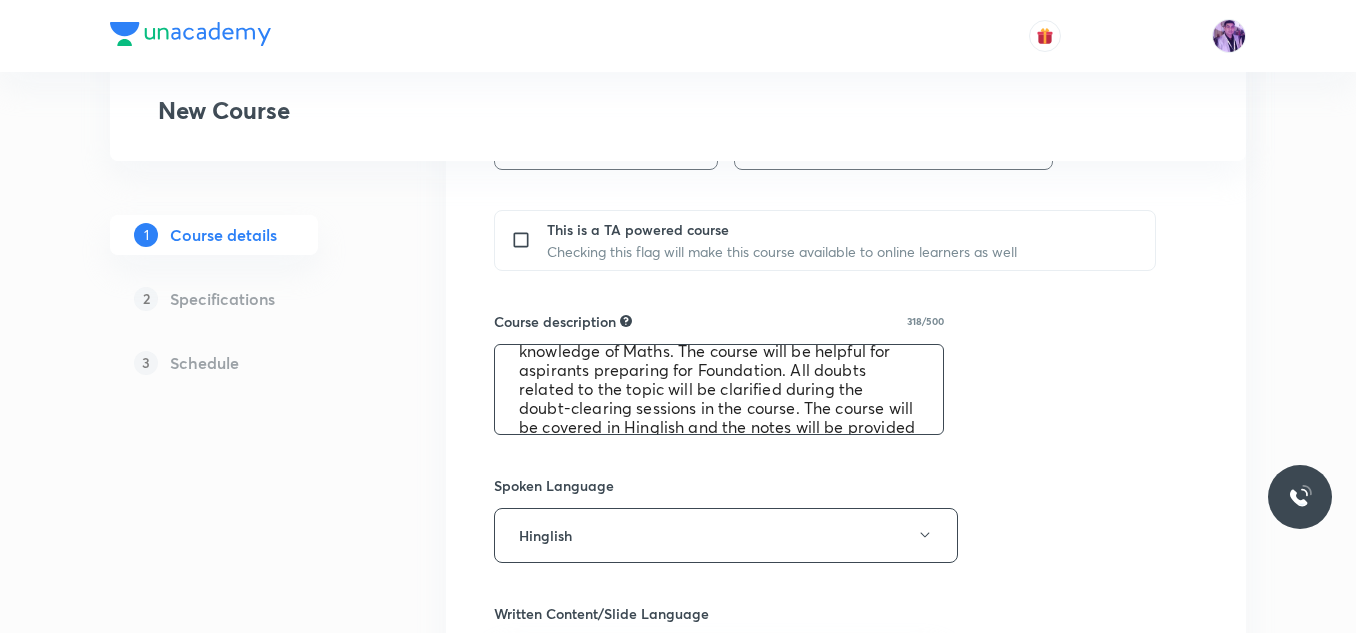 scroll, scrollTop: 76, scrollLeft: 0, axis: vertical 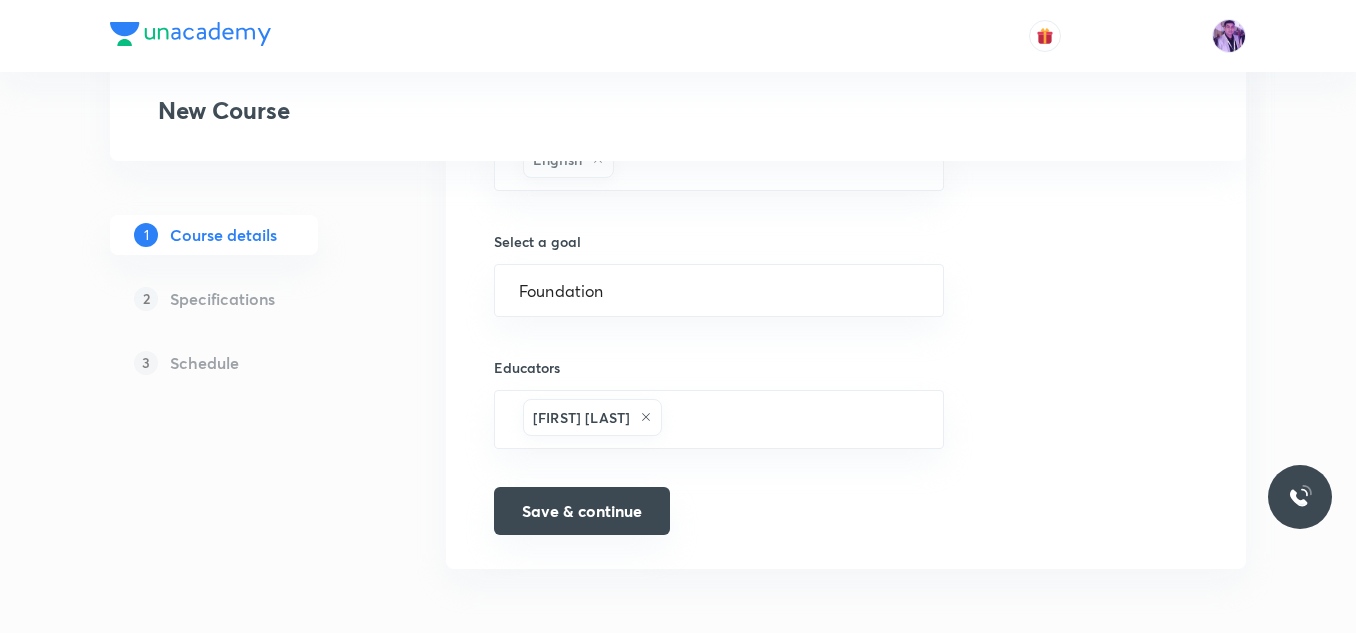 type on "In this course, [FIRST] [LAST] will provide in-depth knowledge of Maths. The course will be helpful for aspirants preparing for Foundation. All doubts related to the topic will be clarified during the doubt-clearing sessions in the course. The course will be covered in Hinglish and the notes will be provided in English" 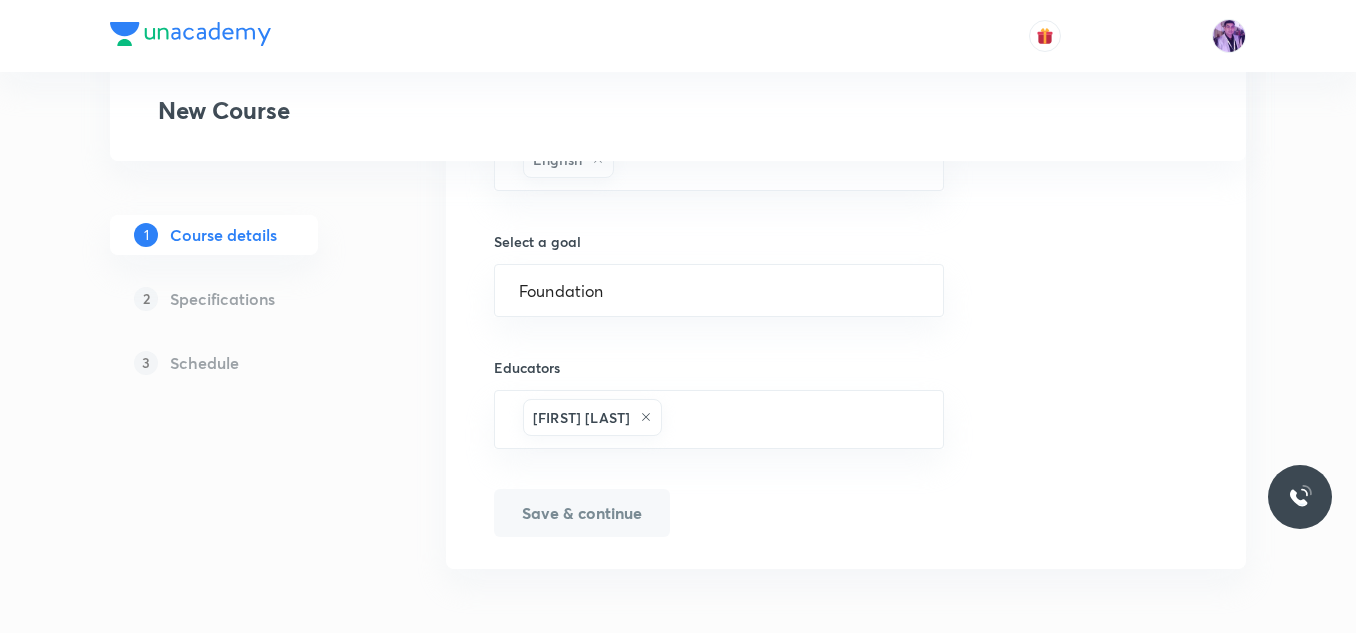 scroll, scrollTop: 1347, scrollLeft: 0, axis: vertical 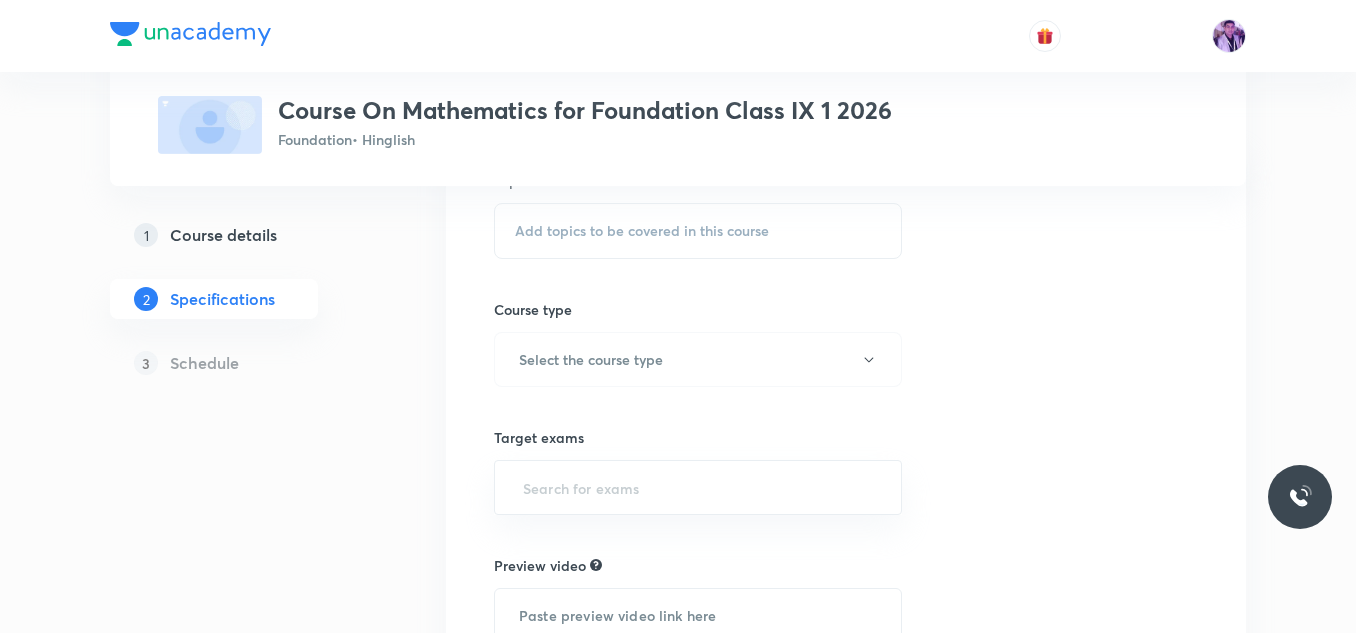 click on "Add topics to be covered in this course" at bounding box center (642, 231) 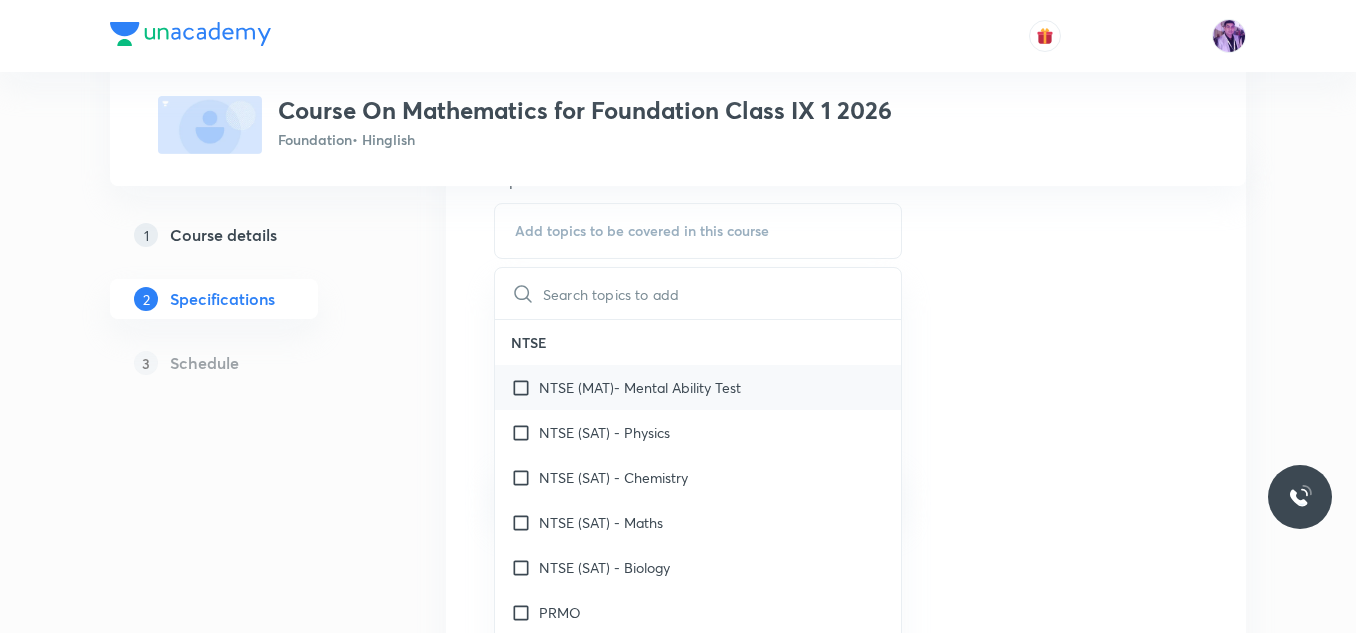 click on "NTSE (MAT)- Mental Ability Test" at bounding box center (698, 387) 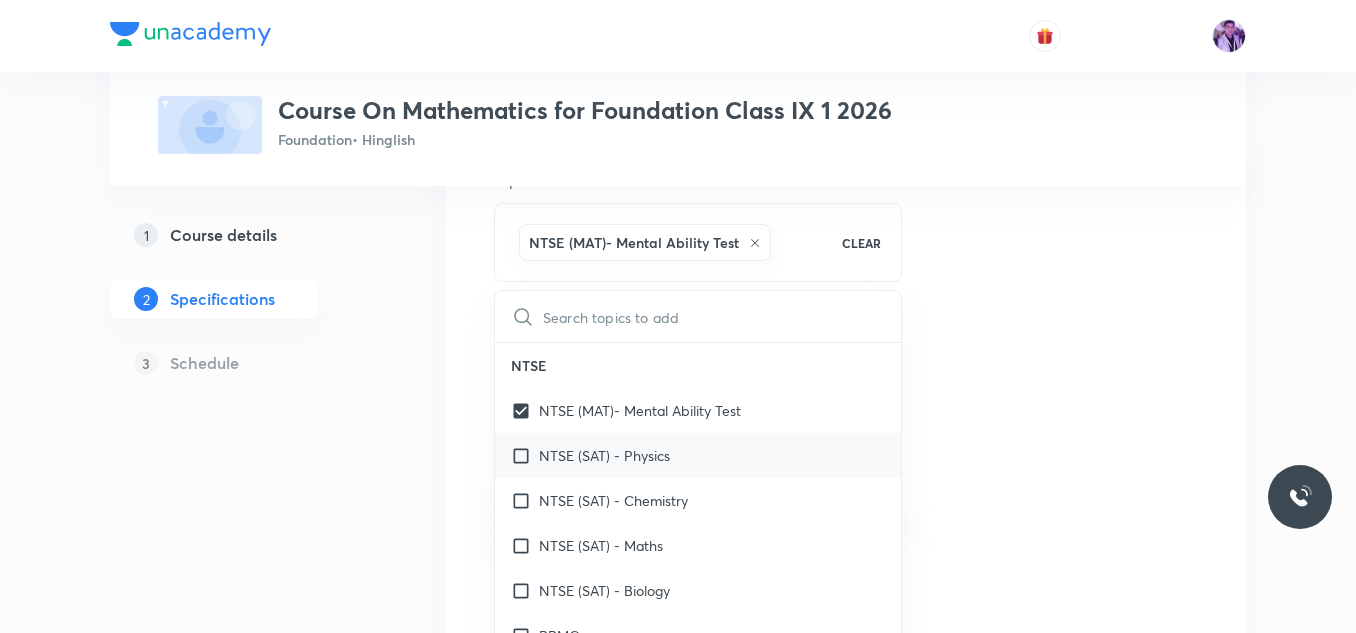 click on "NTSE (SAT) - Physics" at bounding box center [604, 455] 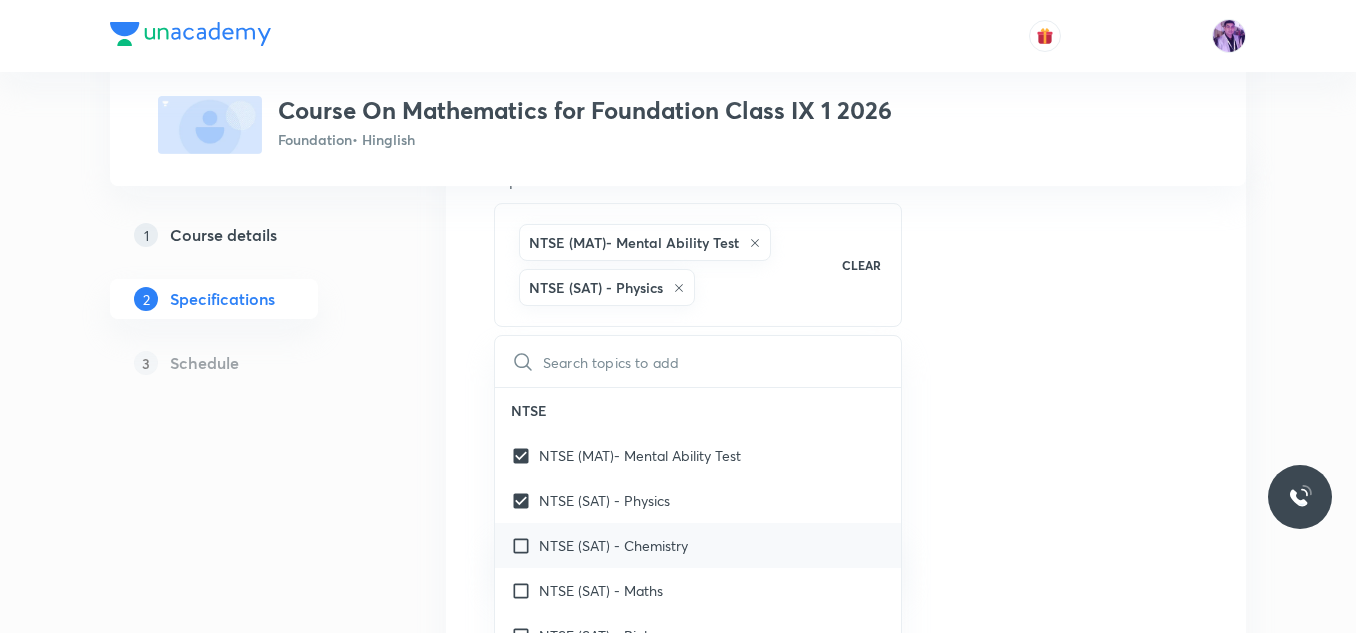 click on "NTSE (SAT) - Chemistry" at bounding box center [613, 545] 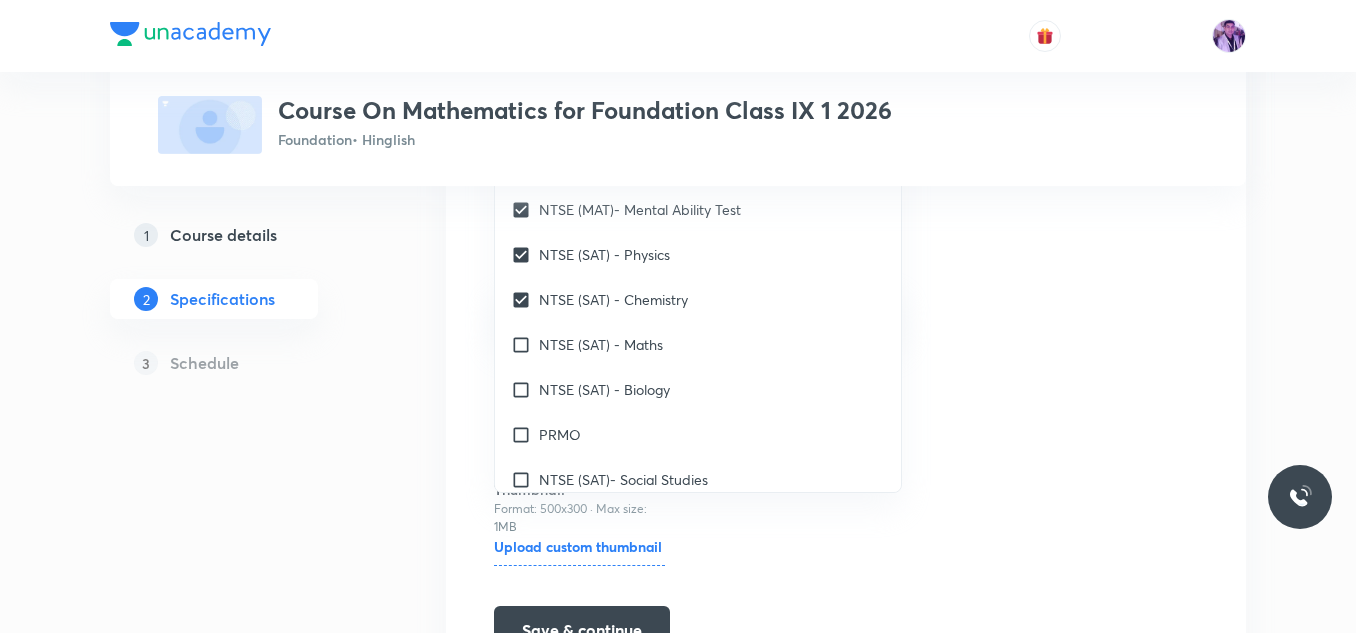 scroll, scrollTop: 492, scrollLeft: 0, axis: vertical 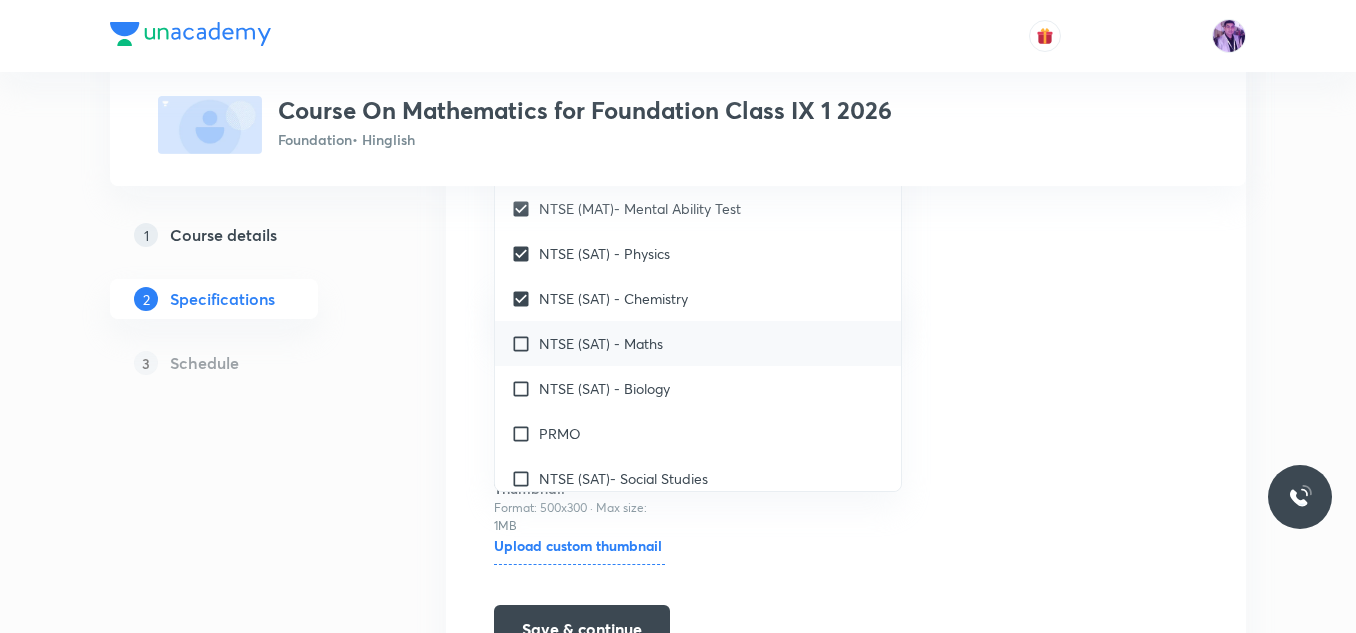 click on "NTSE (SAT) - Maths" at bounding box center [601, 343] 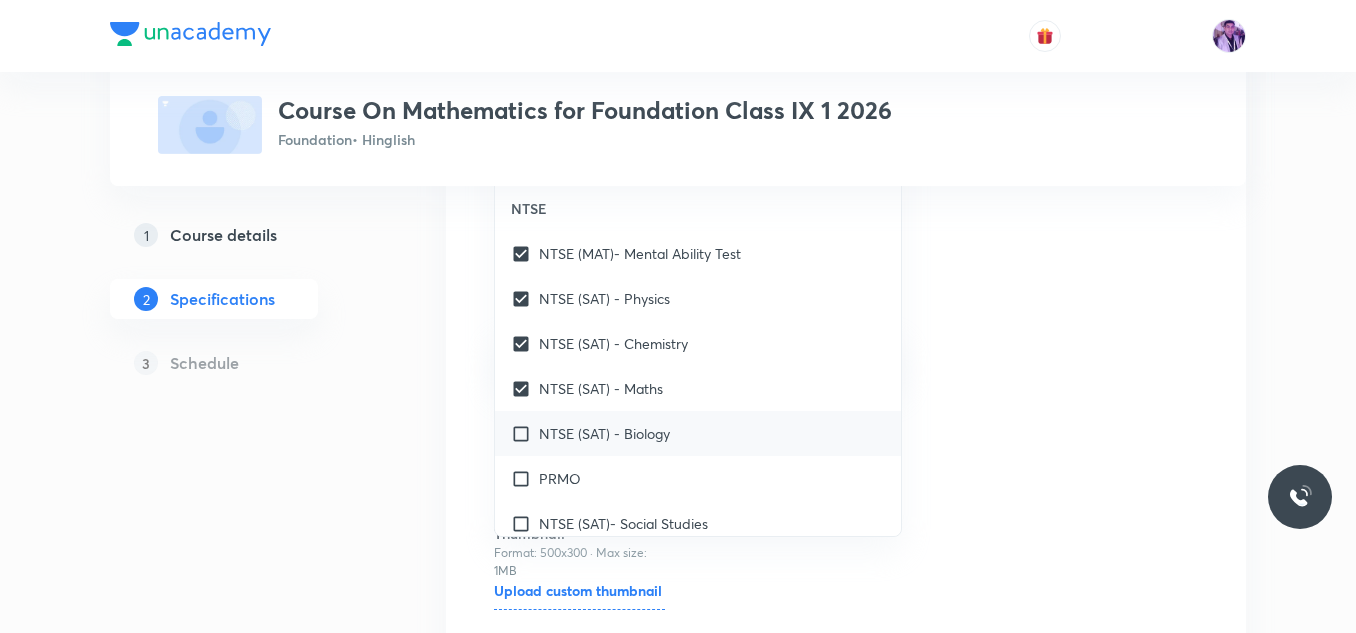 click on "NTSE (SAT) - Biology" at bounding box center [604, 433] 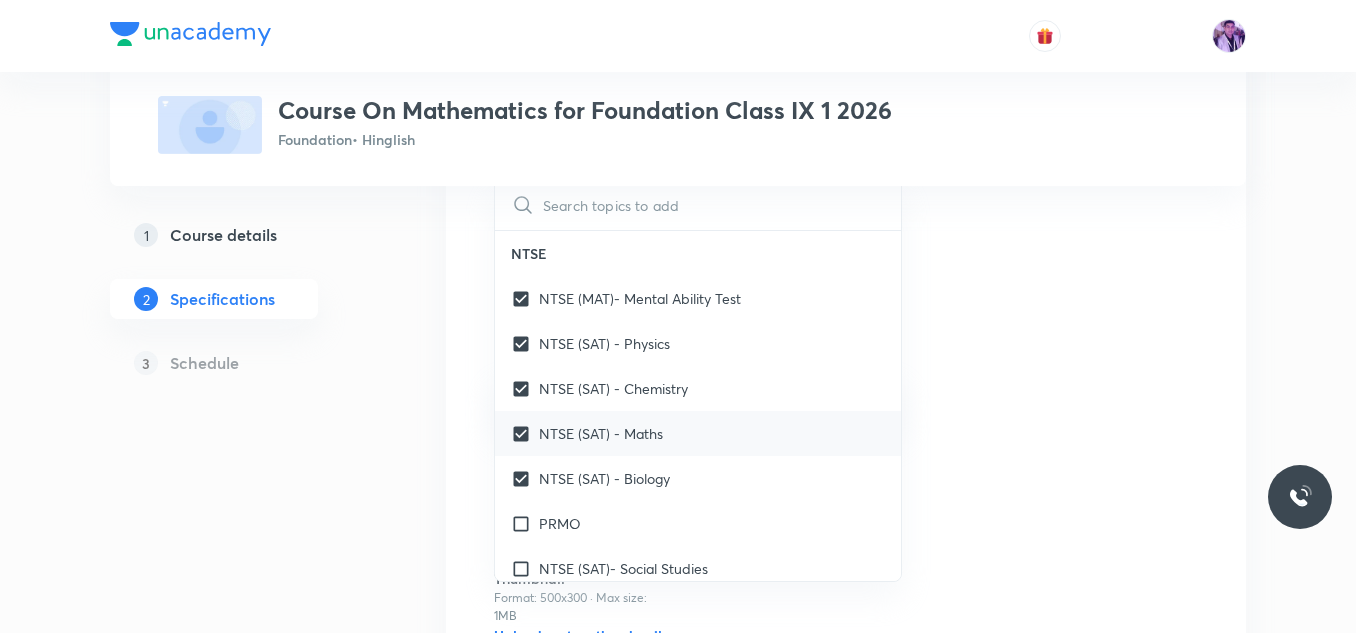 scroll, scrollTop: 200, scrollLeft: 0, axis: vertical 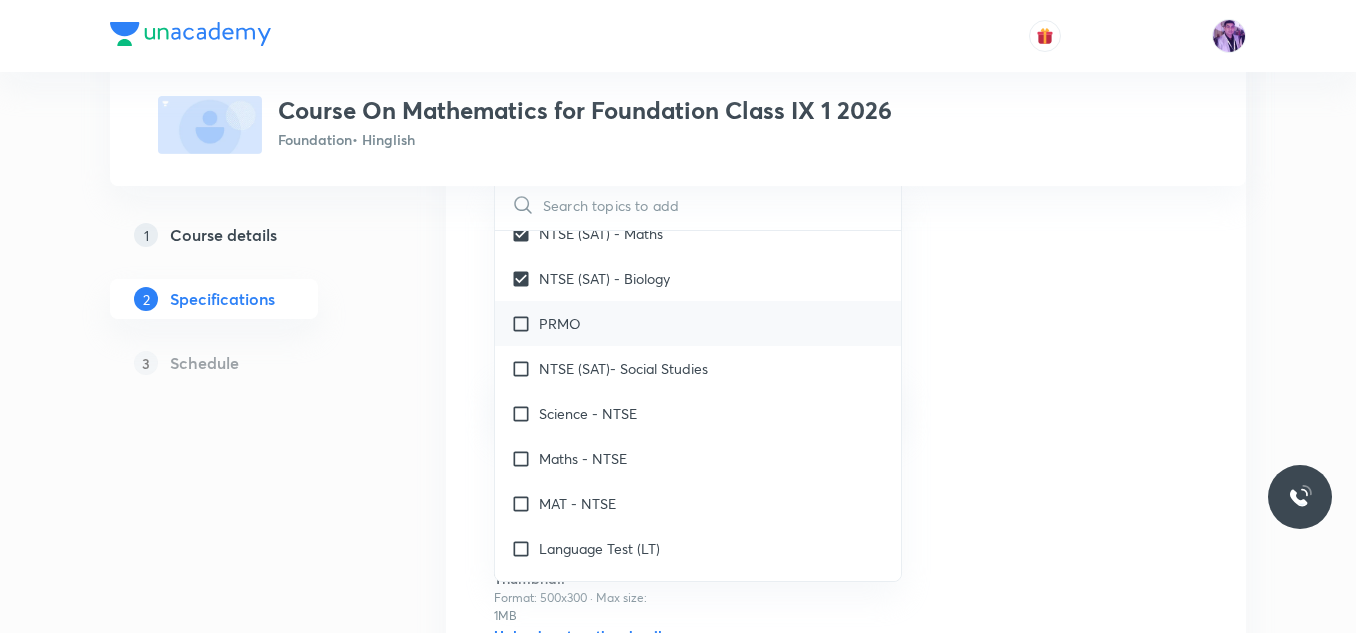 click on "PRMO" at bounding box center (698, 323) 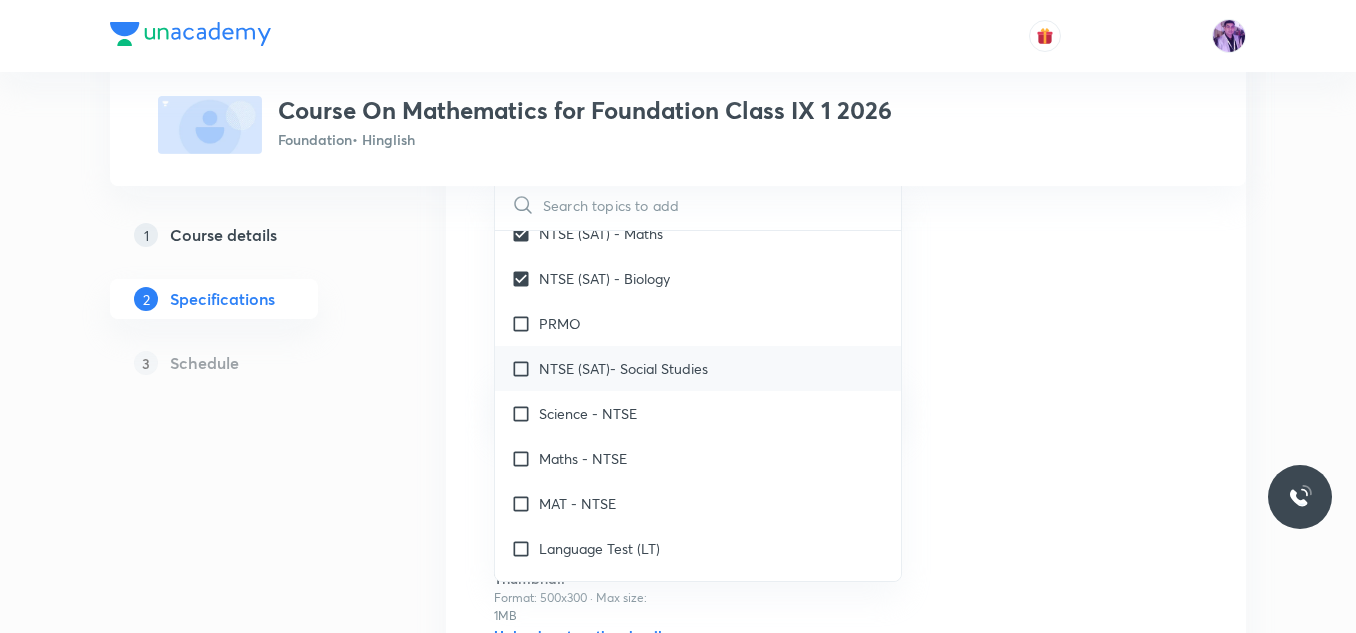 checkbox on "true" 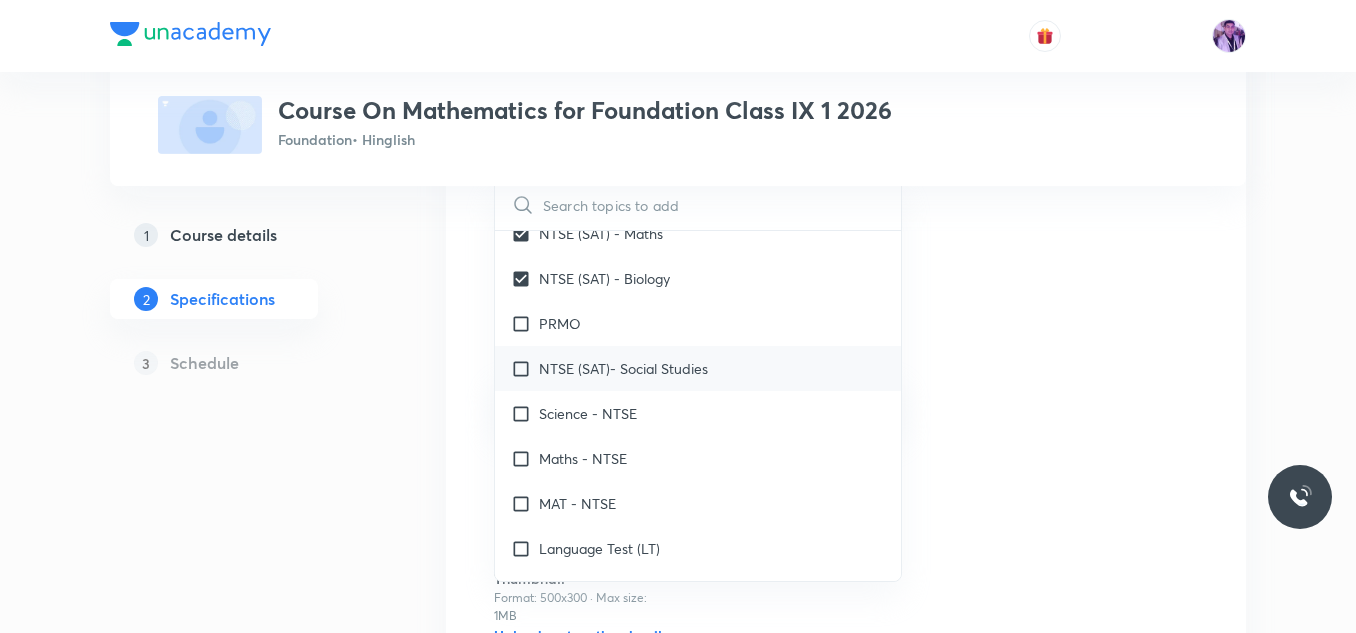 checkbox on "true" 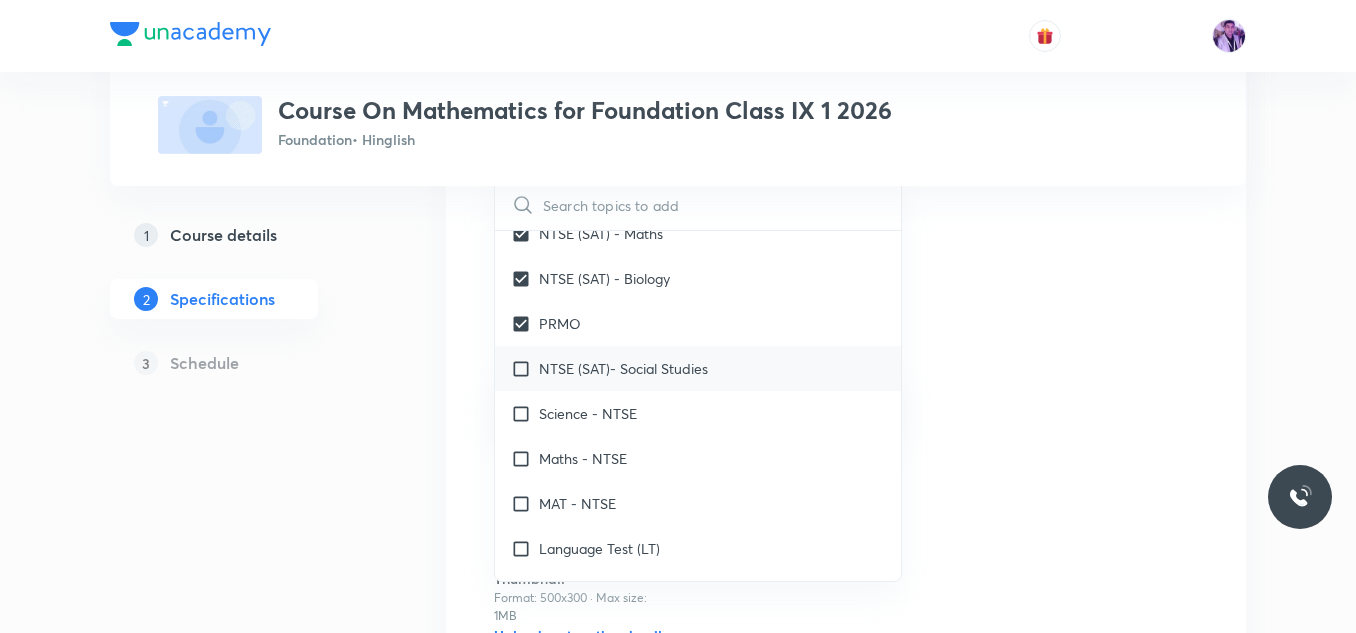 click on "NTSE (SAT)- Social Studies" at bounding box center (698, 368) 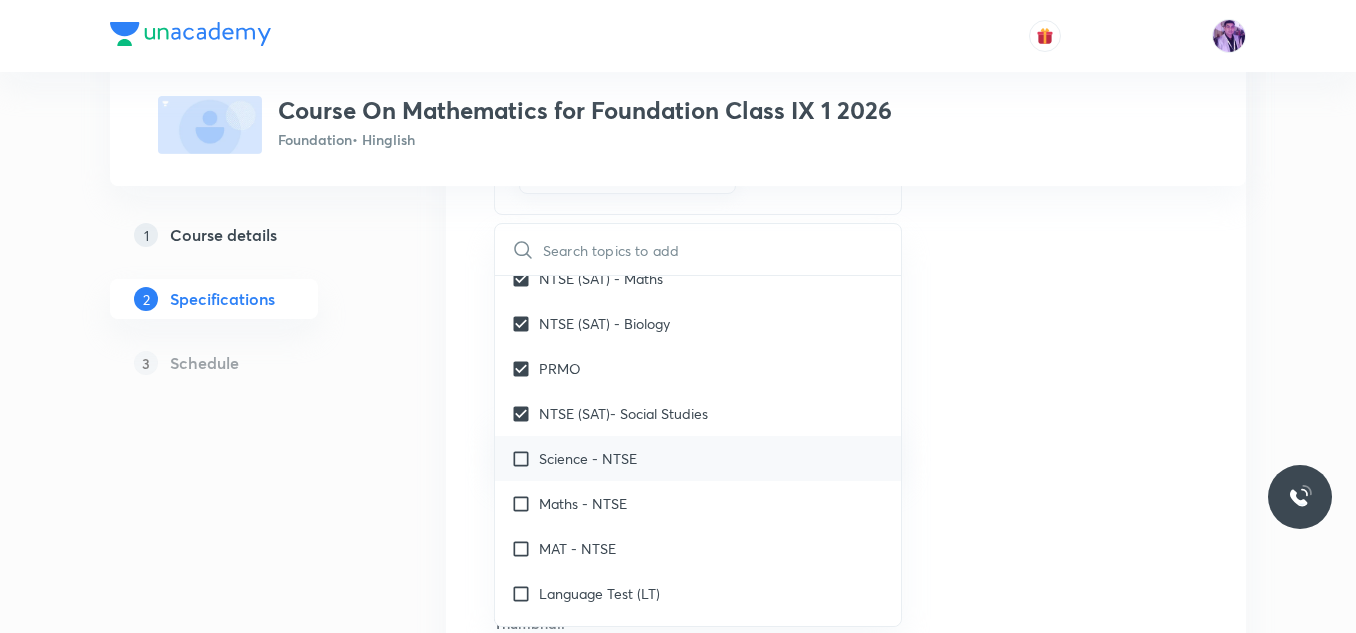 click on "Science - NTSE" at bounding box center (588, 458) 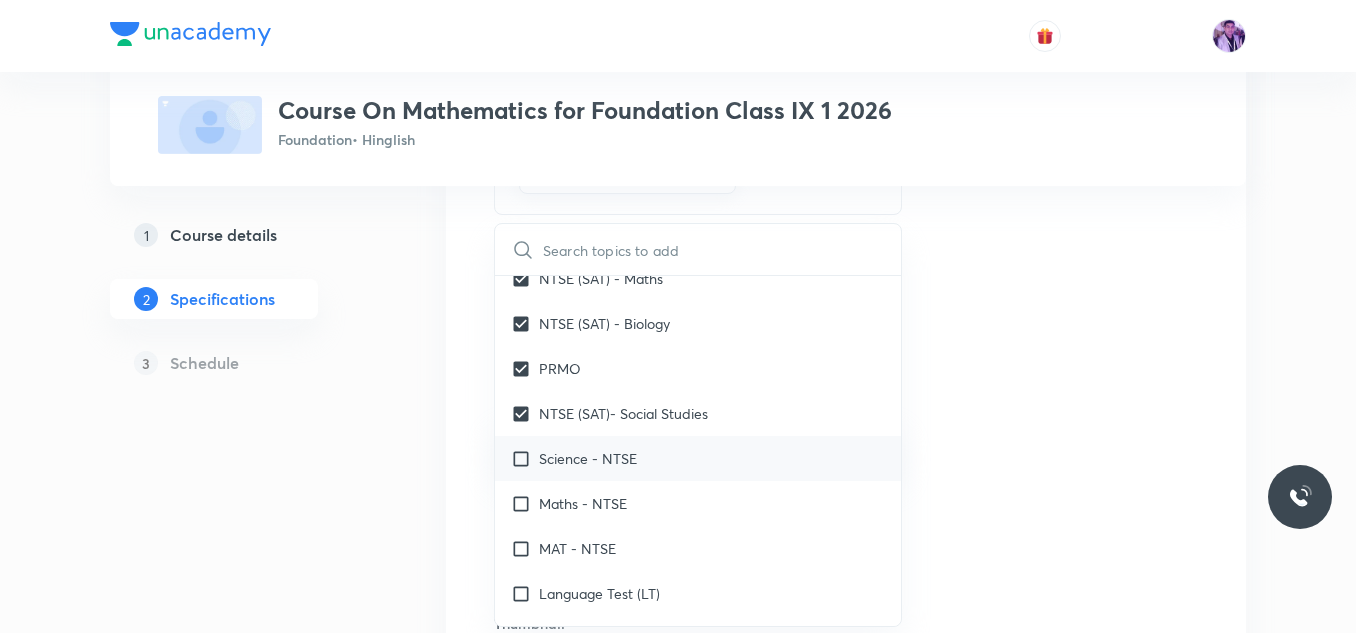 checkbox on "true" 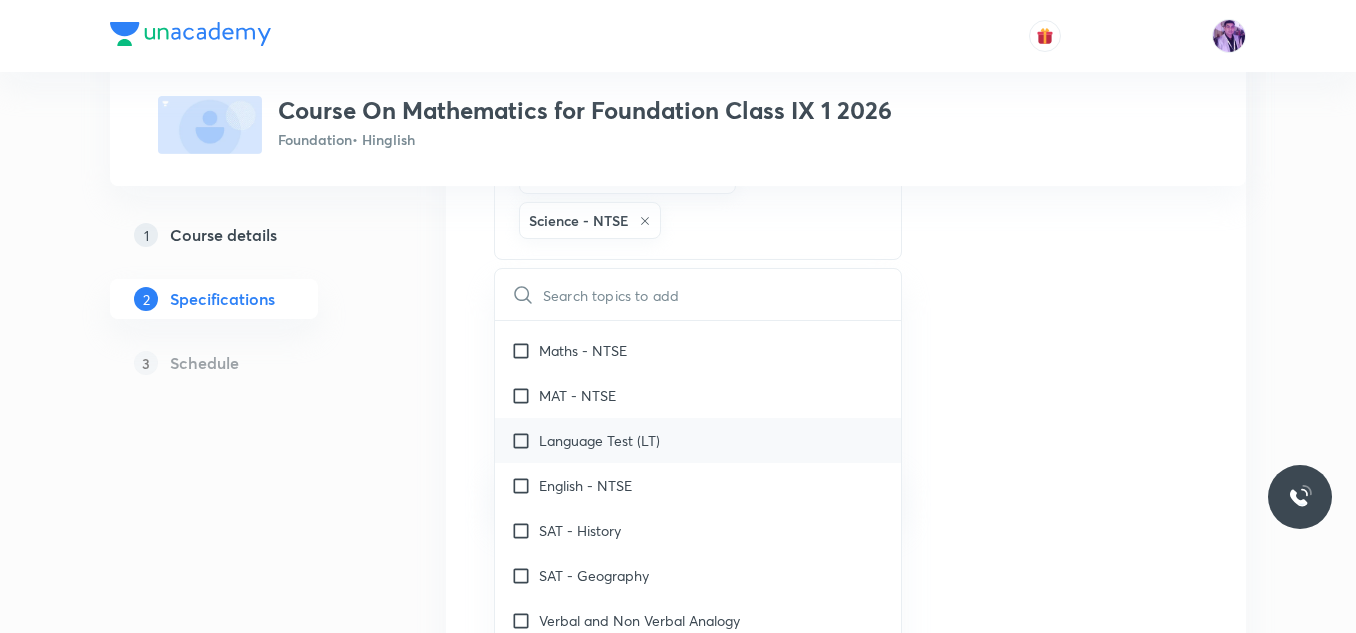 scroll, scrollTop: 400, scrollLeft: 0, axis: vertical 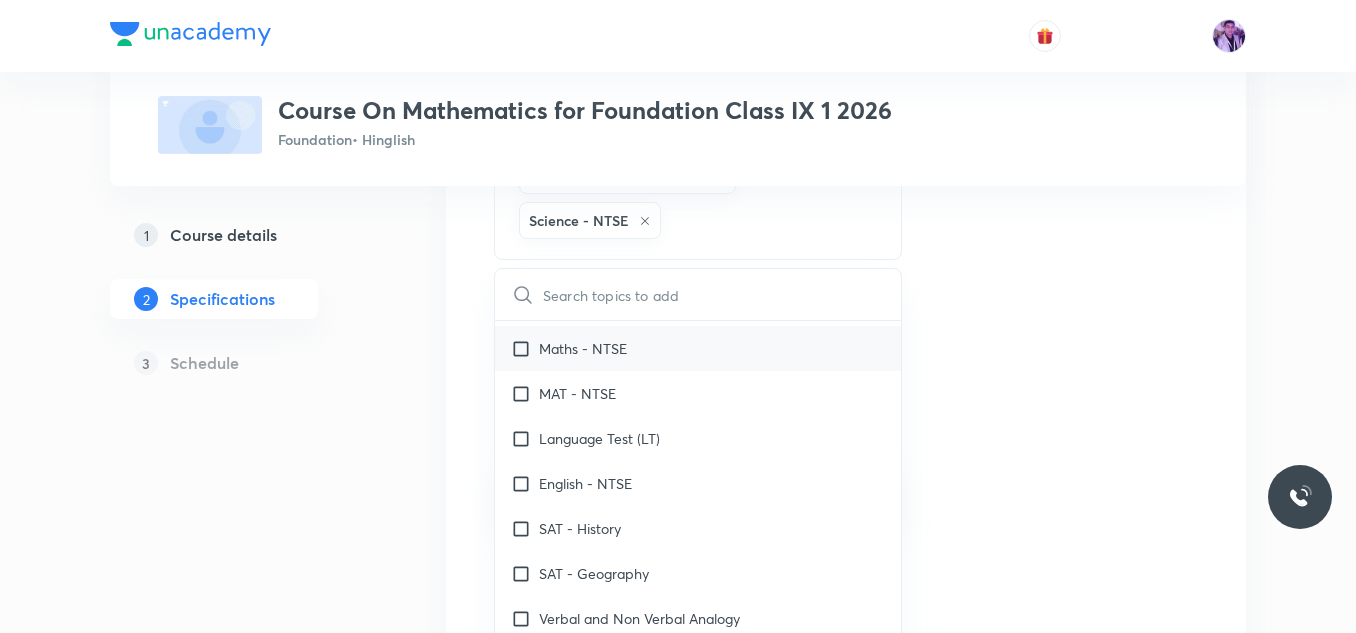 click on "Maths - NTSE" at bounding box center (583, 348) 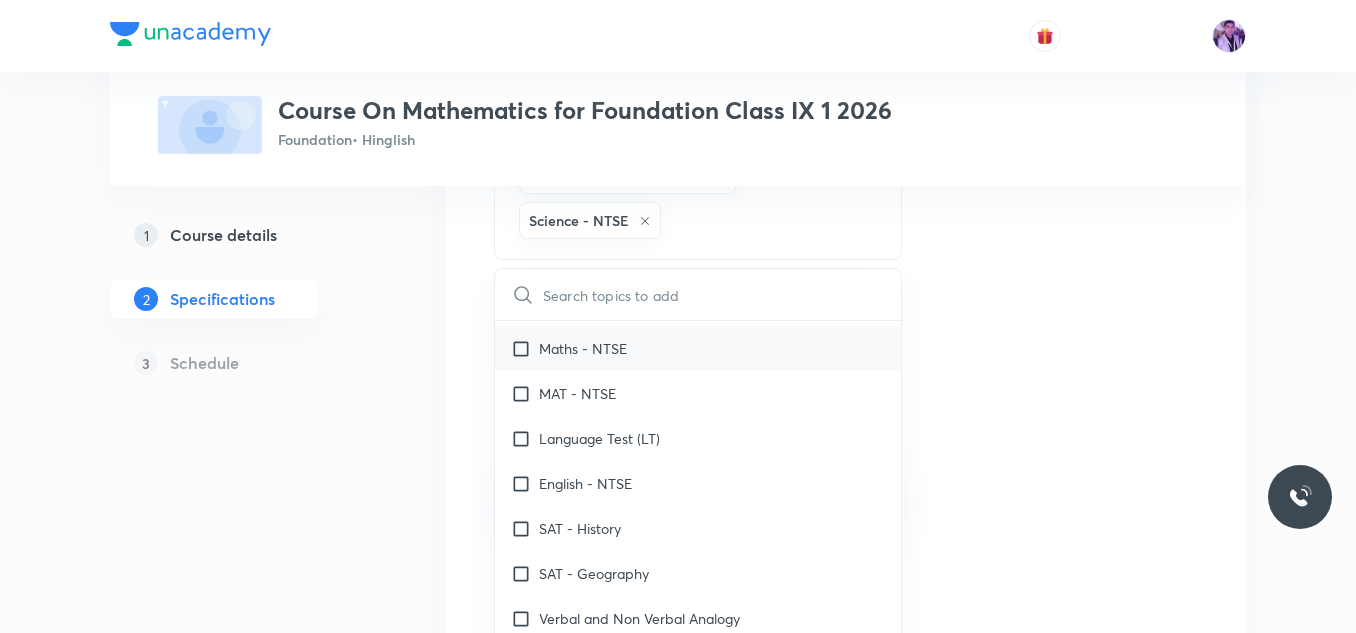 checkbox on "true" 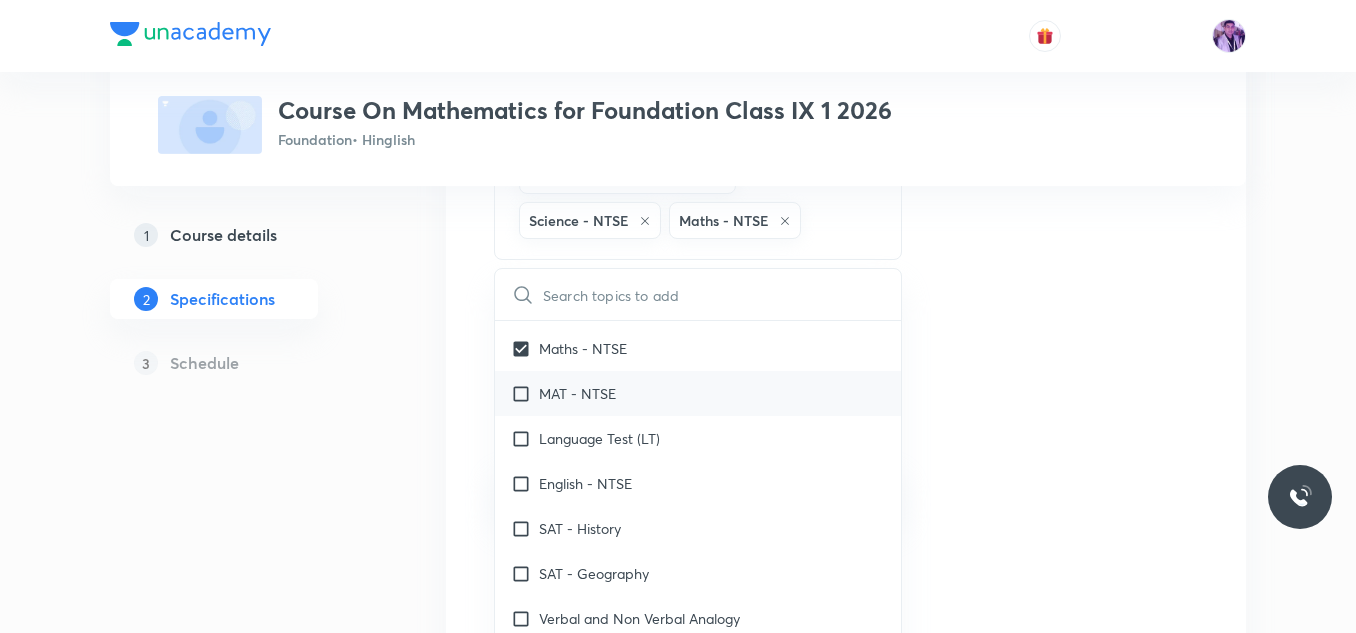 click on "MAT - NTSE" at bounding box center (577, 393) 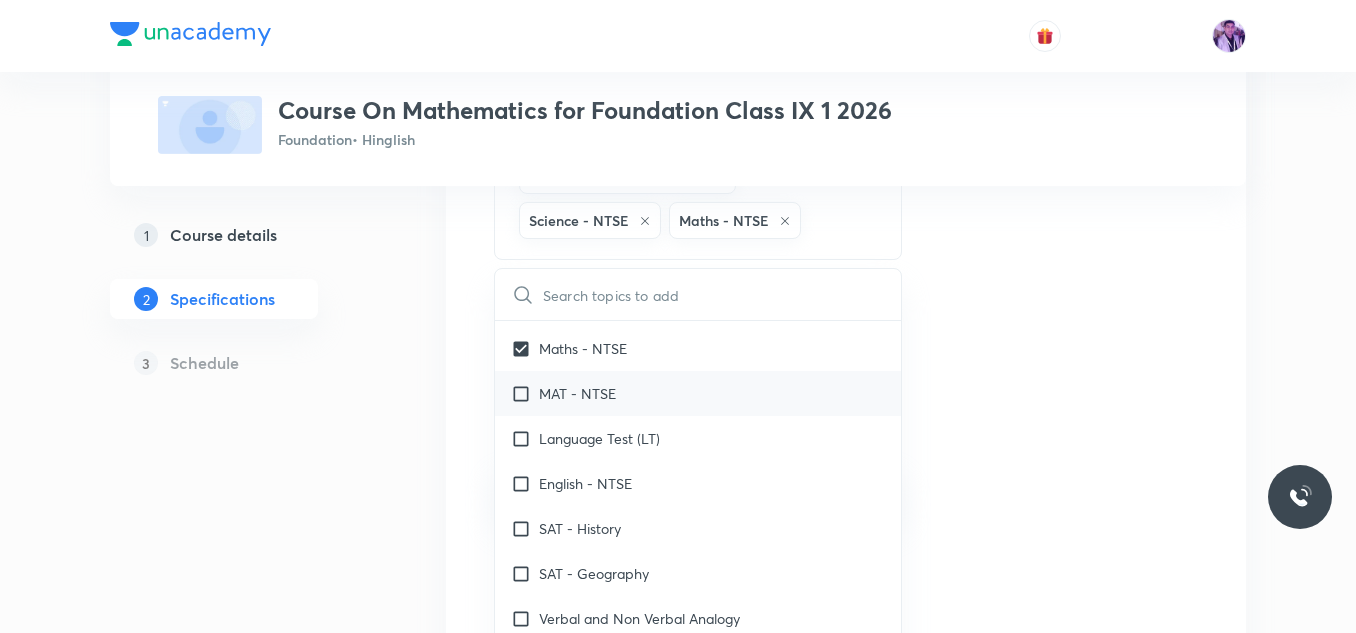 checkbox on "true" 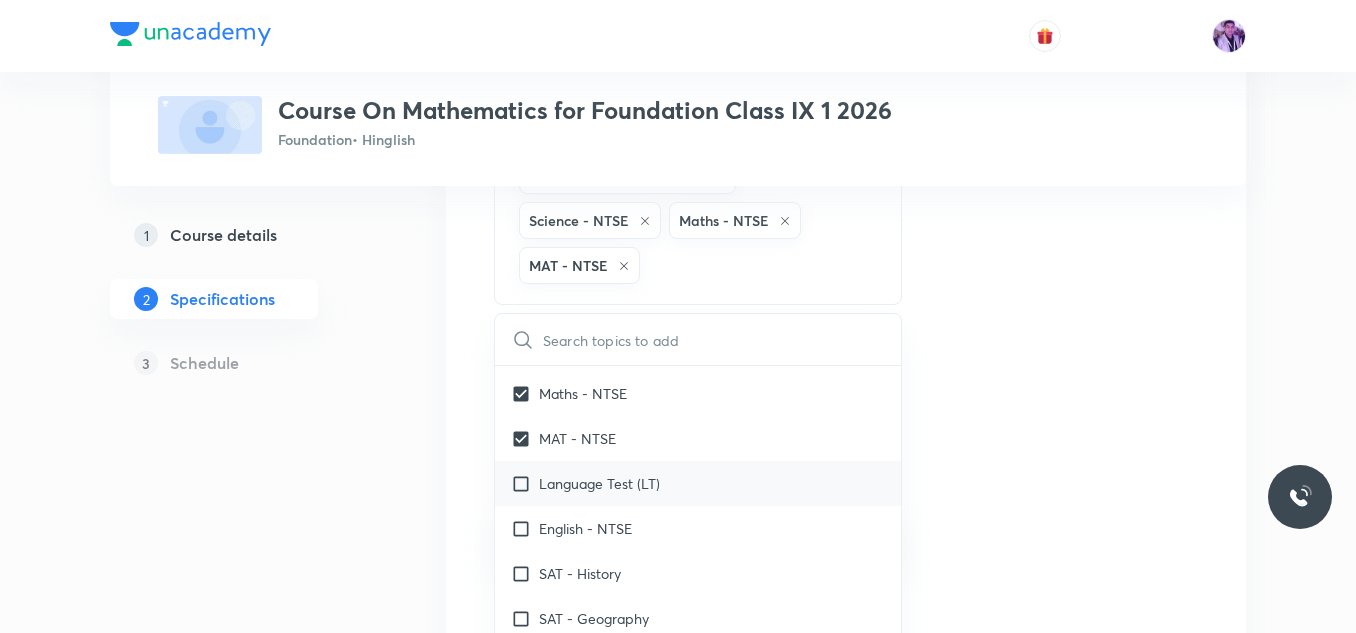 click on "Language Test (LT)" at bounding box center (599, 483) 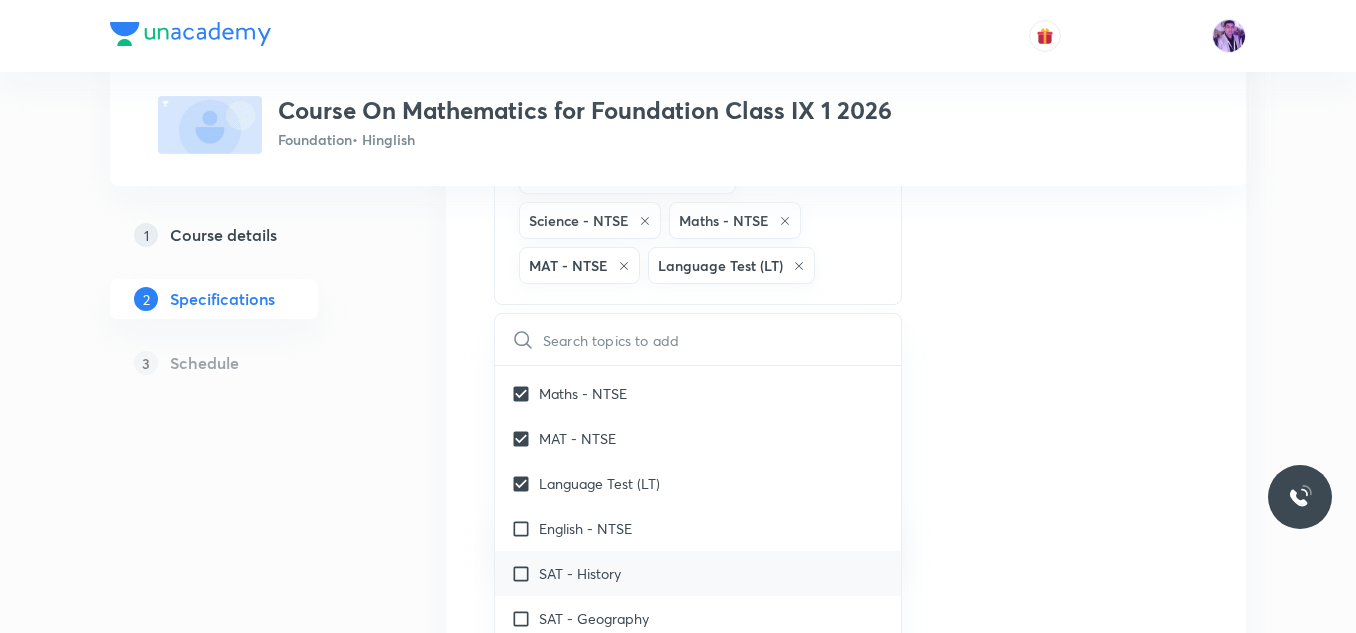 click on "SAT - History" at bounding box center (698, 573) 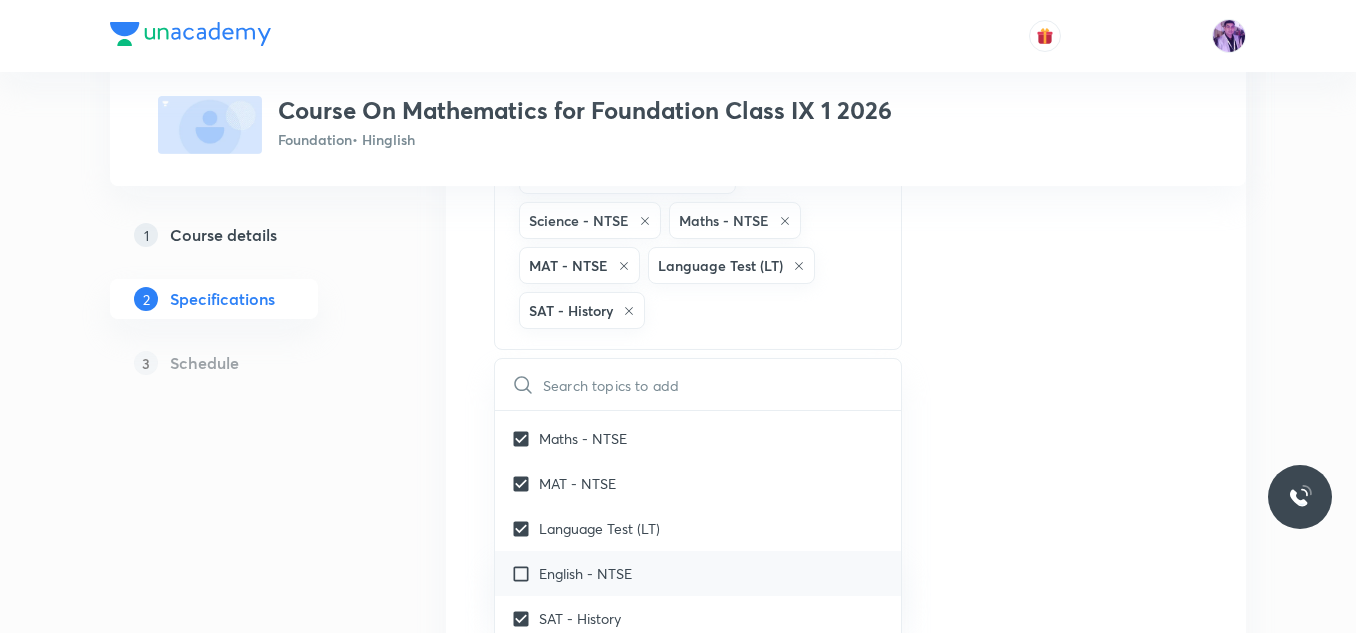 click on "English - NTSE" at bounding box center [585, 573] 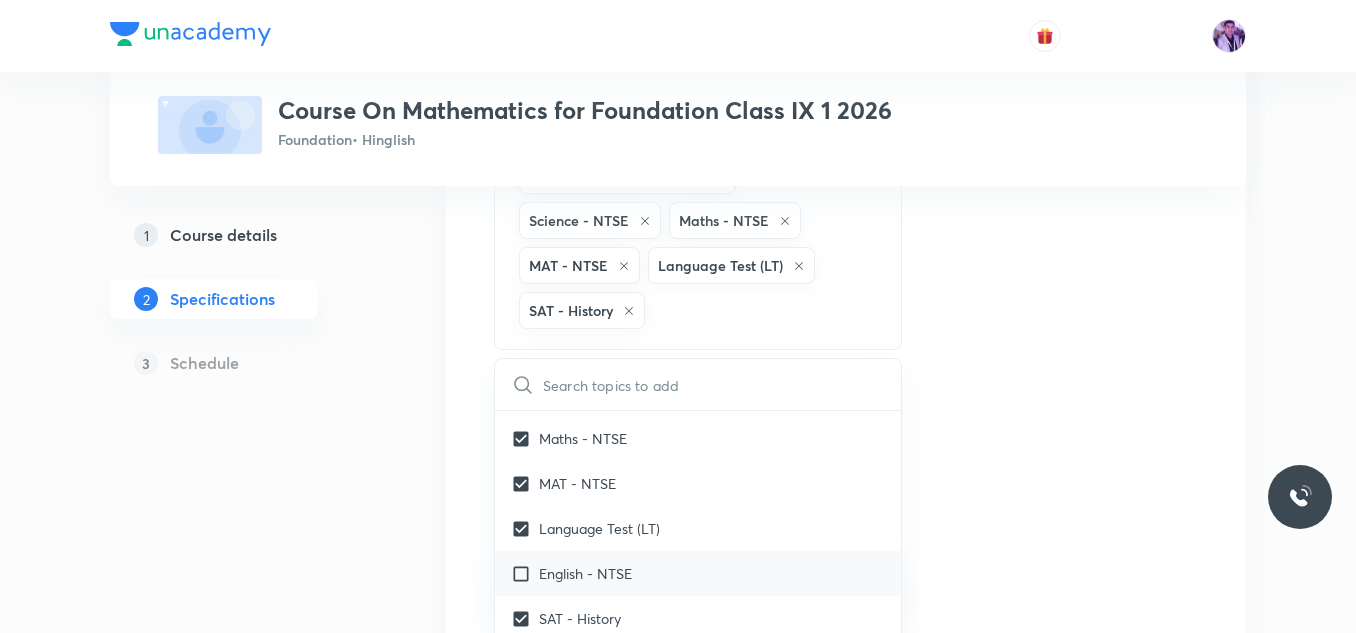 checkbox on "true" 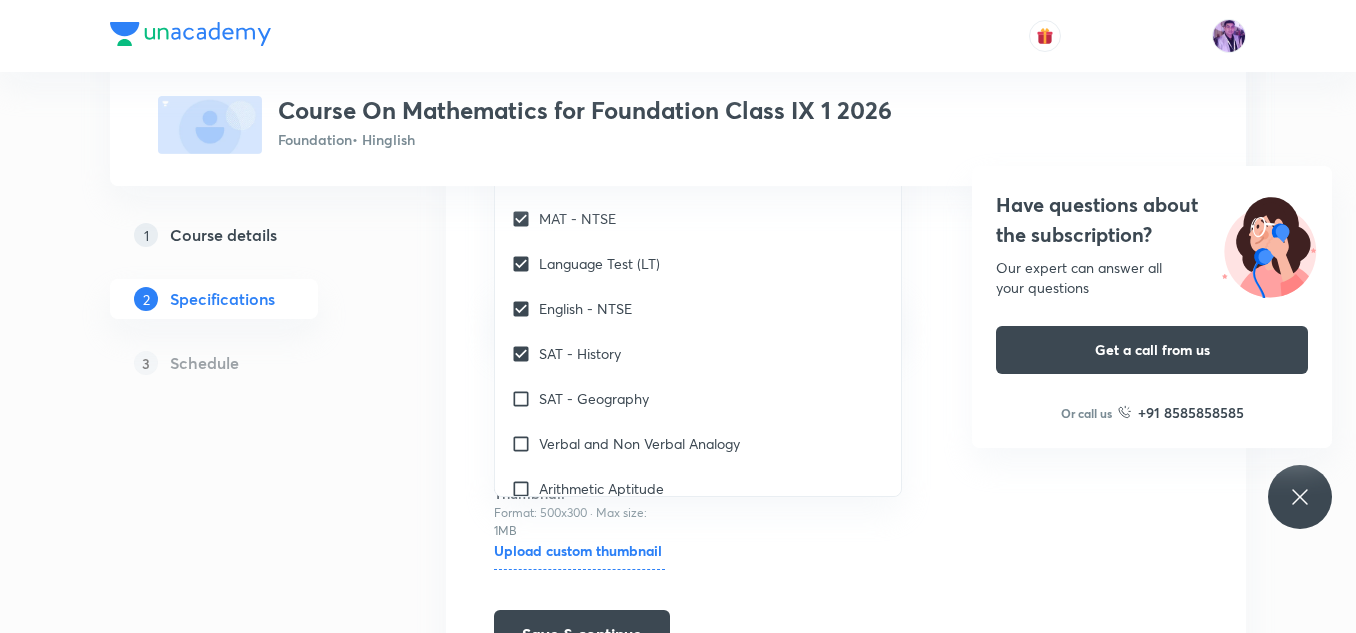 scroll, scrollTop: 785, scrollLeft: 0, axis: vertical 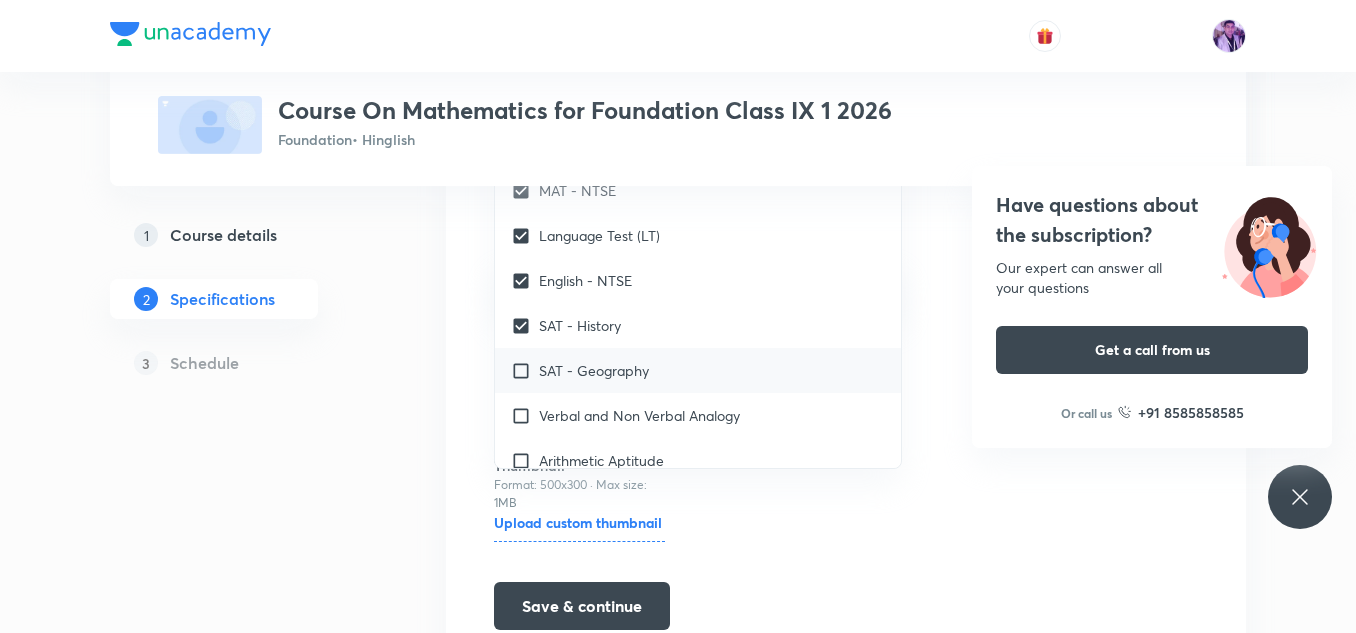 click on "SAT - Geography" at bounding box center (698, 370) 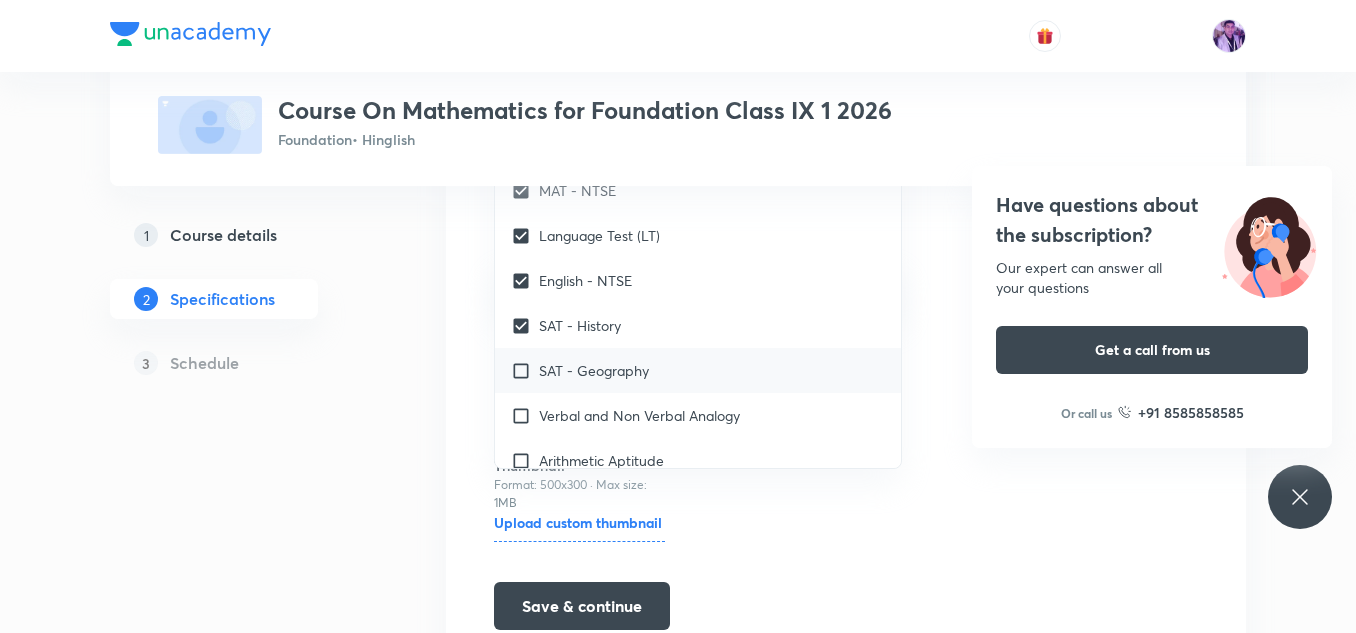 checkbox on "true" 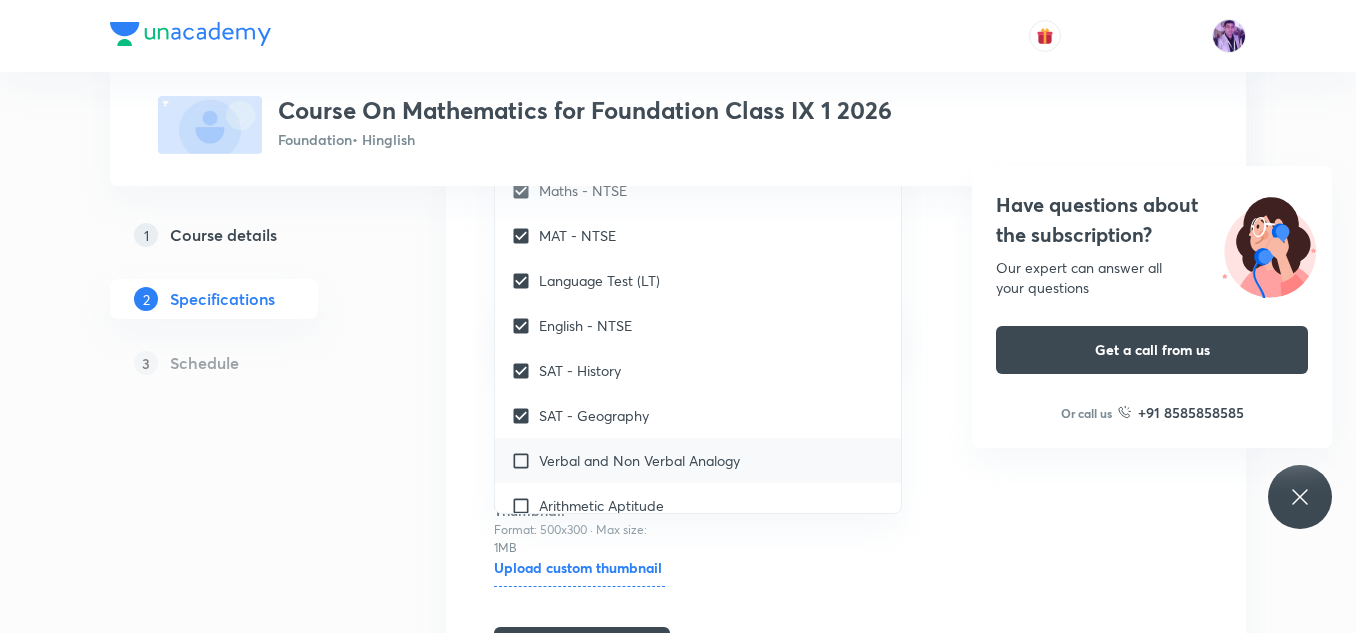 click on "Verbal and Non Verbal Analogy" at bounding box center [639, 460] 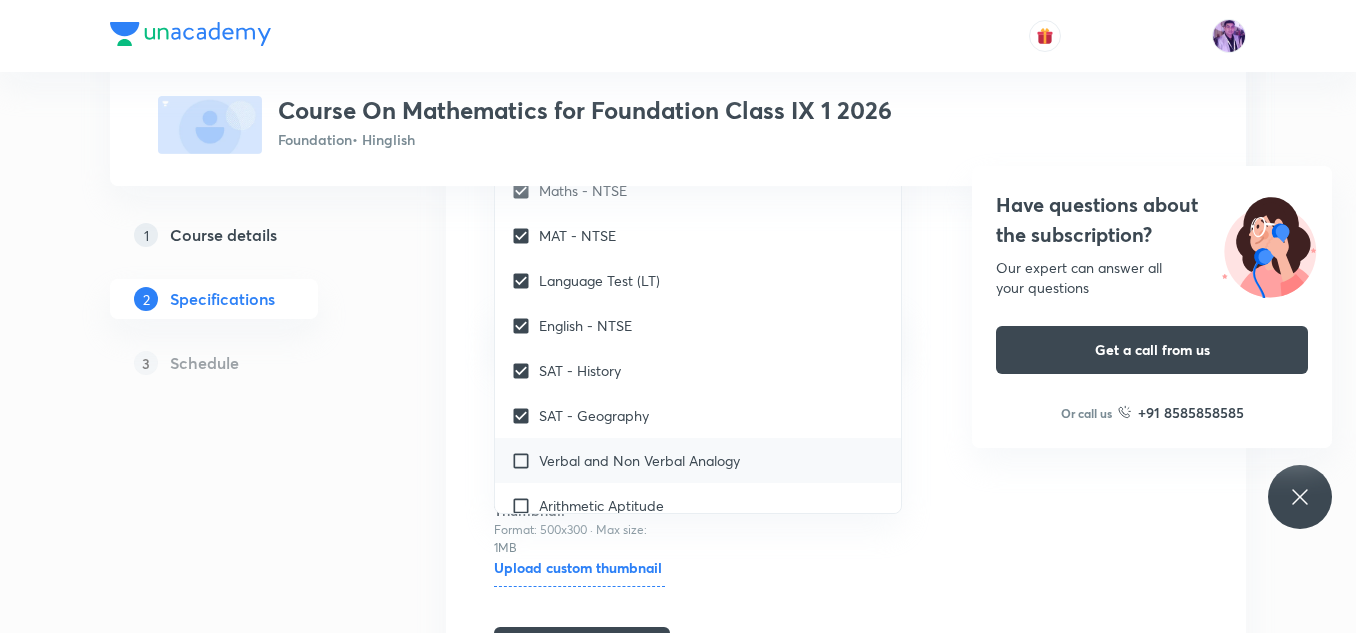checkbox on "true" 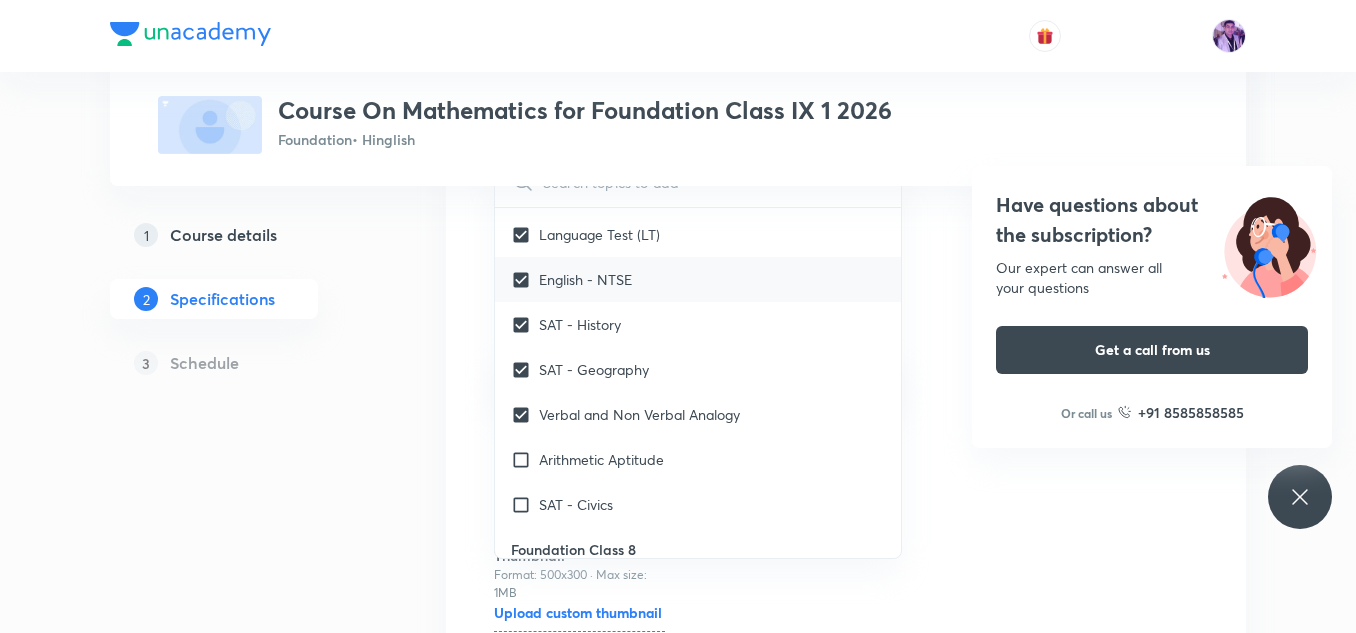 scroll, scrollTop: 700, scrollLeft: 0, axis: vertical 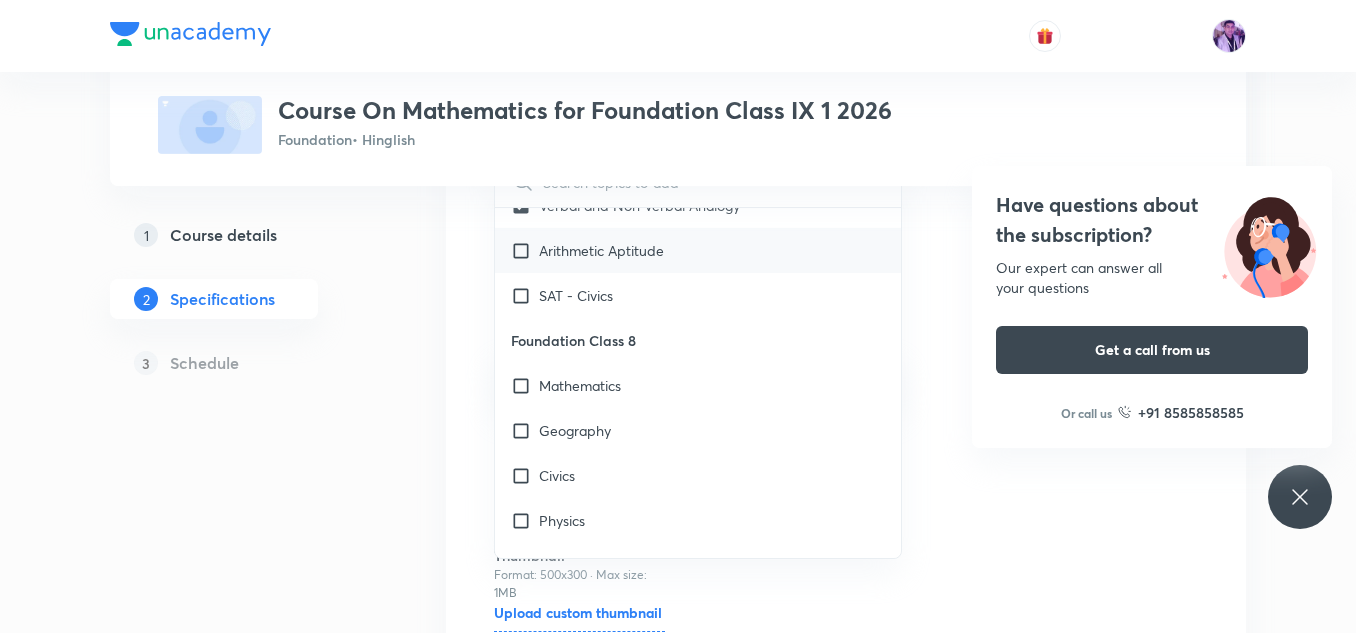 click on "Arithmetic Aptitude" at bounding box center (698, 250) 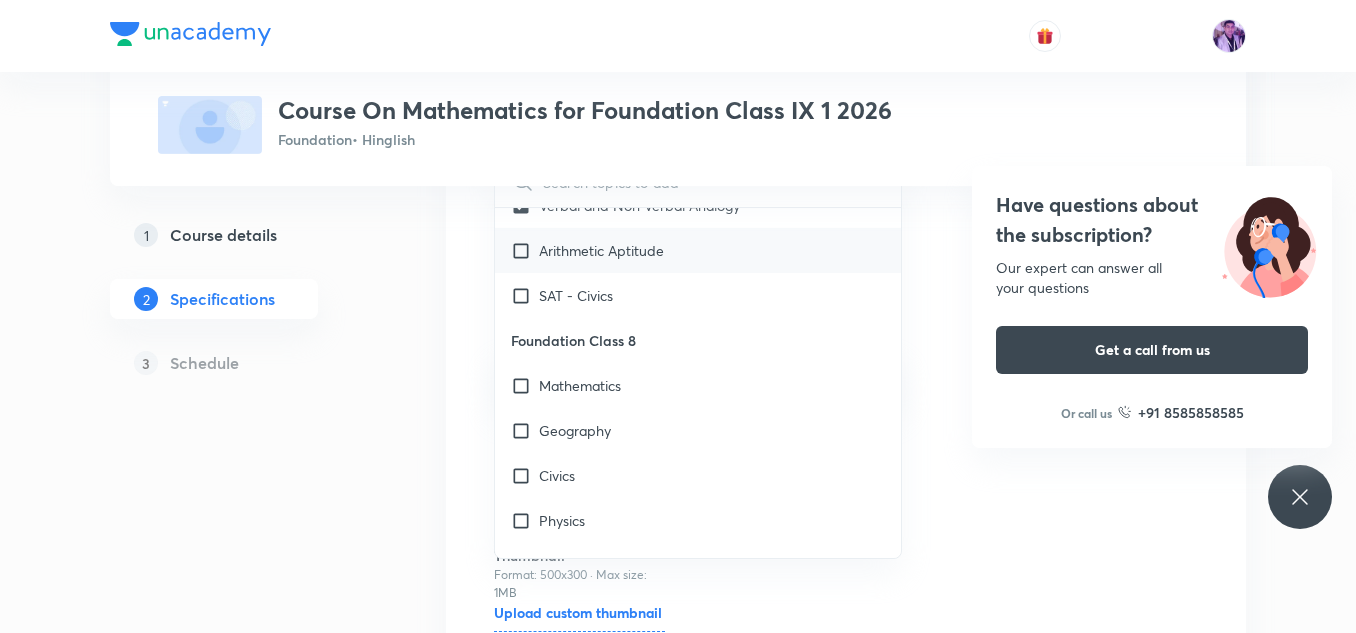 checkbox on "true" 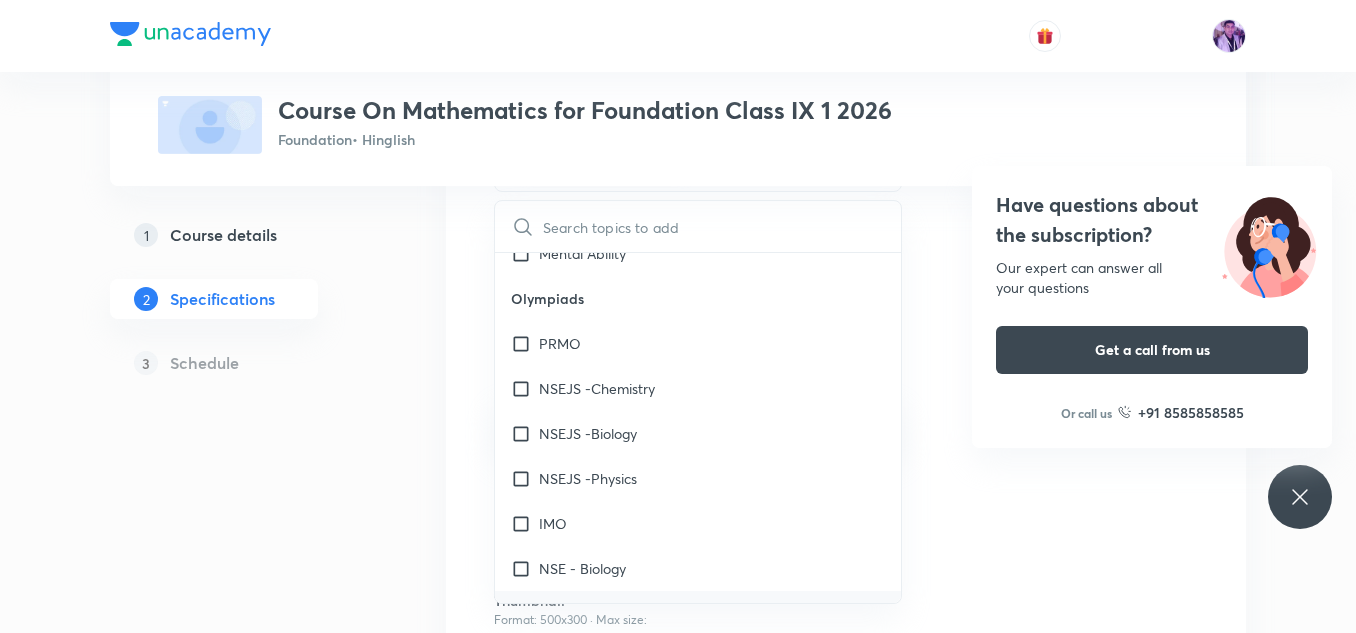 scroll, scrollTop: 1300, scrollLeft: 0, axis: vertical 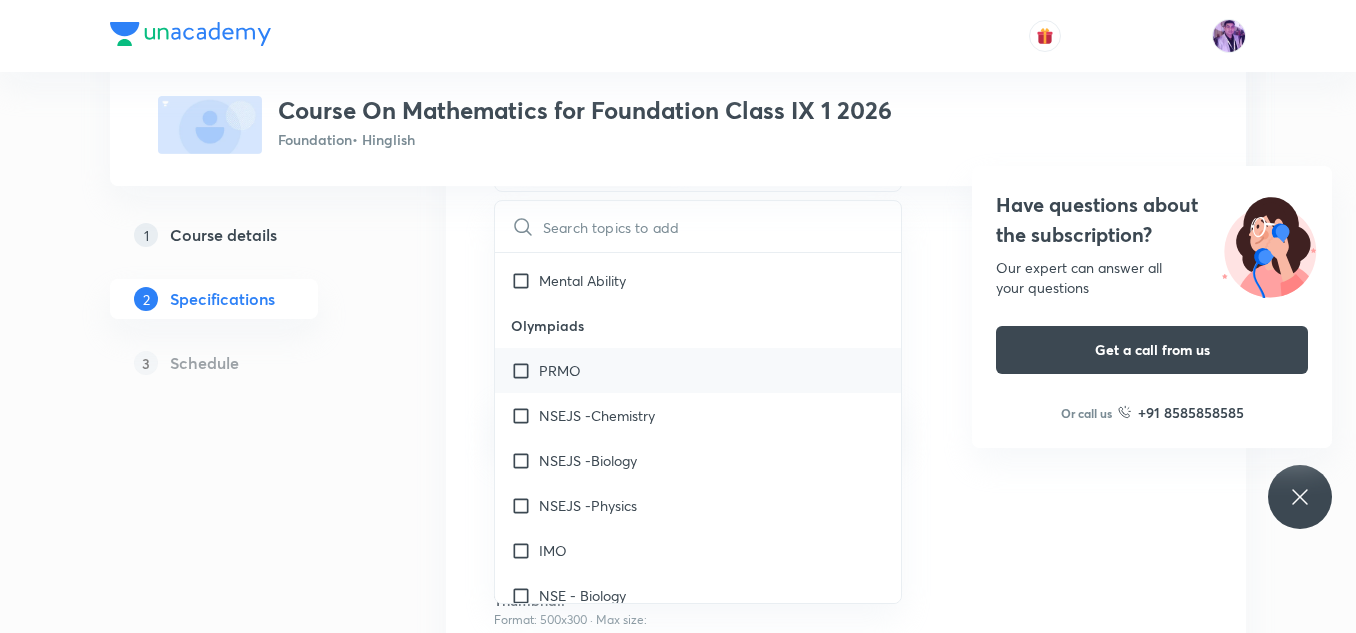 click on "PRMO" at bounding box center [698, 370] 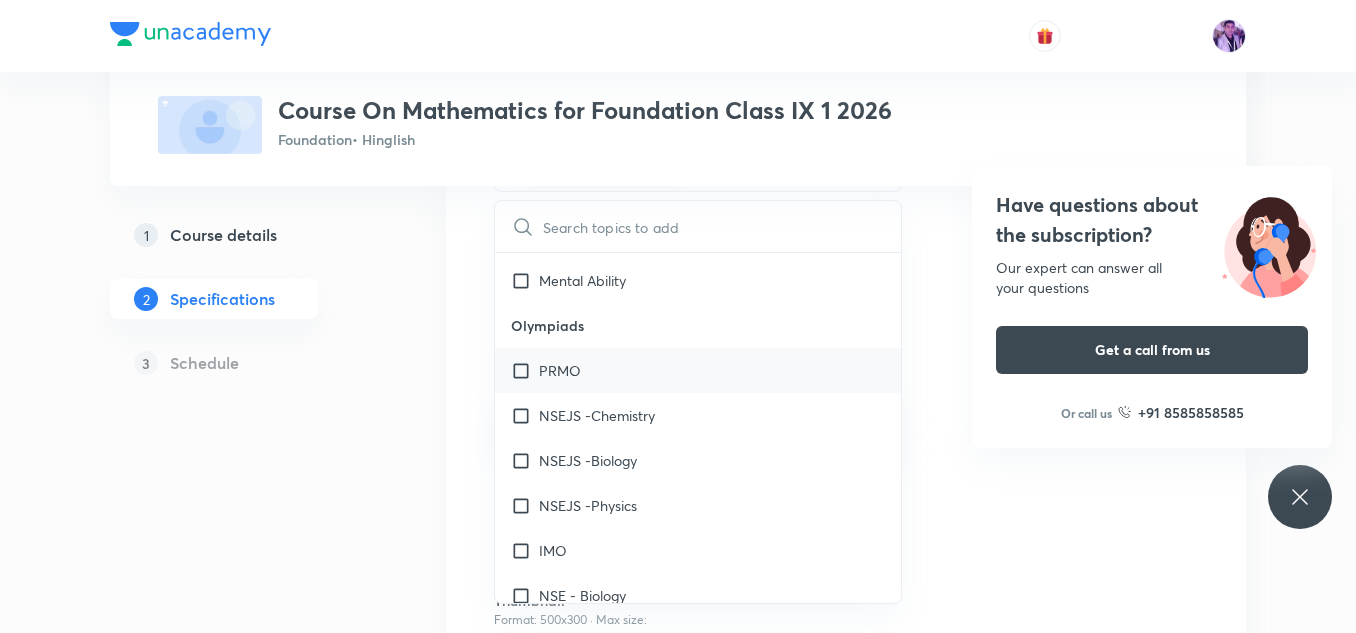 checkbox on "true" 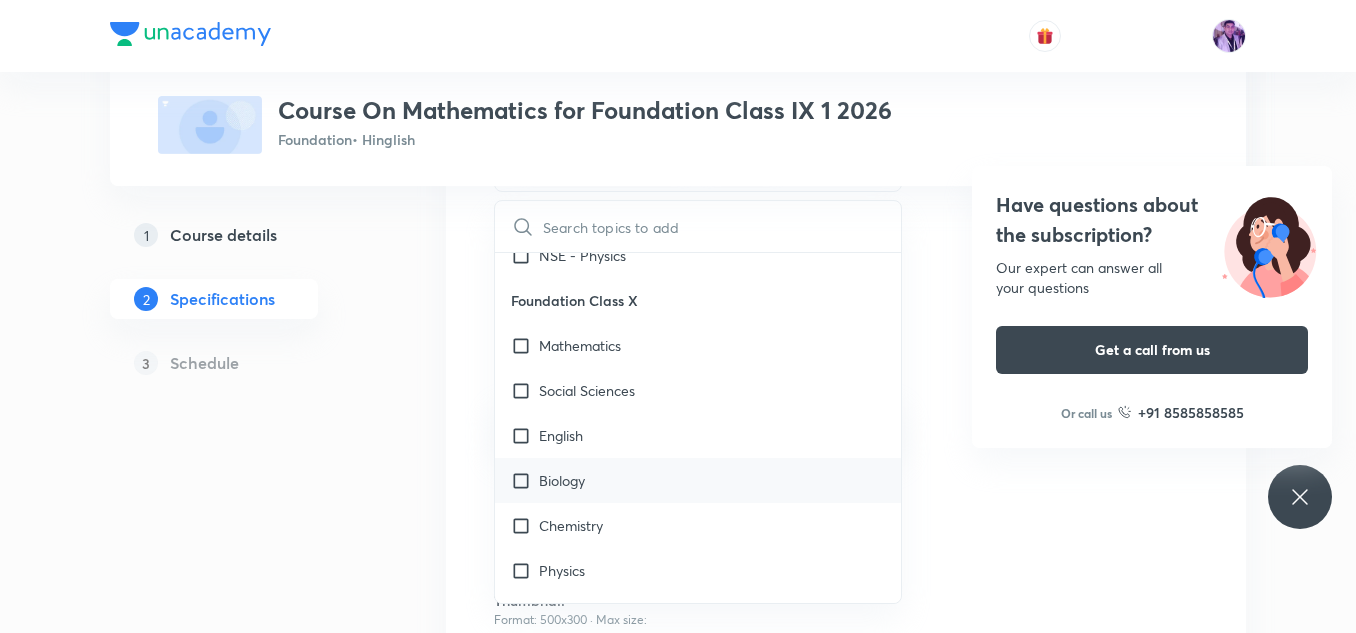 scroll, scrollTop: 1800, scrollLeft: 0, axis: vertical 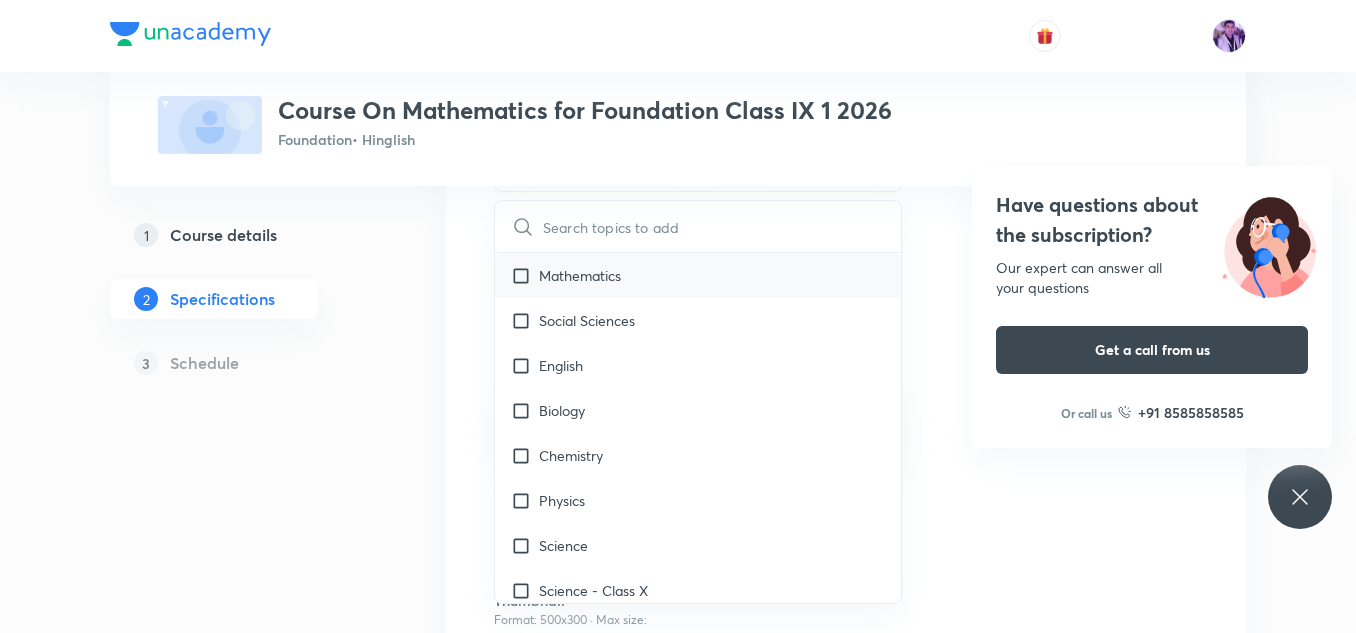 click on "Mathematics" at bounding box center (580, 275) 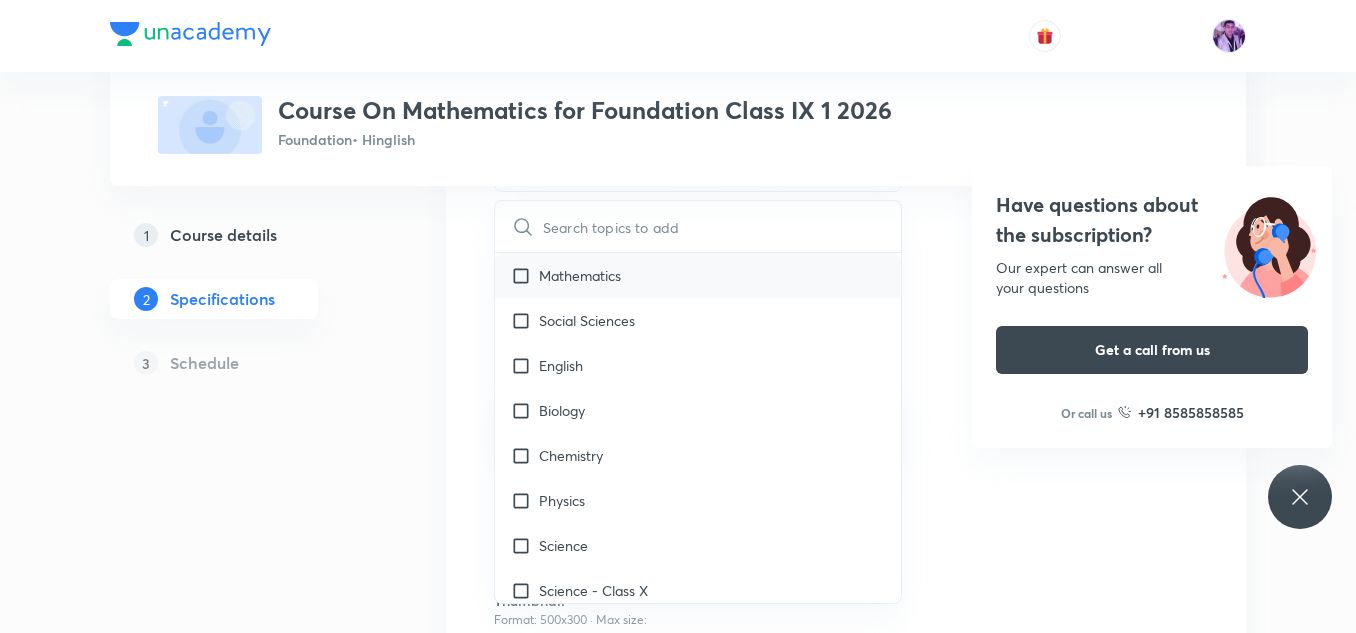 checkbox on "true" 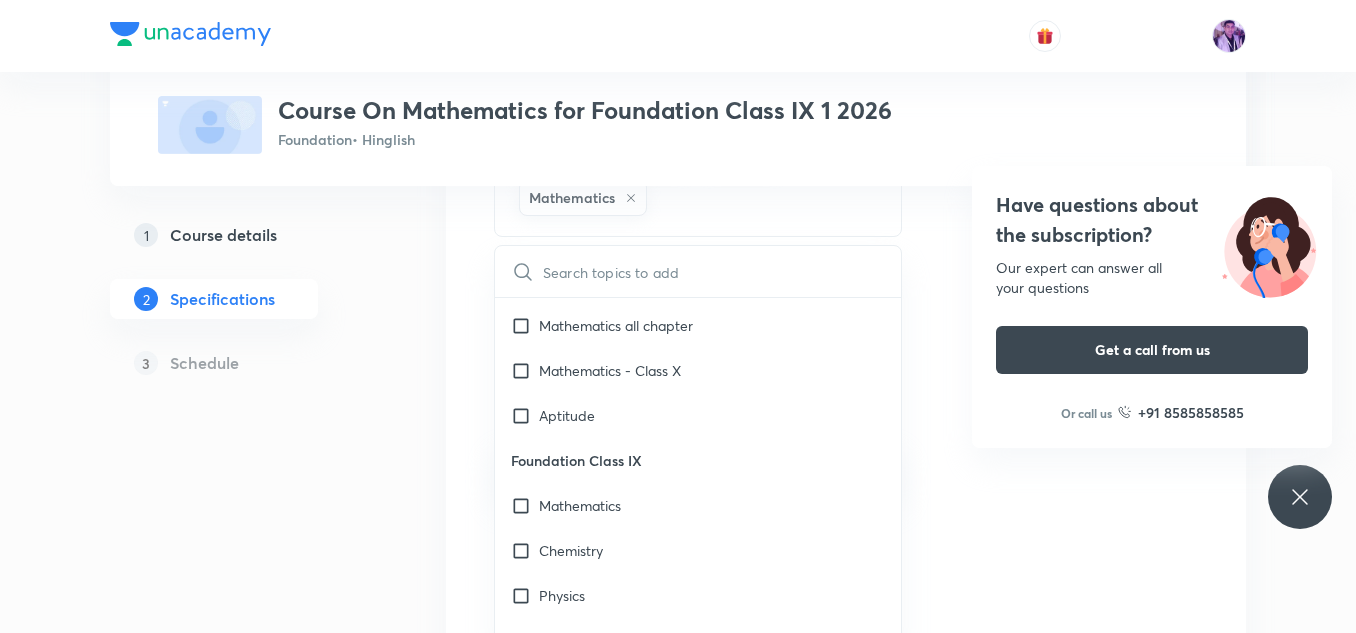 scroll, scrollTop: 2300, scrollLeft: 0, axis: vertical 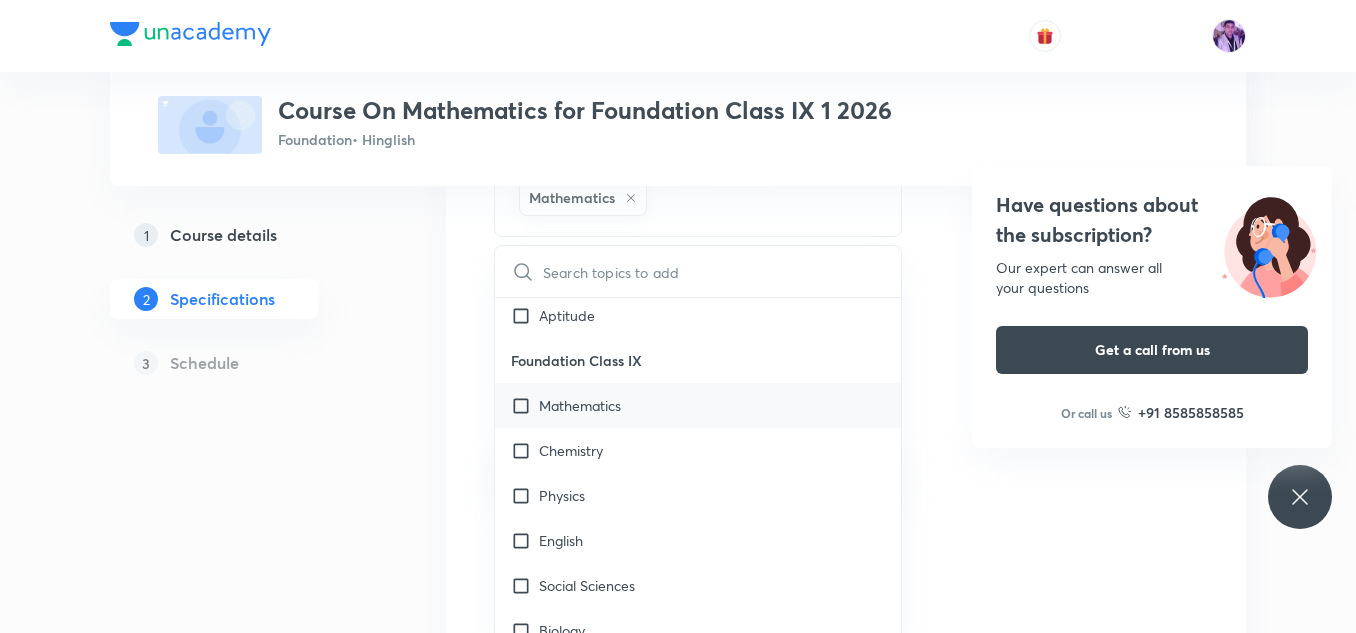 click on "Mathematics" at bounding box center (698, 405) 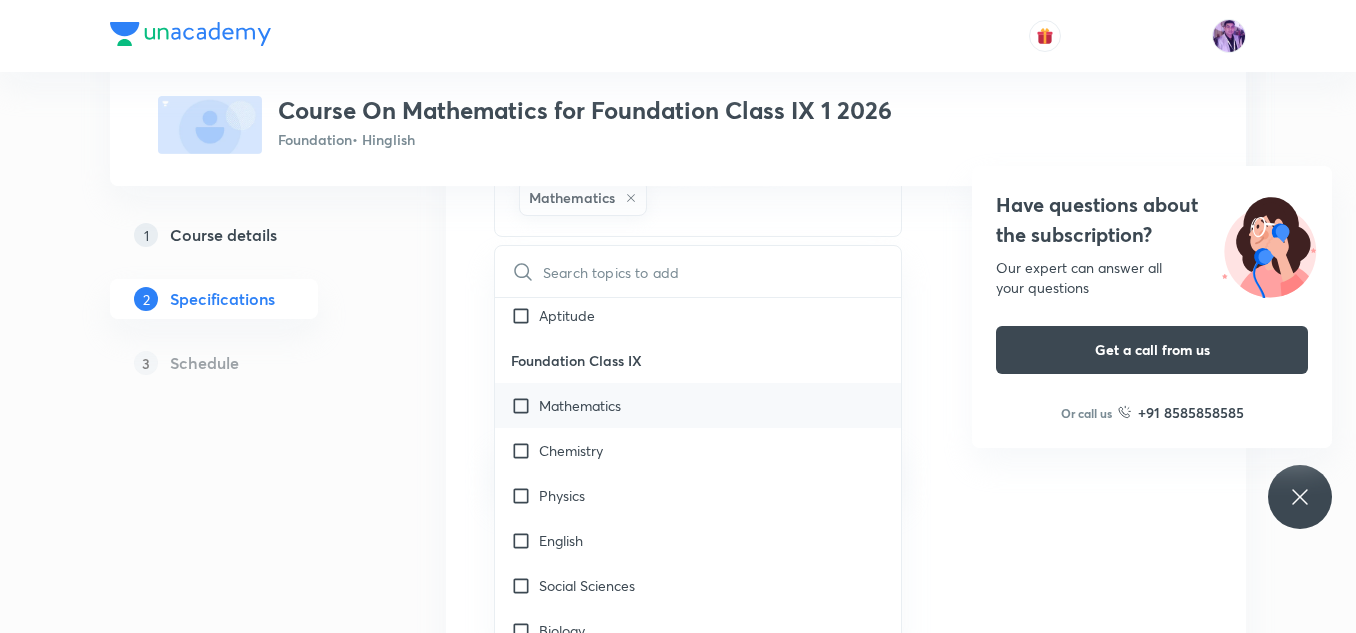 checkbox on "true" 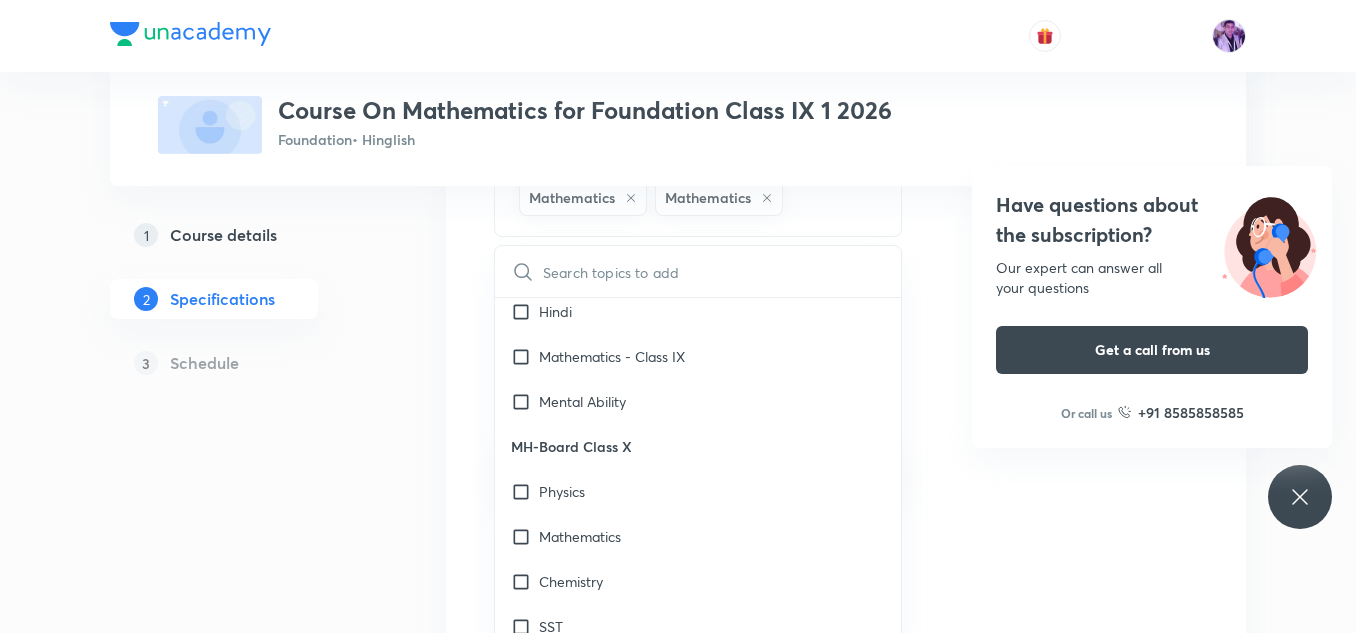 scroll, scrollTop: 2900, scrollLeft: 0, axis: vertical 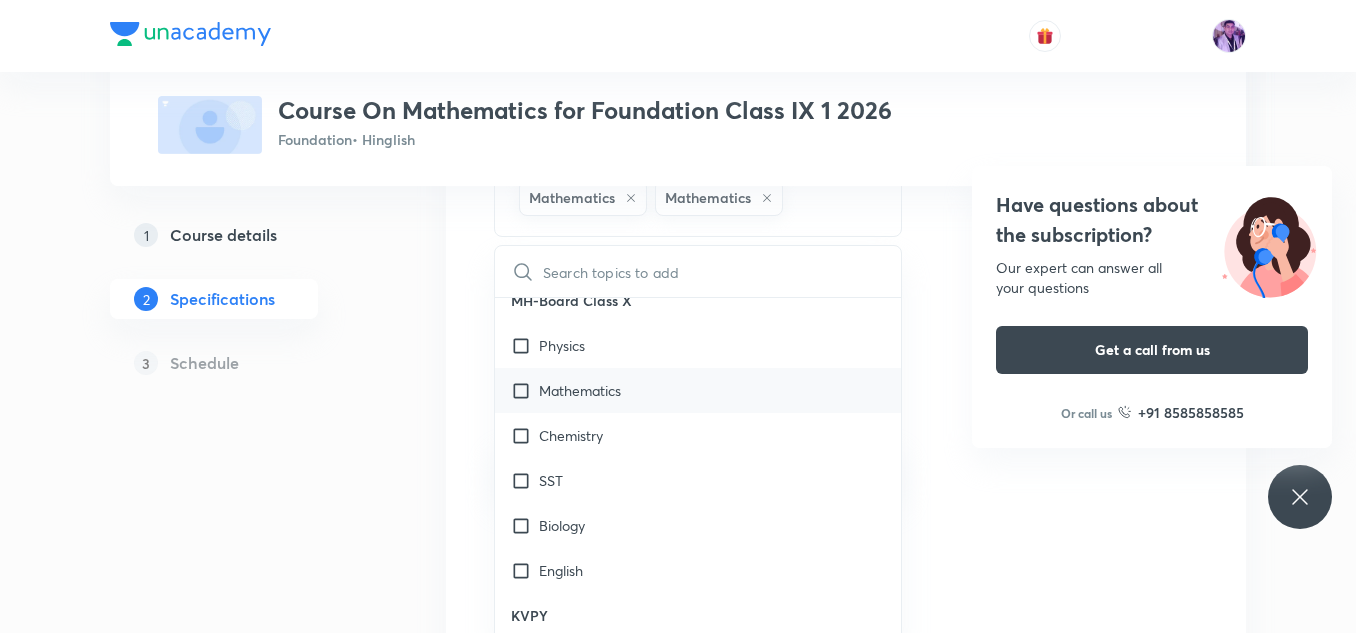 click on "Mathematics" at bounding box center (698, 390) 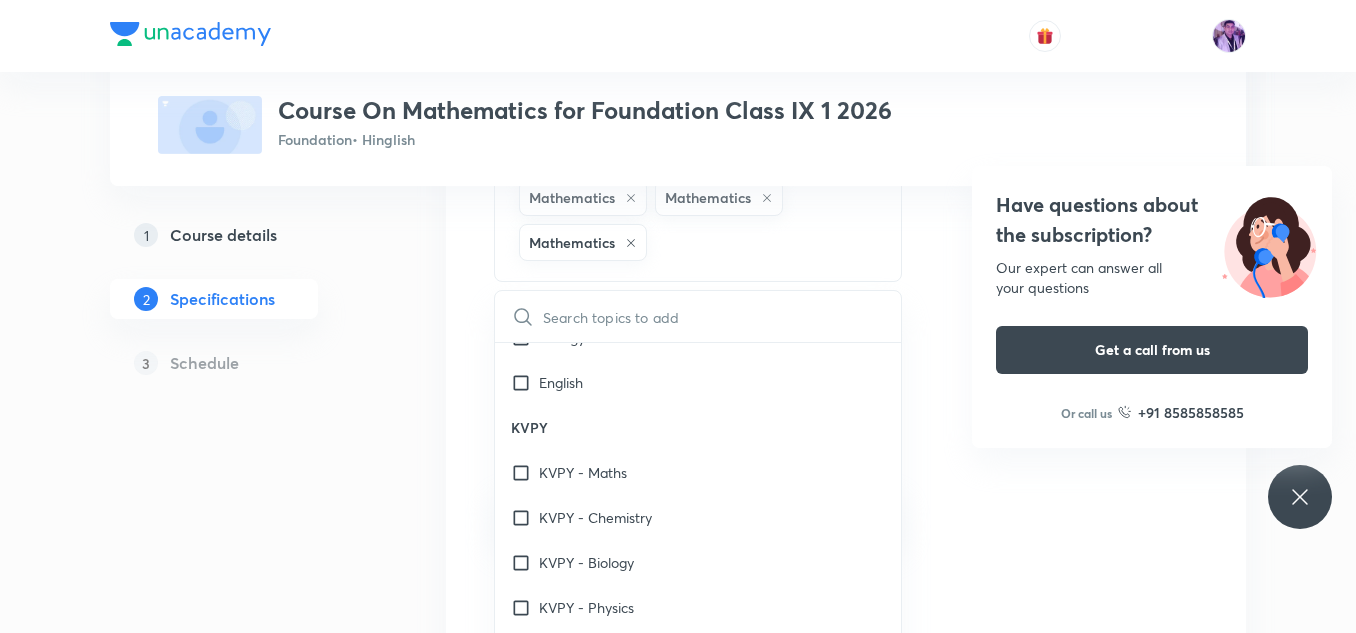 scroll, scrollTop: 3160, scrollLeft: 0, axis: vertical 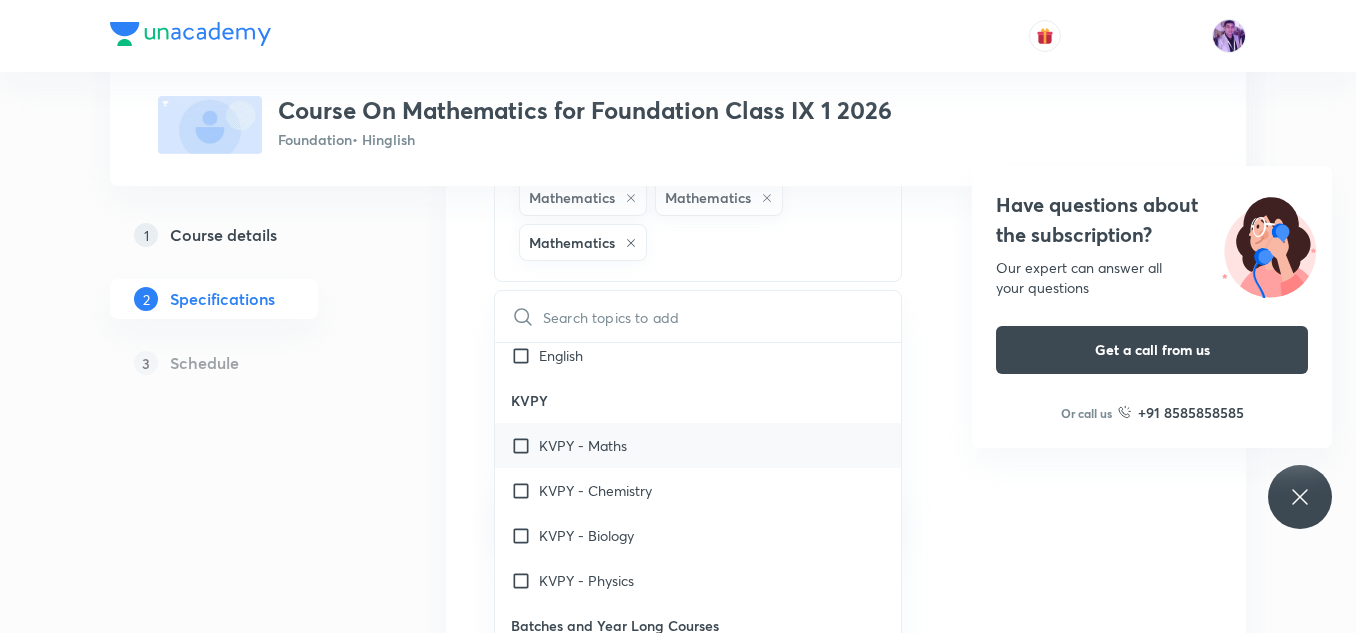click on "KVPY - Maths" at bounding box center [698, 445] 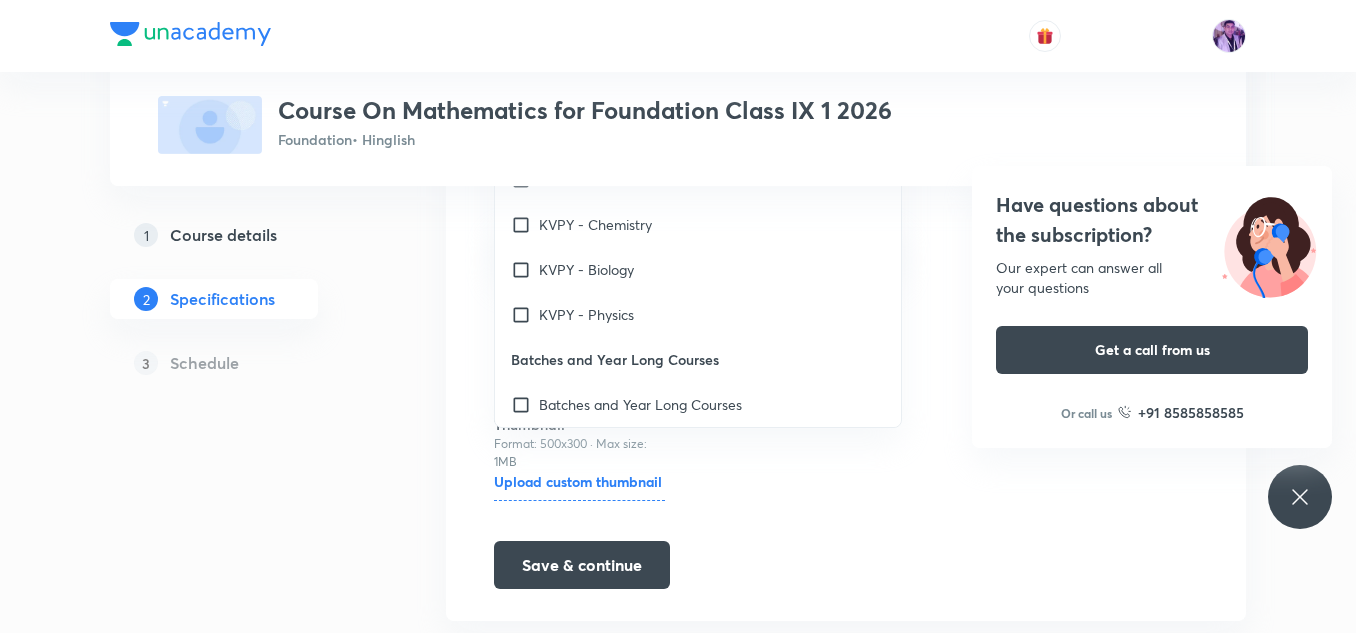 scroll, scrollTop: 1103, scrollLeft: 0, axis: vertical 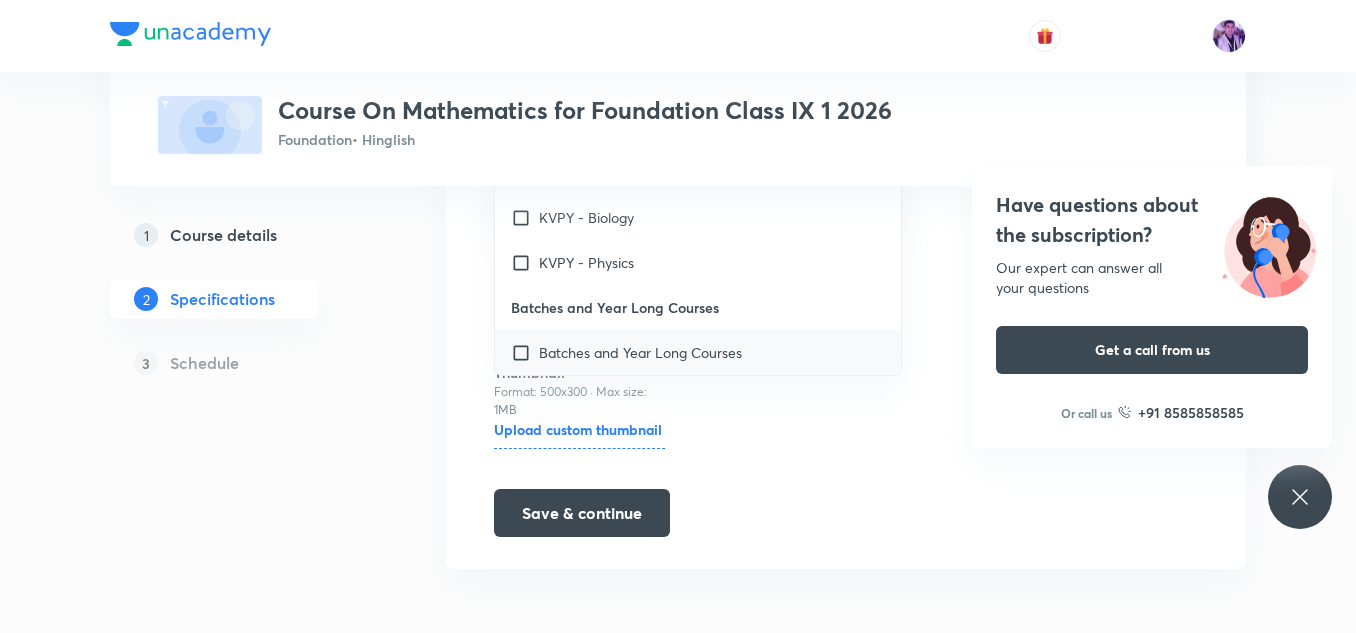 click at bounding box center (525, 352) 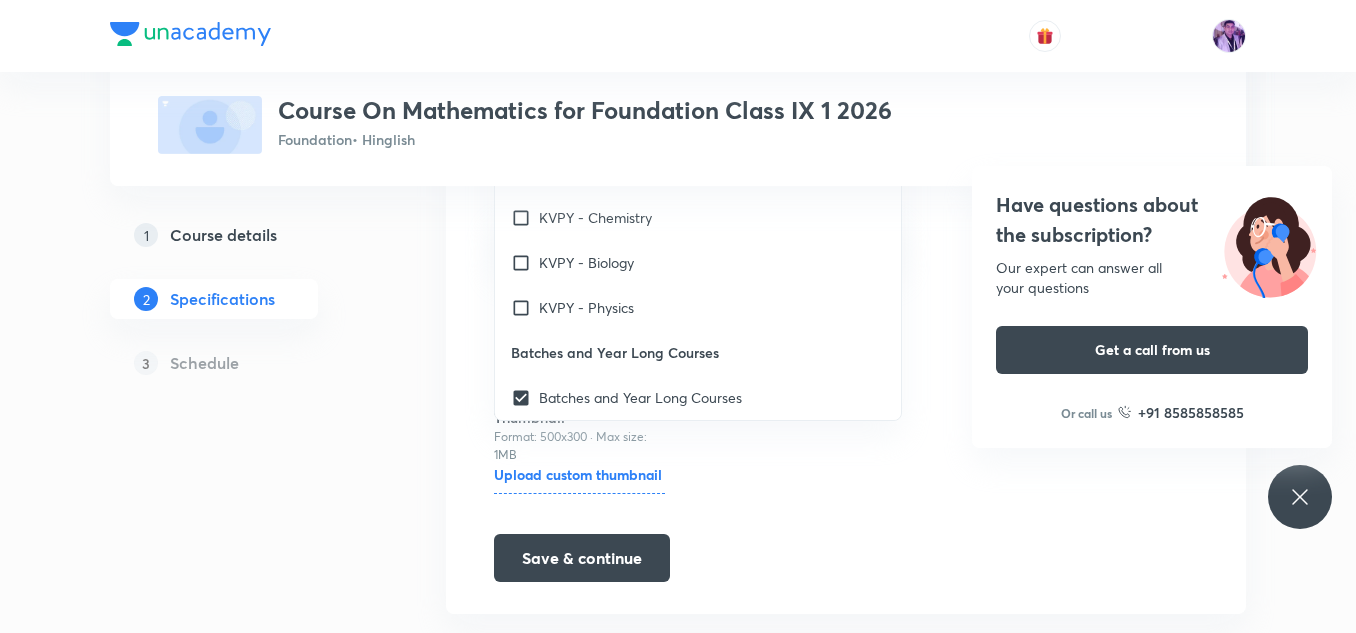click on "Save & continue" at bounding box center (582, 558) 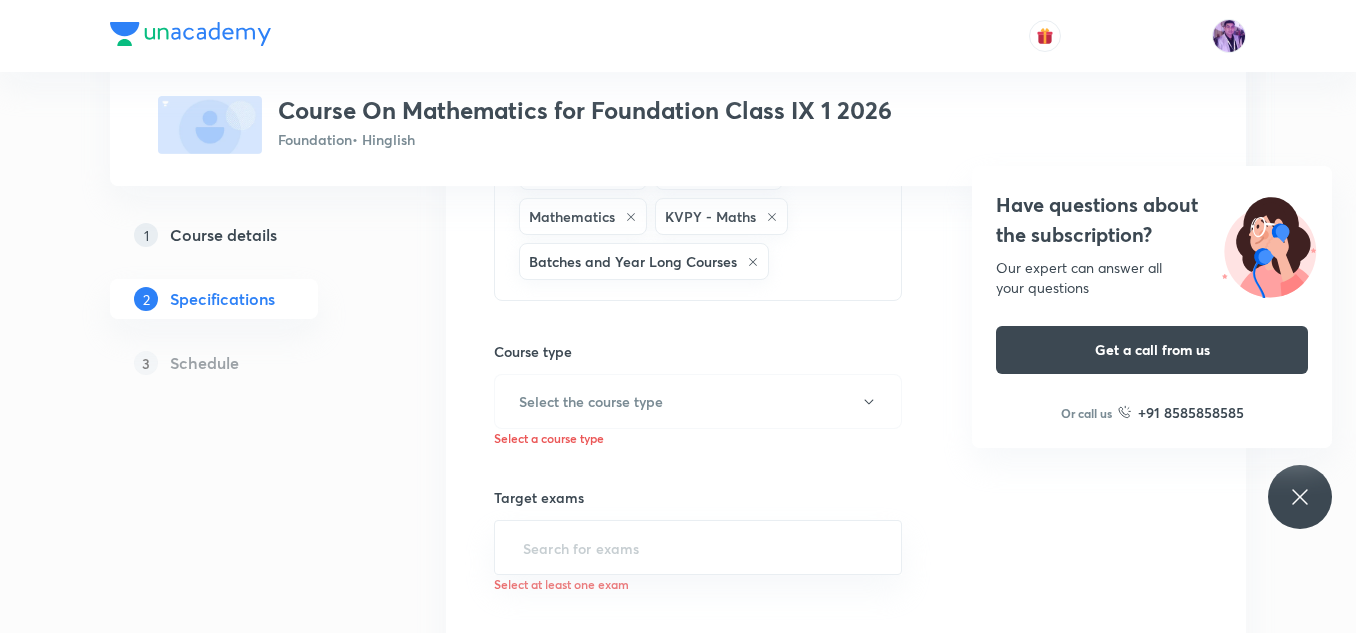 scroll, scrollTop: 803, scrollLeft: 0, axis: vertical 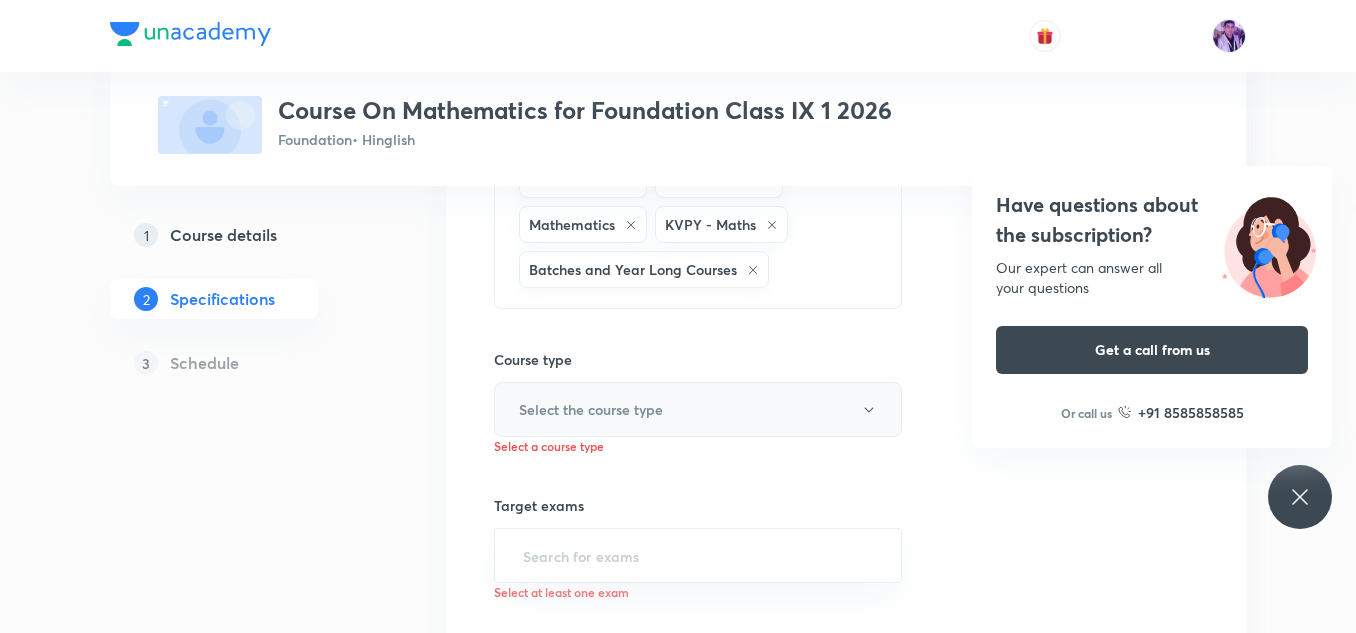 click on "Select the course type" at bounding box center [591, 409] 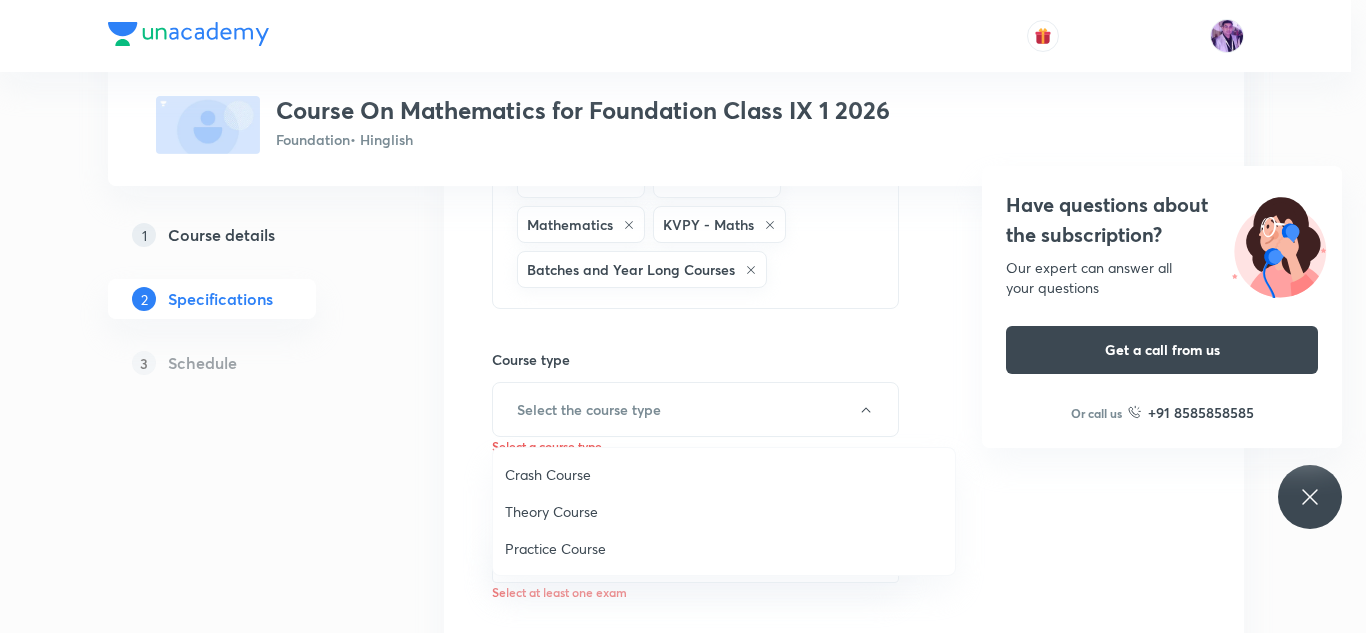 click on "Theory Course" at bounding box center [724, 511] 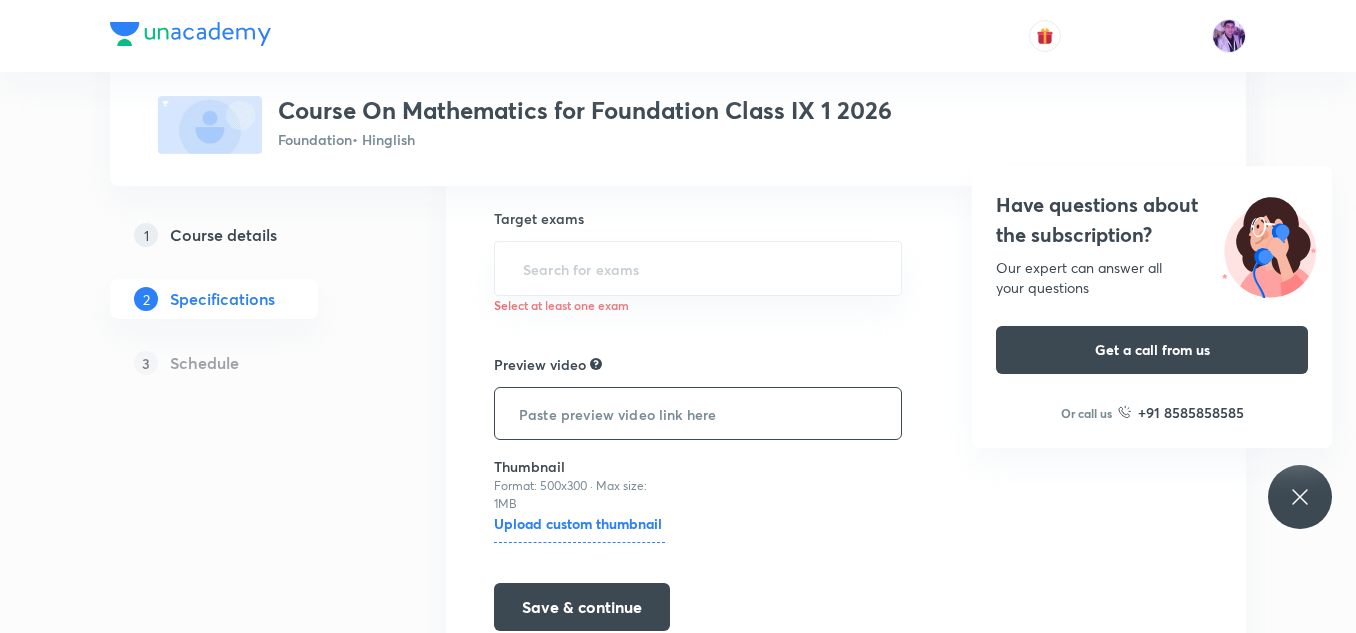 scroll, scrollTop: 1103, scrollLeft: 0, axis: vertical 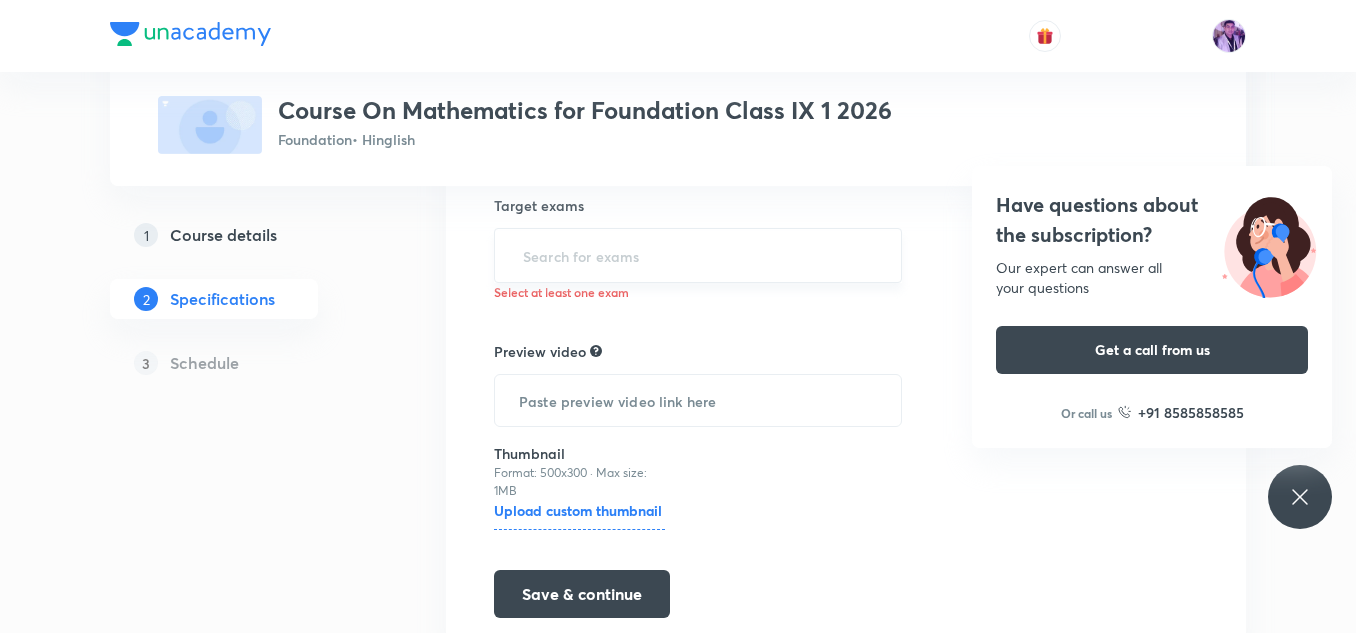 click at bounding box center (698, 255) 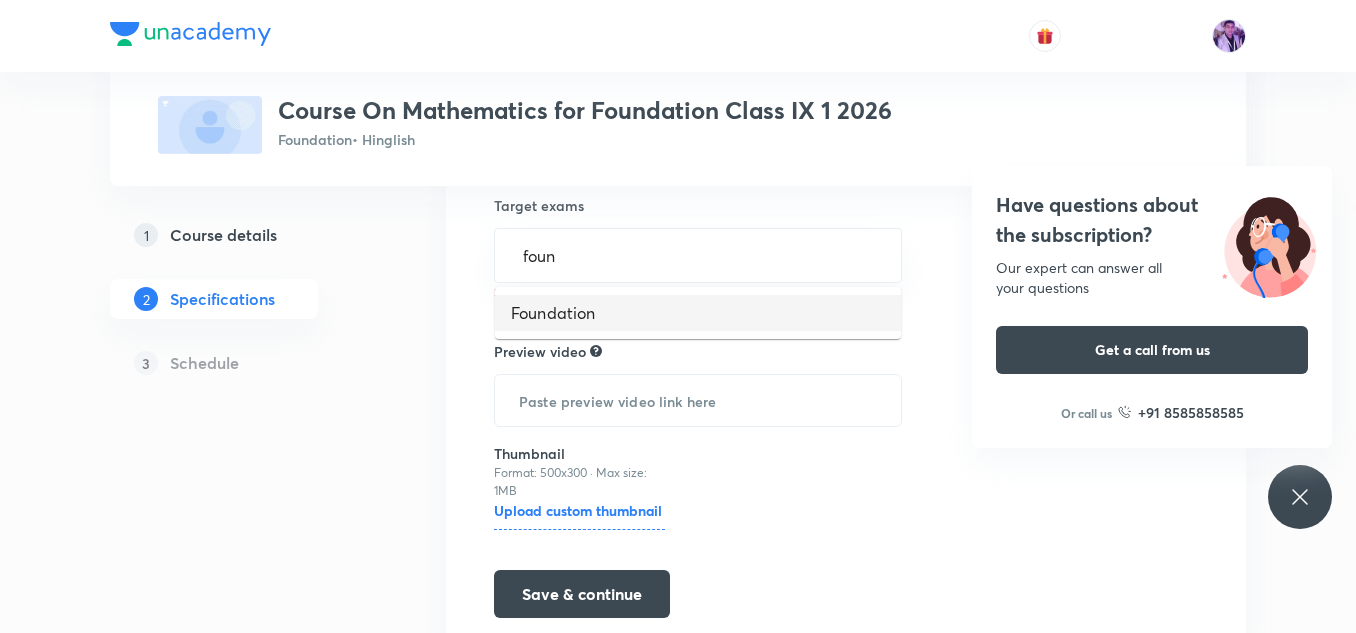click on "Foundation" at bounding box center [698, 313] 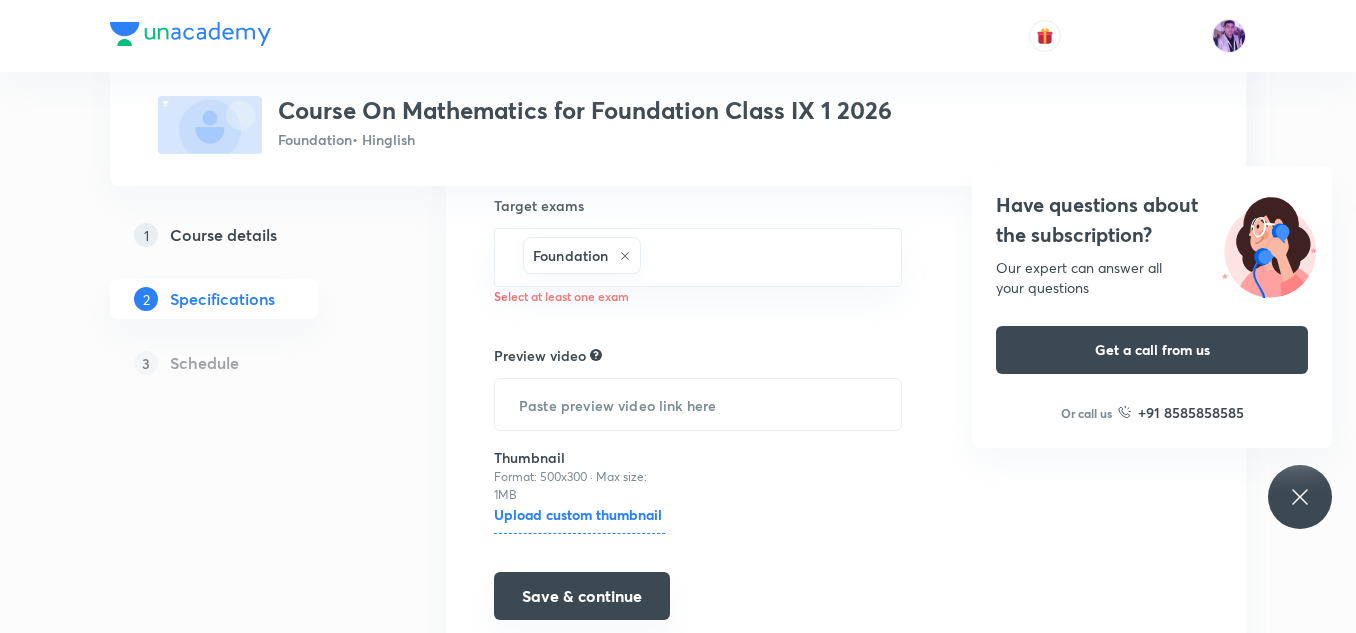 click on "Save & continue" at bounding box center (582, 596) 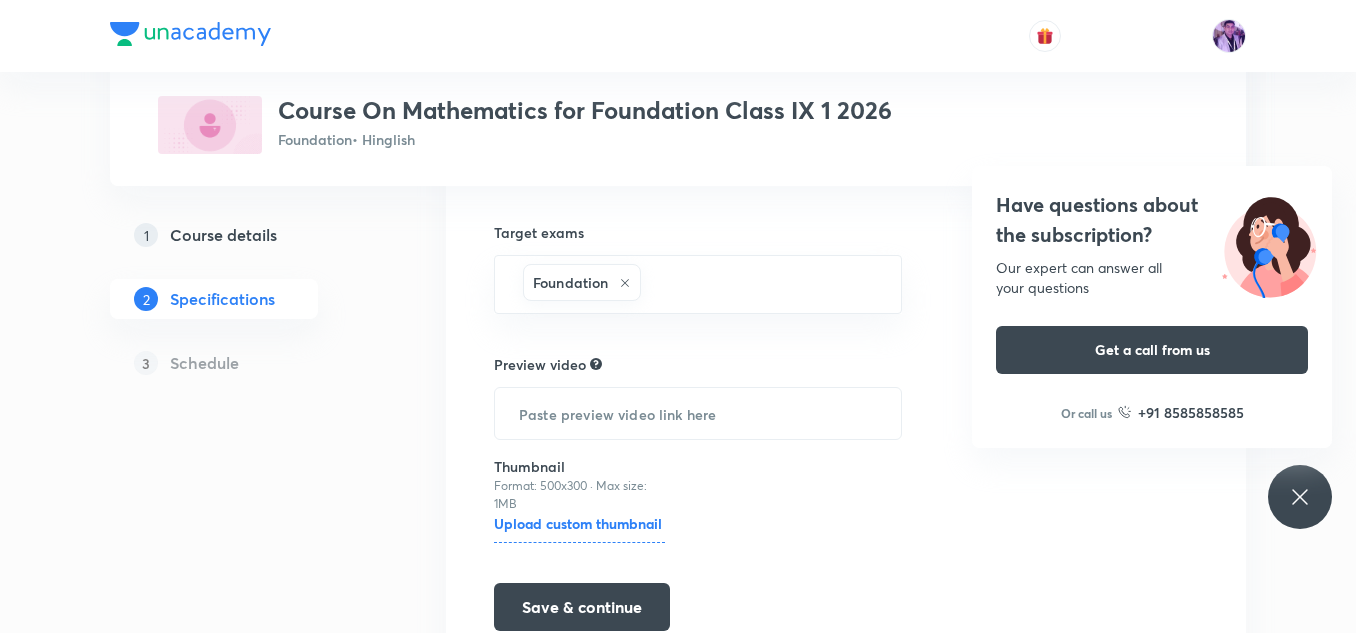 scroll, scrollTop: 0, scrollLeft: 0, axis: both 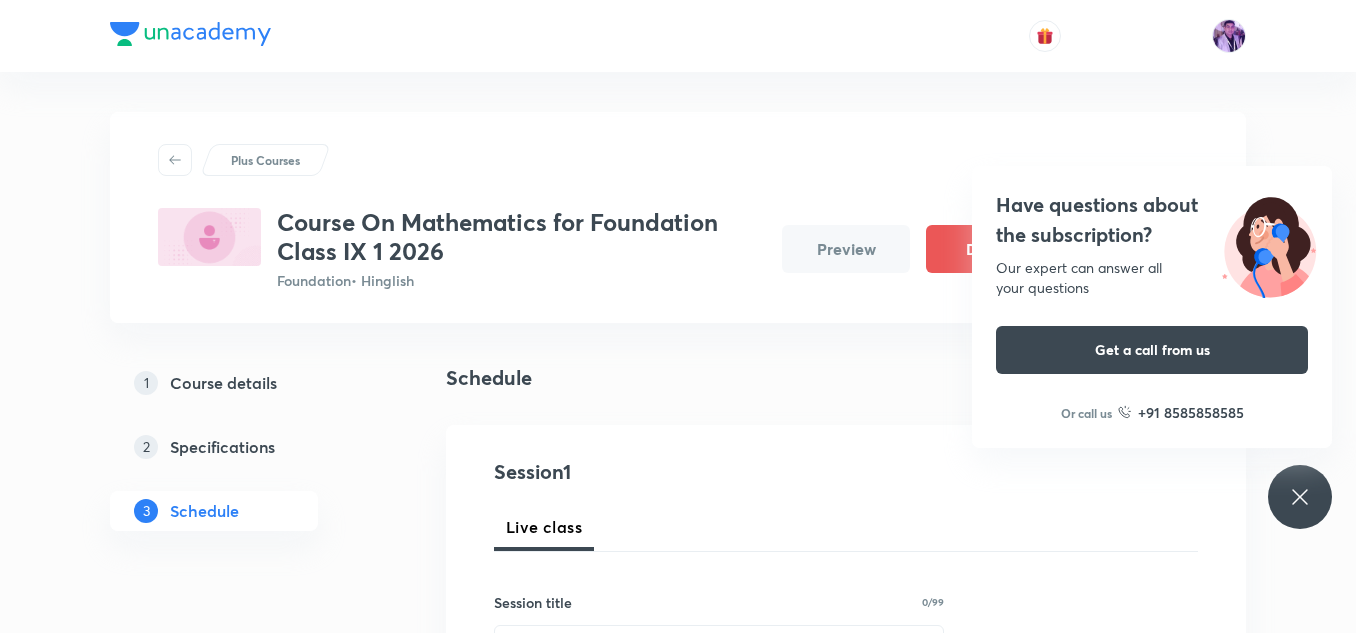 click 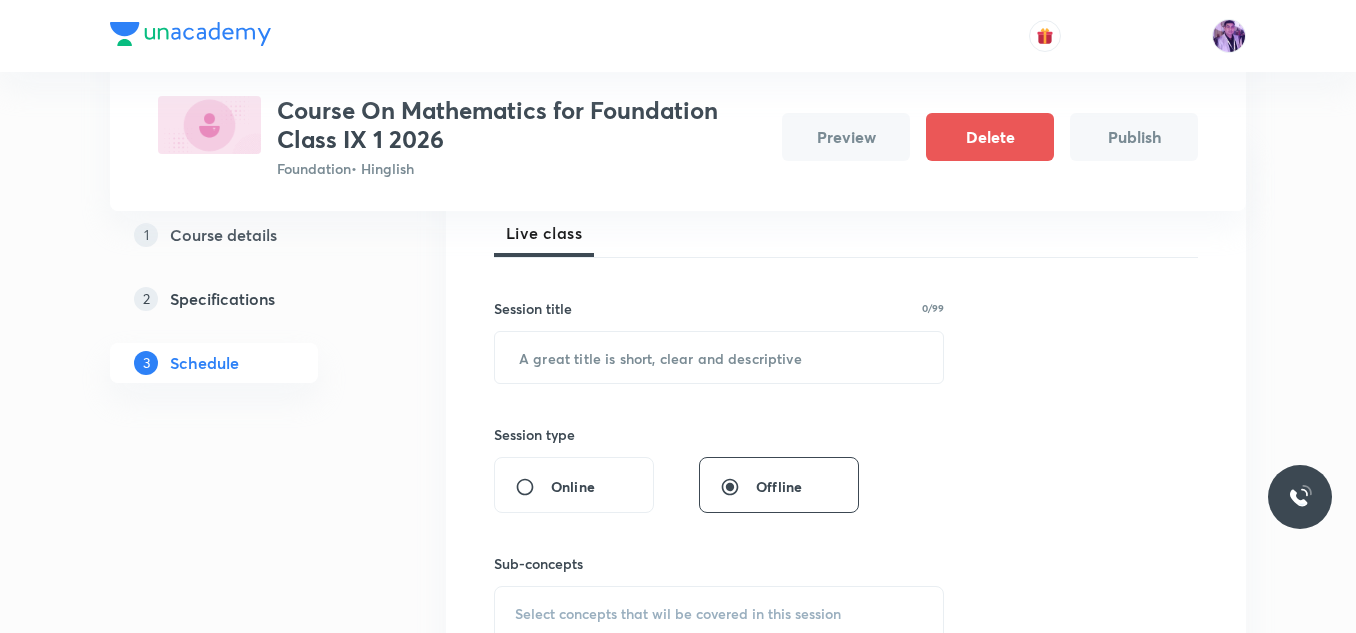 scroll, scrollTop: 300, scrollLeft: 0, axis: vertical 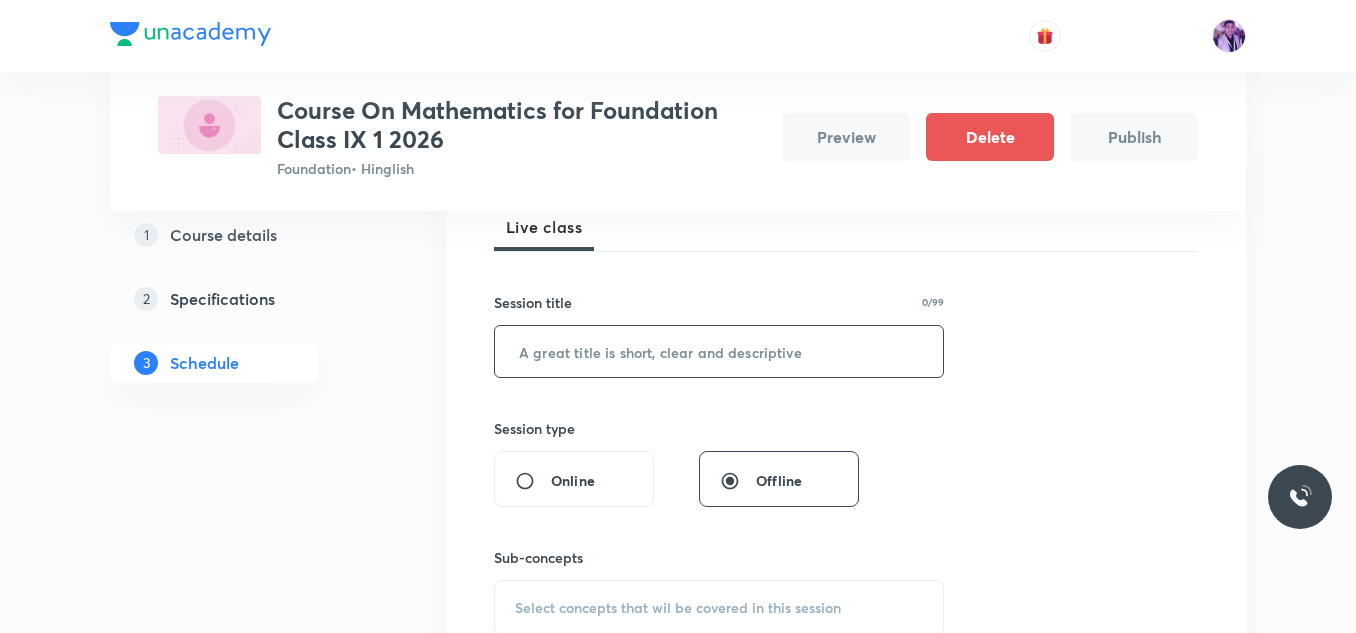 click at bounding box center [719, 351] 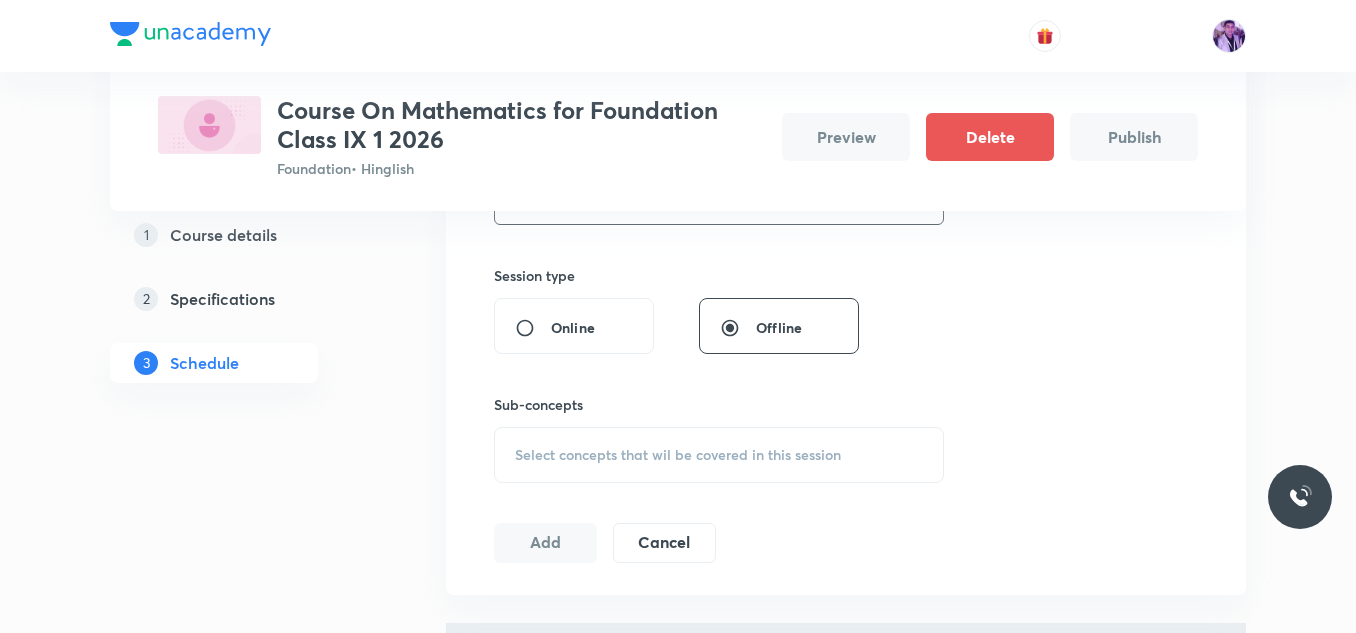 scroll, scrollTop: 500, scrollLeft: 0, axis: vertical 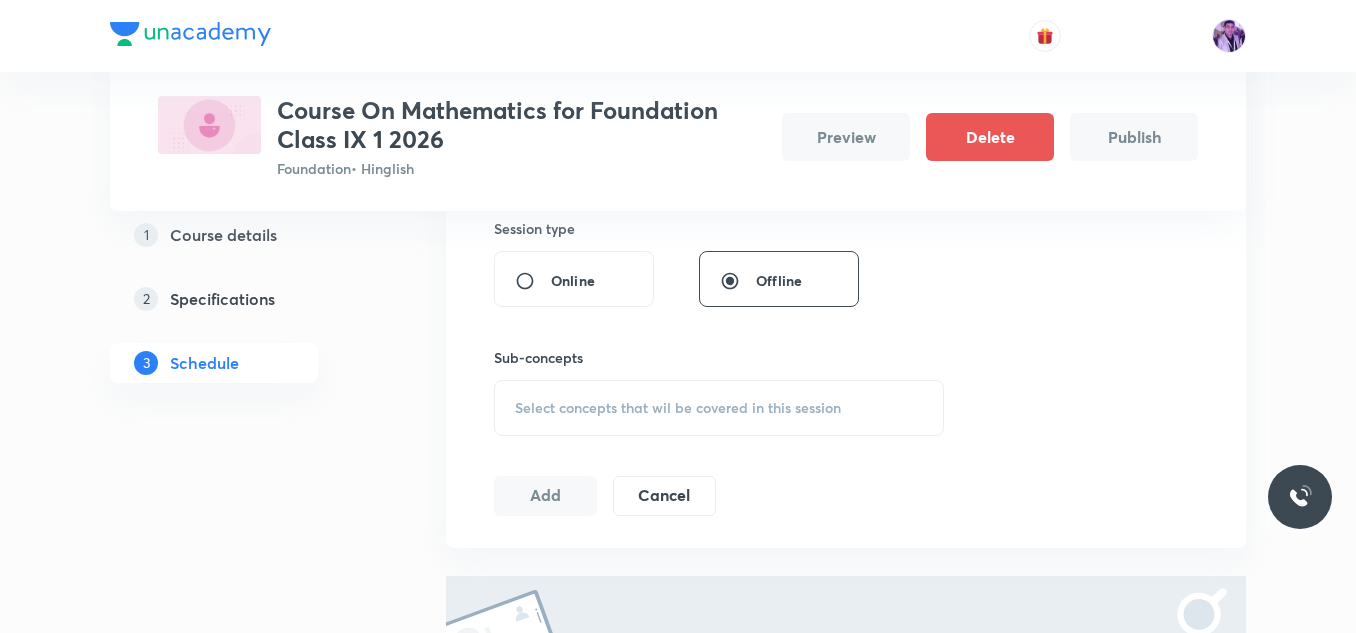 click on "Select concepts that wil be covered in this session" at bounding box center [678, 408] 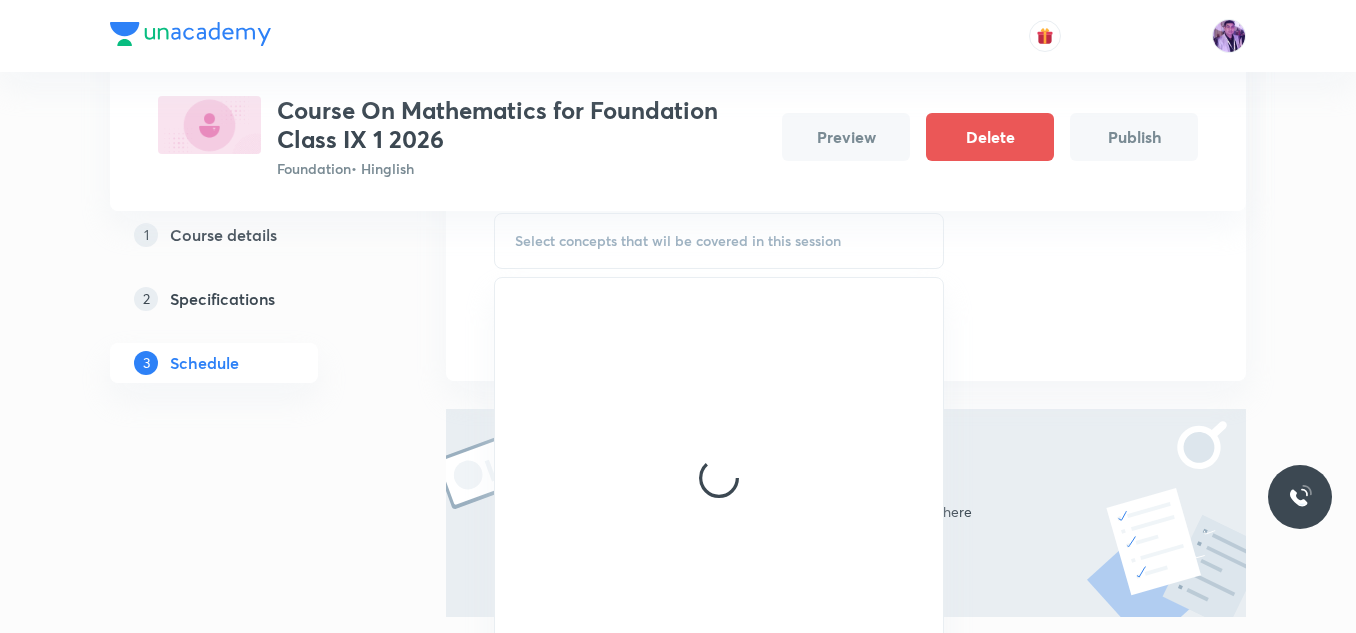 scroll, scrollTop: 700, scrollLeft: 0, axis: vertical 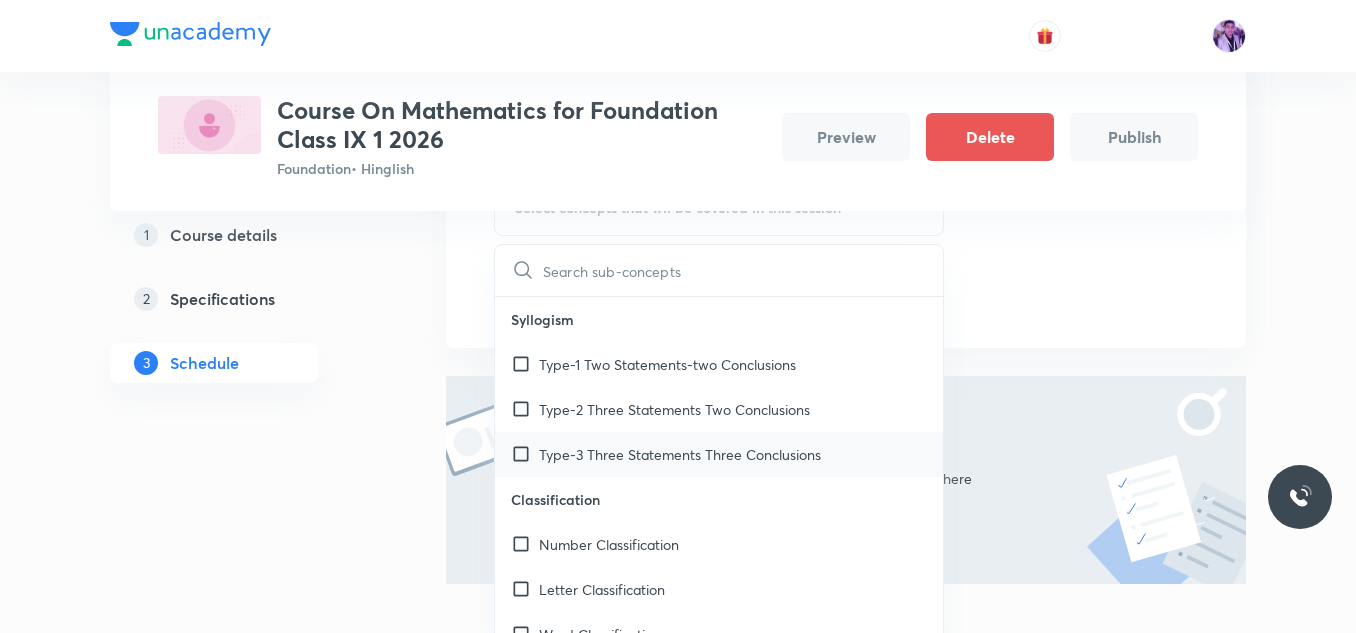 click on "Type-3 Three Statements Three Conclusions" at bounding box center [680, 454] 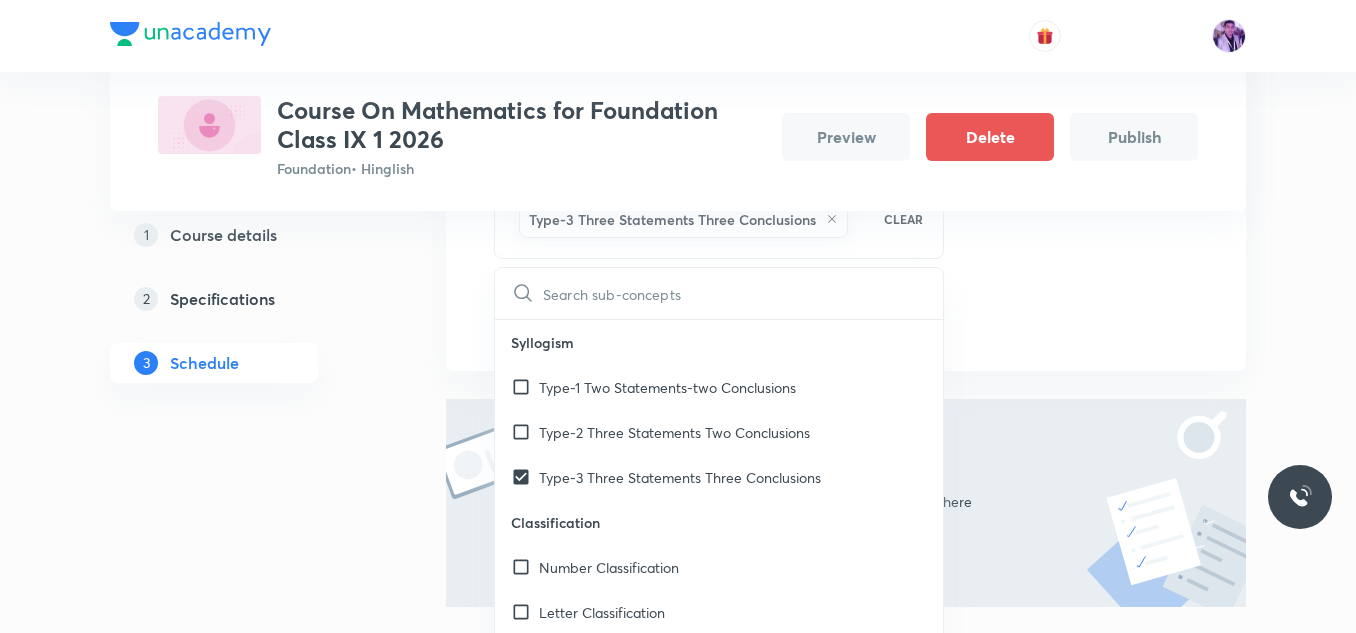 click on "1 Course details 2 Specifications 3 Schedule" at bounding box center [246, 311] 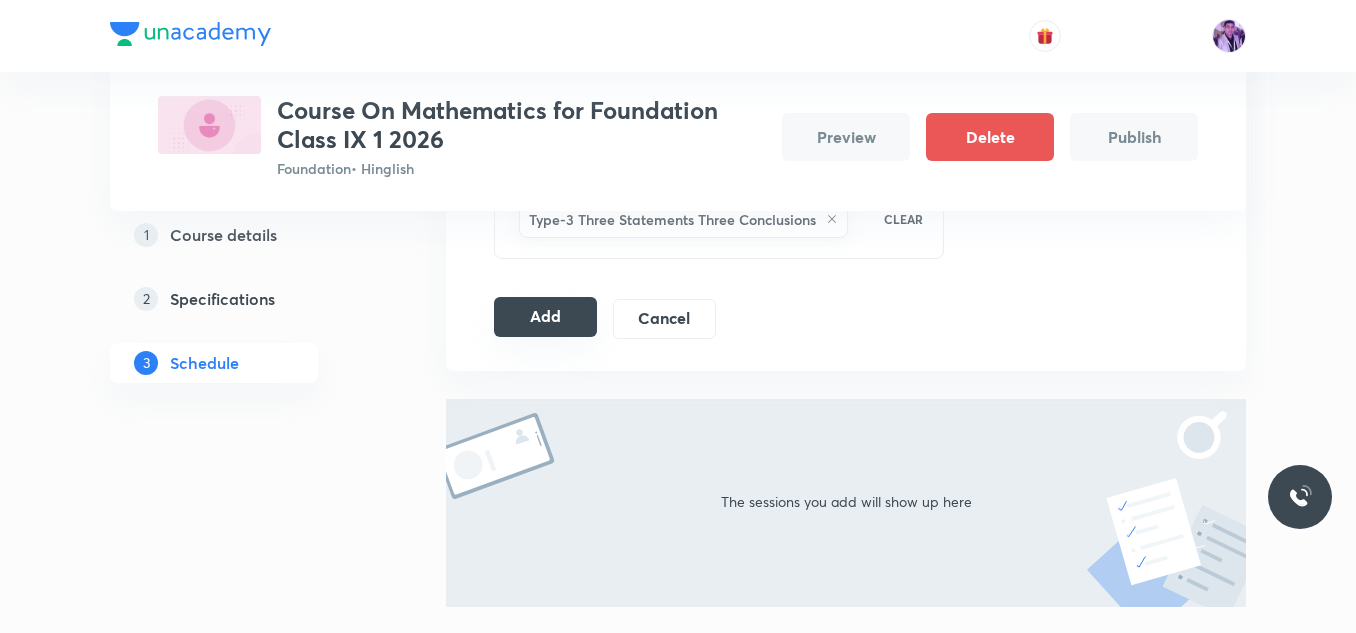 click on "Add" at bounding box center [545, 317] 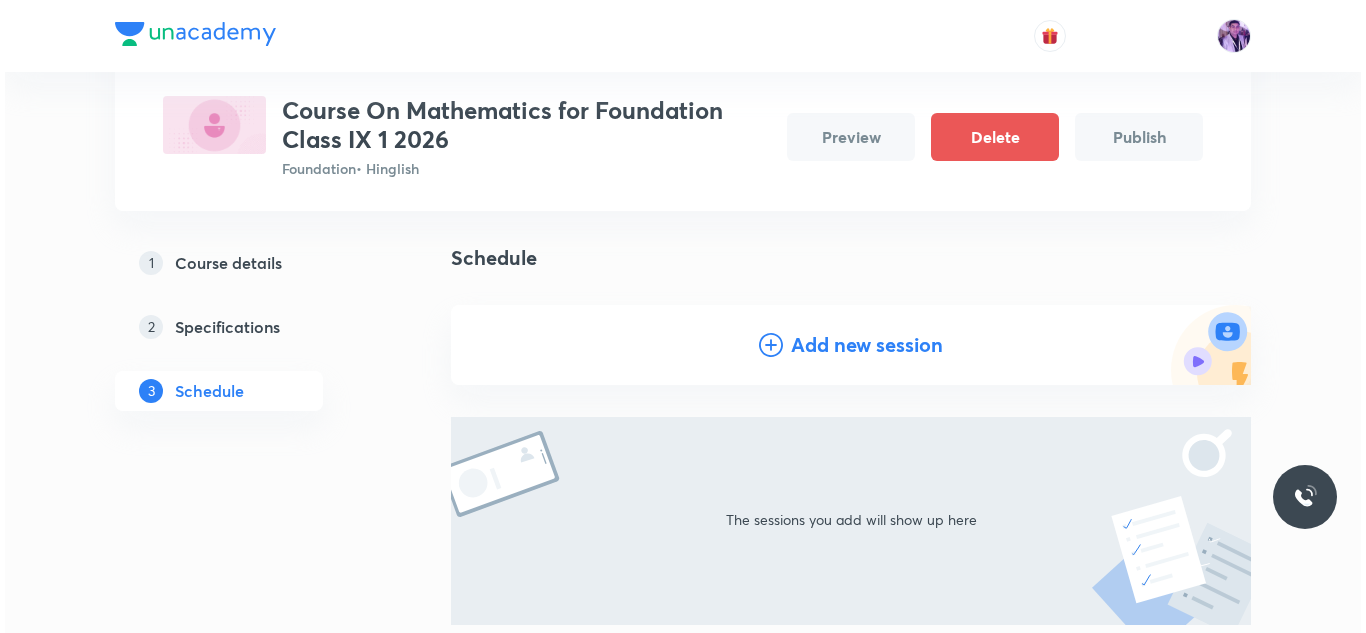 scroll, scrollTop: 118, scrollLeft: 0, axis: vertical 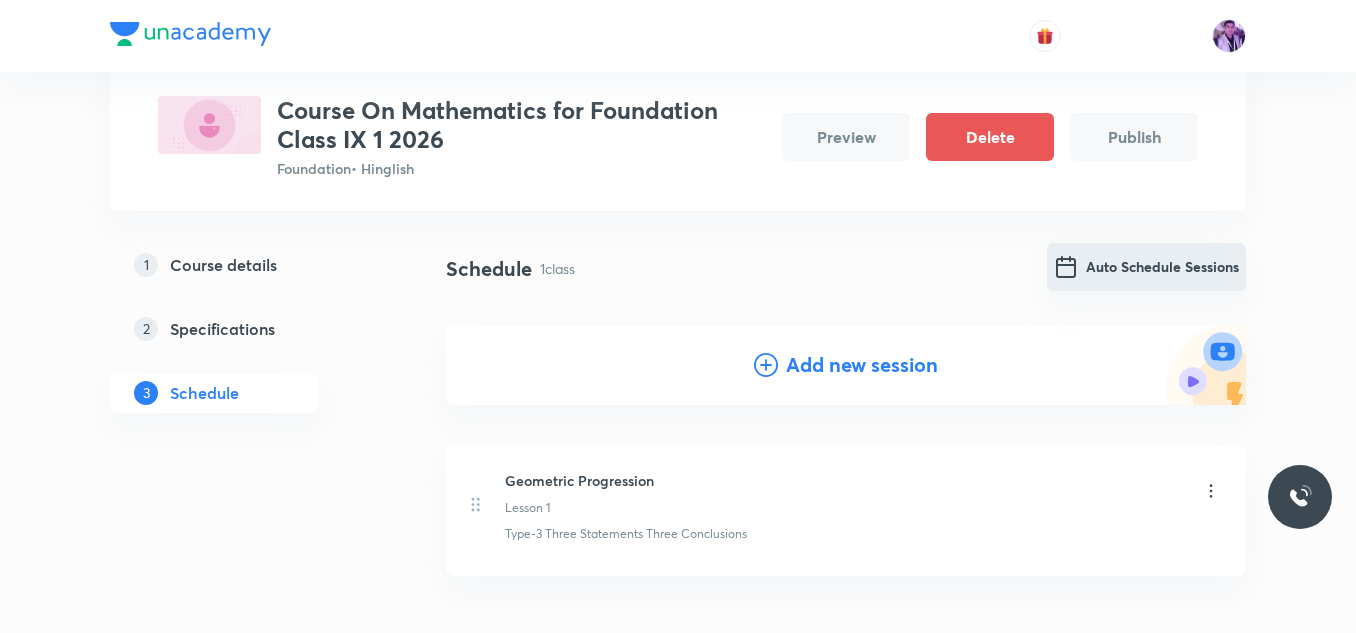 click on "Auto Schedule Sessions" at bounding box center (1146, 267) 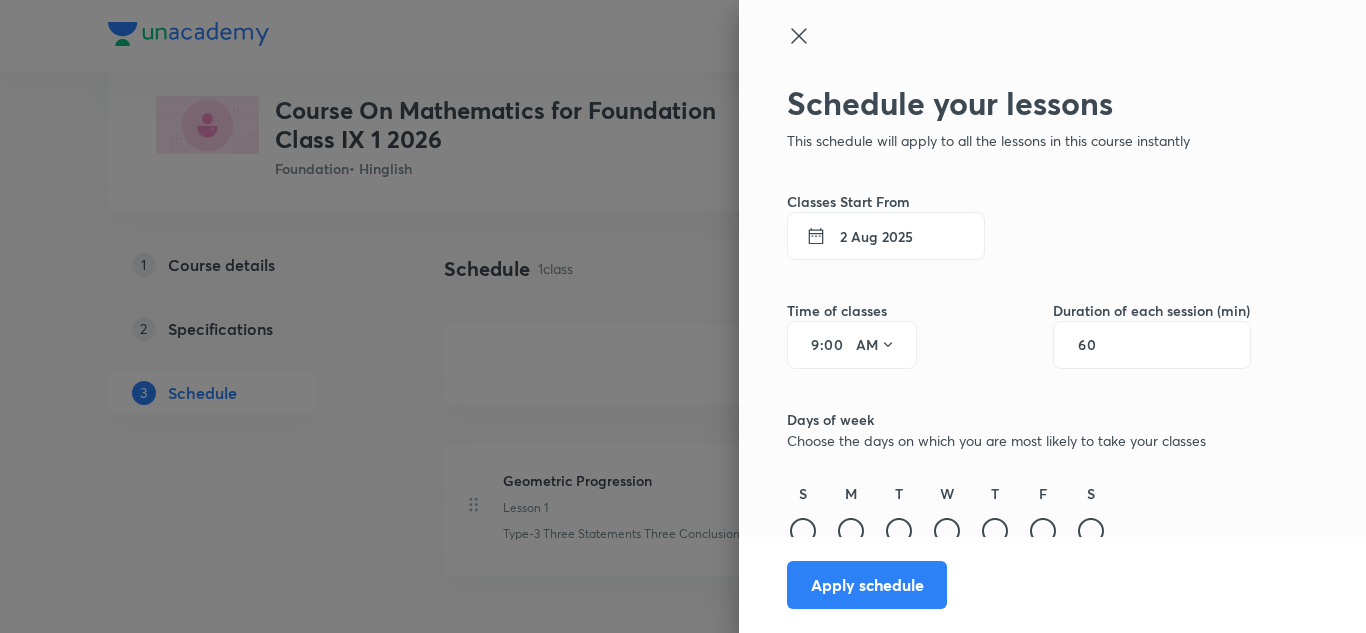 click on "9" at bounding box center [808, 345] 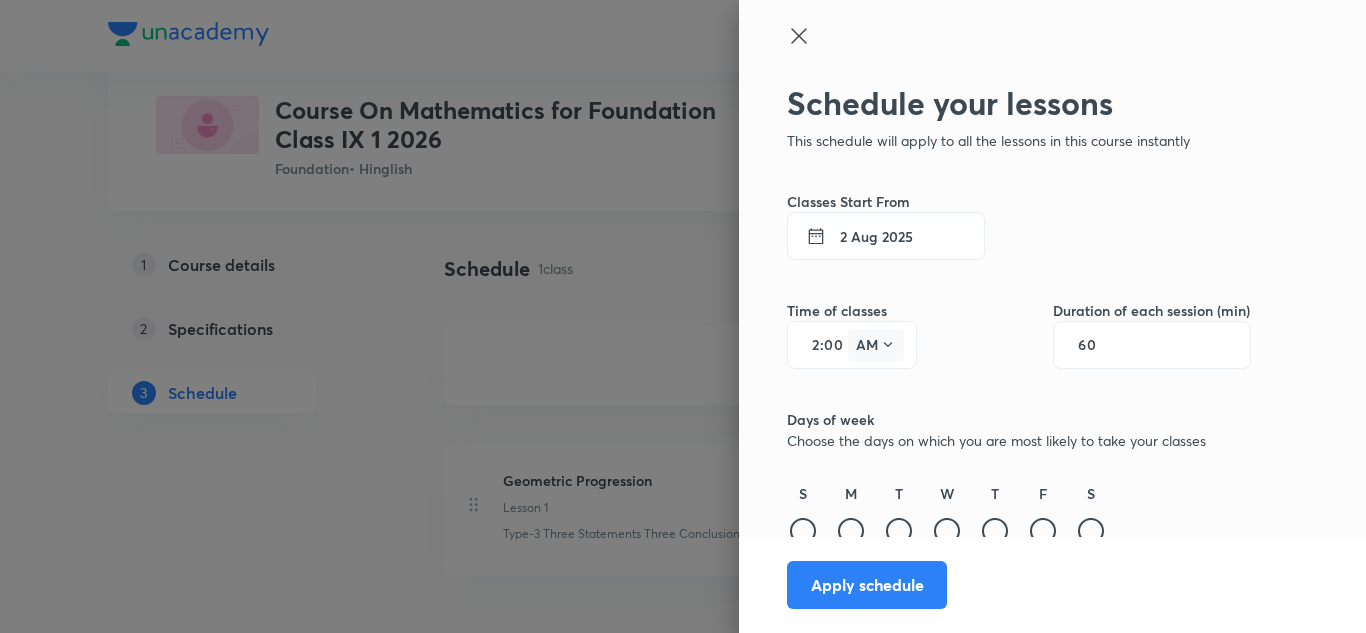 click on "AM" at bounding box center [876, 345] 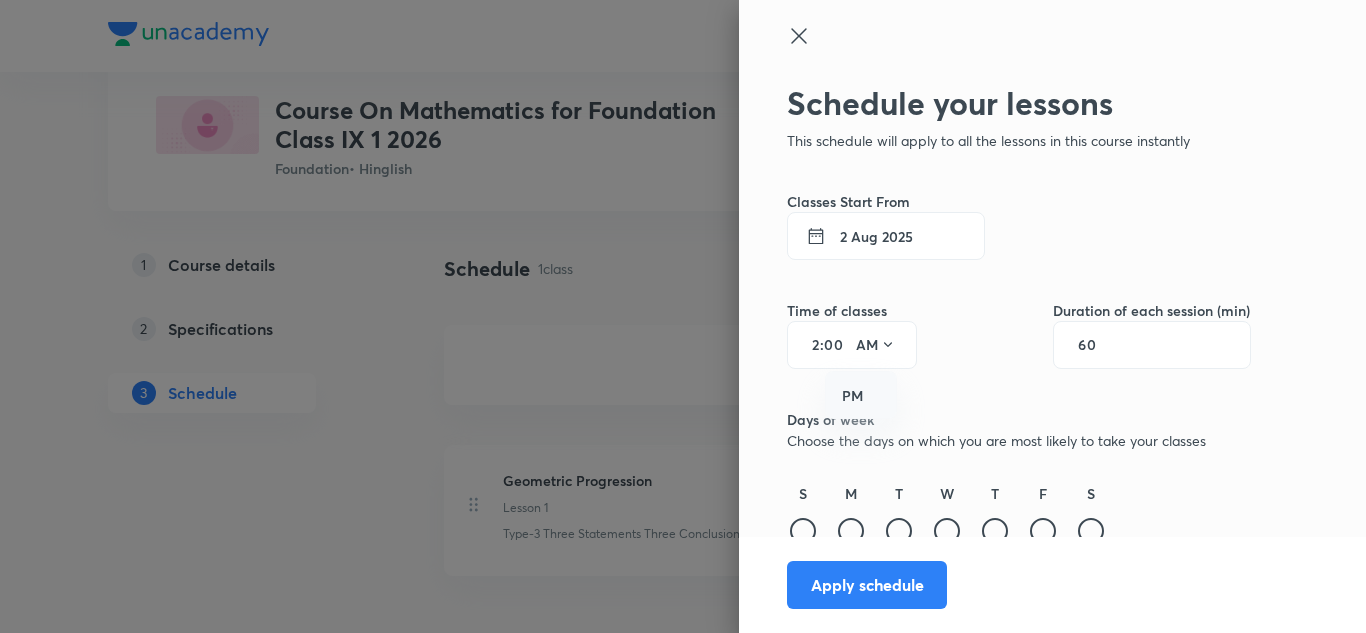click on "PM" at bounding box center (862, 396) 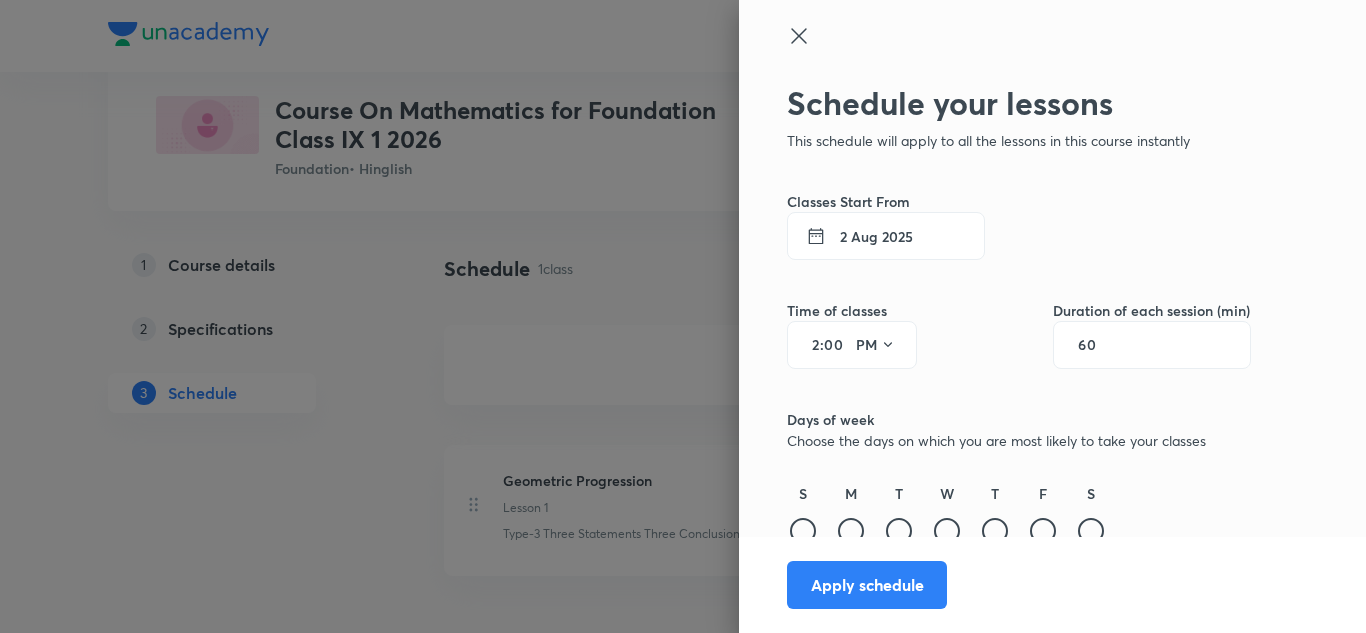 click on "60" at bounding box center (1097, 345) 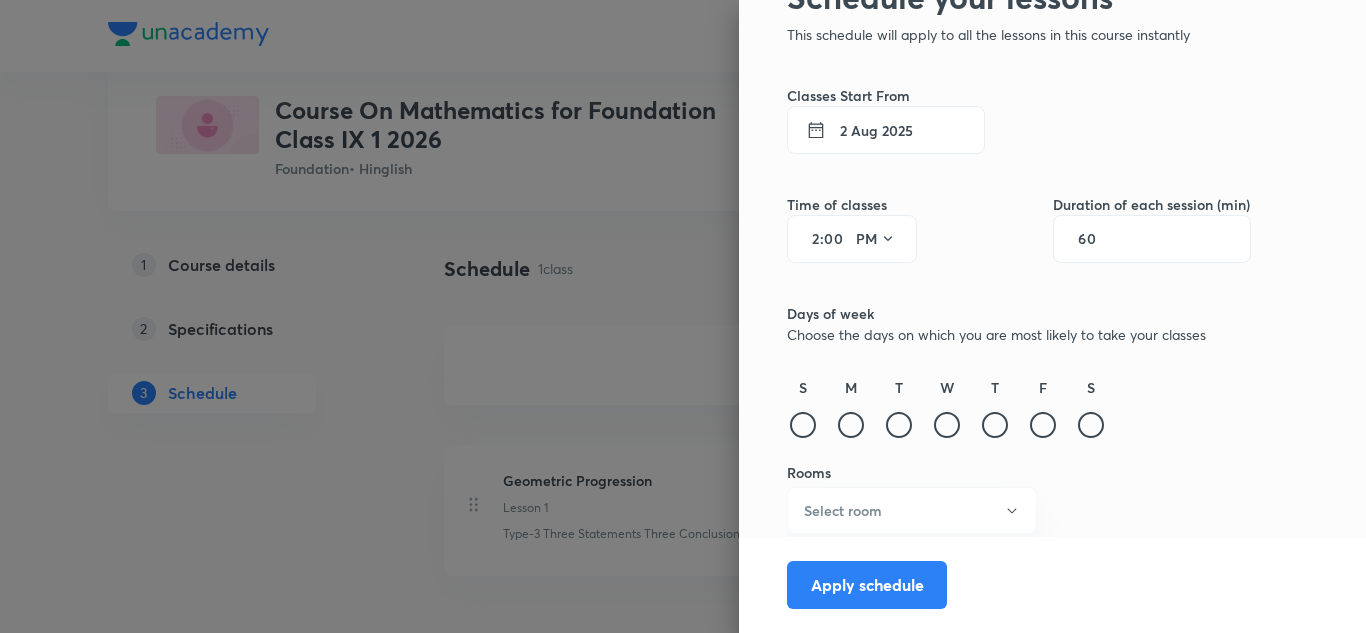 scroll, scrollTop: 107, scrollLeft: 0, axis: vertical 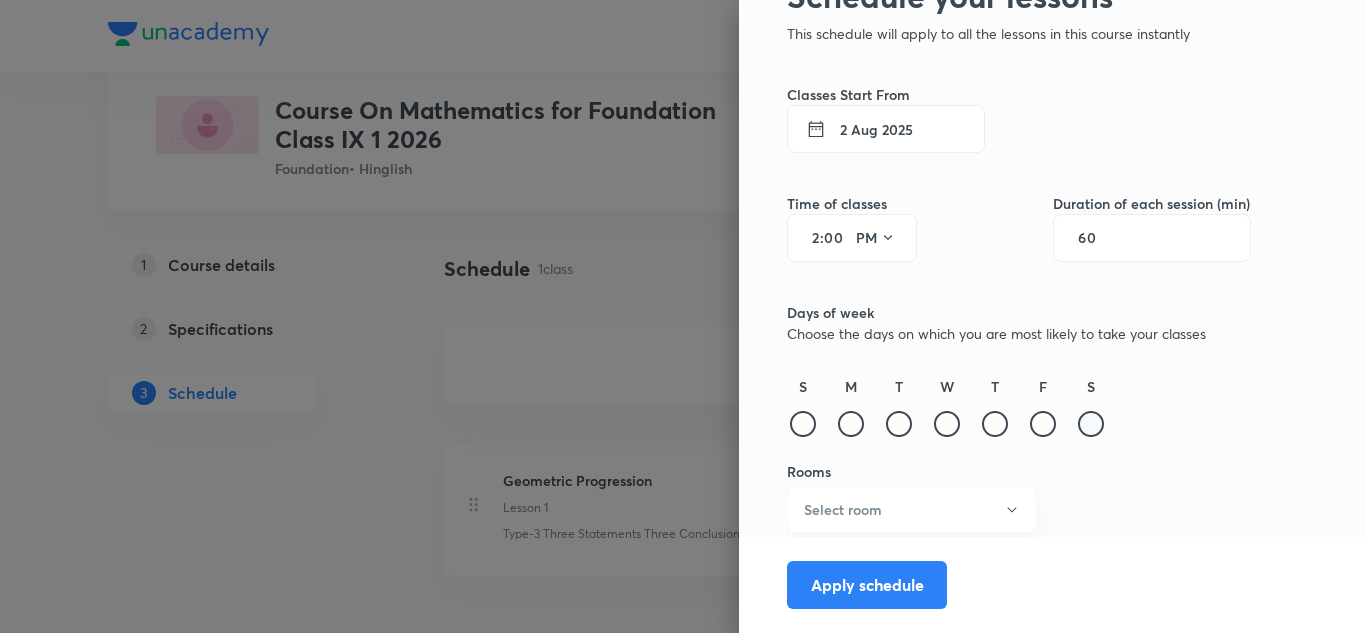 click at bounding box center (1091, 424) 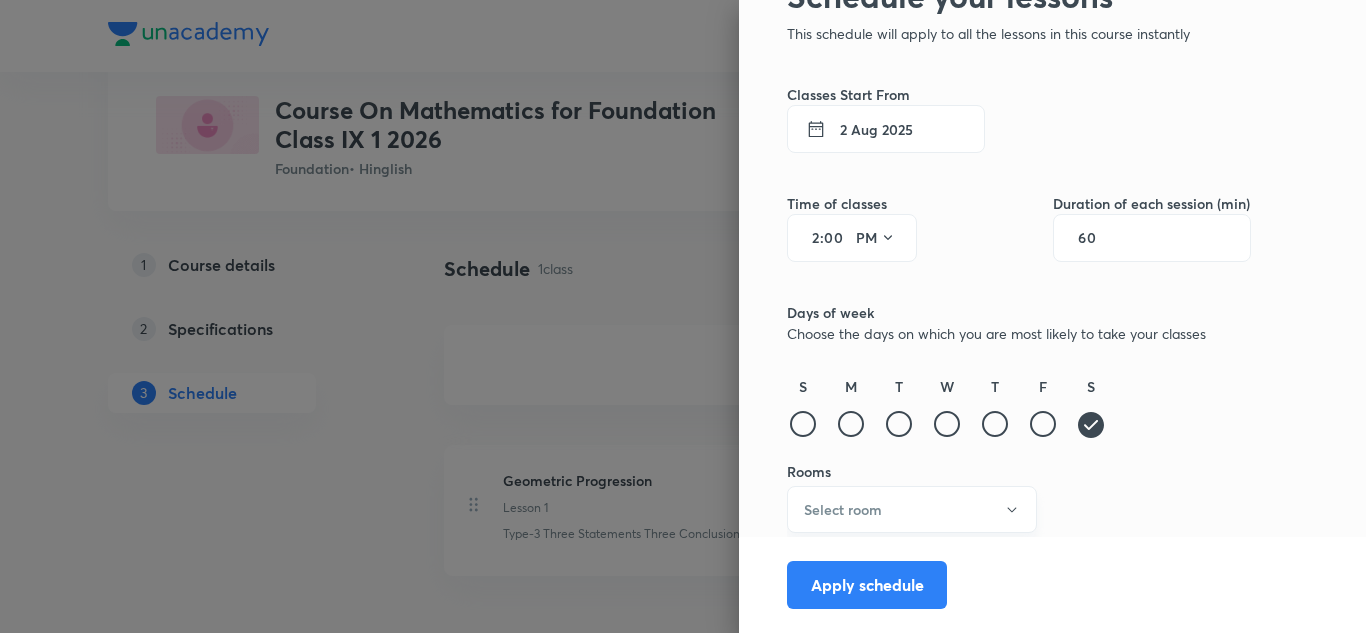 click on "Select room" at bounding box center [912, 509] 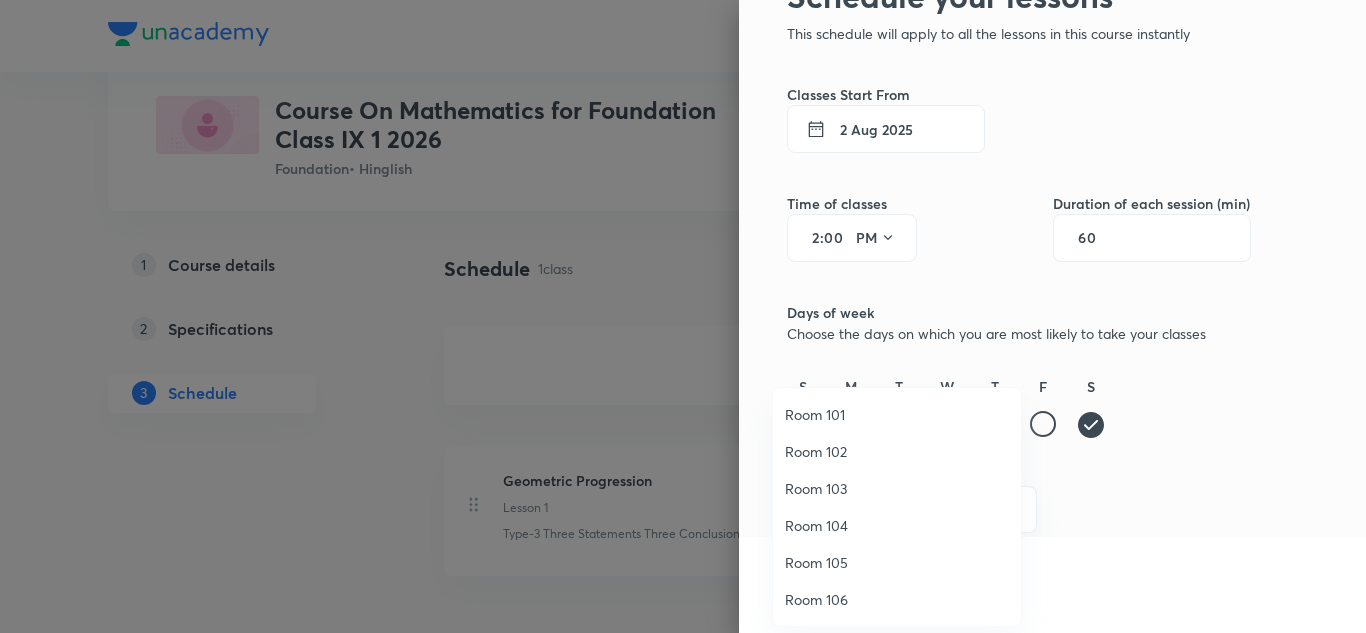 click on "Room 102" at bounding box center (897, 451) 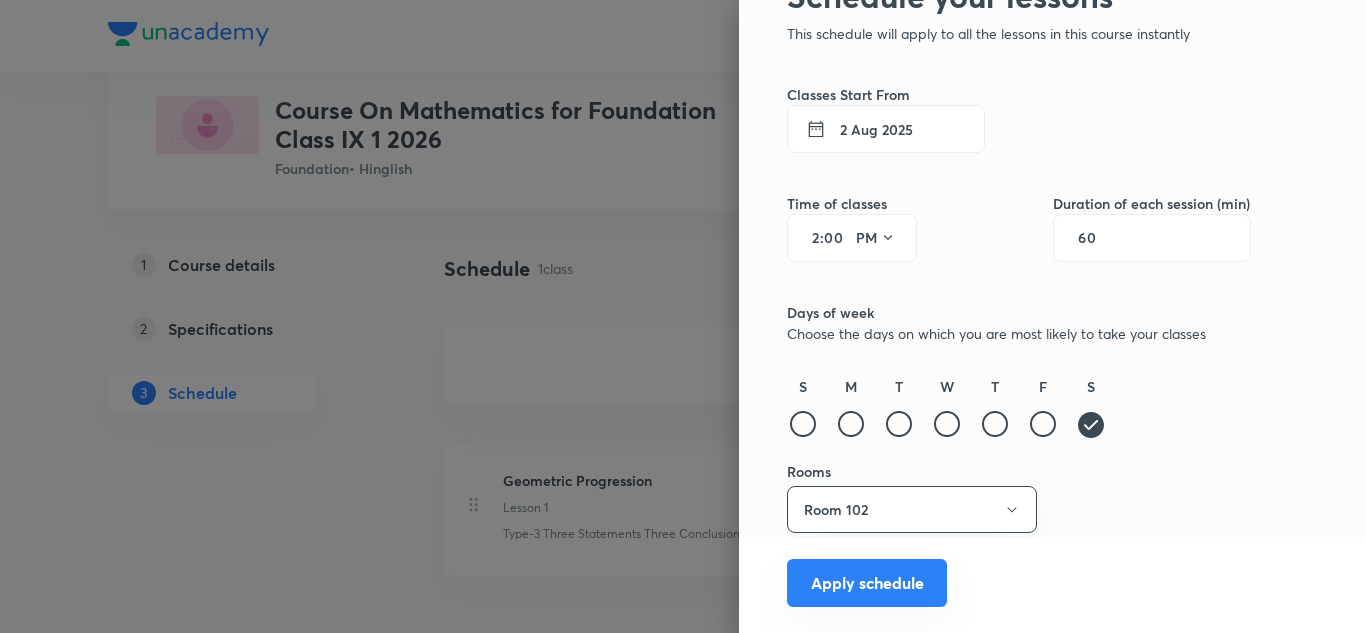 click on "Apply schedule" at bounding box center (867, 583) 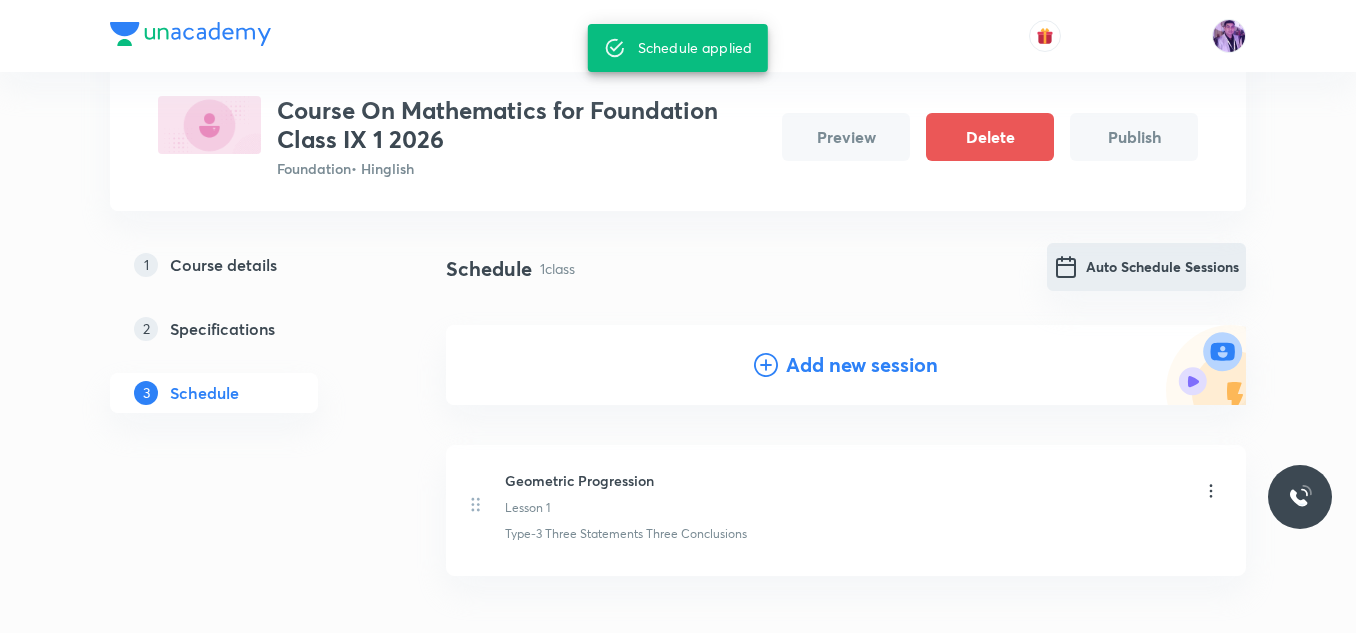 click on "Auto Schedule Sessions" at bounding box center (1146, 267) 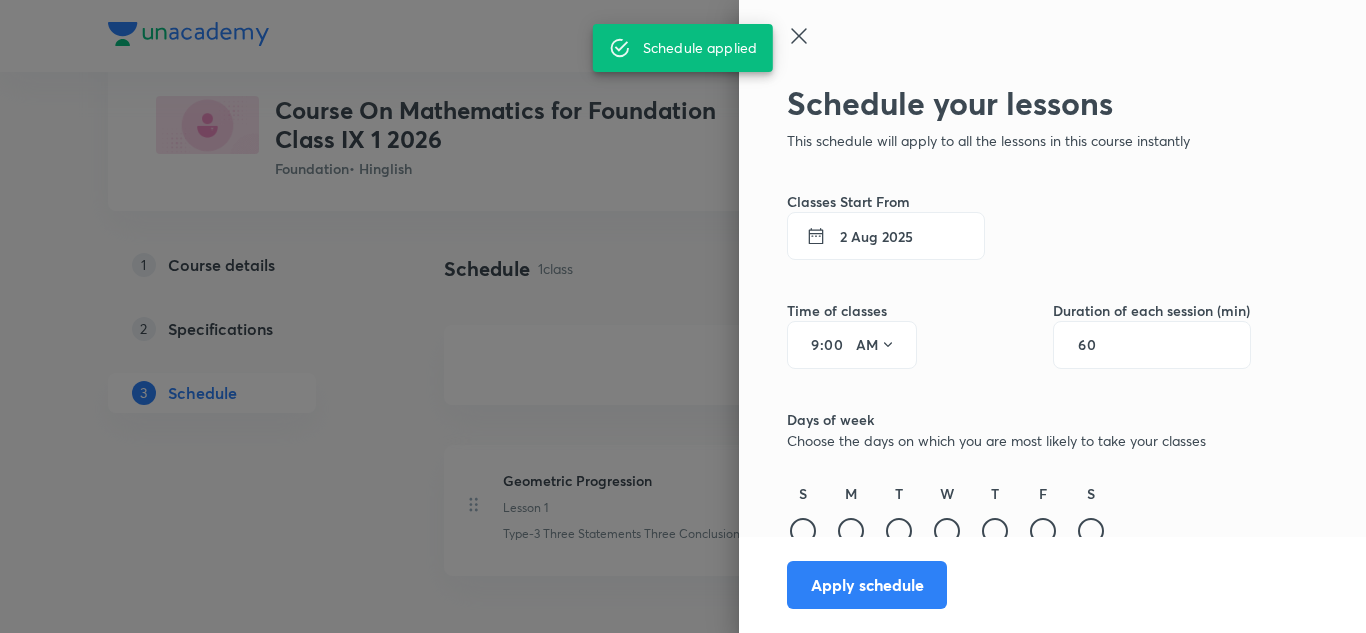 click on "9" at bounding box center [808, 345] 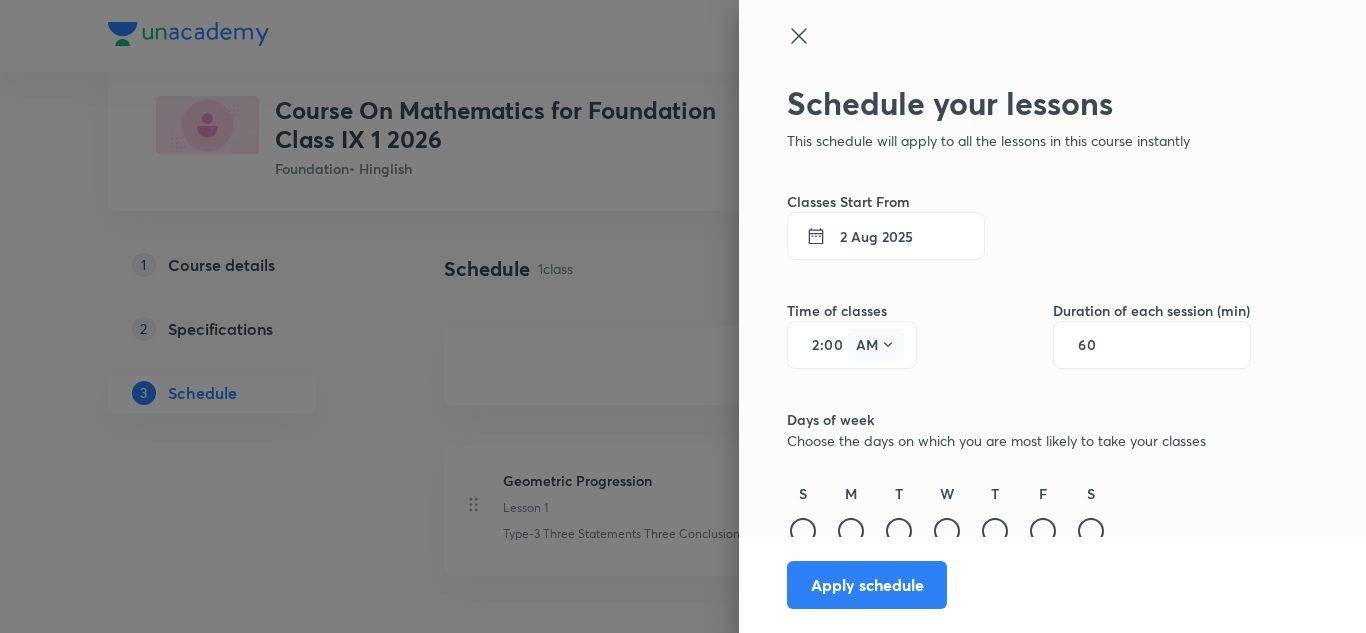 click on "AM" at bounding box center [876, 345] 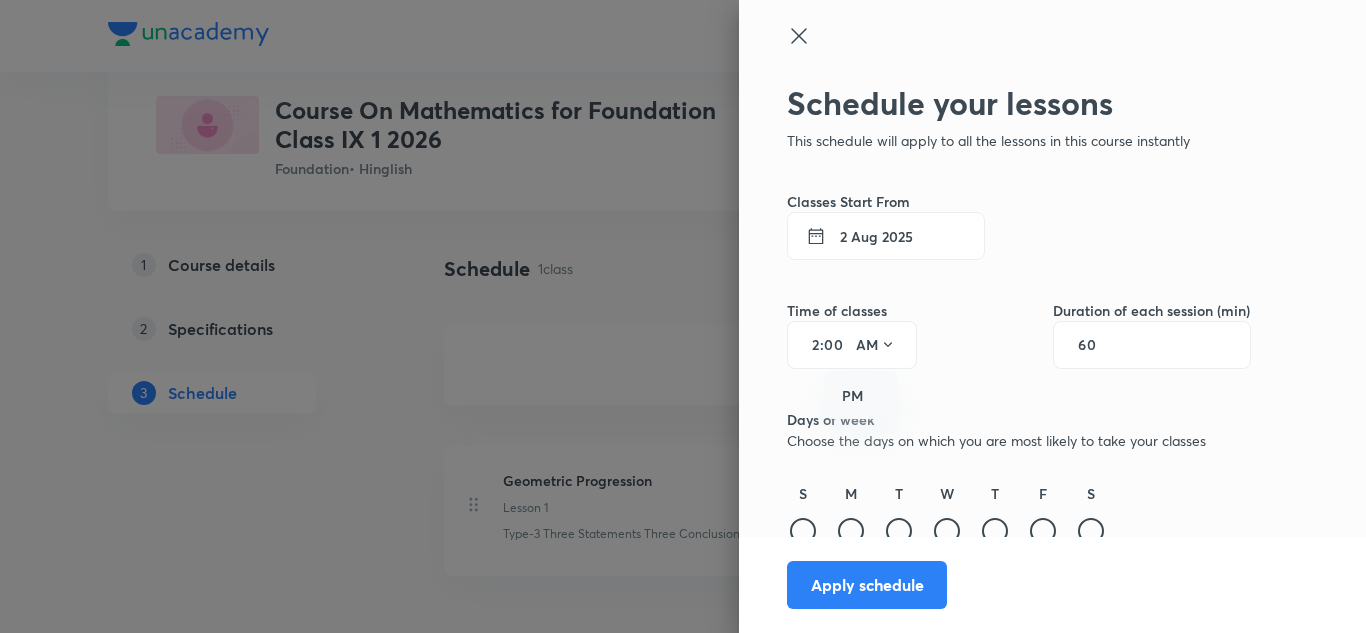 click on "PM" at bounding box center [862, 396] 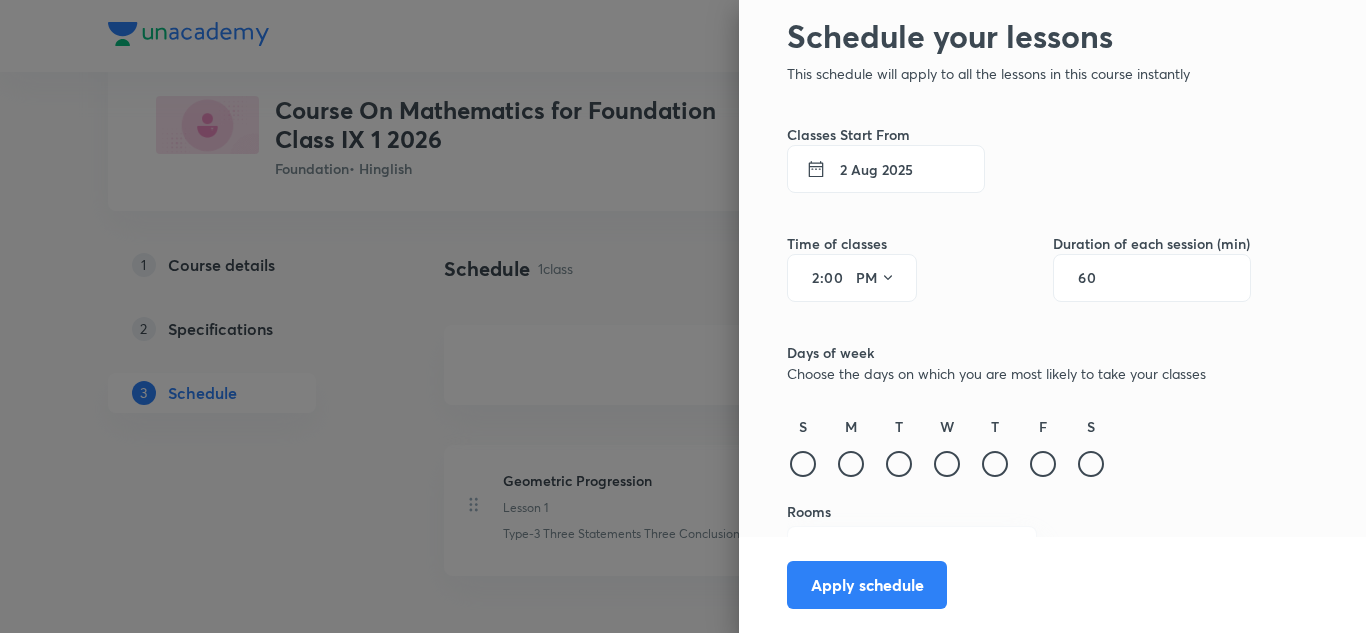 scroll, scrollTop: 107, scrollLeft: 0, axis: vertical 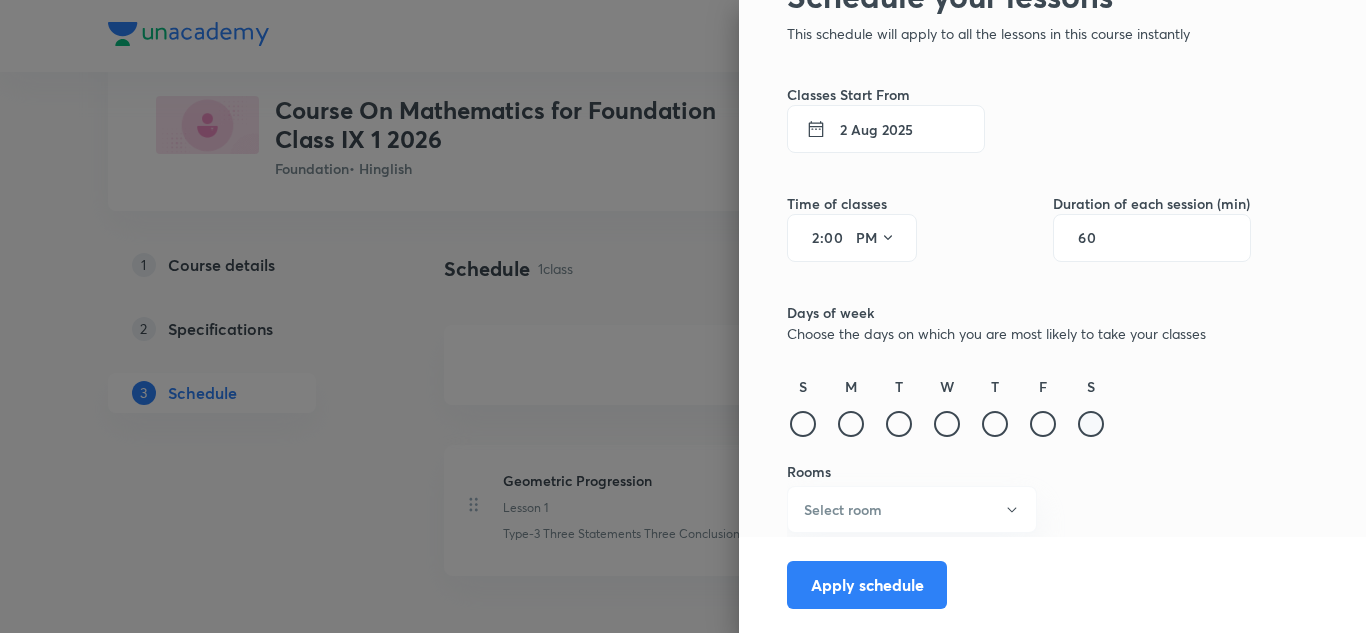 click at bounding box center (1091, 424) 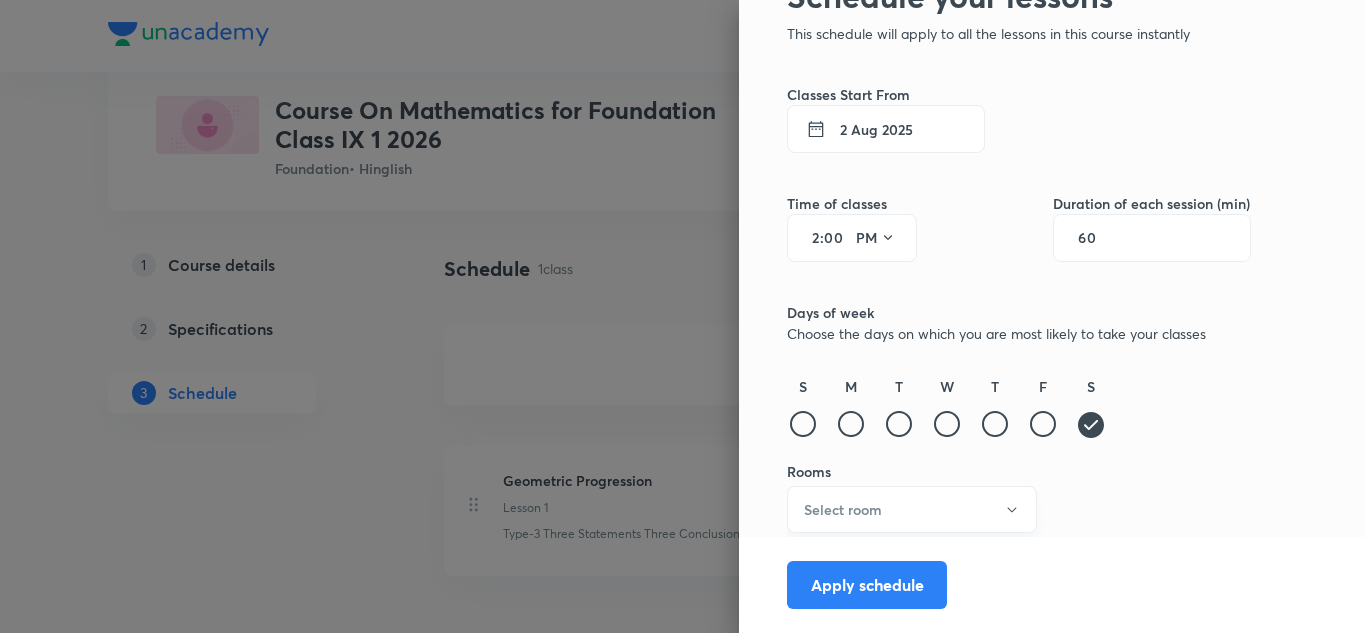 click on "Select room" at bounding box center (912, 509) 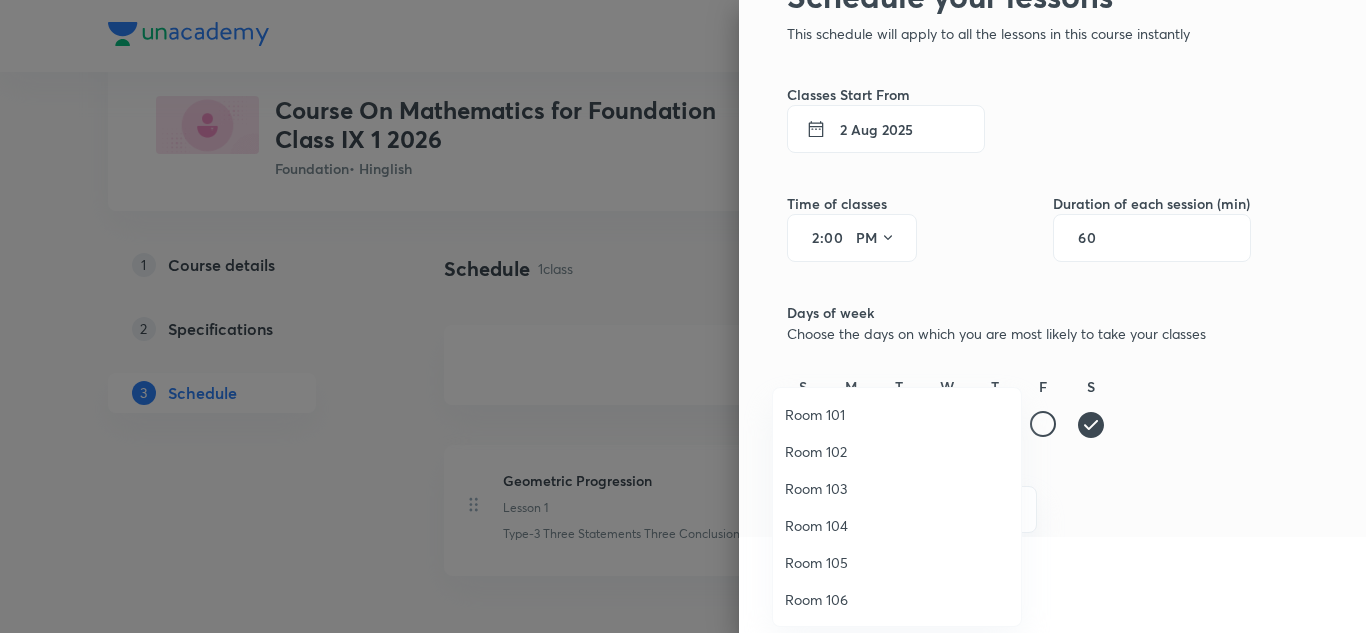 click on "Room 104" at bounding box center (897, 525) 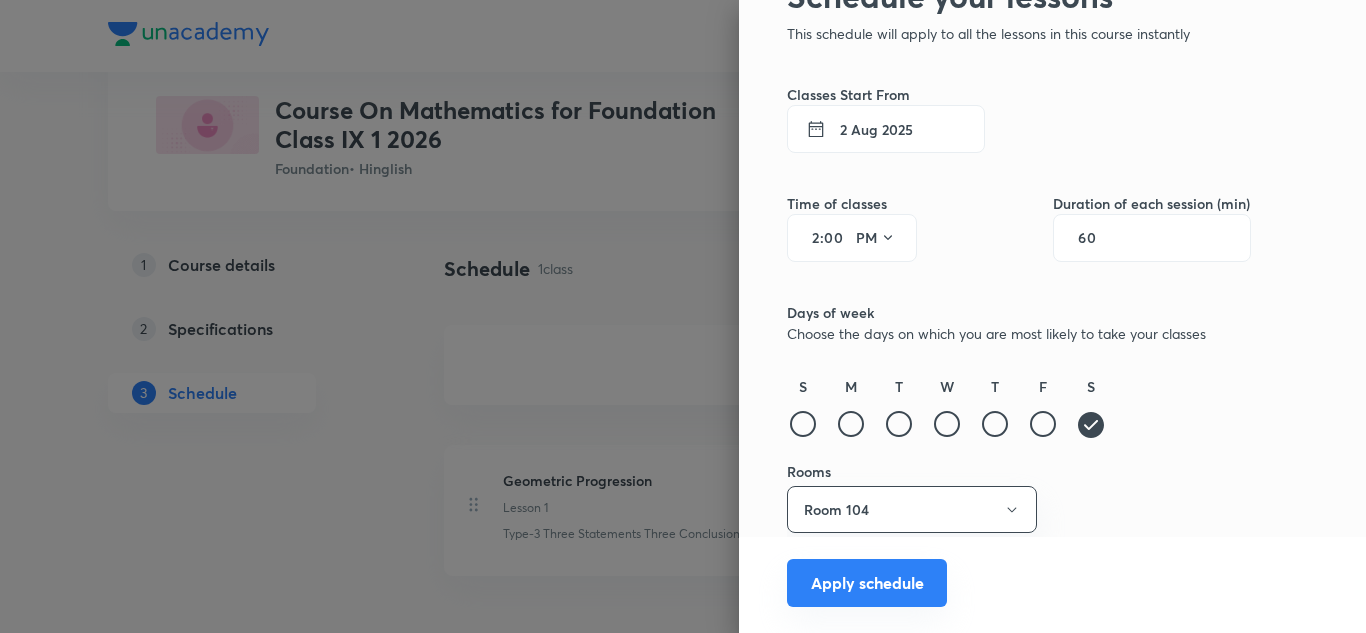 click on "Apply schedule" at bounding box center (867, 583) 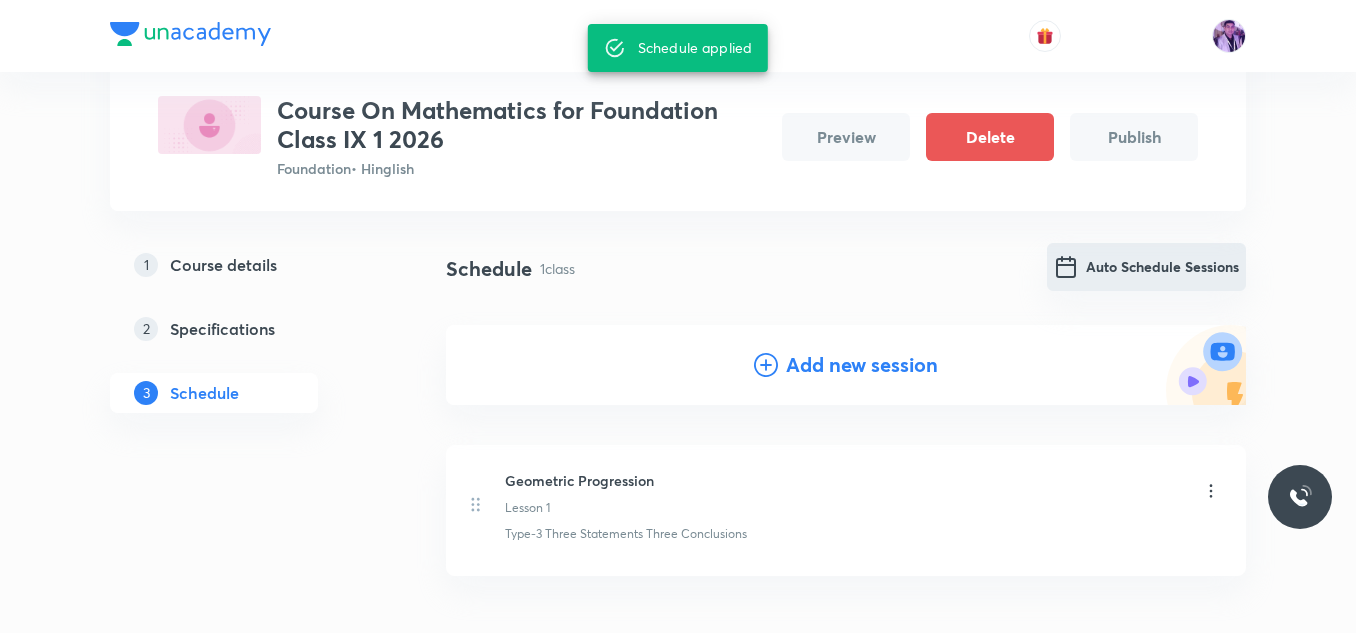 click on "Auto Schedule Sessions" at bounding box center (1146, 267) 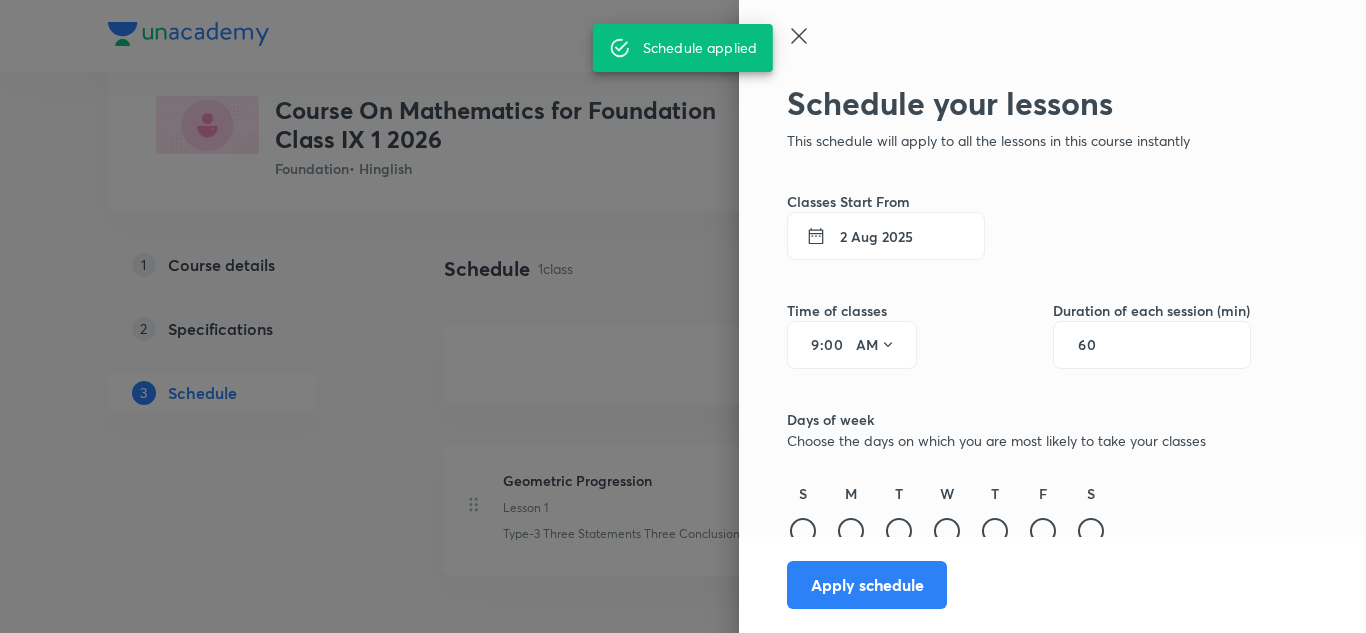 click on "9" at bounding box center [808, 345] 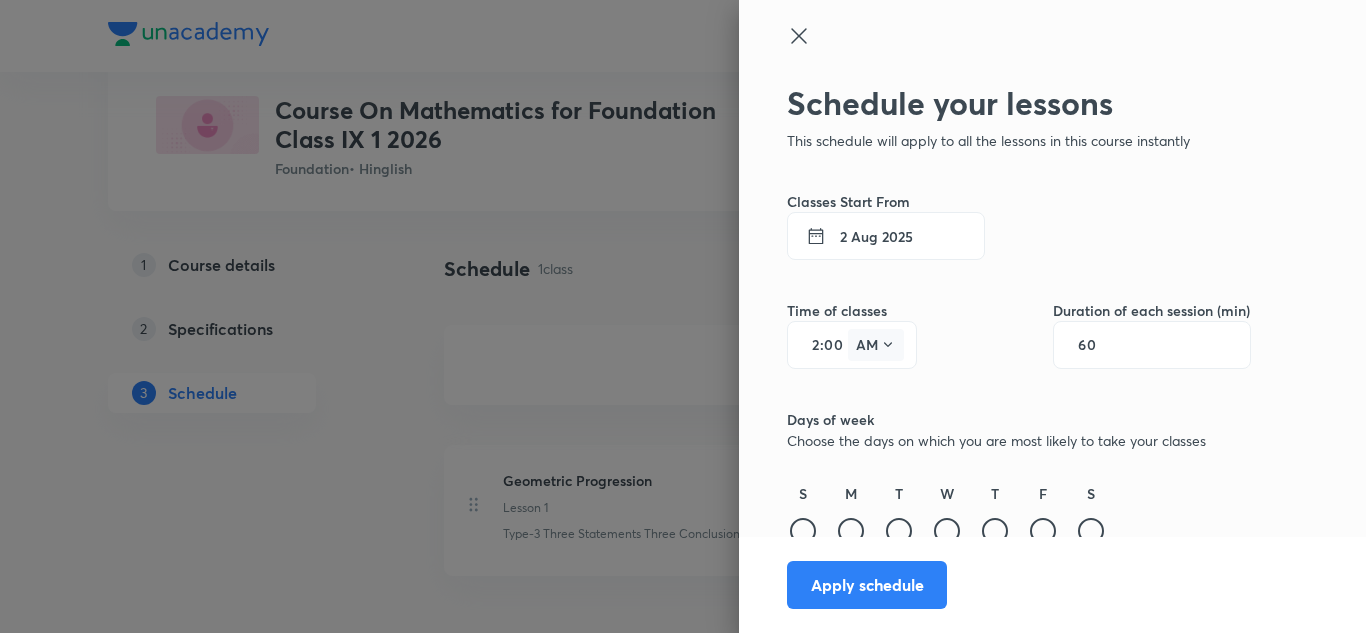 click on "AM" at bounding box center [876, 345] 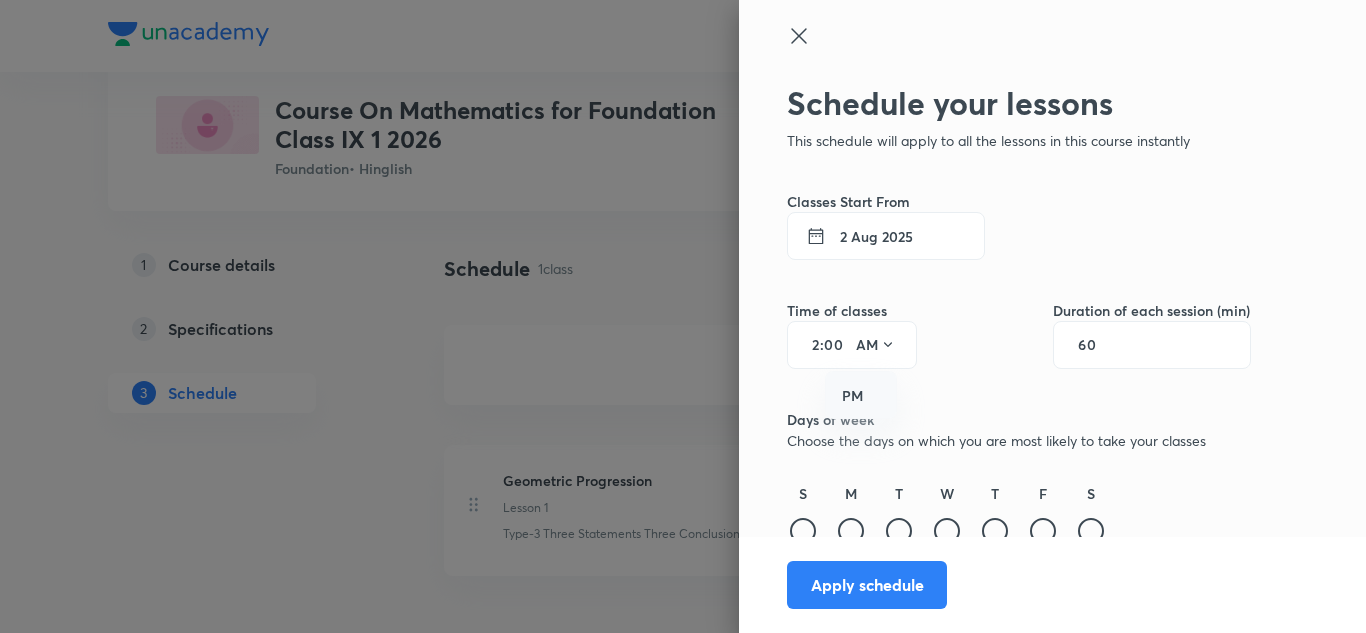 click on "PM" at bounding box center [862, 396] 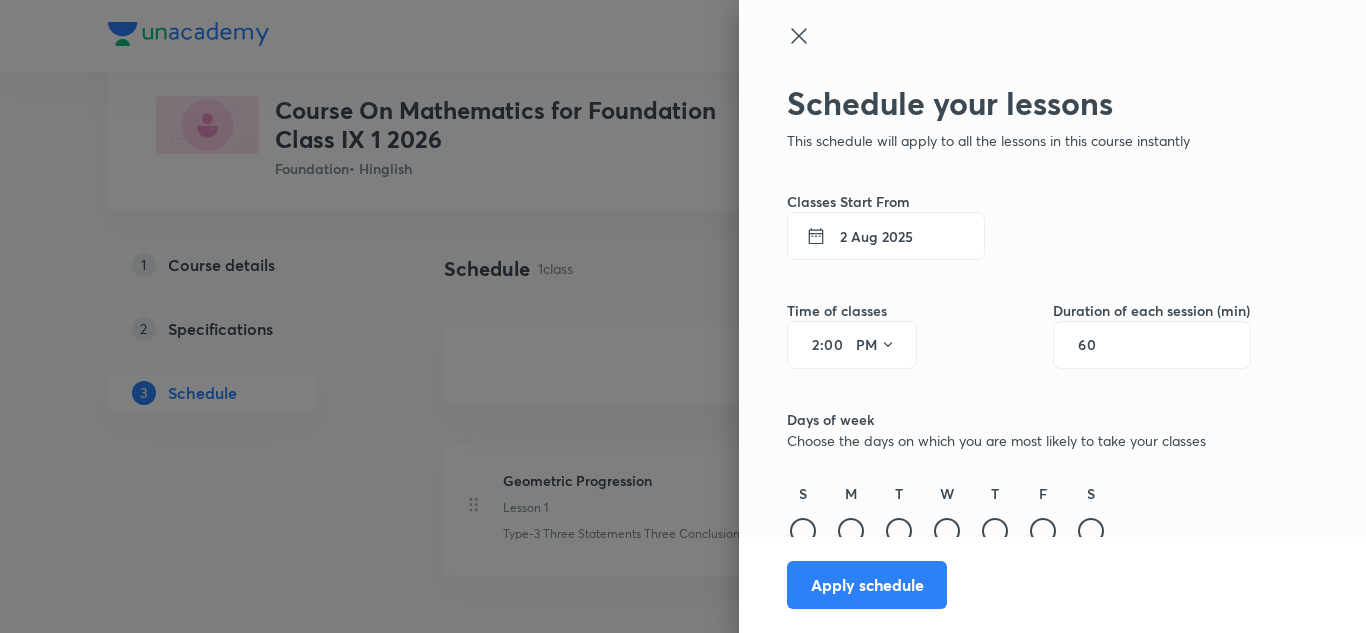 click on "00" at bounding box center (836, 345) 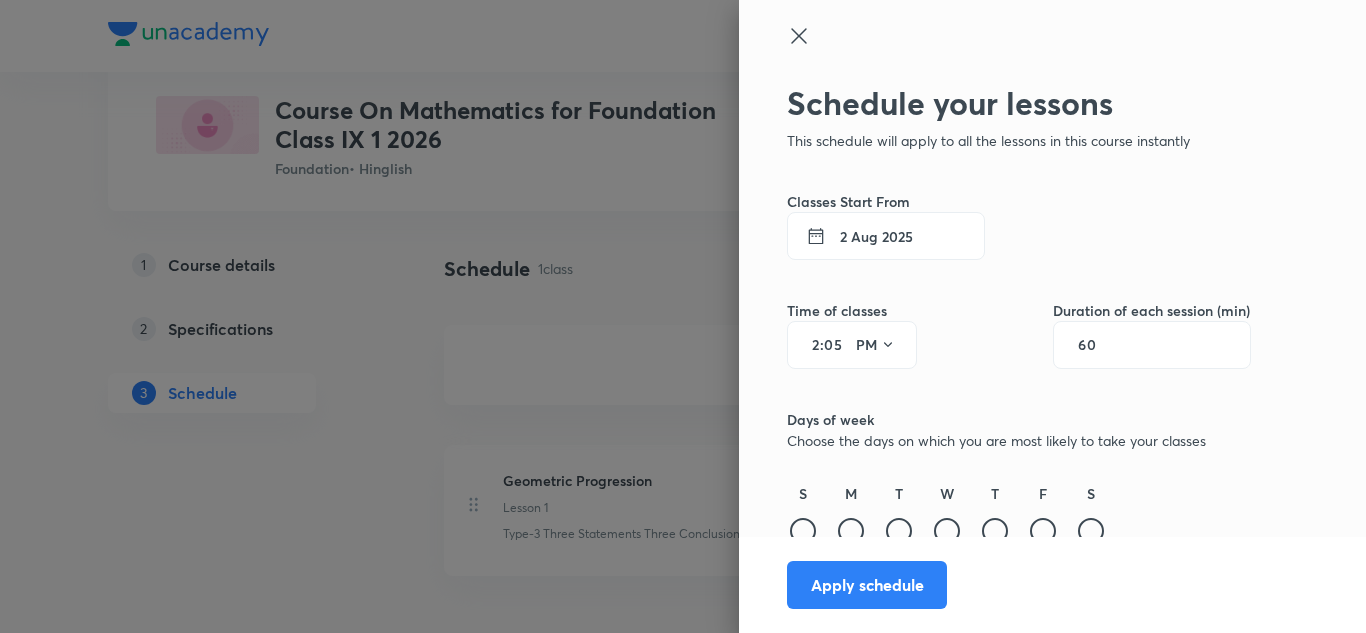 click on "60" at bounding box center [1097, 345] 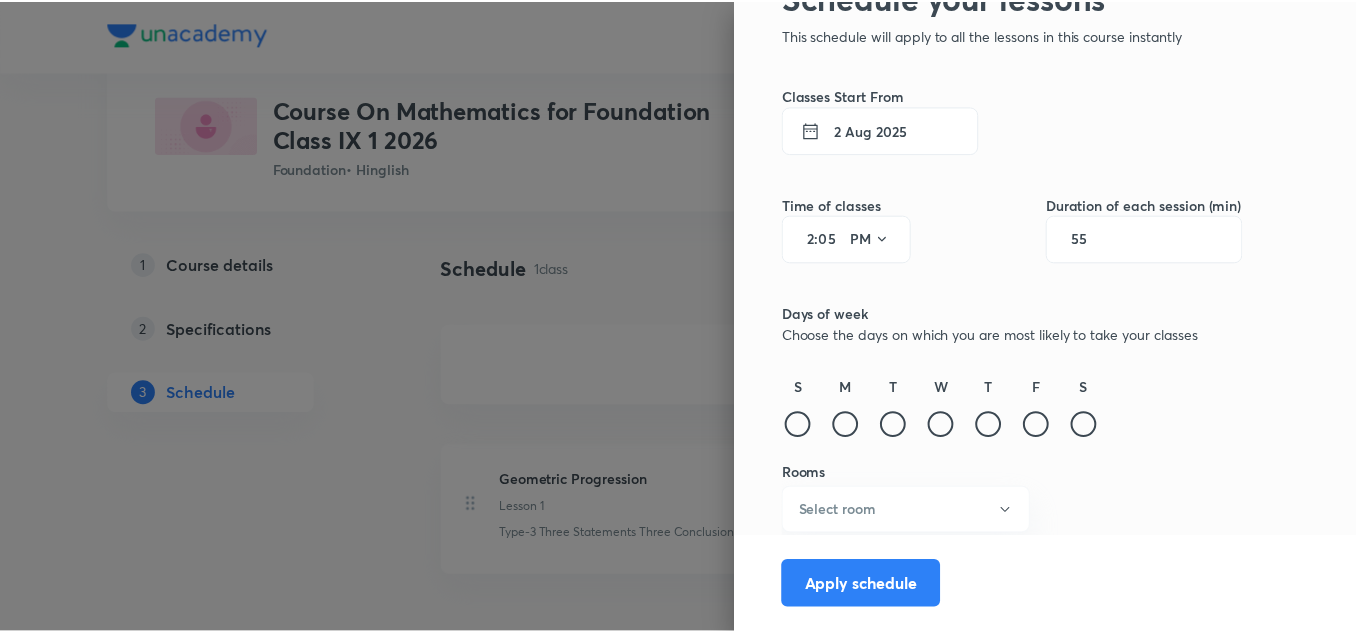 scroll, scrollTop: 107, scrollLeft: 0, axis: vertical 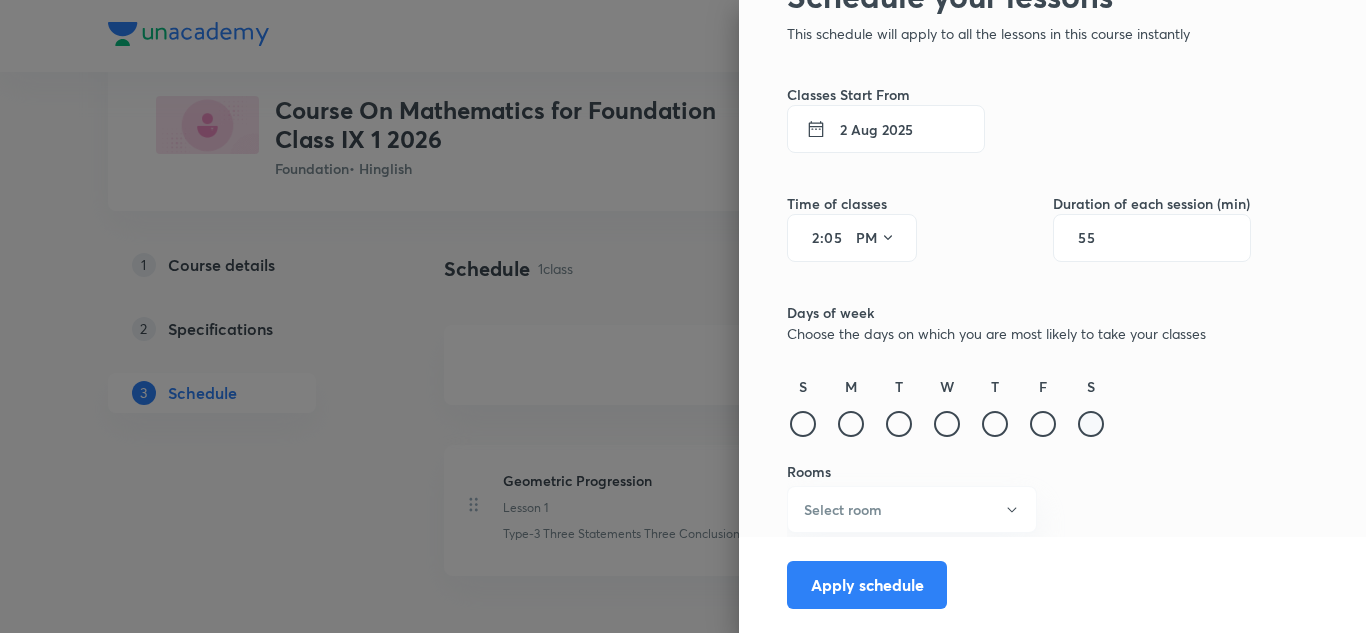 click at bounding box center [1091, 424] 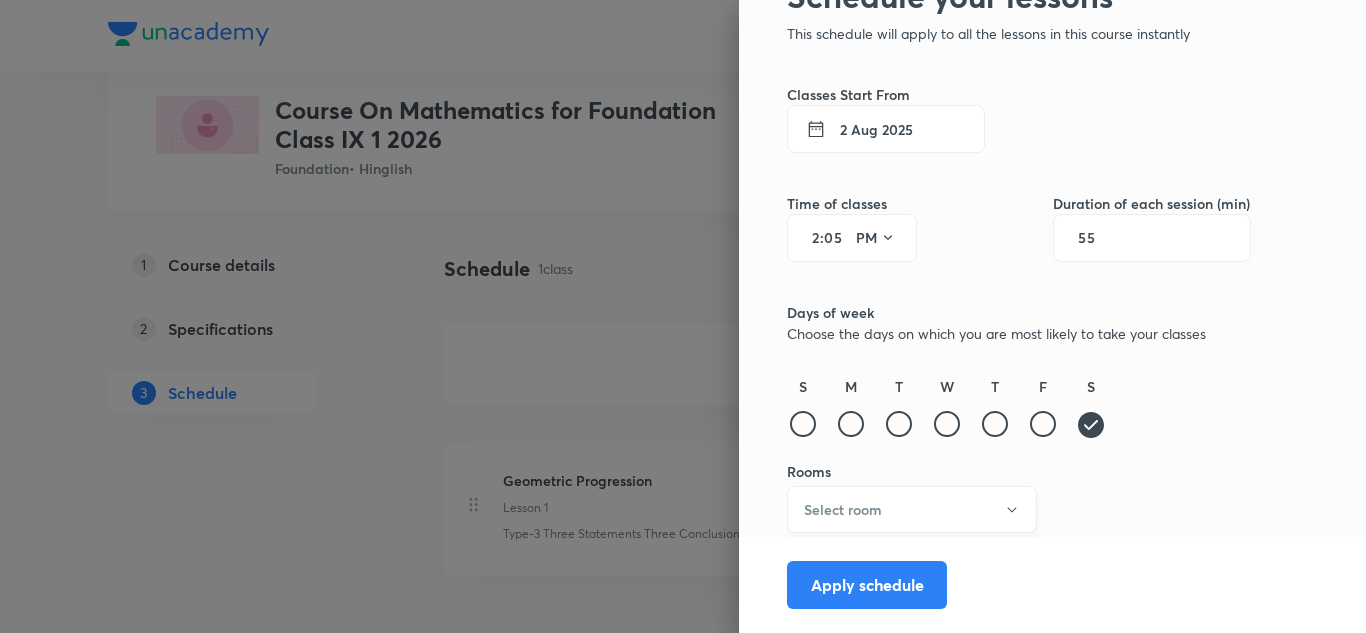 click on "Select room" at bounding box center (912, 509) 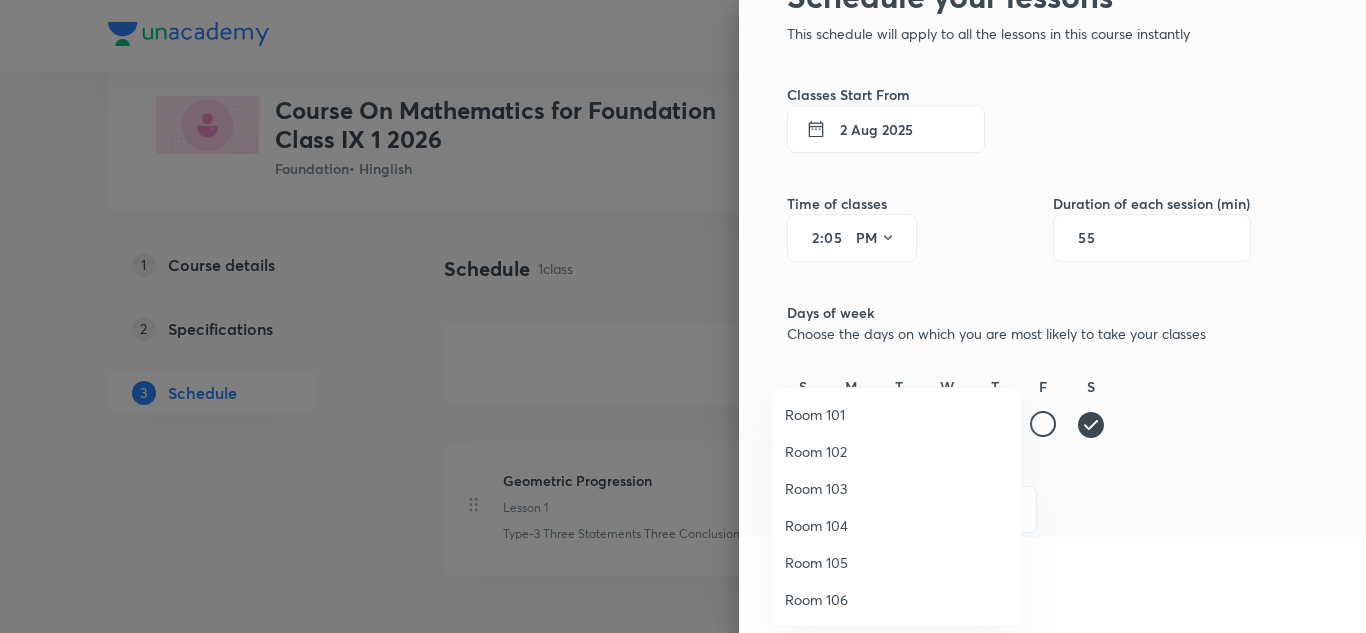 click on "Room 104" at bounding box center (897, 525) 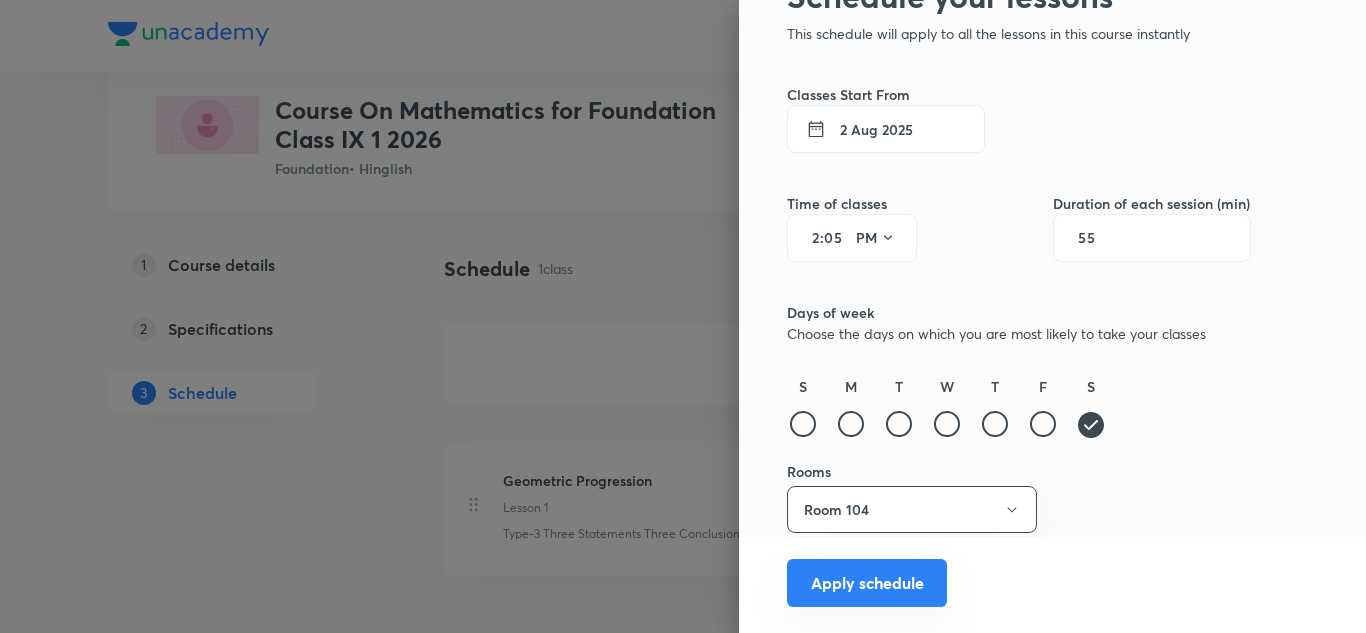 click on "Apply schedule" at bounding box center [867, 583] 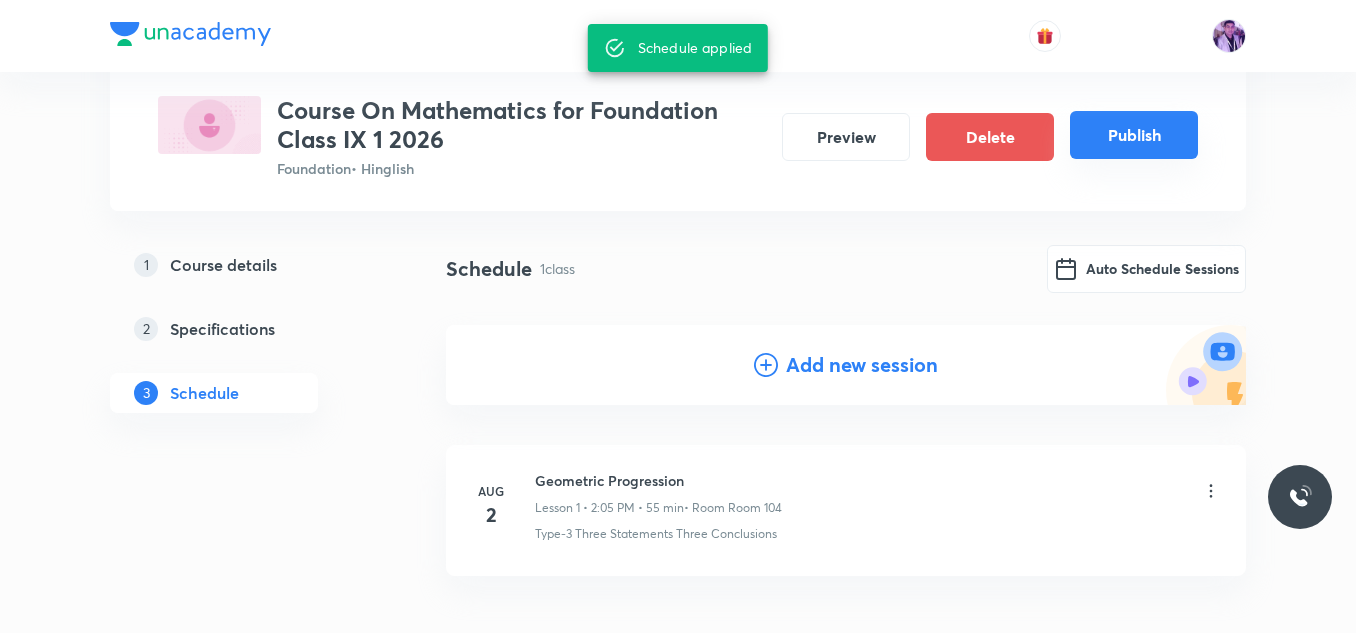 click on "Publish" at bounding box center (1134, 135) 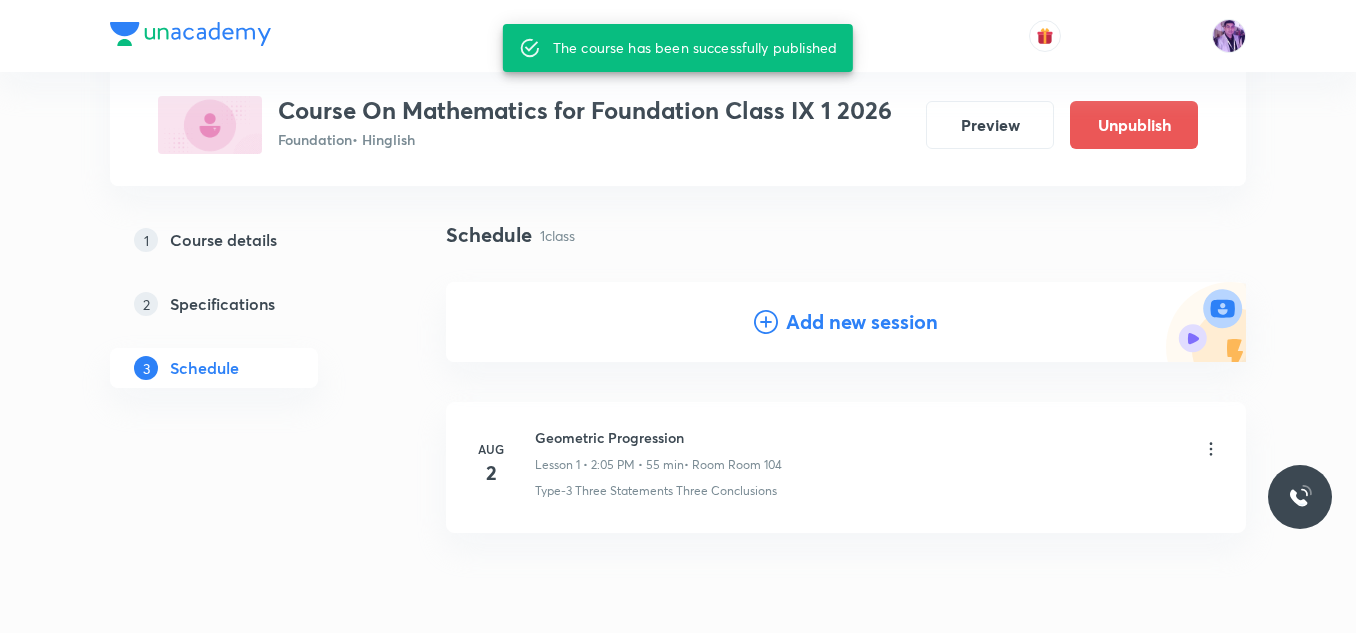 scroll, scrollTop: 93, scrollLeft: 0, axis: vertical 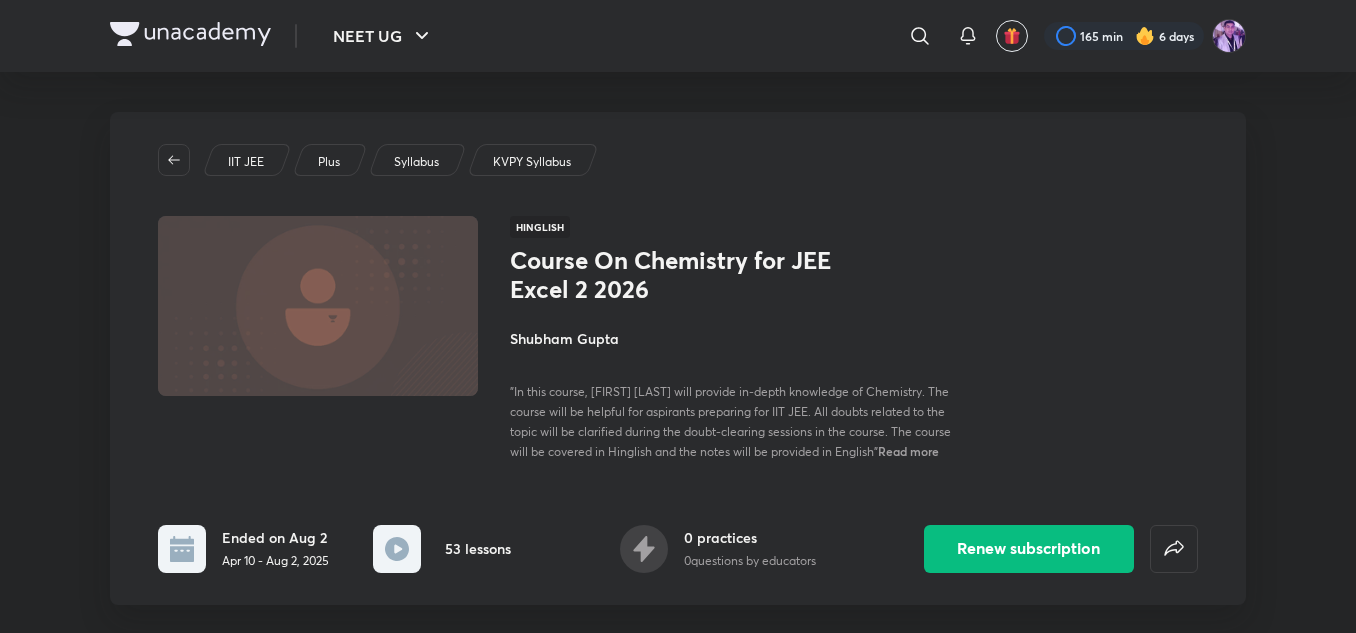 click on "Read more" at bounding box center [908, 451] 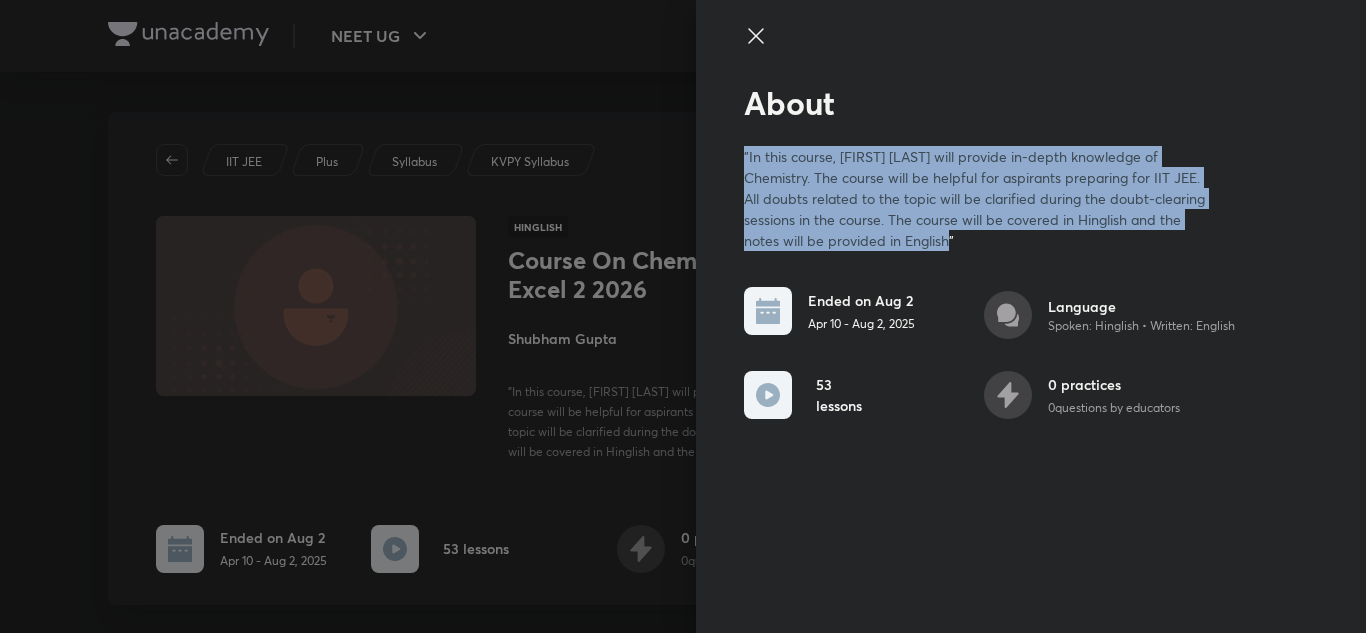 drag, startPoint x: 743, startPoint y: 157, endPoint x: 965, endPoint y: 255, distance: 242.6685 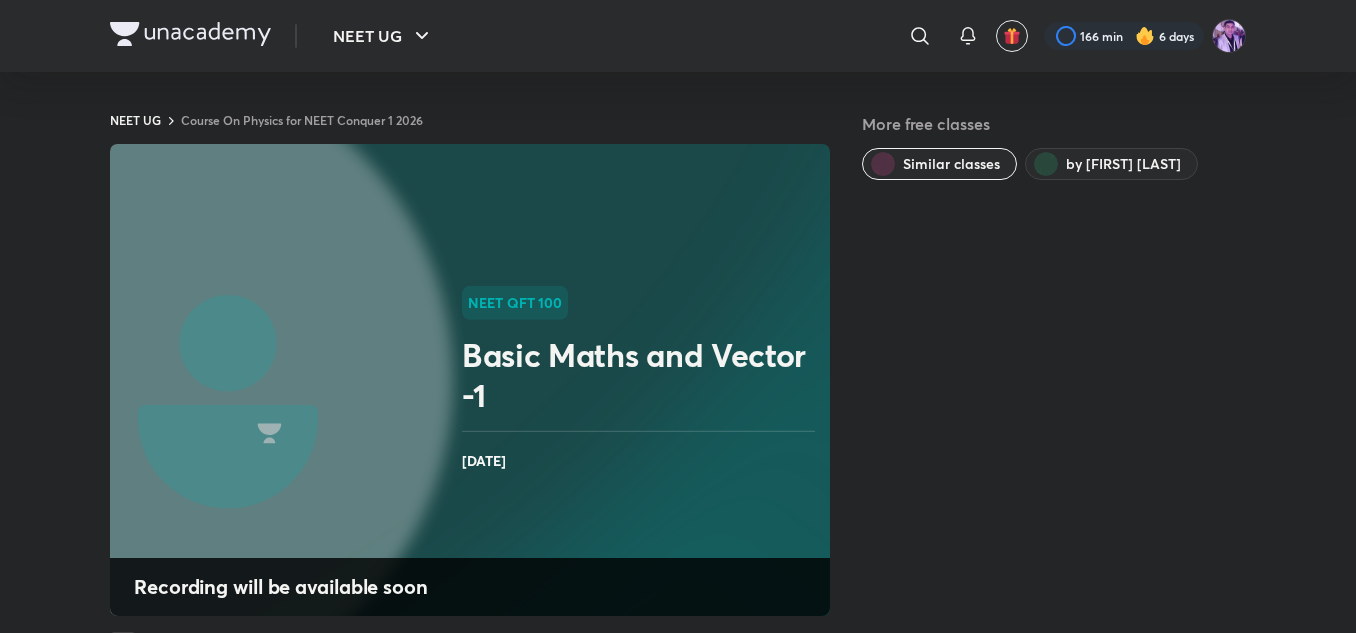 scroll, scrollTop: 0, scrollLeft: 0, axis: both 